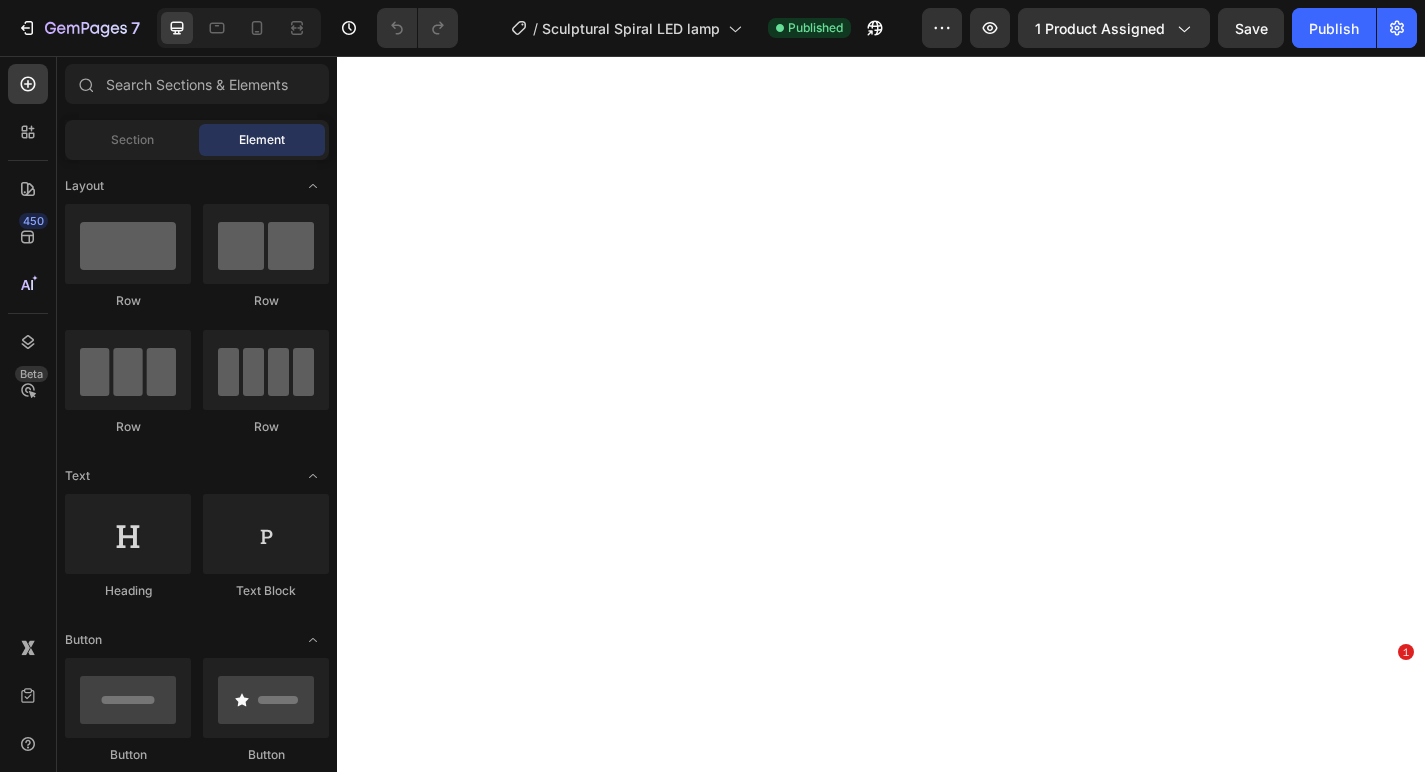 scroll, scrollTop: 0, scrollLeft: 0, axis: both 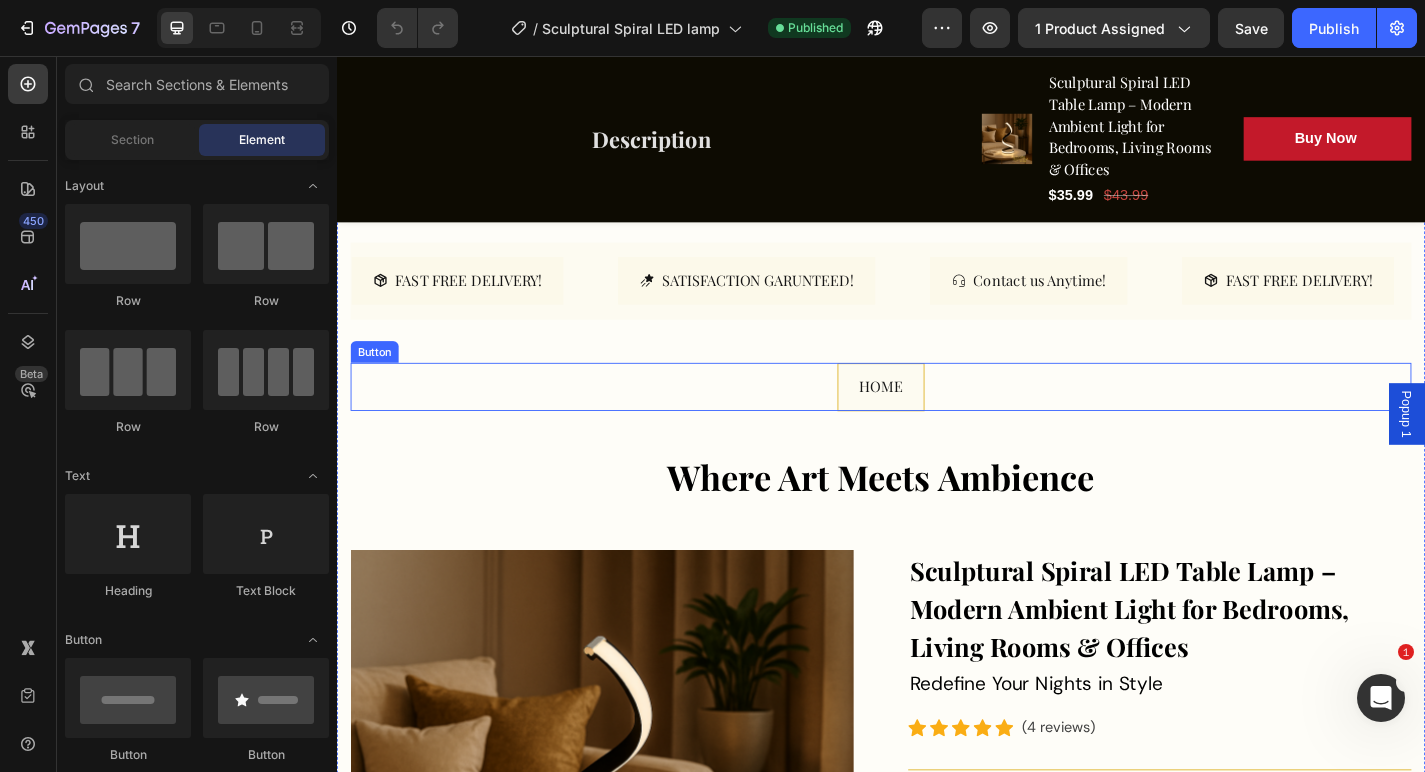click on "HOME Button" at bounding box center (937, 421) 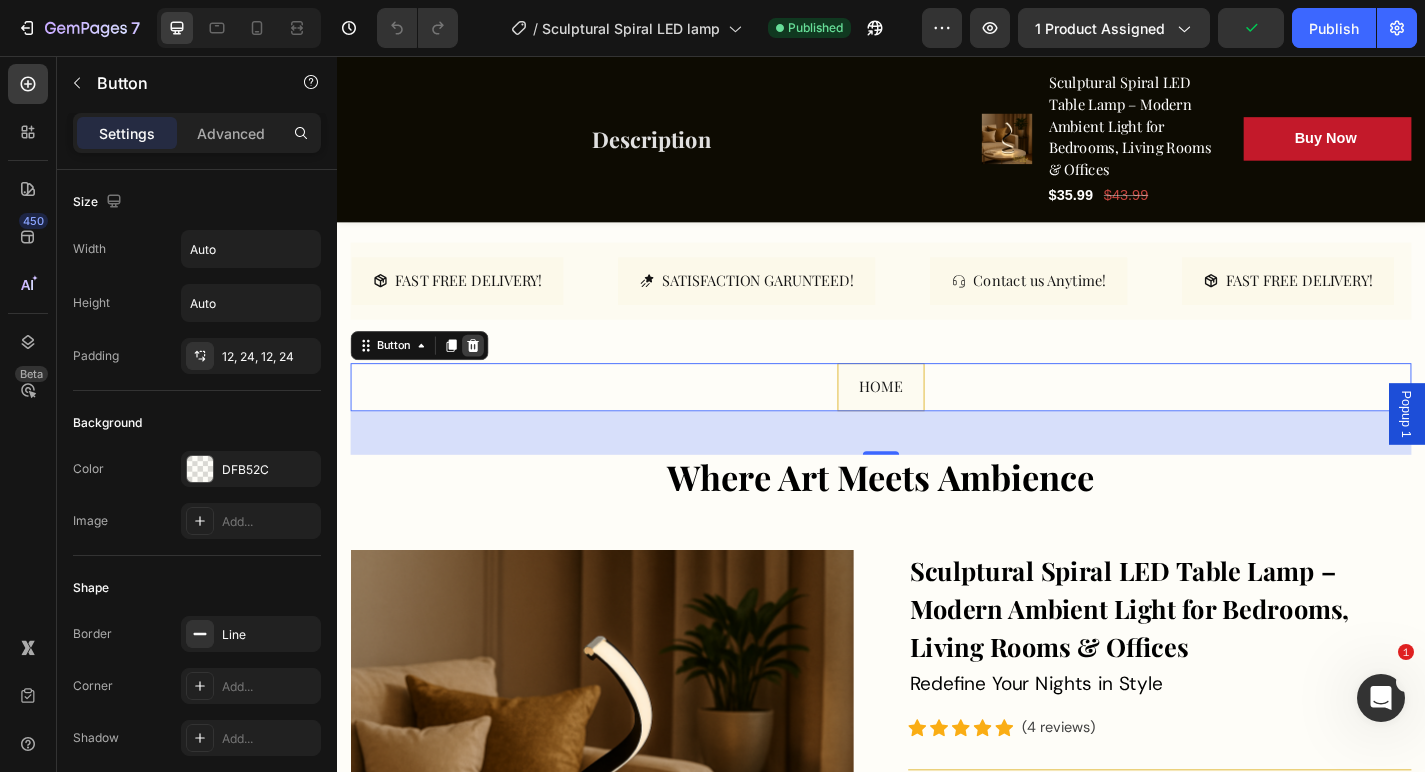 click 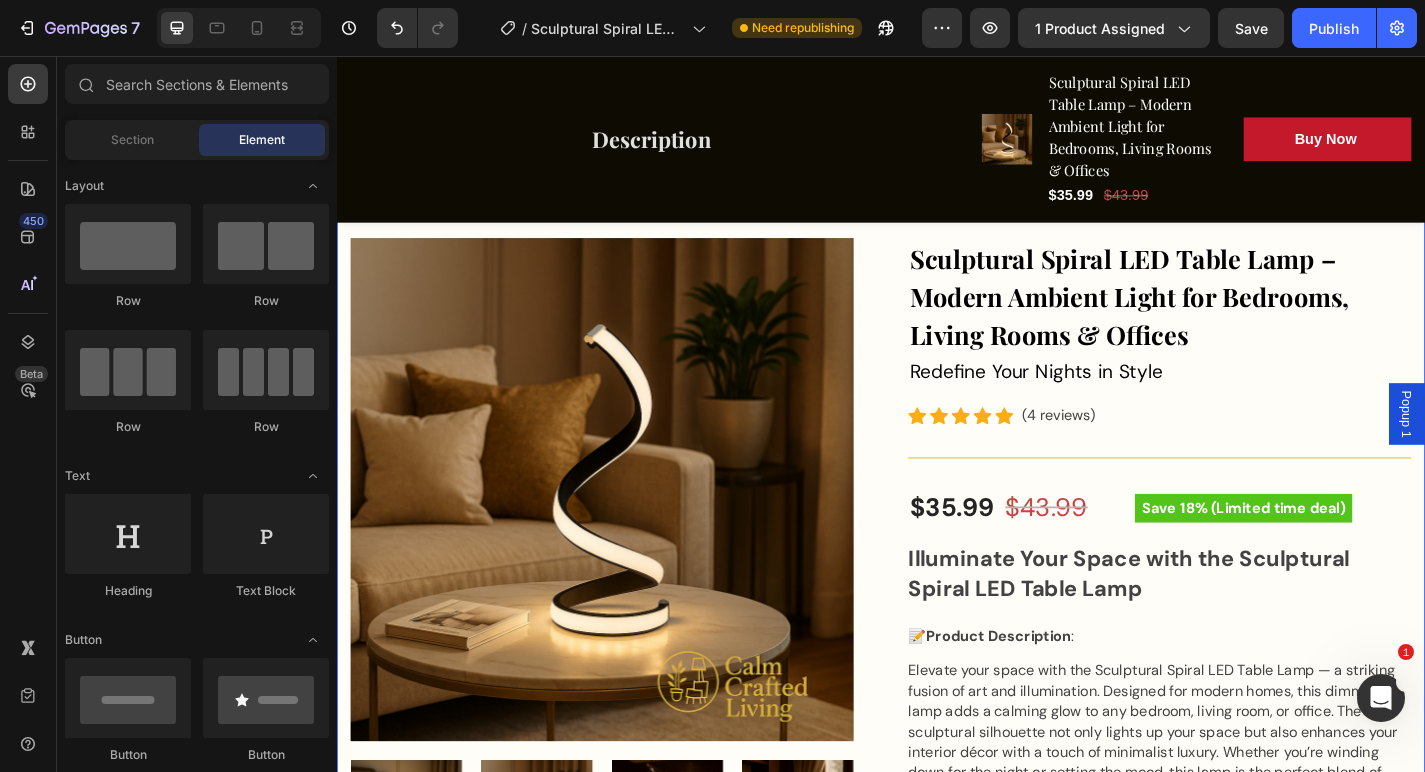 scroll, scrollTop: 258, scrollLeft: 0, axis: vertical 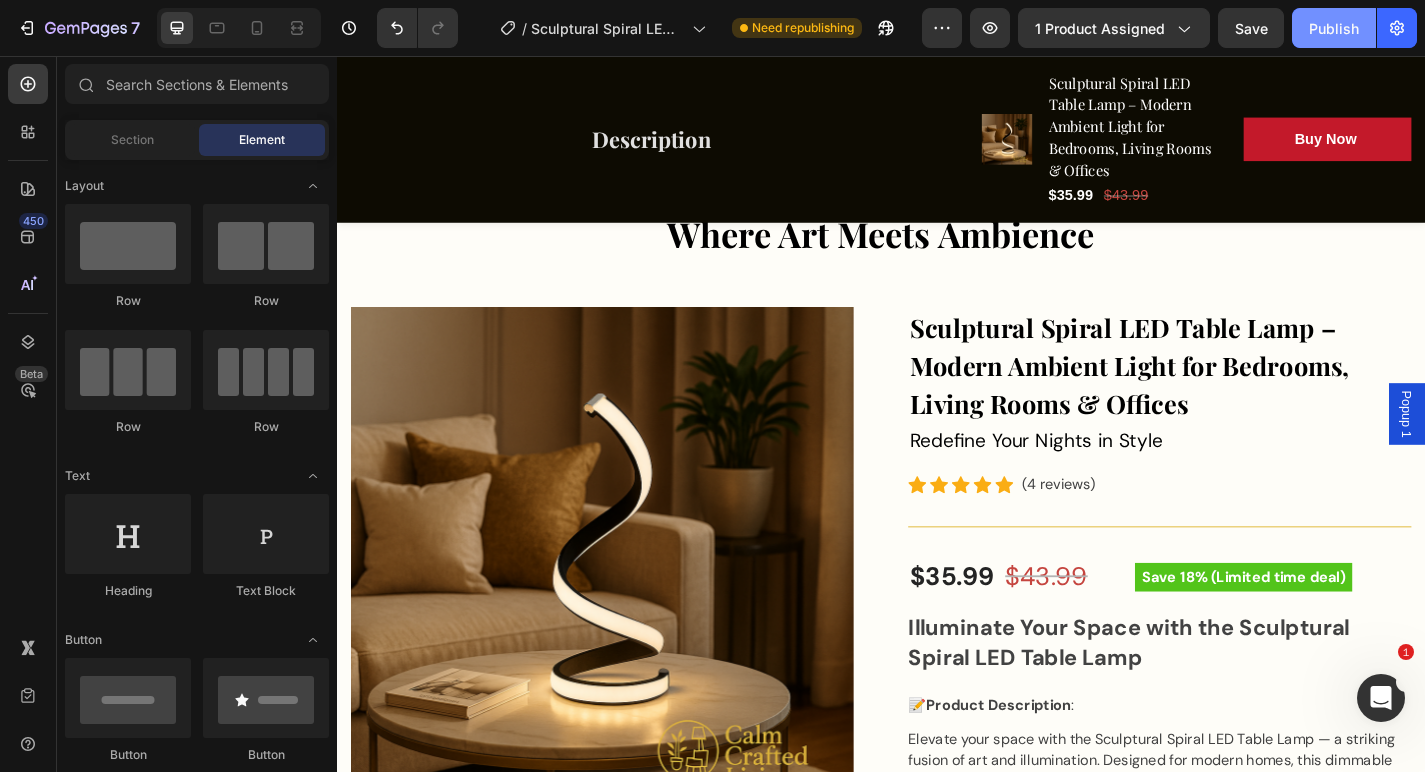 click on "Publish" at bounding box center [1334, 28] 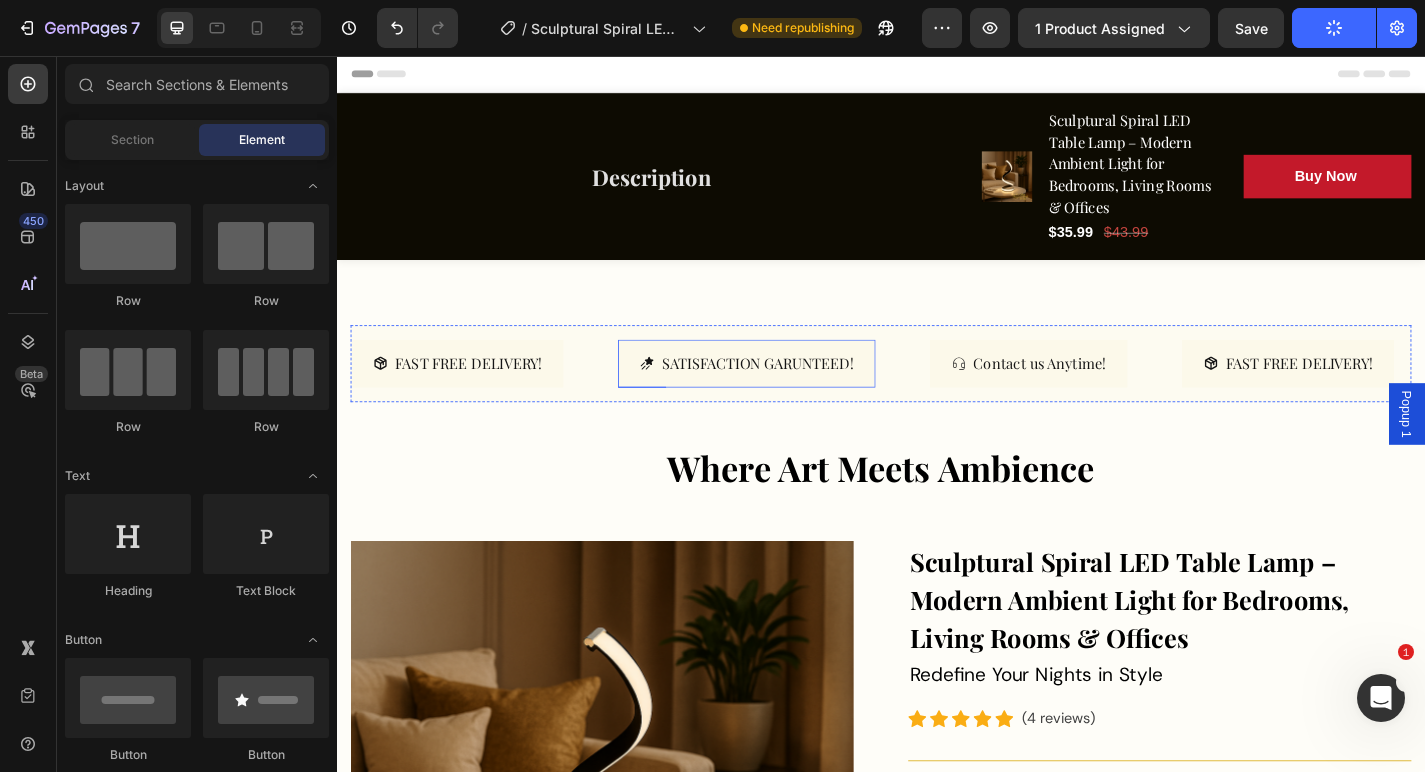 scroll, scrollTop: 0, scrollLeft: 0, axis: both 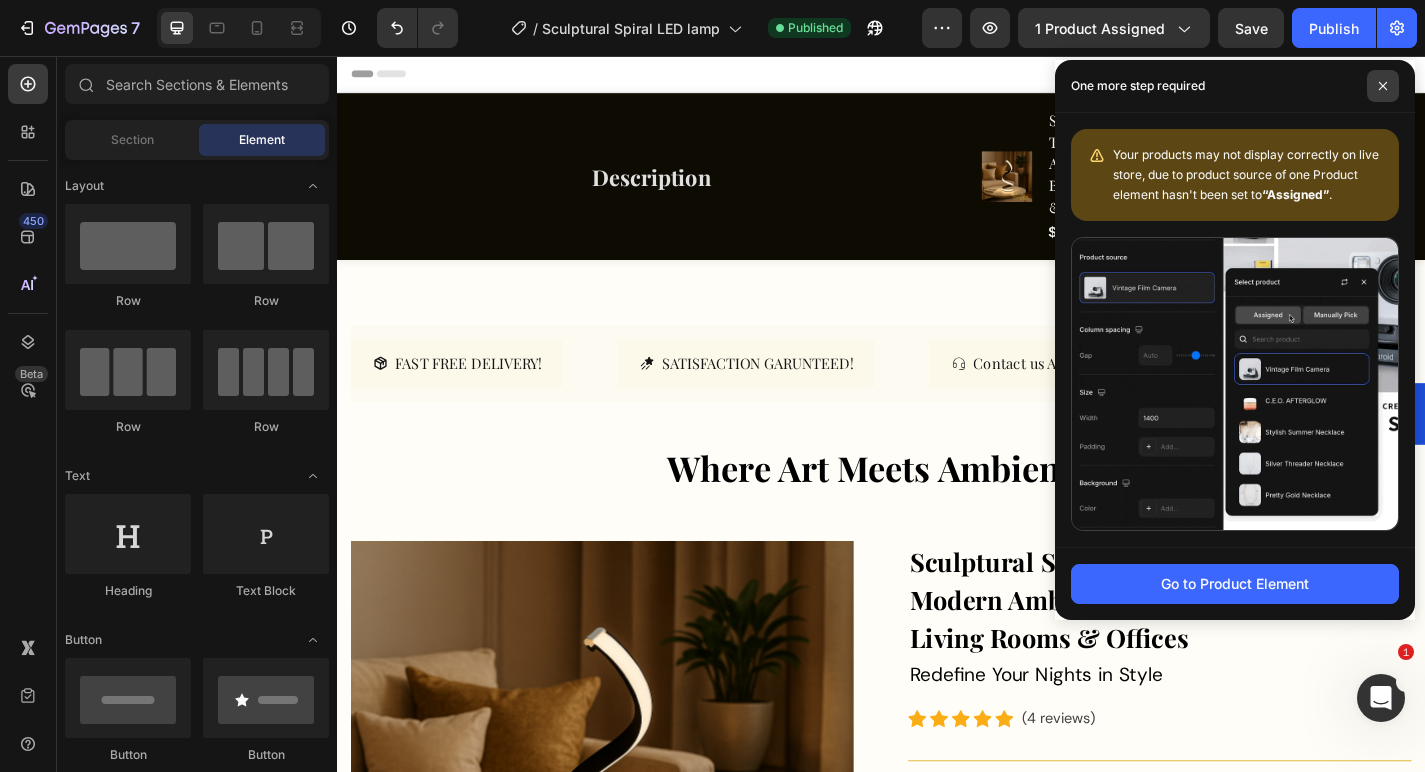 click at bounding box center (1383, 86) 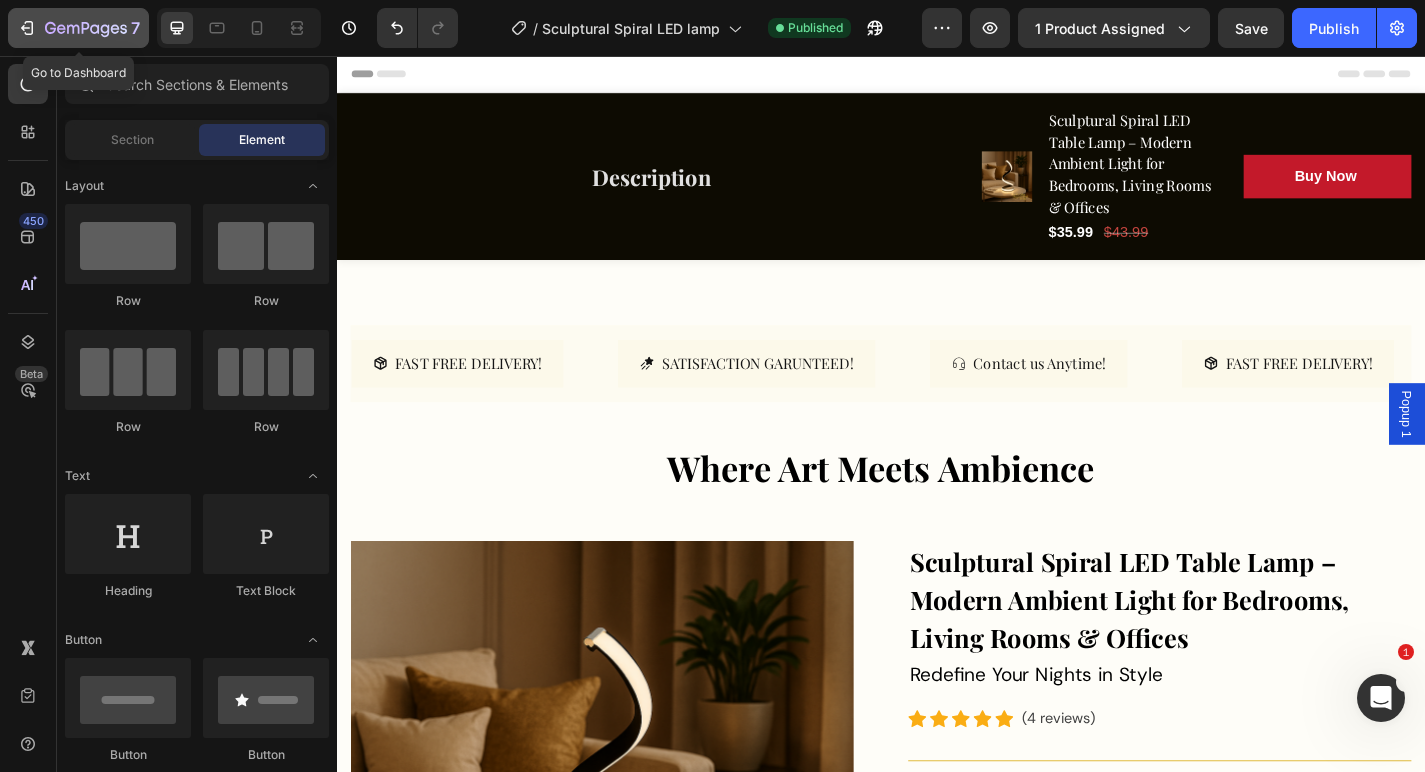 click 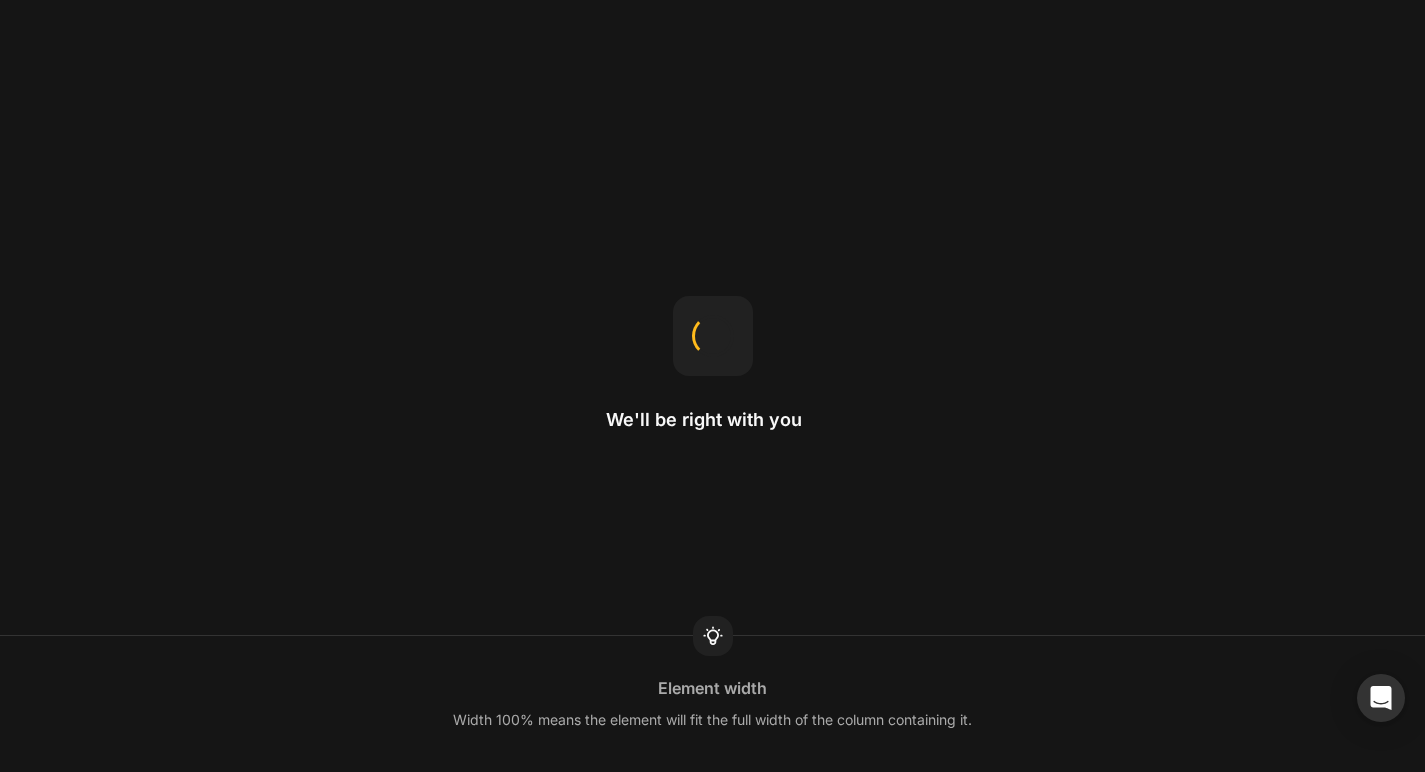 scroll, scrollTop: 0, scrollLeft: 0, axis: both 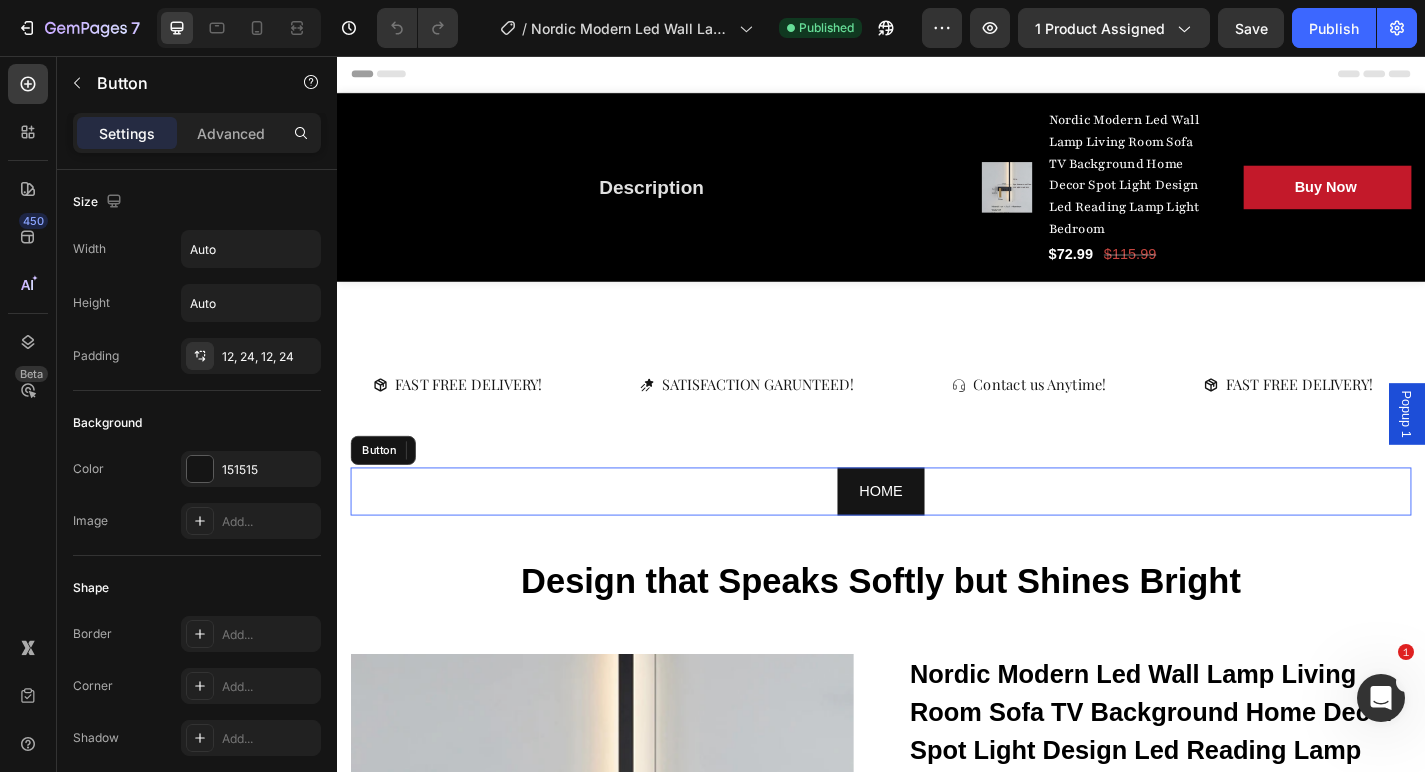 click on "HOME Button" at bounding box center (937, 536) 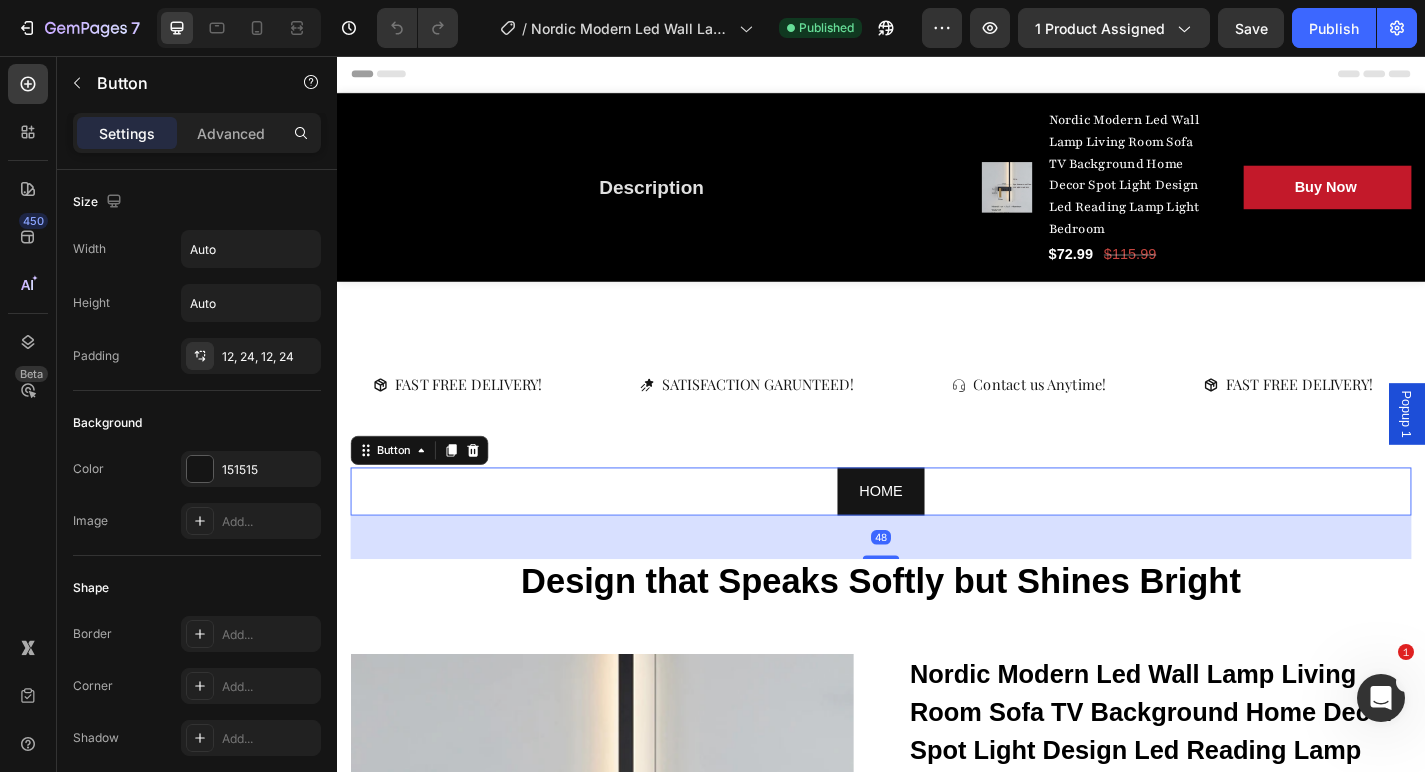 scroll, scrollTop: 0, scrollLeft: 0, axis: both 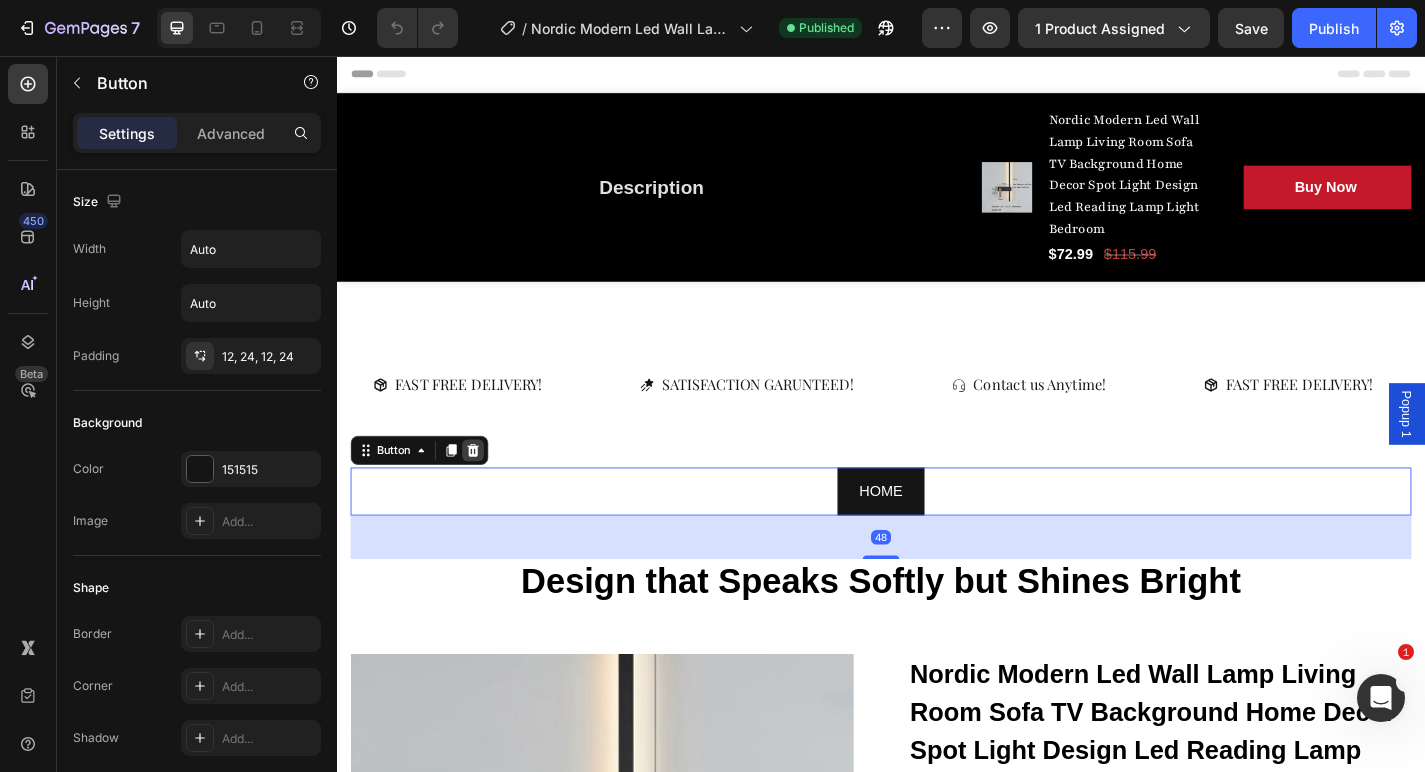 click at bounding box center [487, 491] 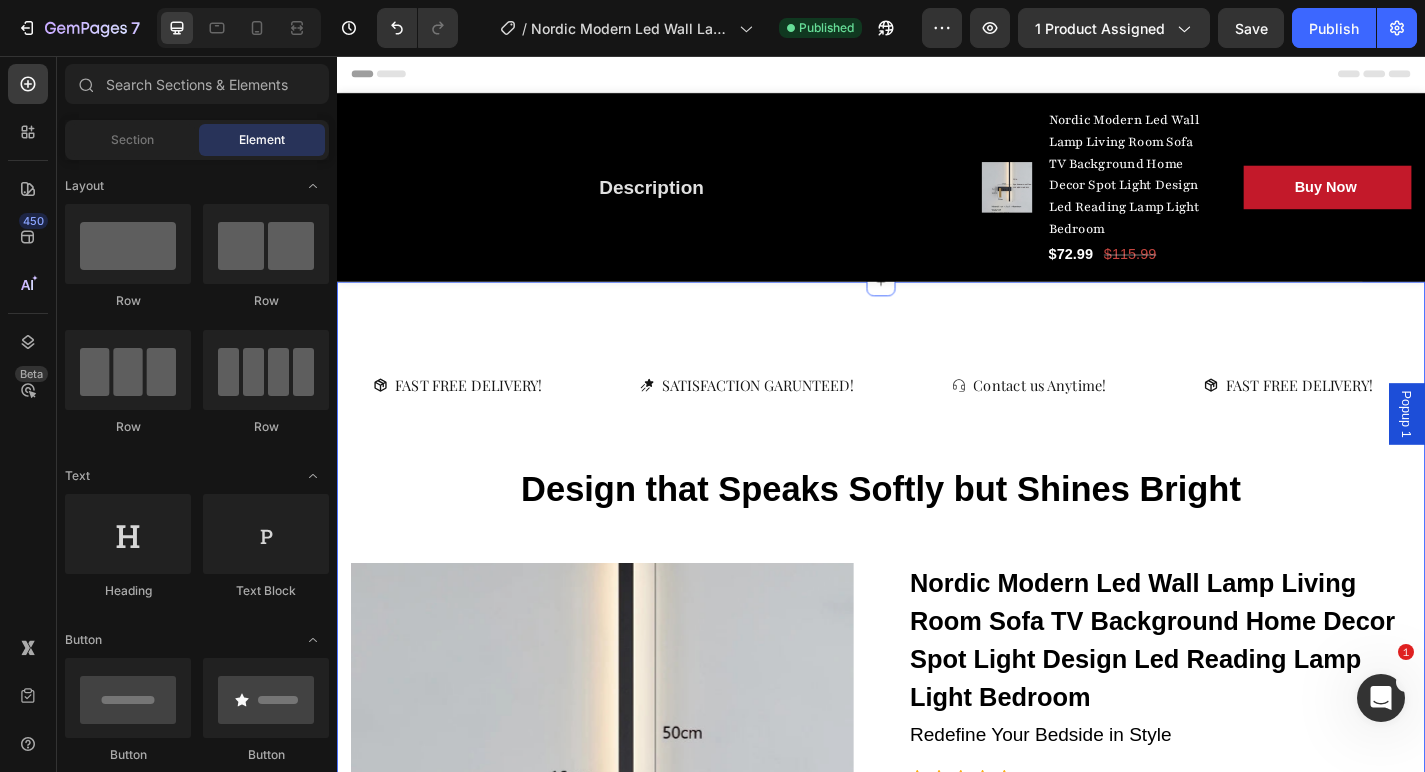 click on "FAST FREE DELIVERY! Button
SATISFACTION GARUNTEED! Button
Contact us Anytime! Button
FAST FREE DELIVERY! Button
SATISFACTION GARUNTEED! Button
Contact us Anytime! Button
FAST FREE DELIVERY! Button
SATISFACTION GARUNTEED! Button
Contact us Anytime! Button
FAST FREE DELIVERY! Button
SATISFACTION GARUNTEED! Button
Contact us Anytime! Button
FAST FREE DELIVERY! Button
SATISFACTION GARUNTEED! Button
Contact us Anytime! Button
FAST FREE DELIVERY! Button
SATISFACTION GARUNTEED! Button
Contact us Anytime! Button Marquee Design that Speaks Softly but Shines Bright Heading Row Product Images Nordic Modern Led Wall Lamp Living Room Sofa TV Background Home Decor Spot Light Design Led Reading Lamp Light Bedroom (P) Title Text block Icon" at bounding box center [937, 1673] 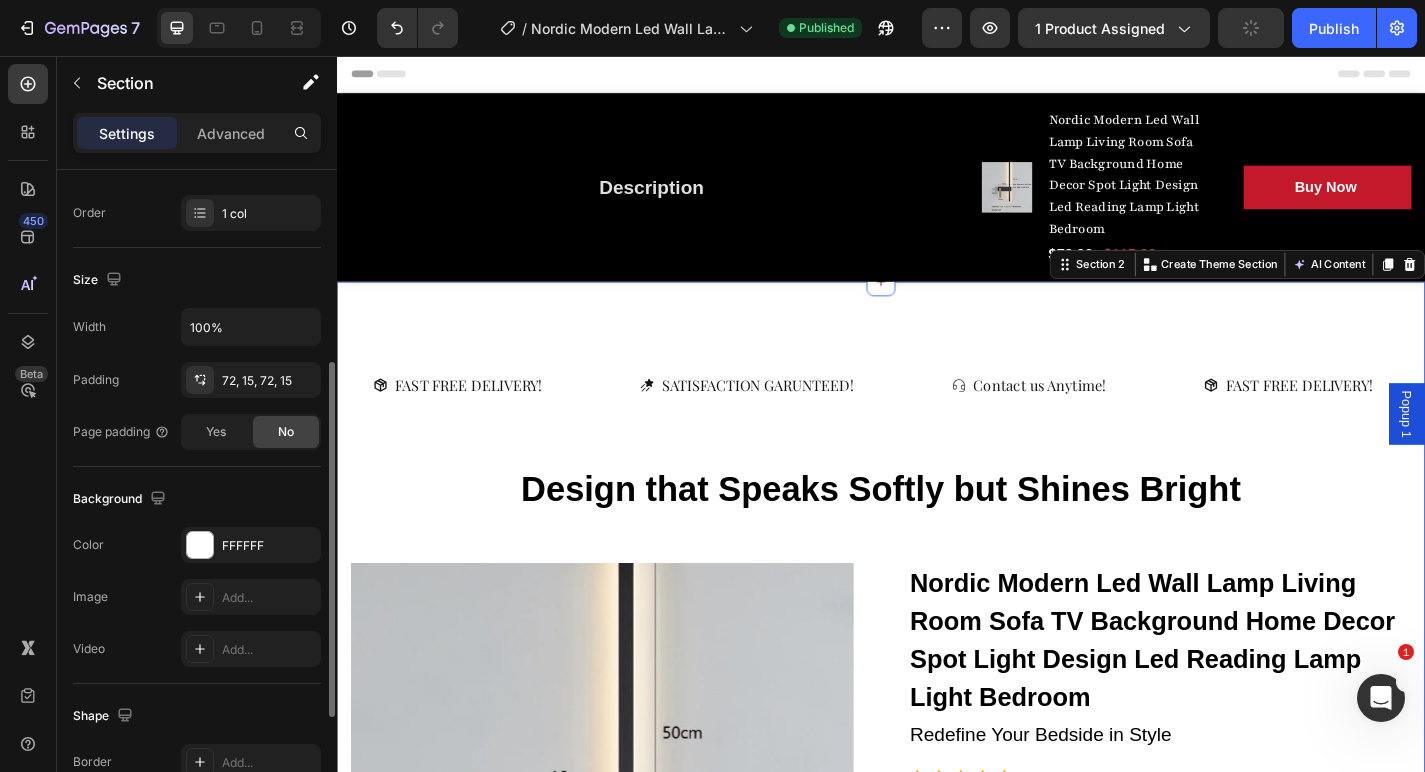 scroll, scrollTop: 354, scrollLeft: 0, axis: vertical 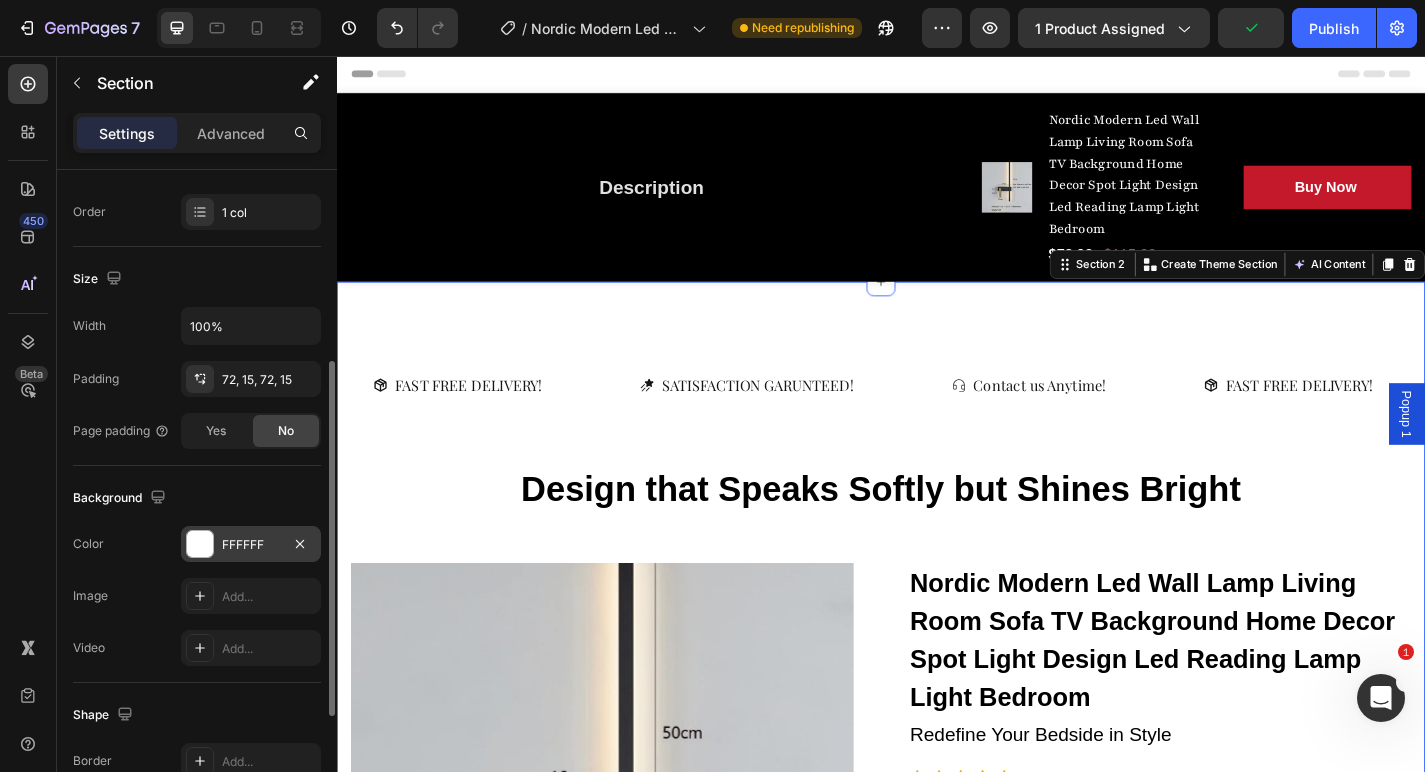 click at bounding box center (200, 544) 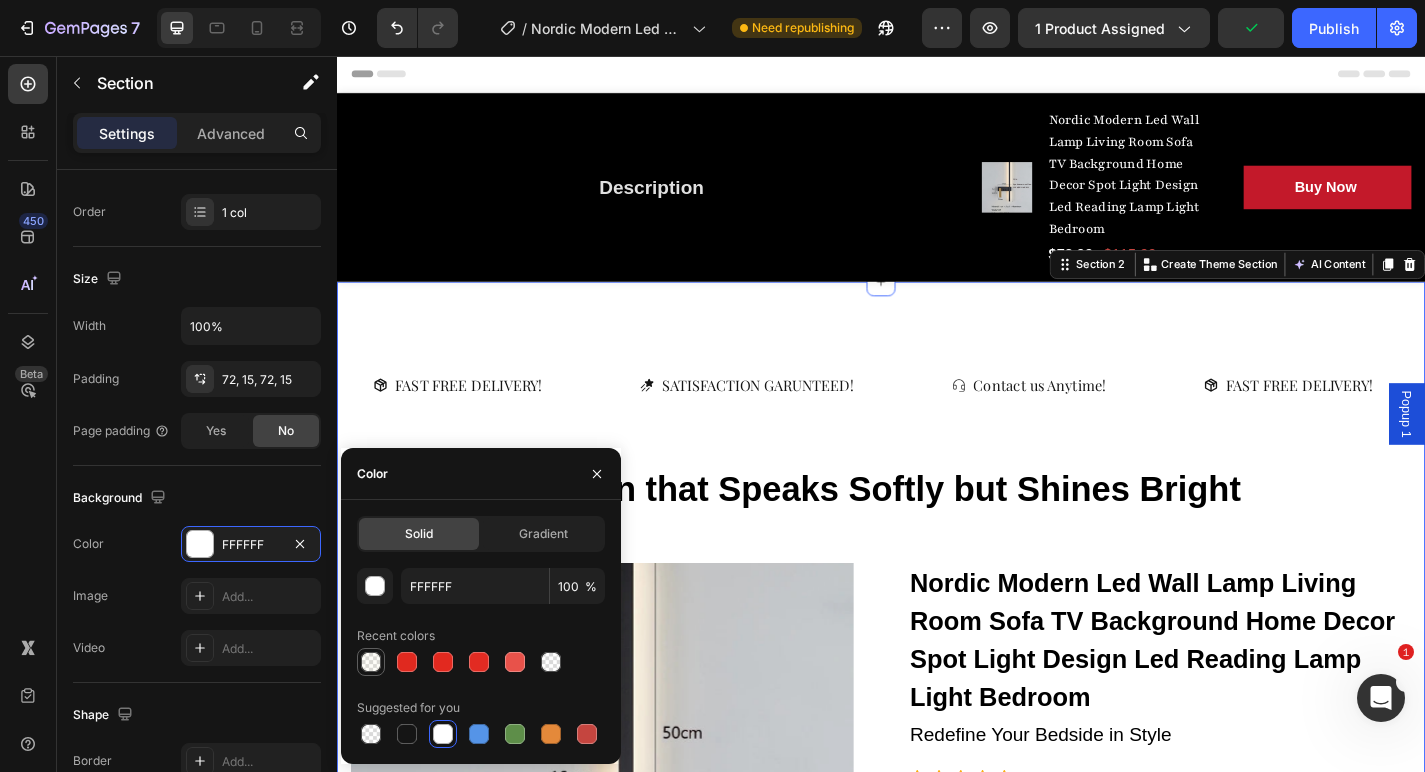 click at bounding box center [371, 662] 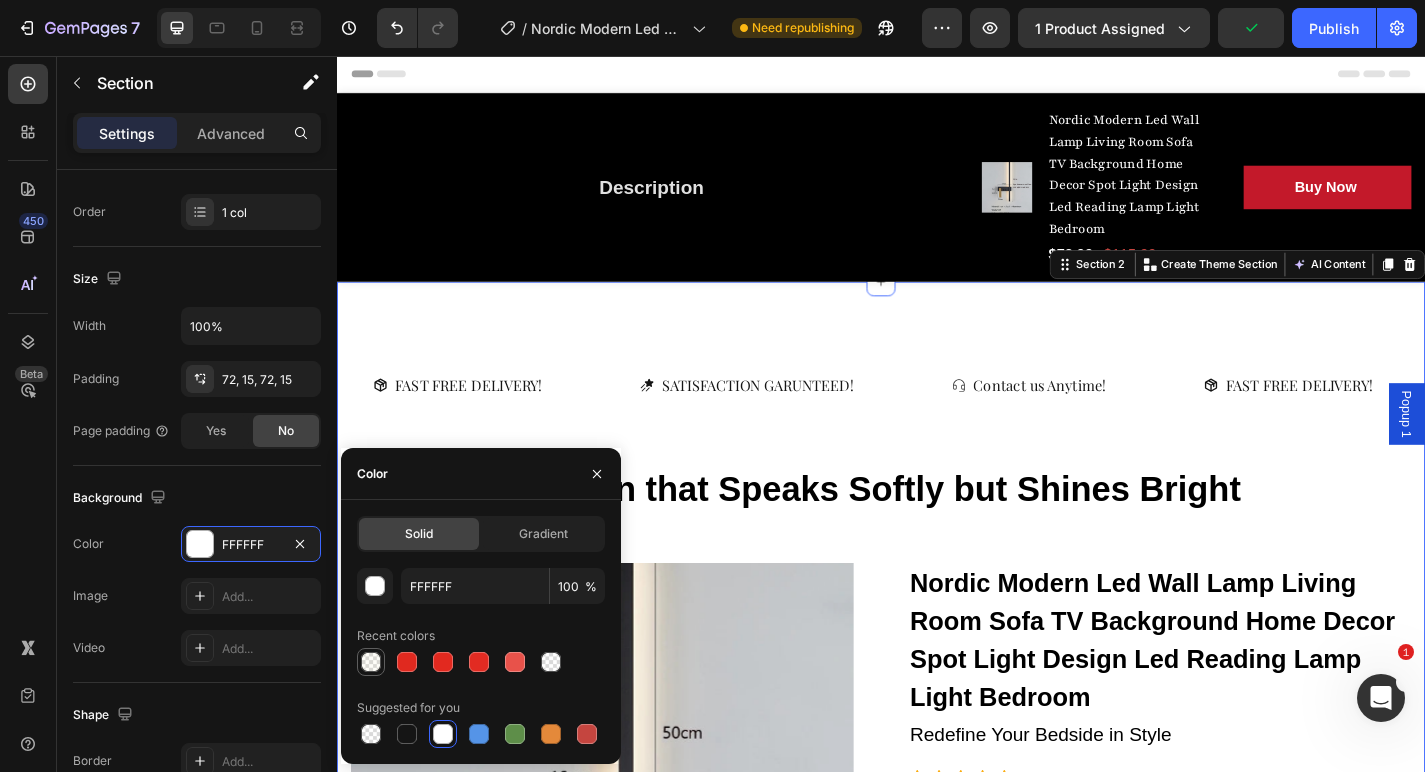 type on "3" 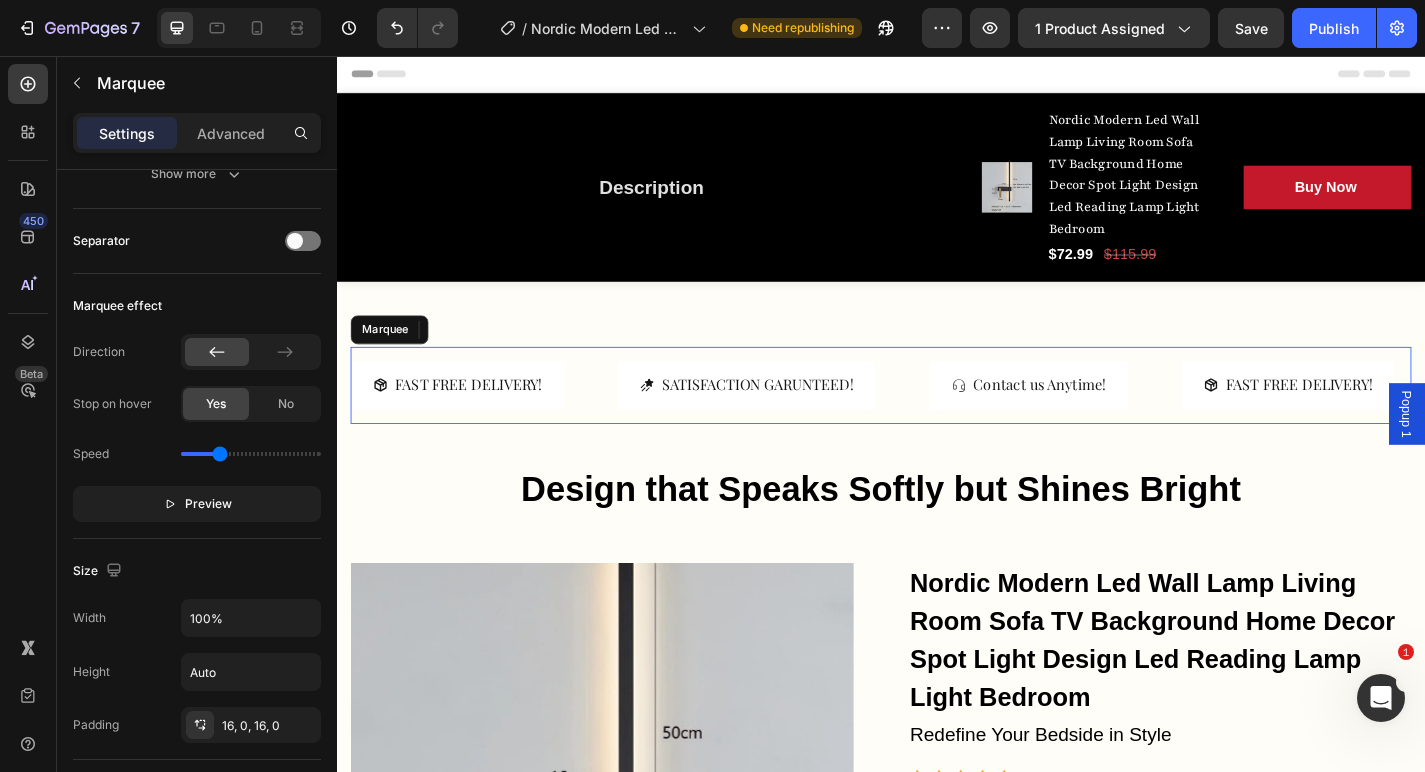 click on "FAST FREE DELIVERY! Button" at bounding box center (500, 419) 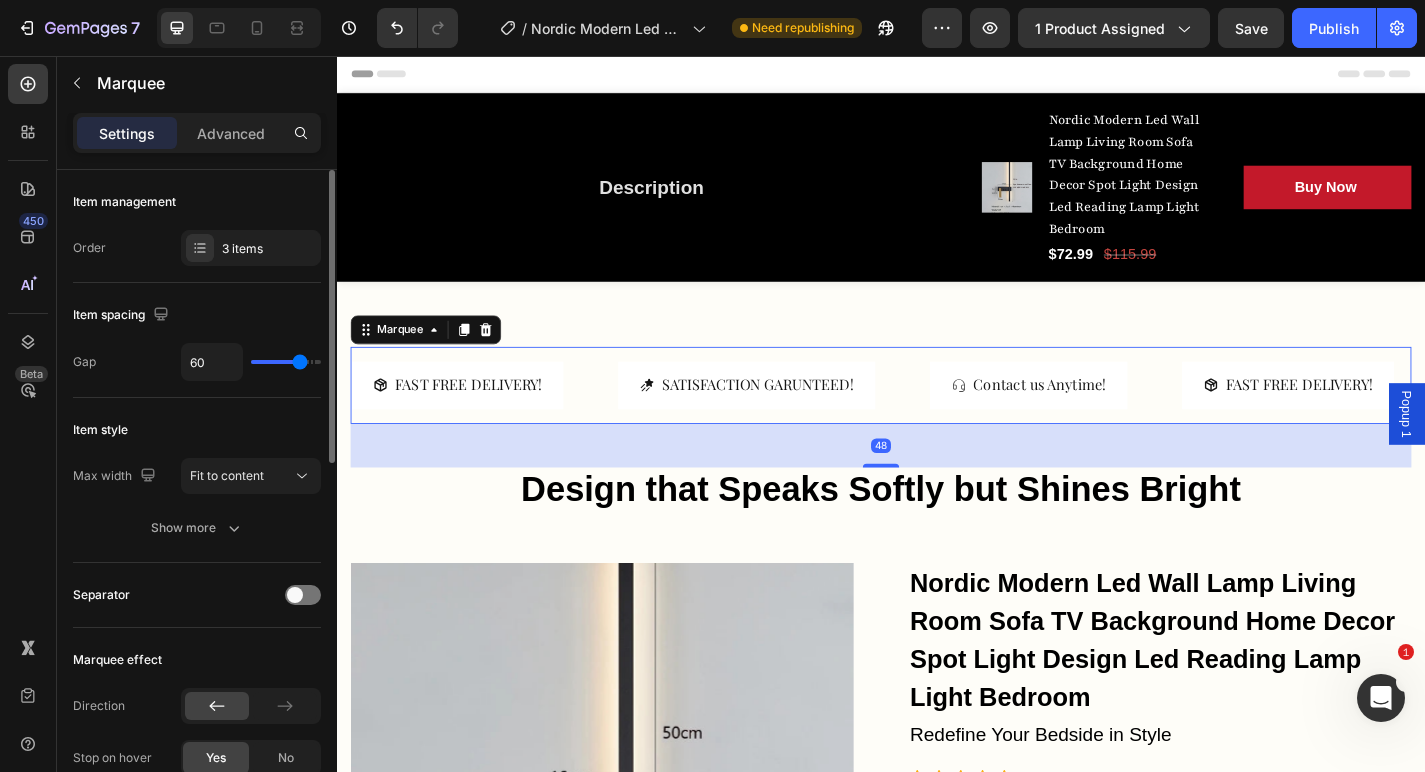 click on "FAST FREE DELIVERY! Button" at bounding box center [500, 419] 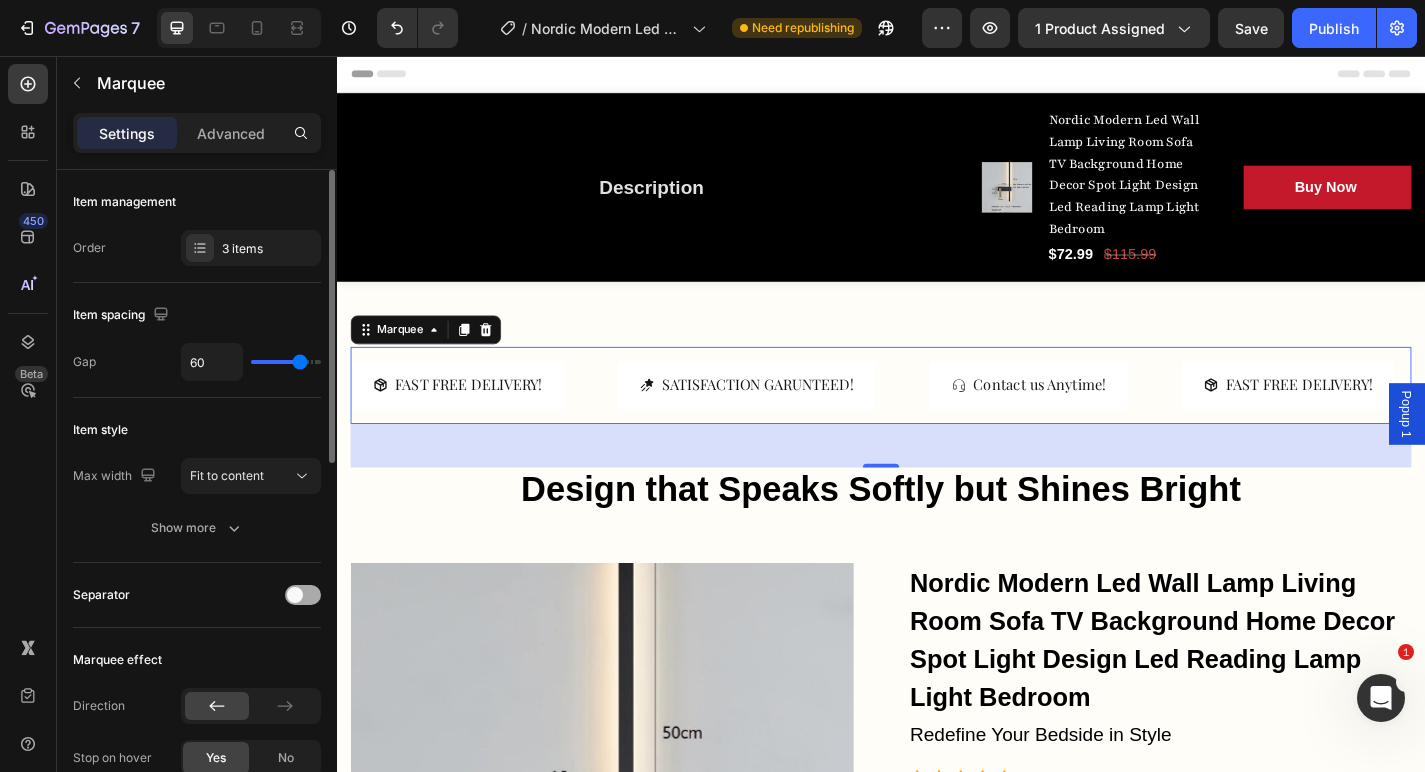 click at bounding box center [303, 595] 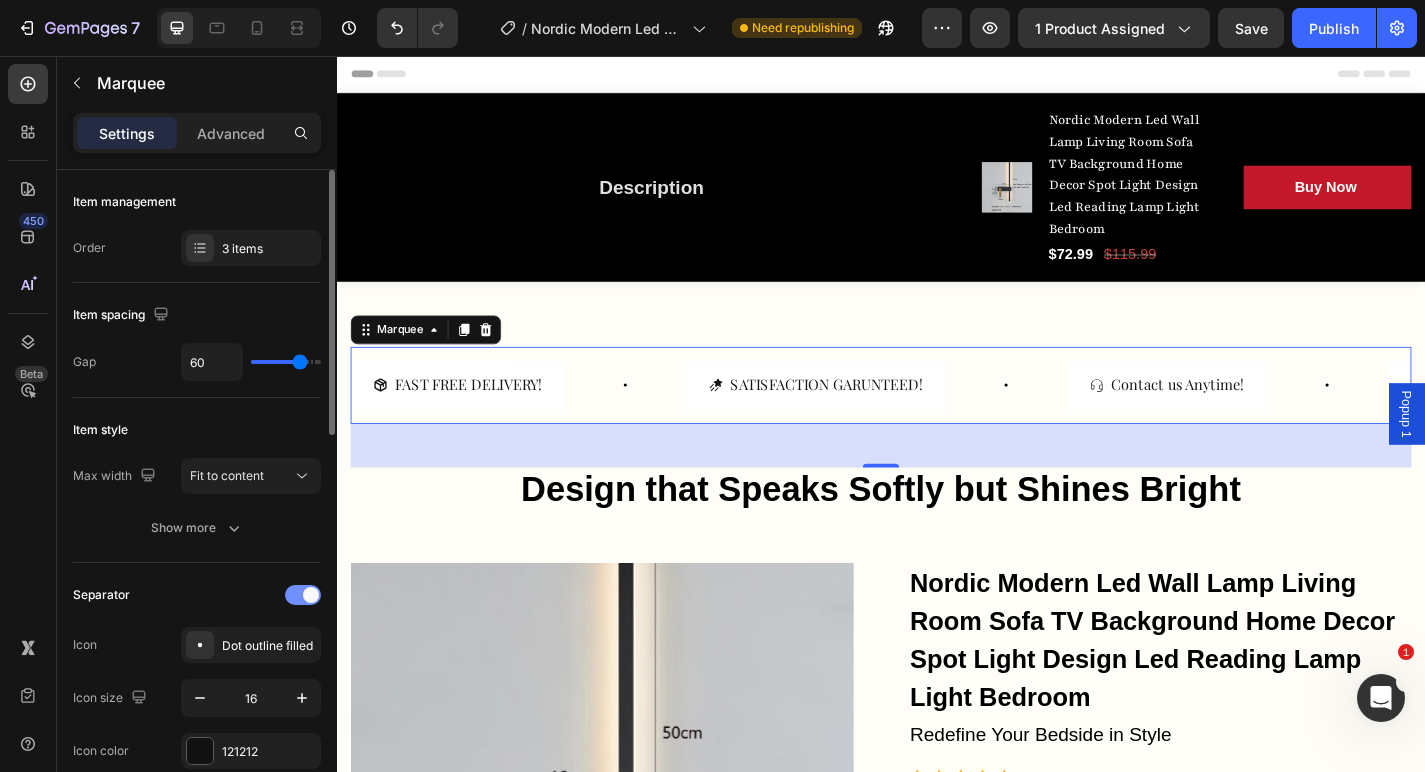 click at bounding box center (311, 595) 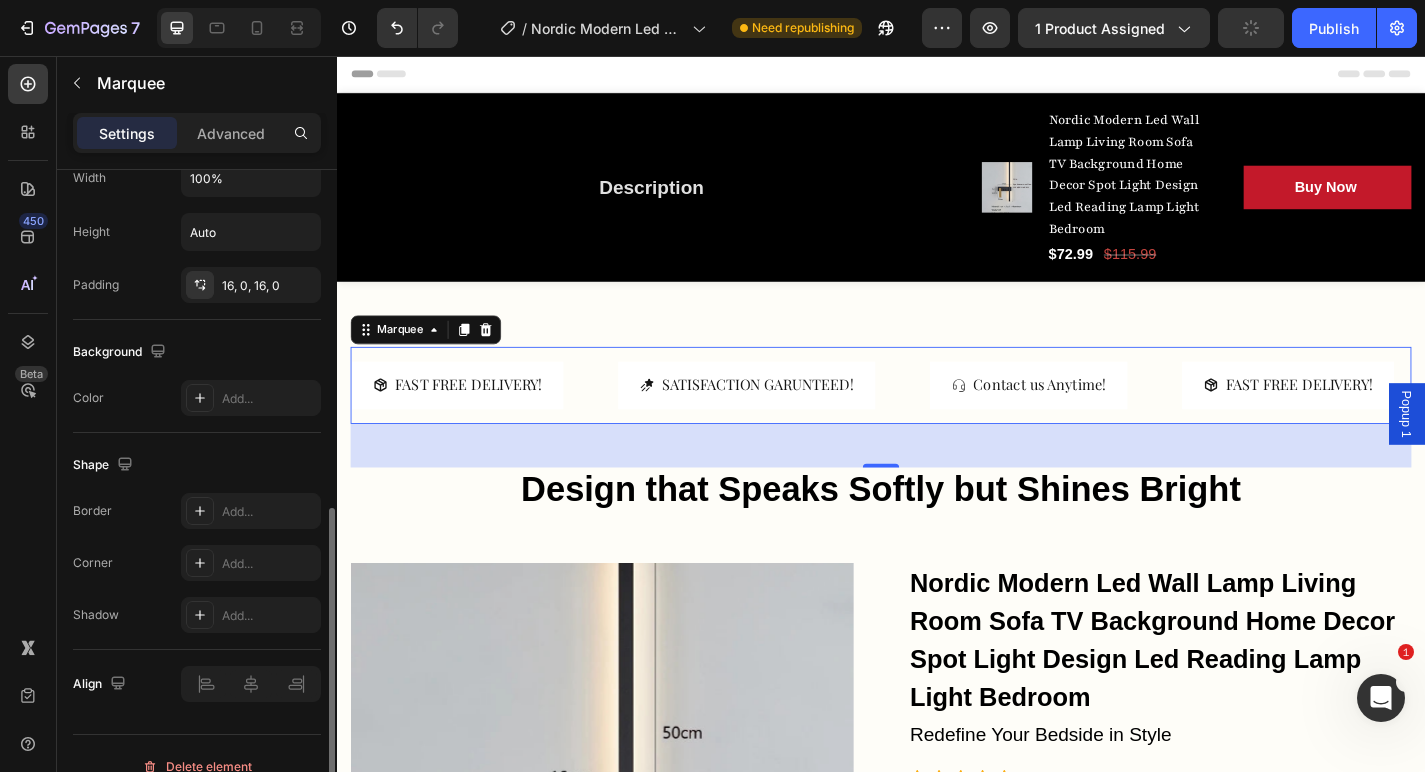 scroll, scrollTop: 820, scrollLeft: 0, axis: vertical 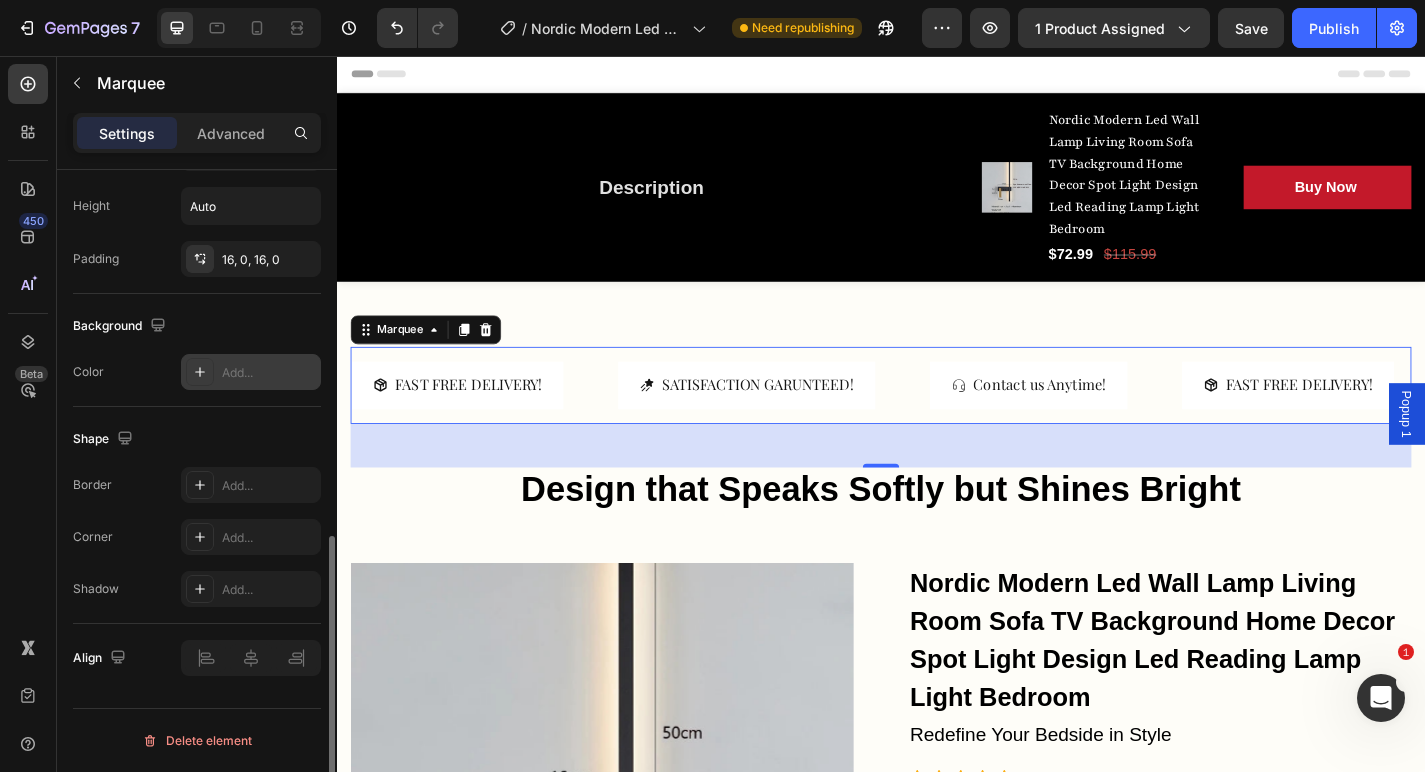 click on "Add..." at bounding box center (269, 373) 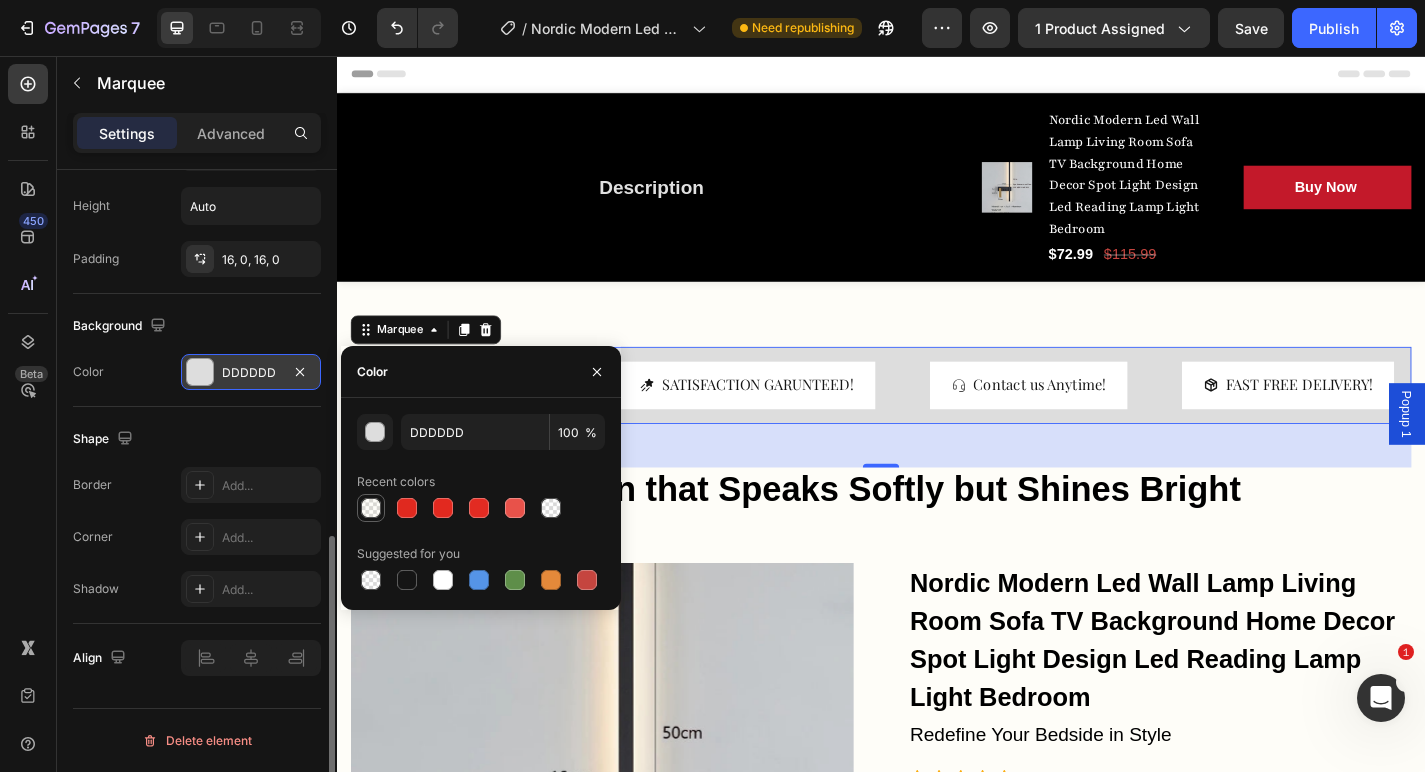 click at bounding box center [371, 508] 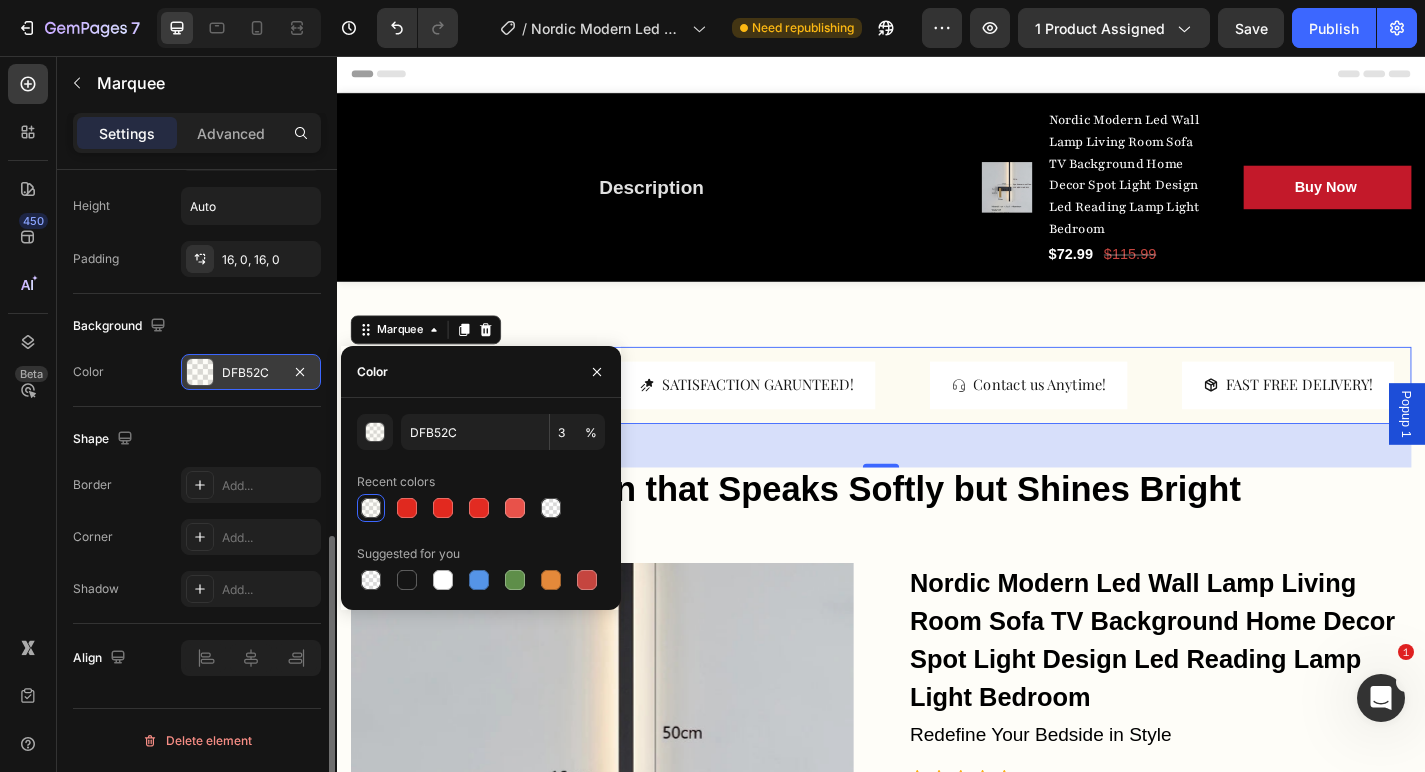 click on "48" at bounding box center [937, 486] 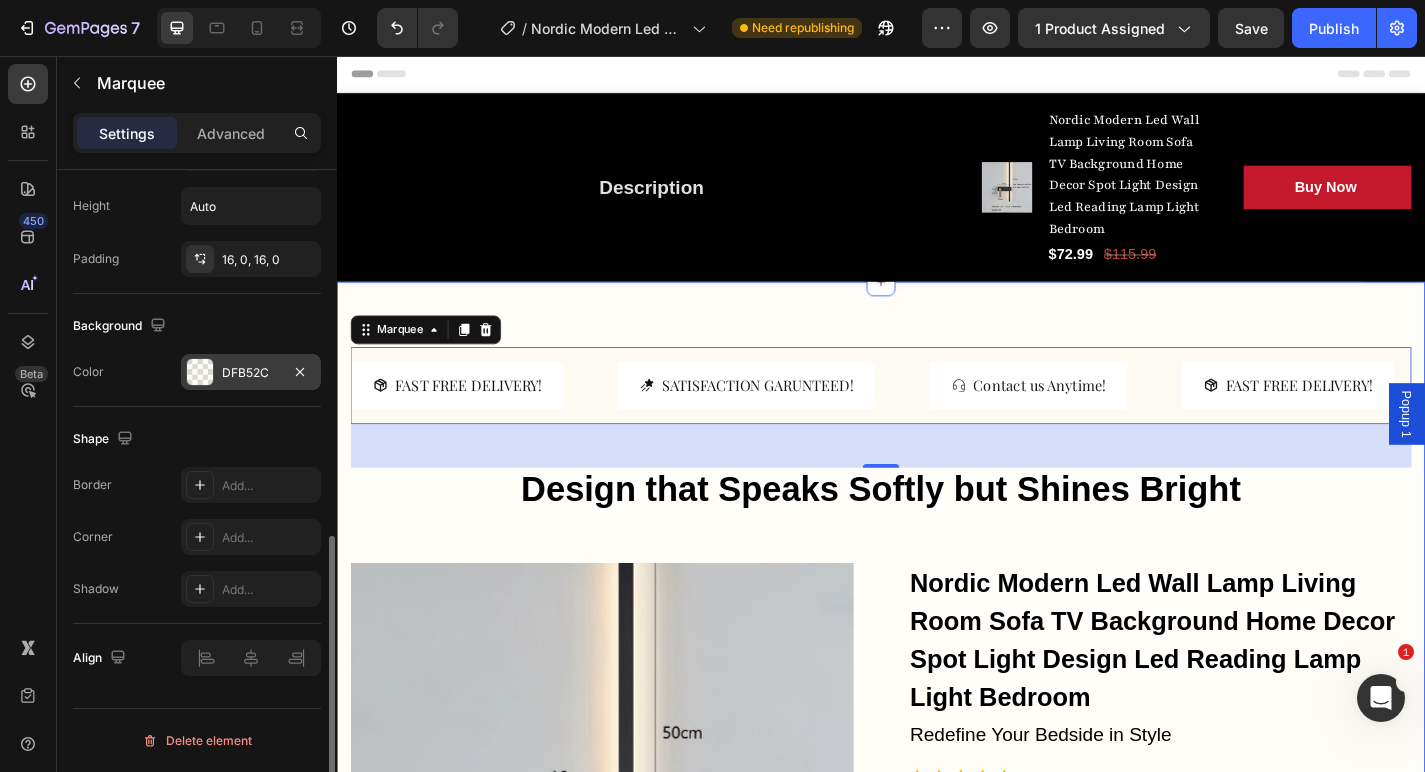 click on "FAST FREE DELIVERY! Button
SATISFACTION GARUNTEED! Button
Contact us Anytime! Button
FAST FREE DELIVERY! Button
SATISFACTION GARUNTEED! Button
Contact us Anytime! Button
FAST FREE DELIVERY! Button
SATISFACTION GARUNTEED! Button
Contact us Anytime! Button
FAST FREE DELIVERY! Button
SATISFACTION GARUNTEED! Button
Contact us Anytime! Button
FAST FREE DELIVERY! Button
SATISFACTION GARUNTEED! Button
Contact us Anytime! Button
FAST FREE DELIVERY! Button
SATISFACTION GARUNTEED! Button
Contact us Anytime! Button Marquee   48 Design that Speaks Softly but Shines Bright Heading Row Product Images Nordic Modern Led Wall Lamp Living Room Sofa TV Background Home Decor Spot Light Design Led Reading Lamp Light Bedroom (P) Title Text block" at bounding box center [937, 1673] 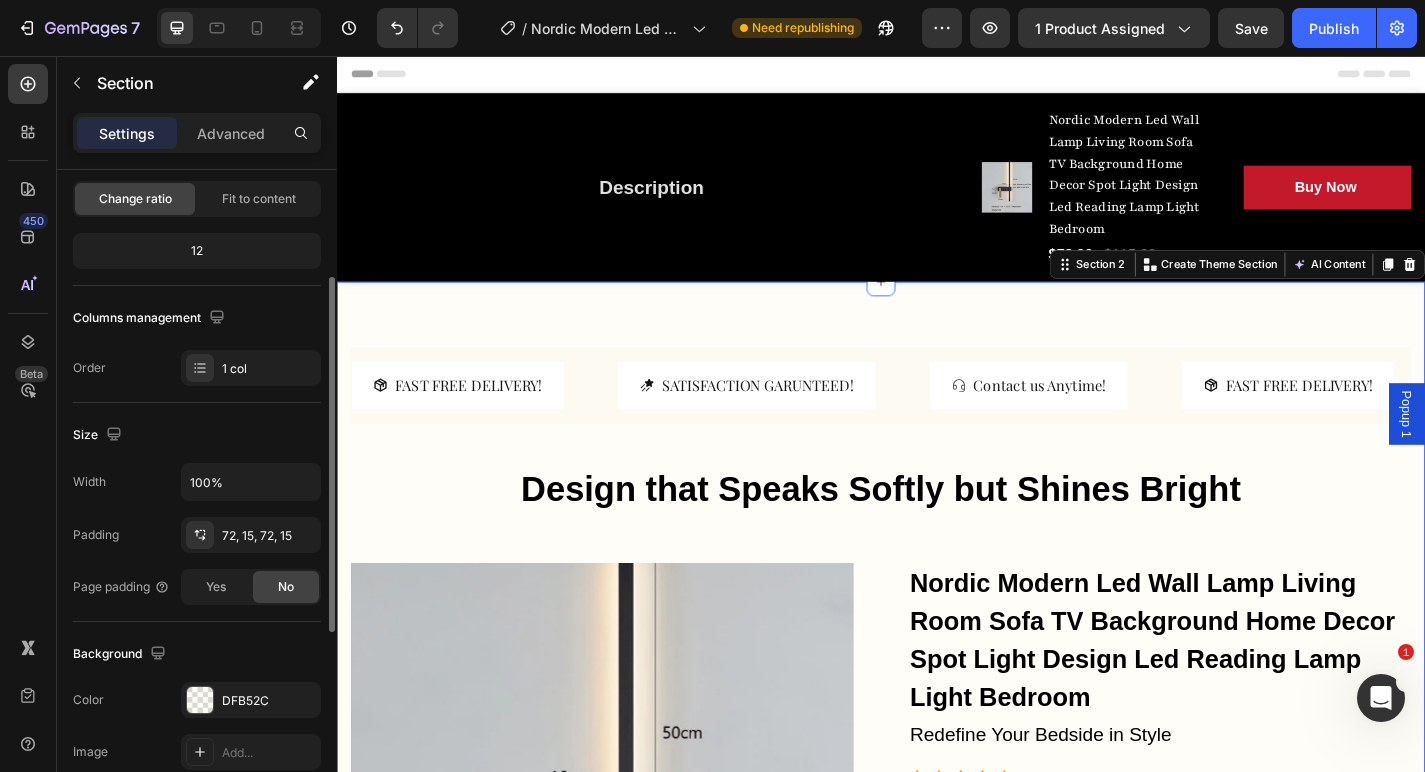 scroll, scrollTop: 201, scrollLeft: 0, axis: vertical 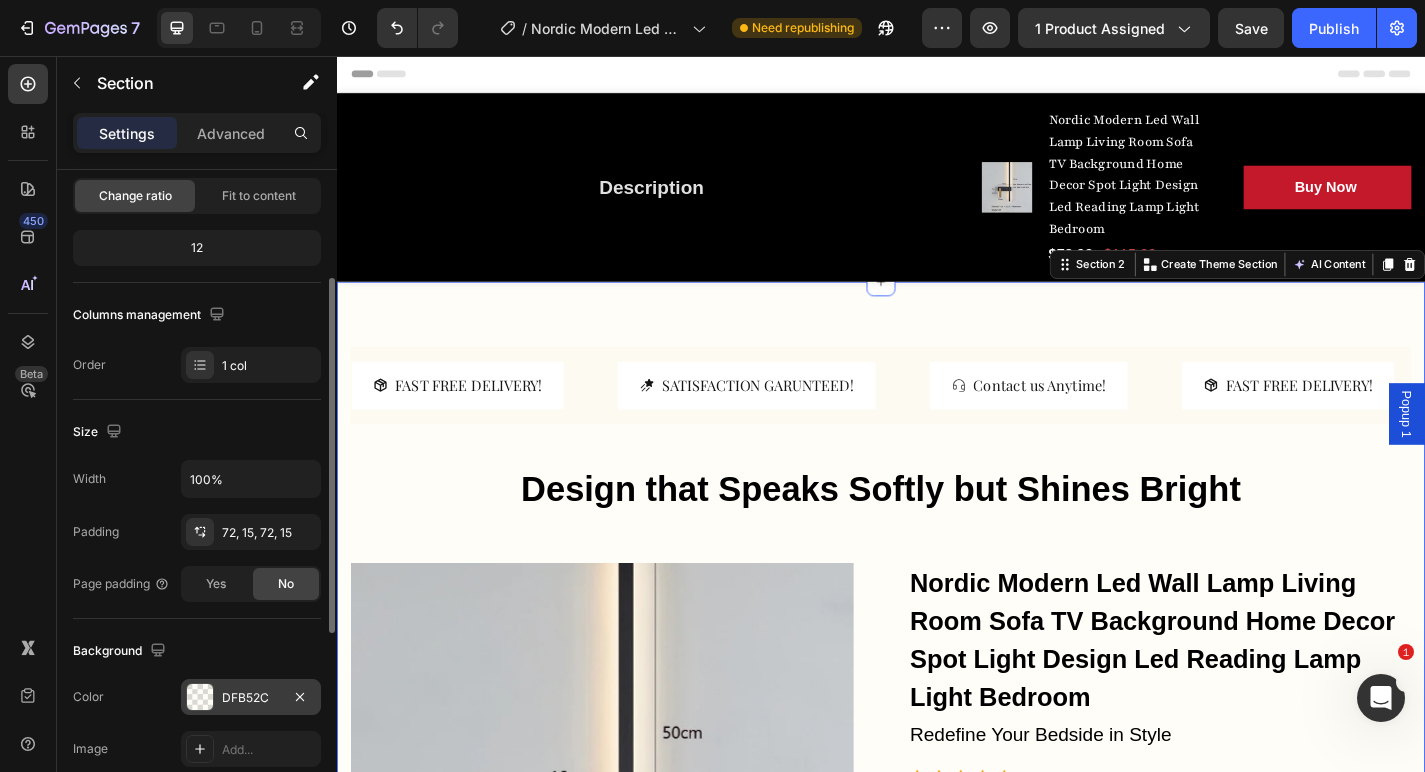 click on "DFB52C" at bounding box center [251, 698] 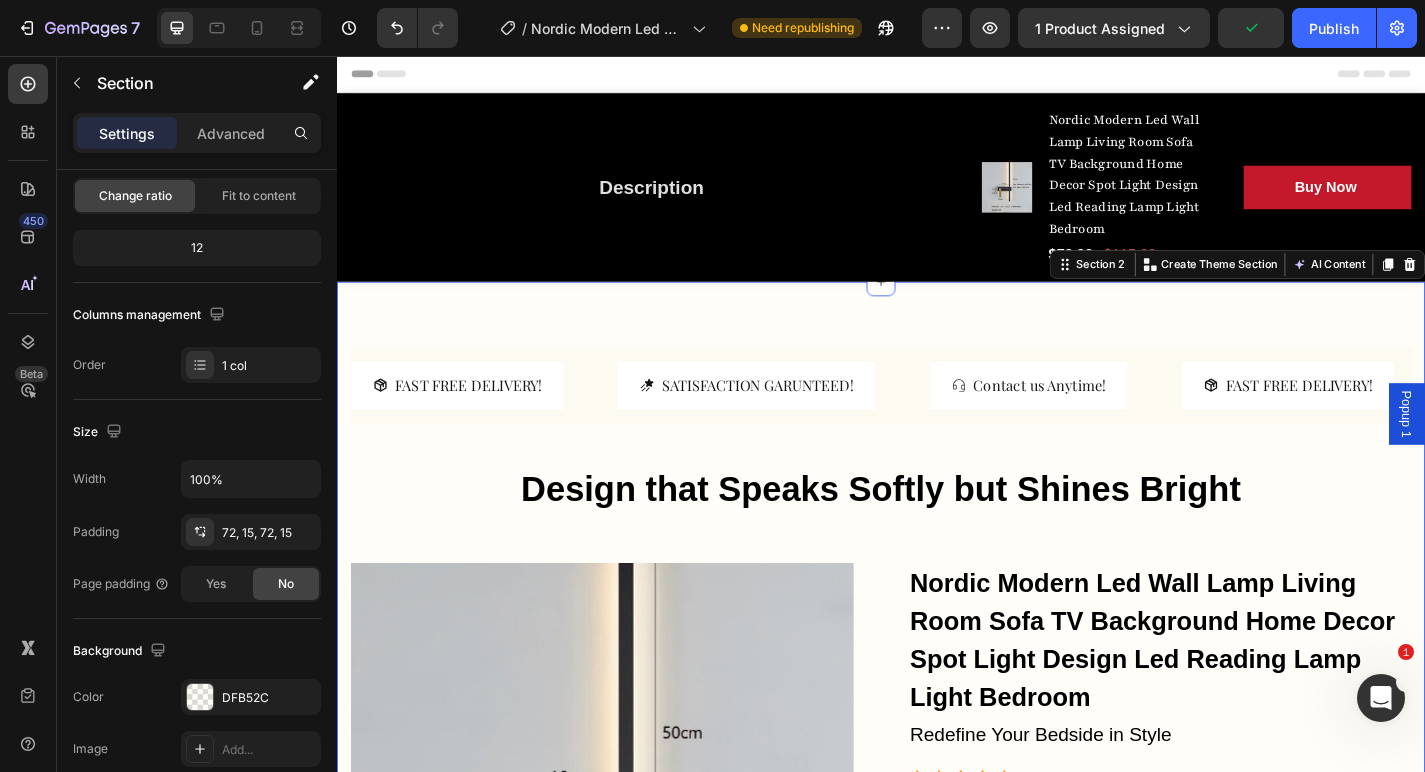 click on "FAST FREE DELIVERY! Button
SATISFACTION GARUNTEED! Button
Contact us Anytime! Button
FAST FREE DELIVERY! Button
SATISFACTION GARUNTEED! Button
Contact us Anytime! Button
FAST FREE DELIVERY! Button
SATISFACTION GARUNTEED! Button
Contact us Anytime! Button
FAST FREE DELIVERY! Button
SATISFACTION GARUNTEED! Button
Contact us Anytime! Button
FAST FREE DELIVERY! Button
SATISFACTION GARUNTEED! Button
Contact us Anytime! Button
FAST FREE DELIVERY! Button
SATISFACTION GARUNTEED! Button
Contact us Anytime! Button Marquee Design that Speaks Softly but Shines Bright Heading Row Product Images Nordic Modern Led Wall Lamp Living Room Sofa TV Background Home Decor Spot Light Design Led Reading Lamp Light Bedroom (P) Title Text block Icon" at bounding box center [937, 1673] 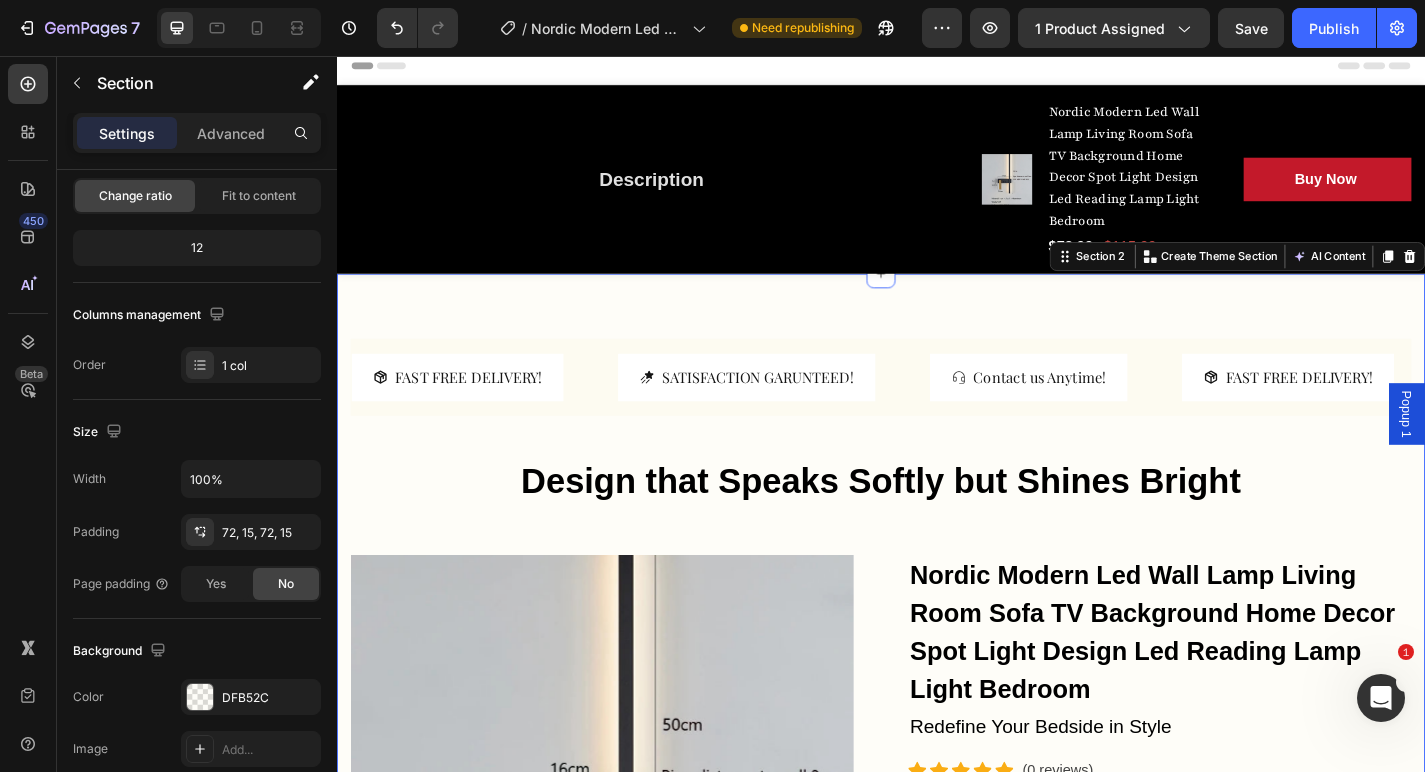 scroll, scrollTop: 10, scrollLeft: 0, axis: vertical 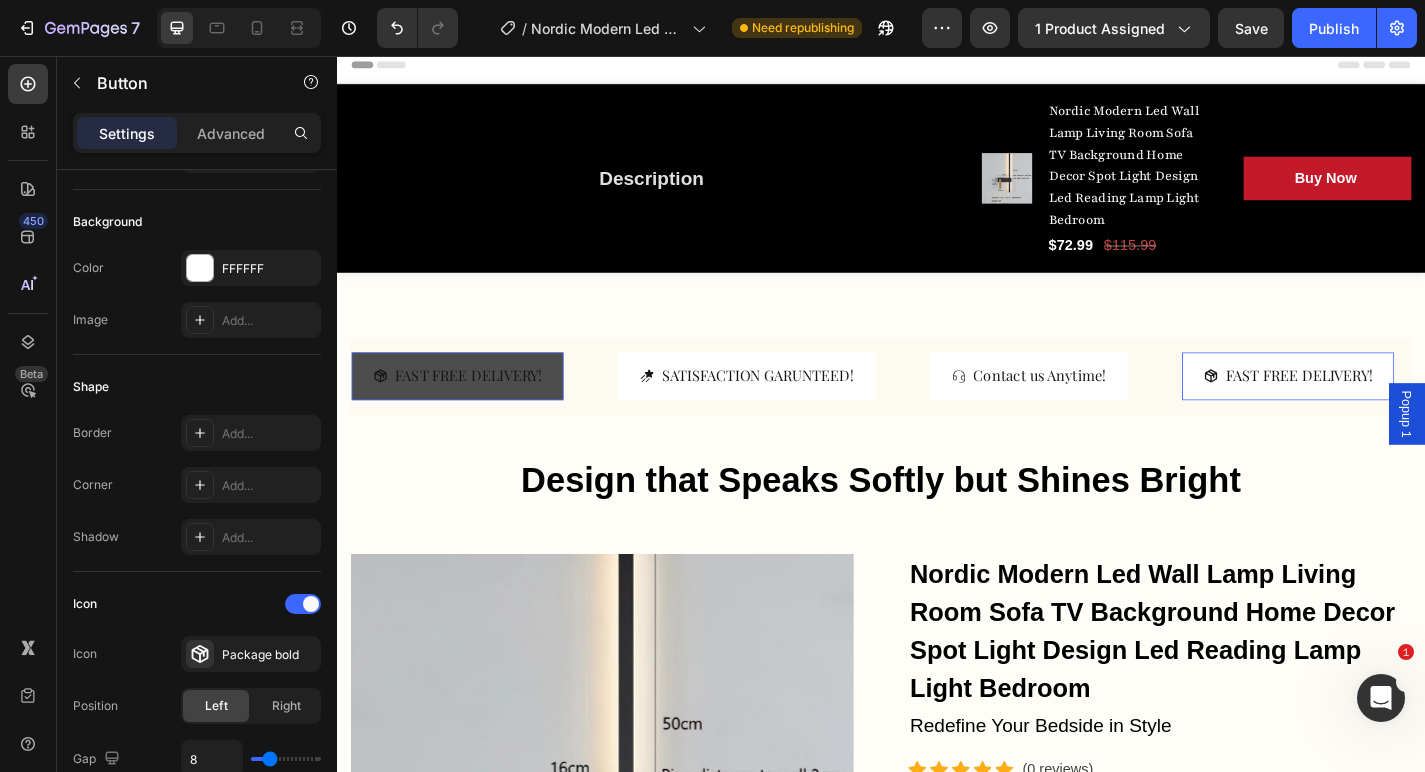 click on "FAST FREE DELIVERY!" at bounding box center [470, 409] 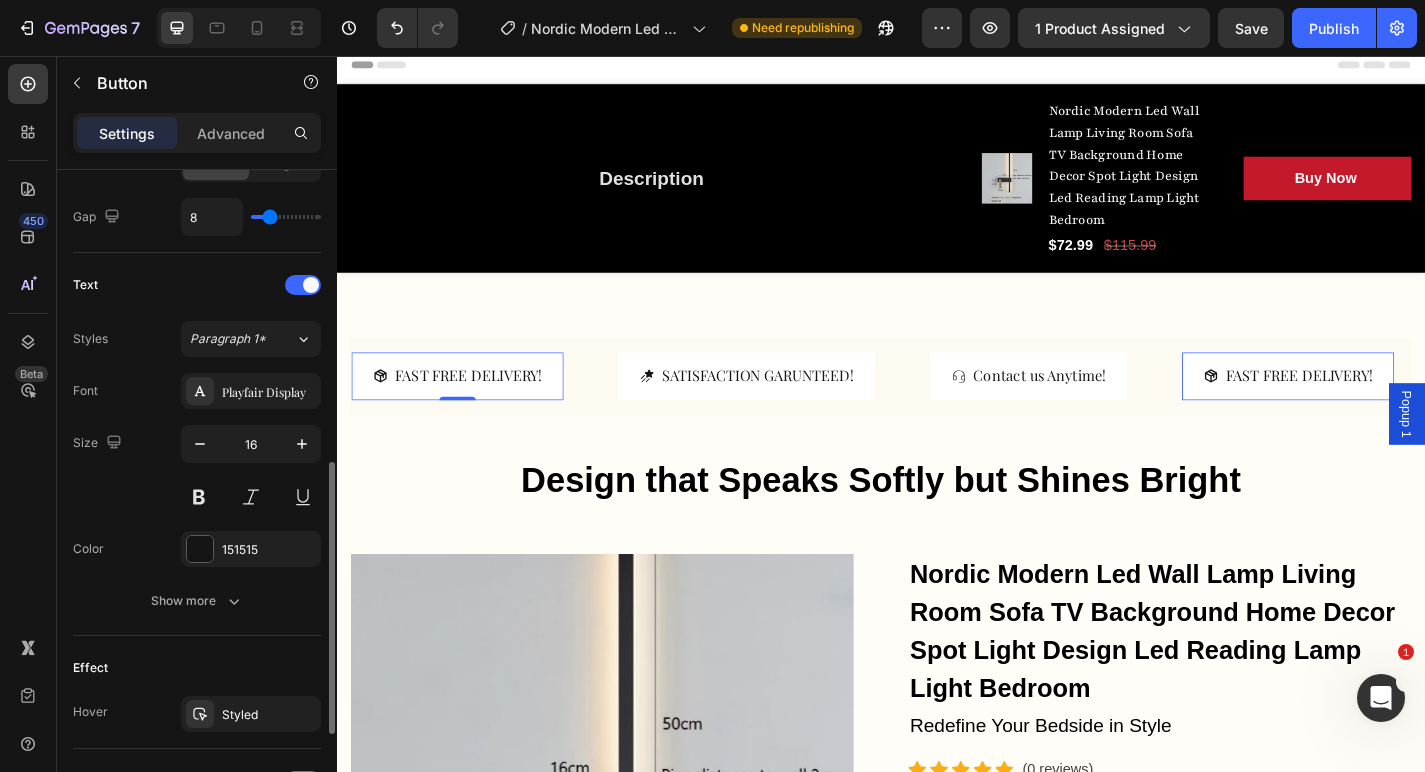 scroll, scrollTop: 761, scrollLeft: 0, axis: vertical 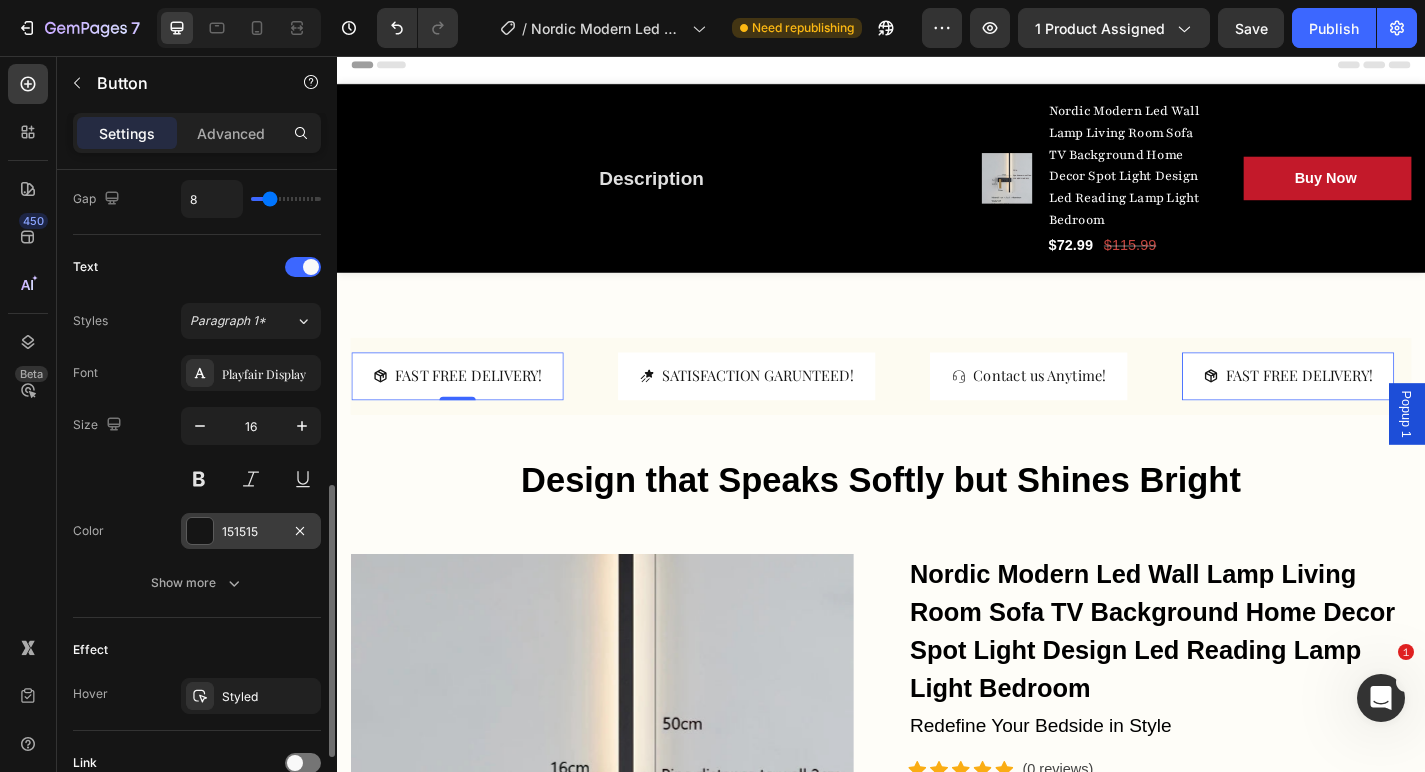 click on "151515" at bounding box center [251, 532] 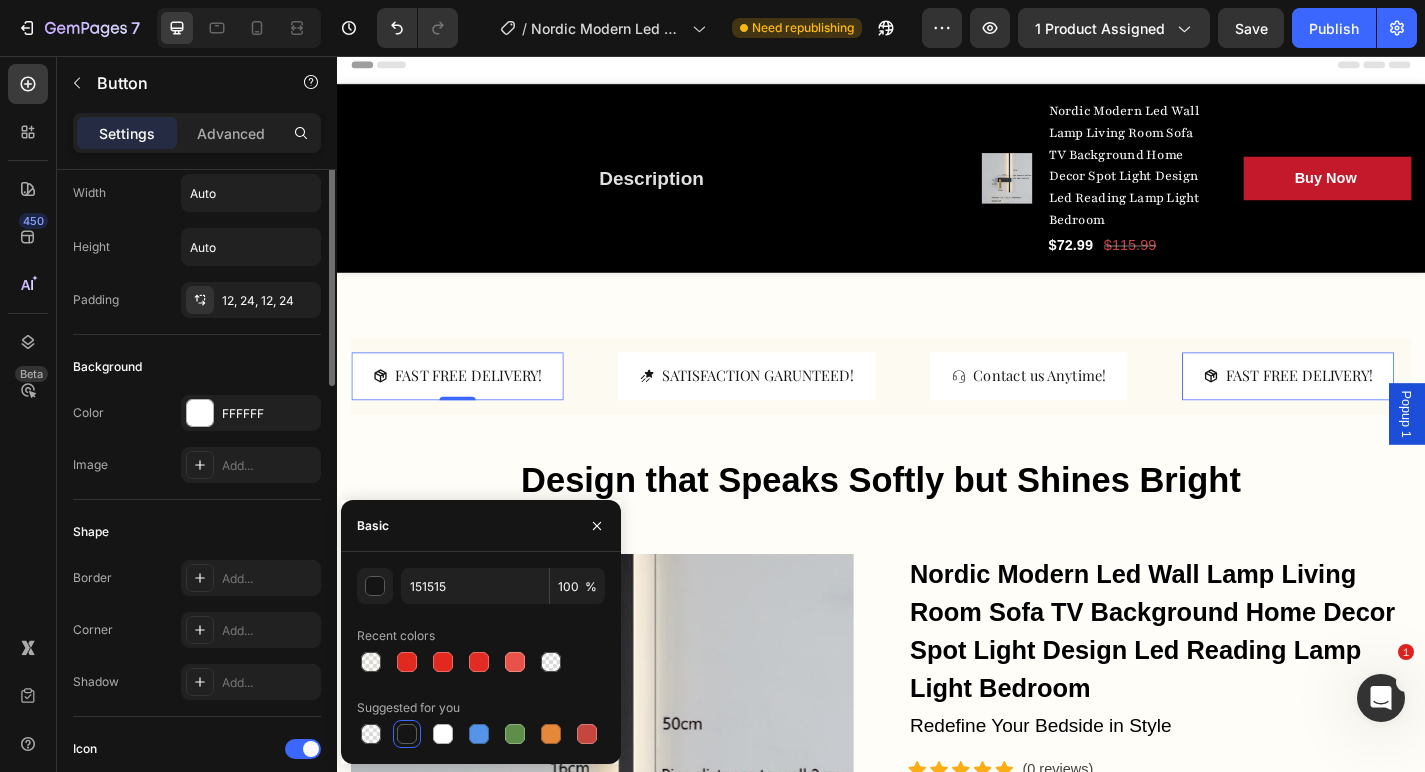 scroll, scrollTop: 0, scrollLeft: 0, axis: both 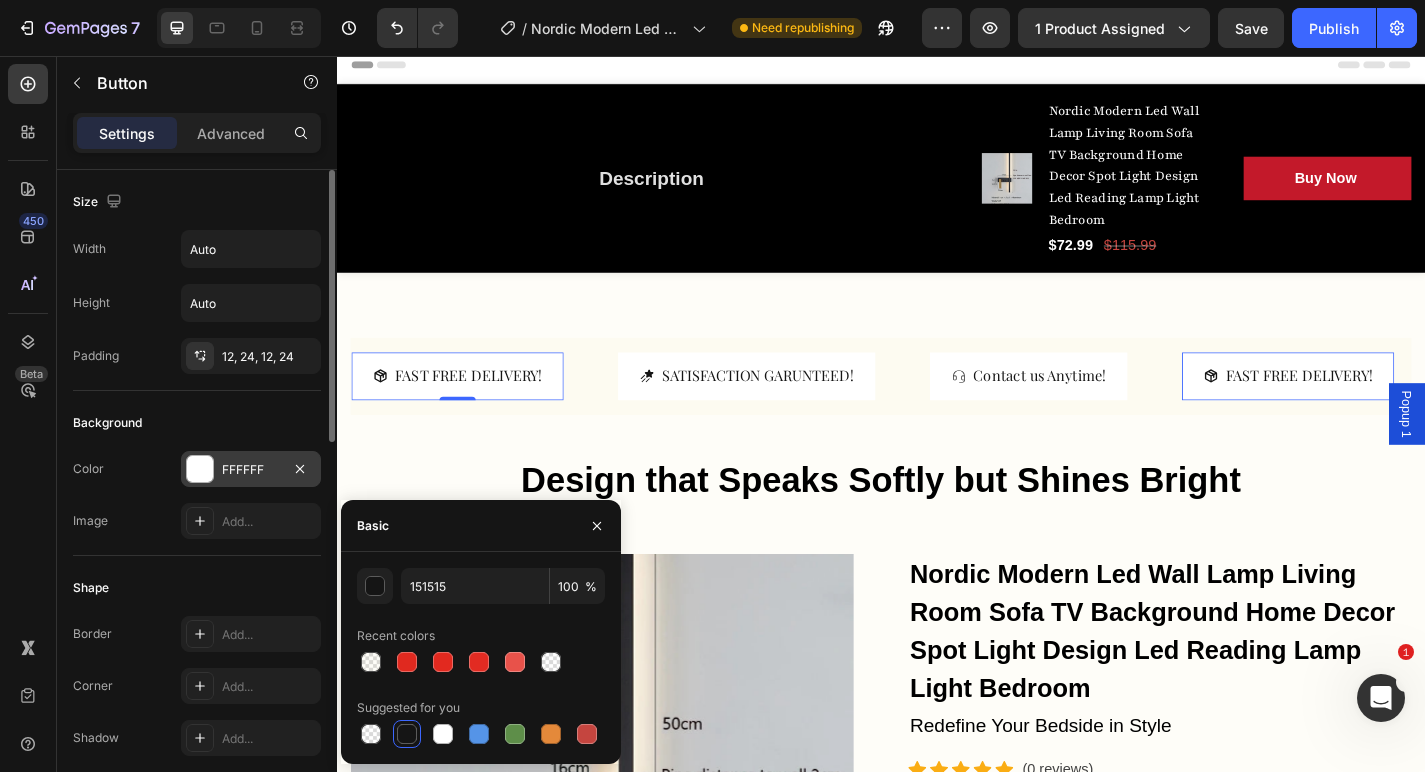 click on "FFFFFF" at bounding box center (251, 470) 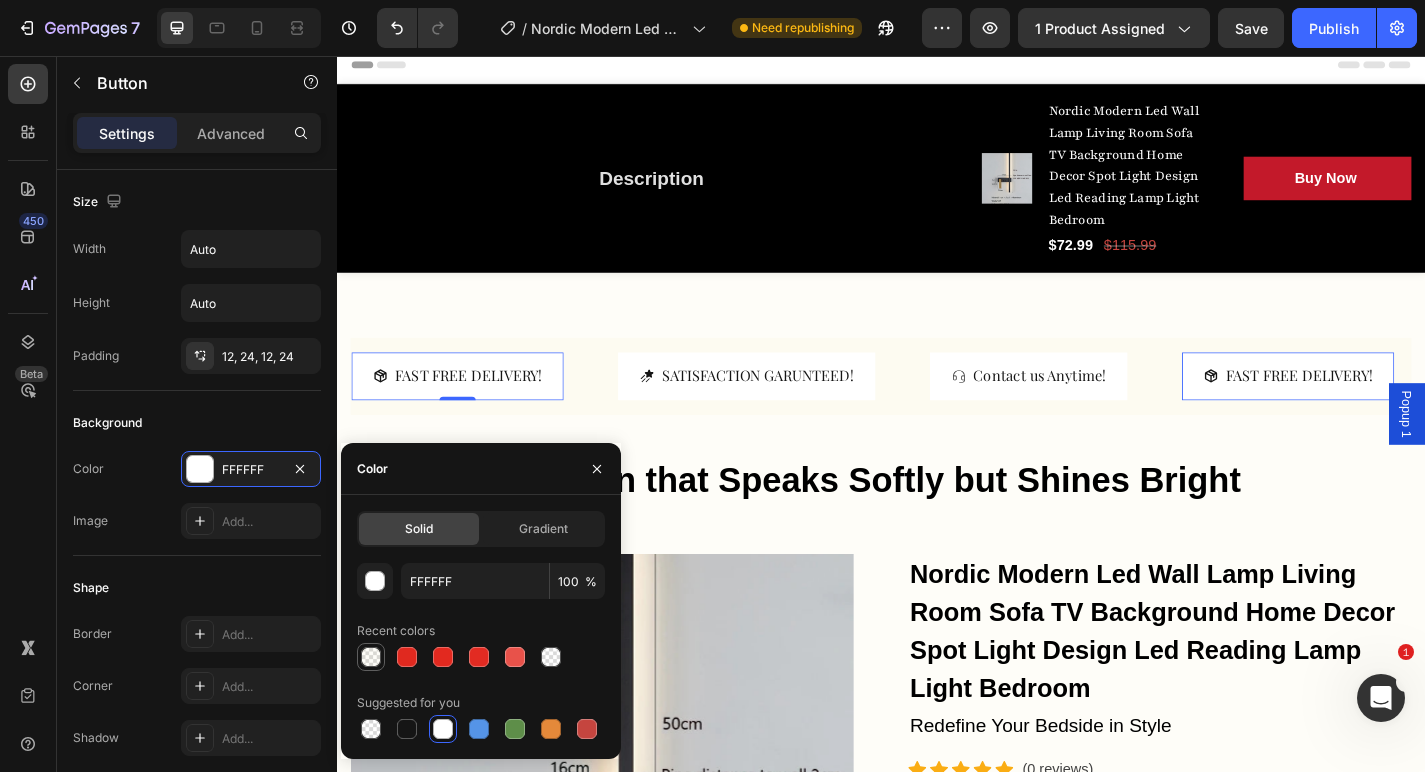click at bounding box center [371, 657] 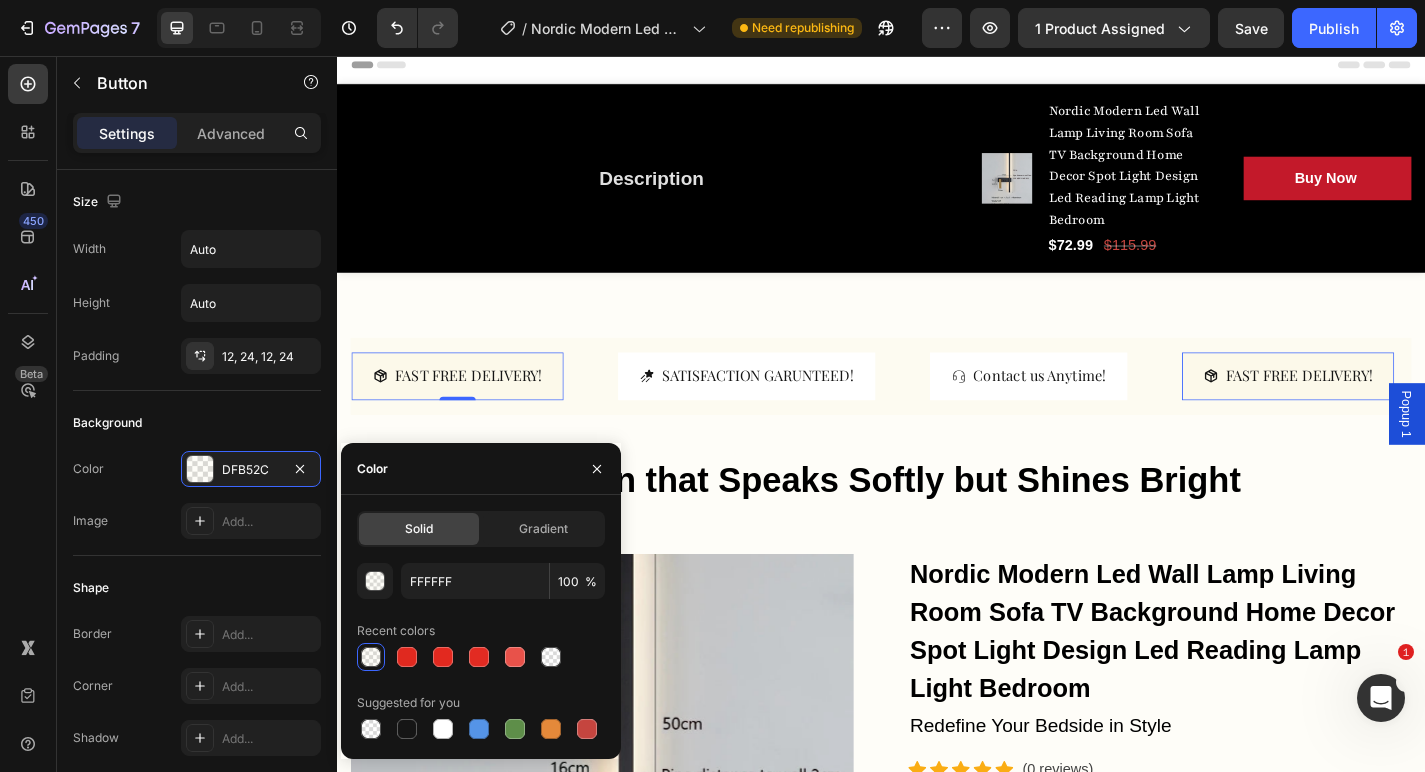 type on "DFB52C" 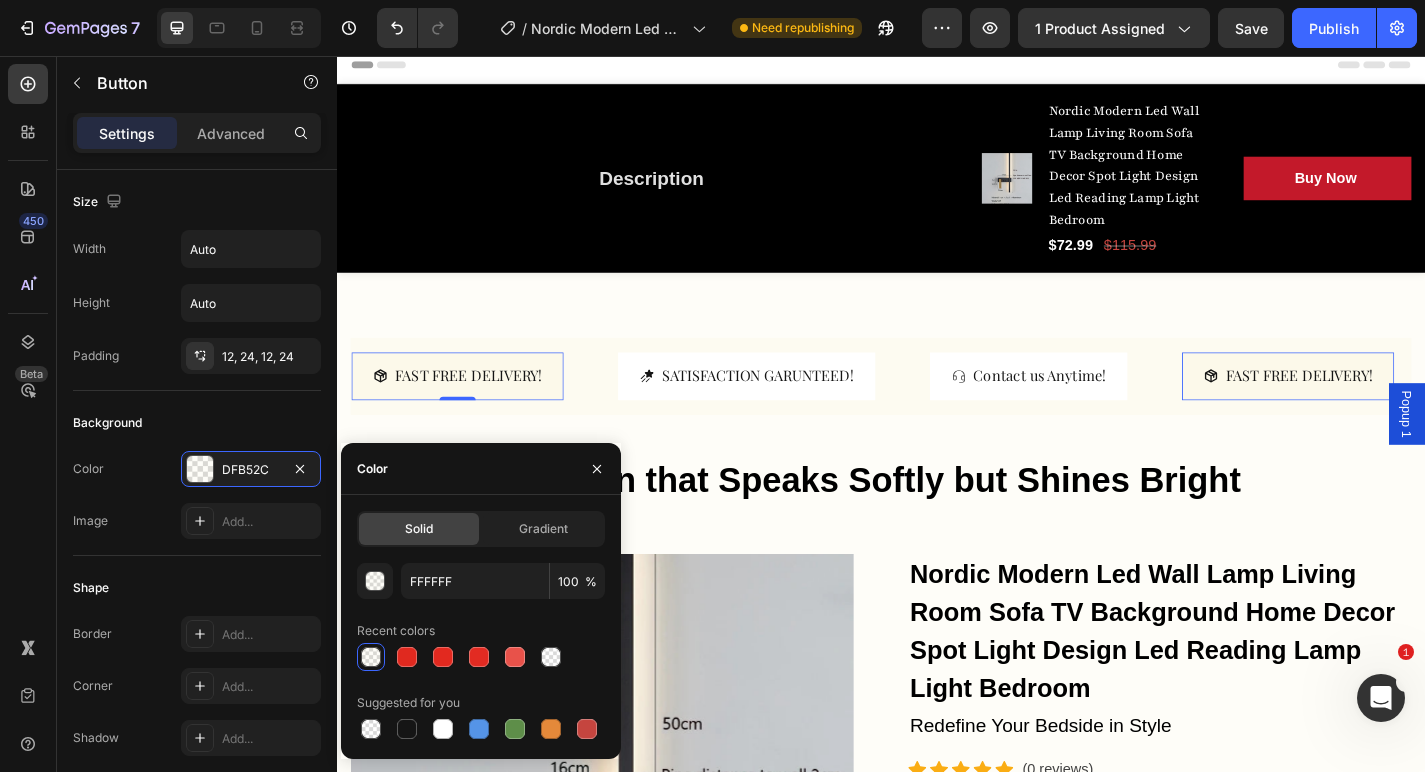 type on "3" 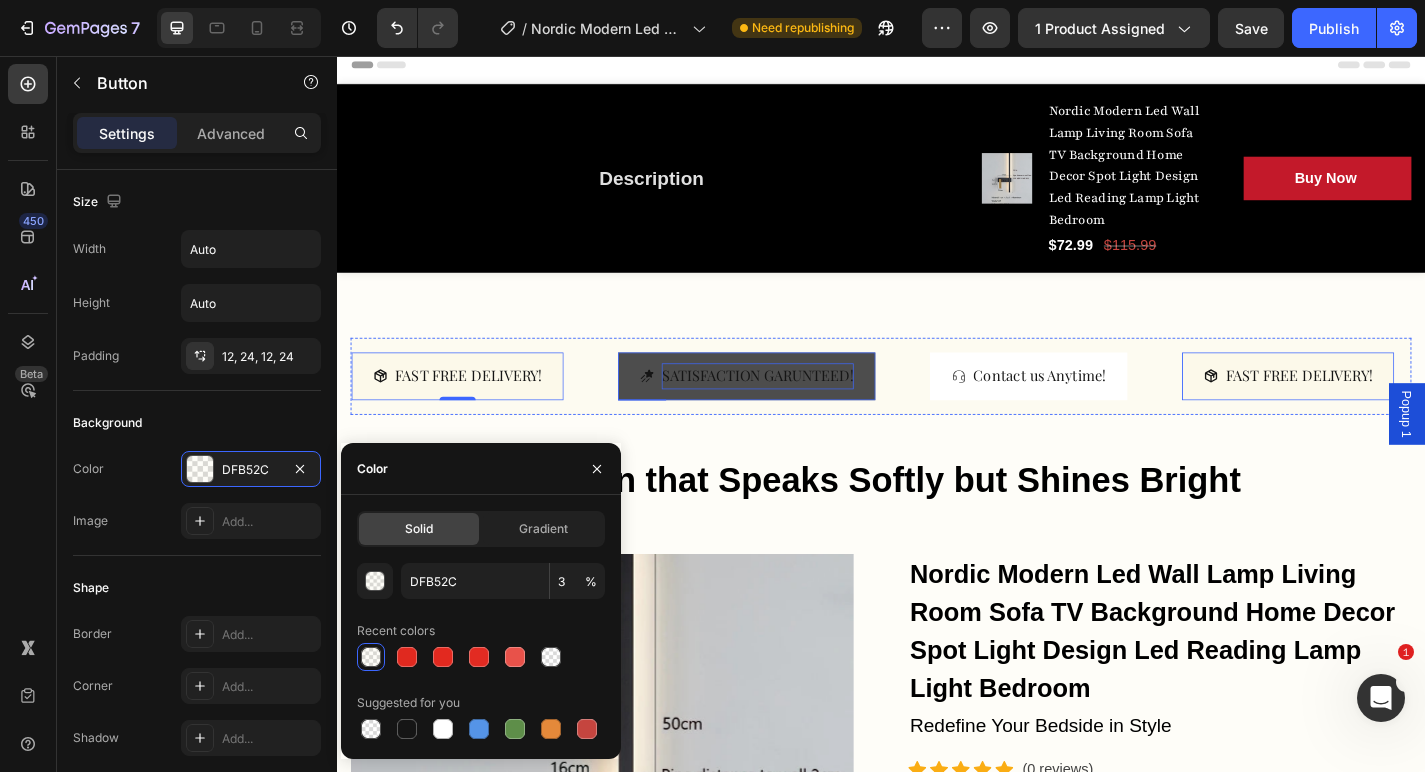click on "SATISFACTION GARUNTEED!" at bounding box center (801, 409) 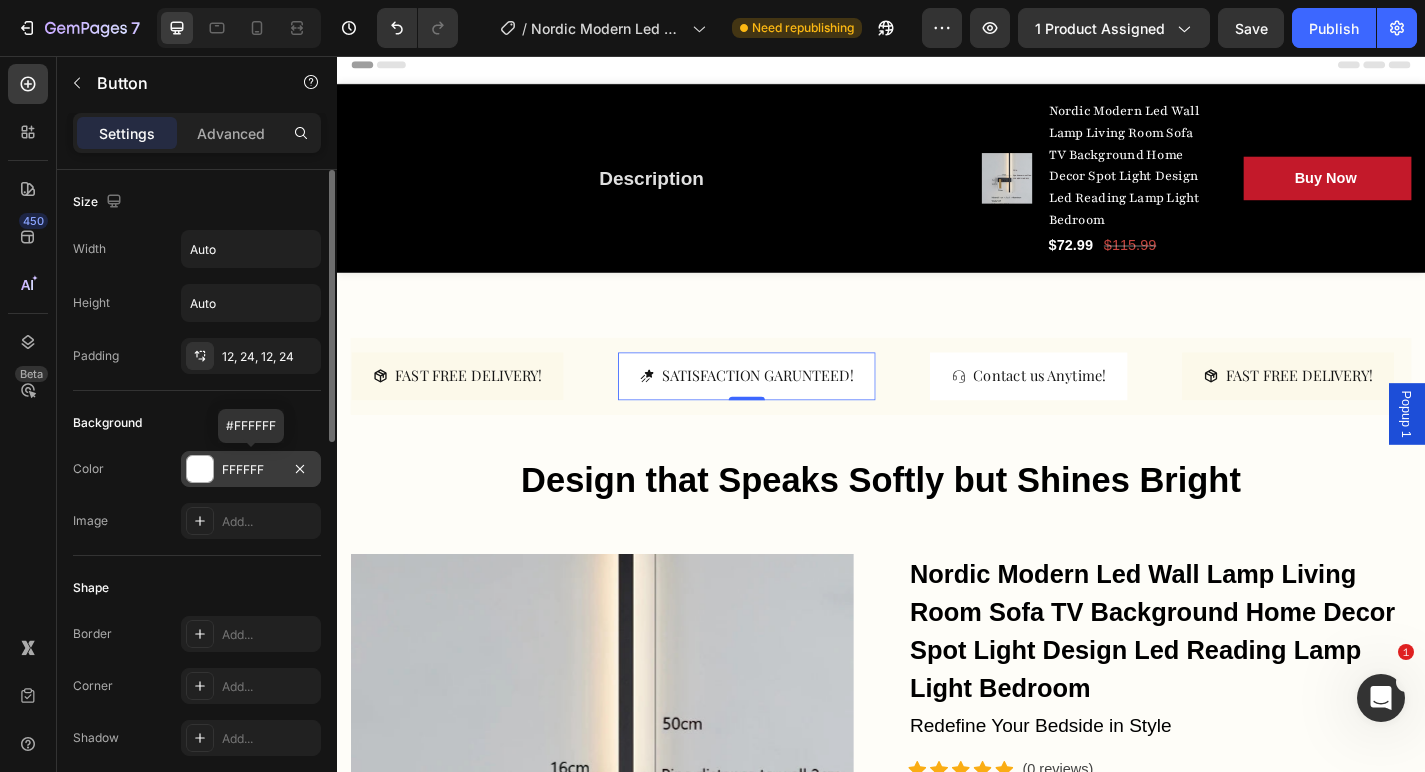 click on "FFFFFF" at bounding box center (251, 470) 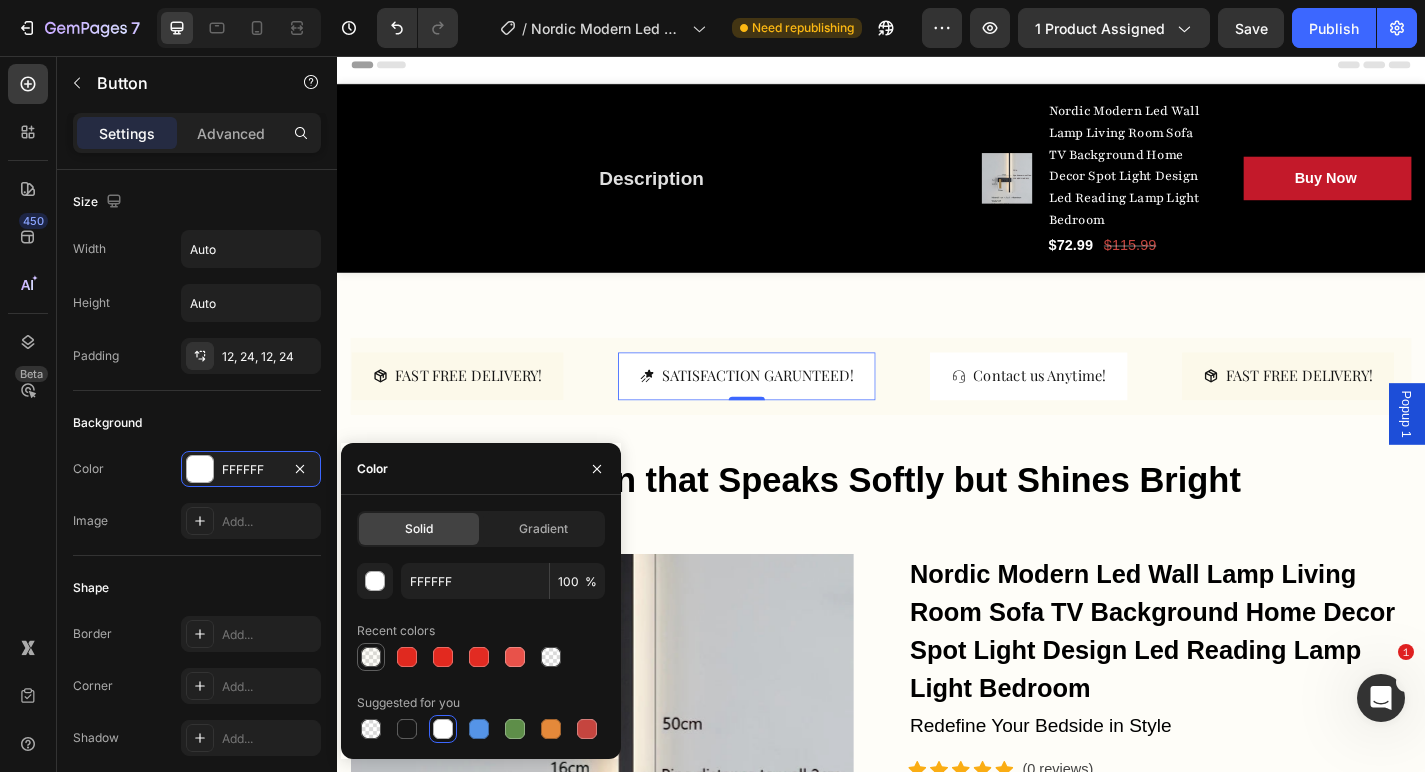 click at bounding box center [371, 657] 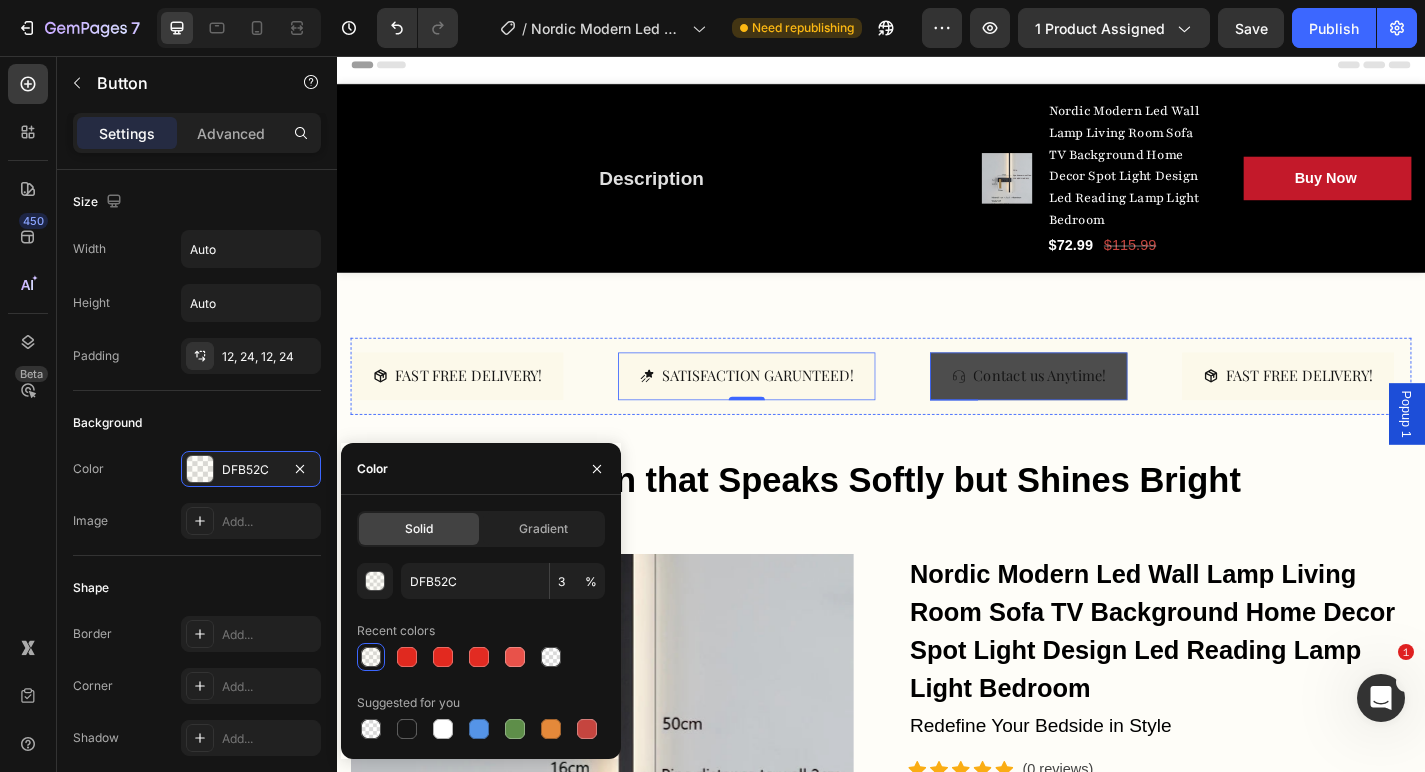click on "Contact us Anytime!" at bounding box center (1100, 409) 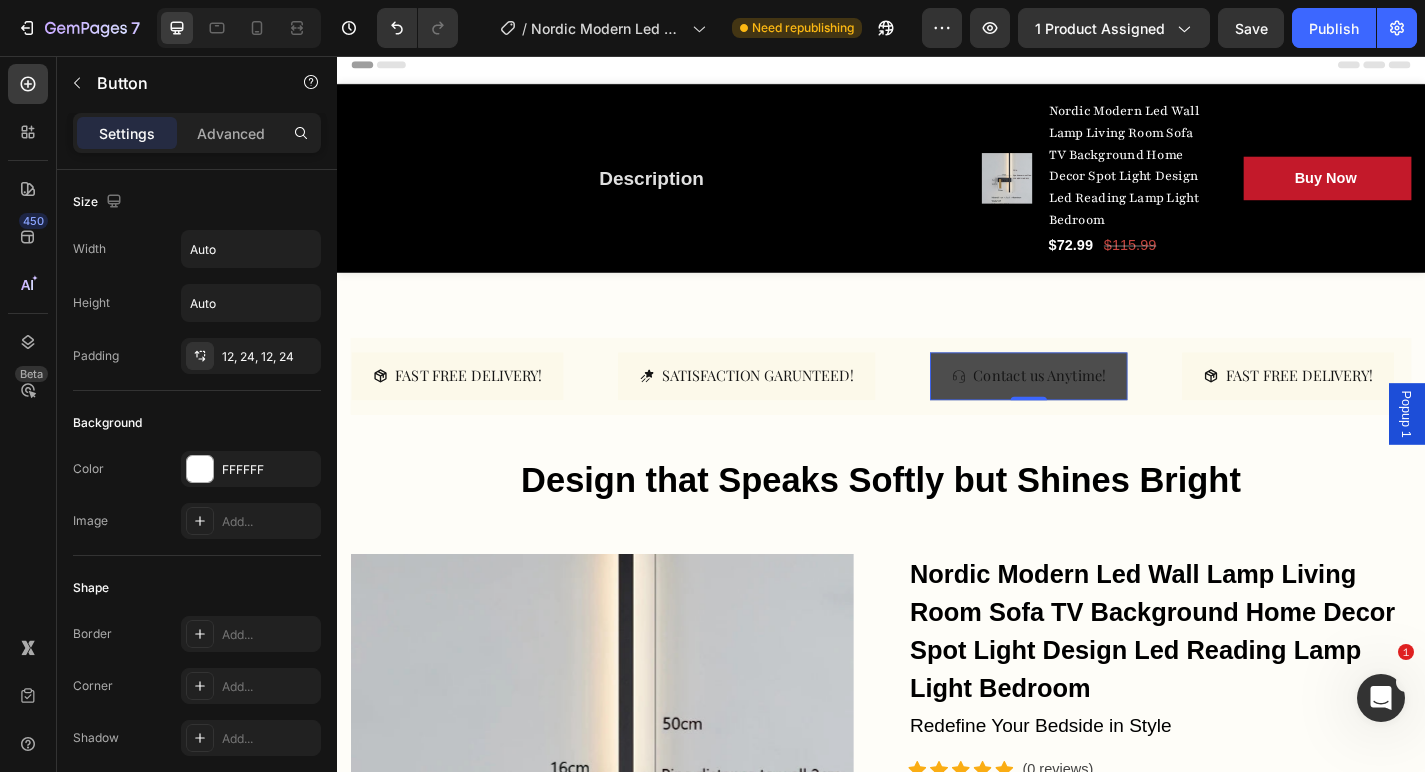 click on "Contact us Anytime!" at bounding box center (1100, 409) 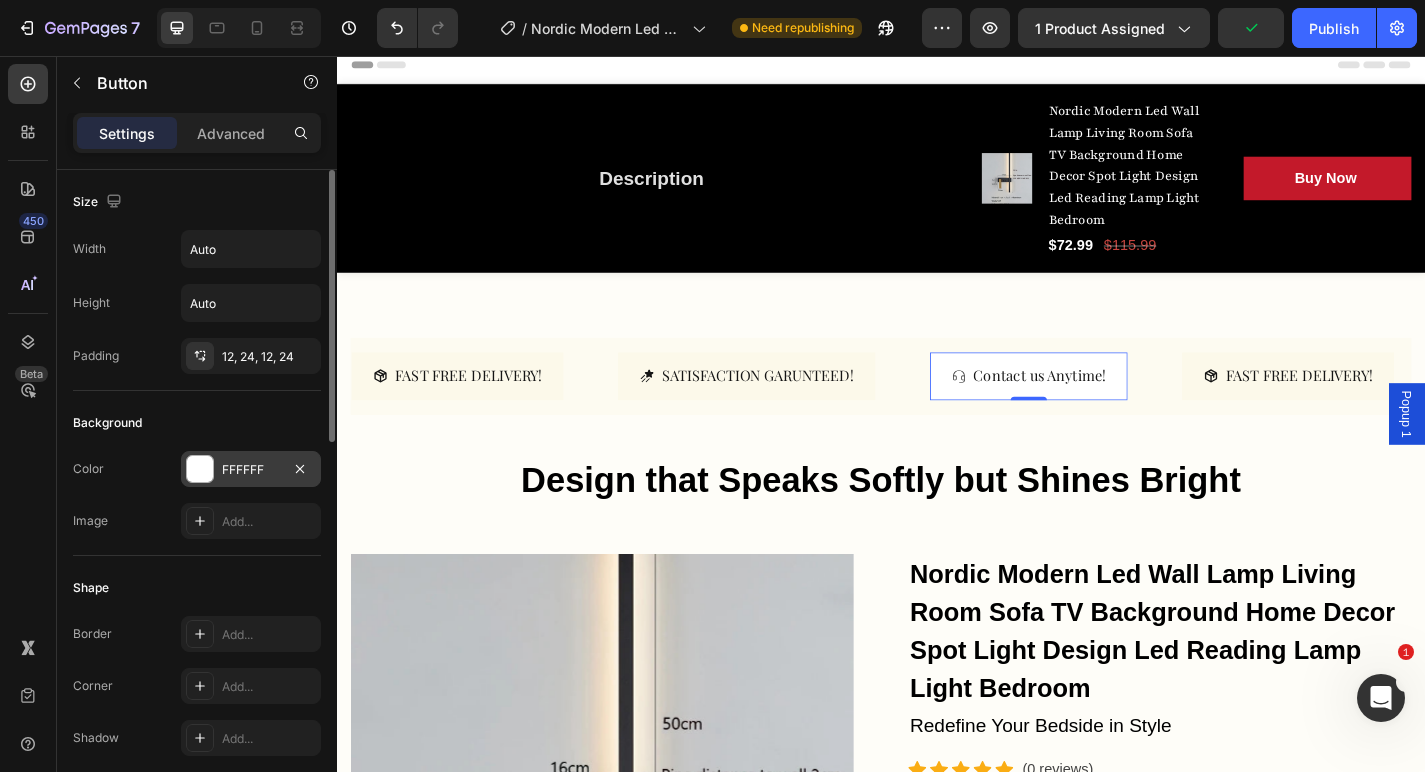 click on "FFFFFF" at bounding box center (251, 470) 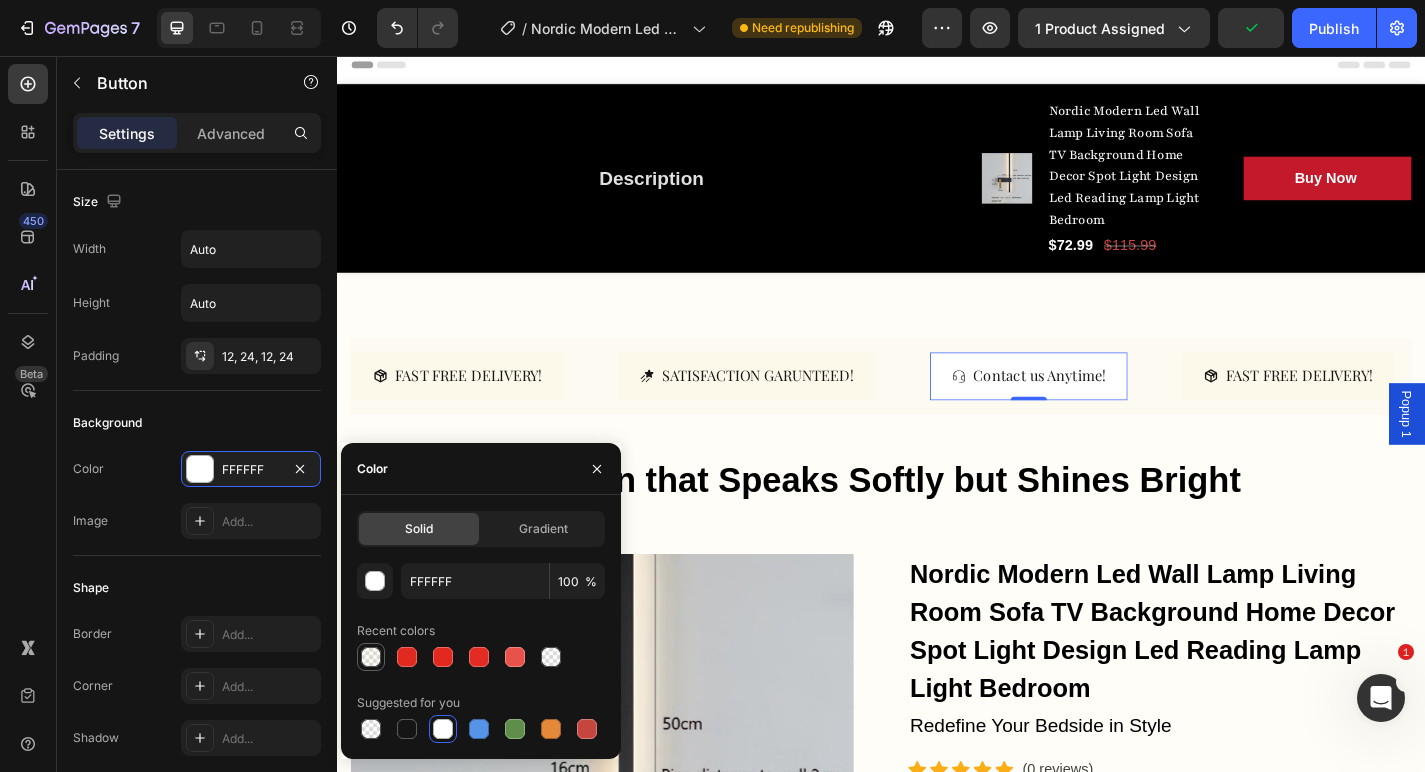click at bounding box center [371, 657] 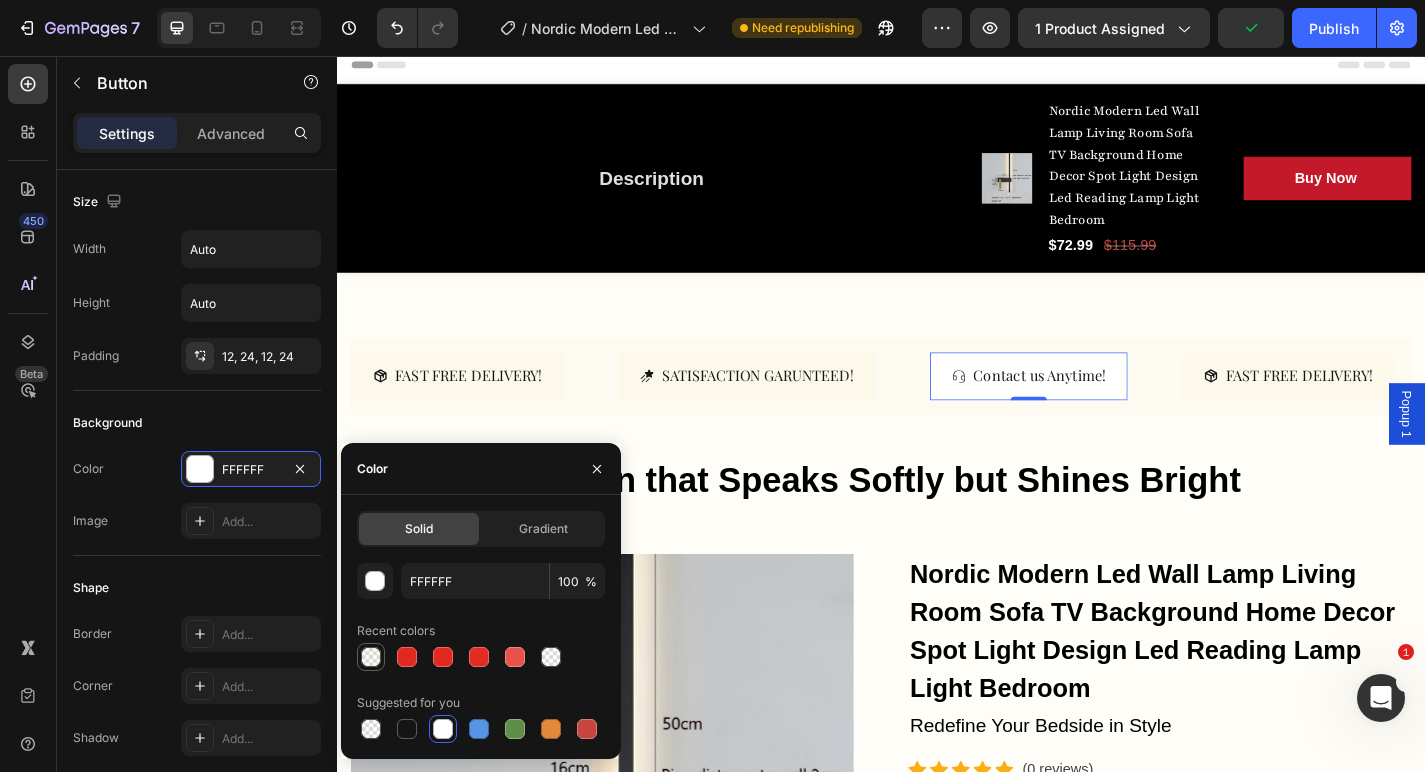 type on "DFB52C" 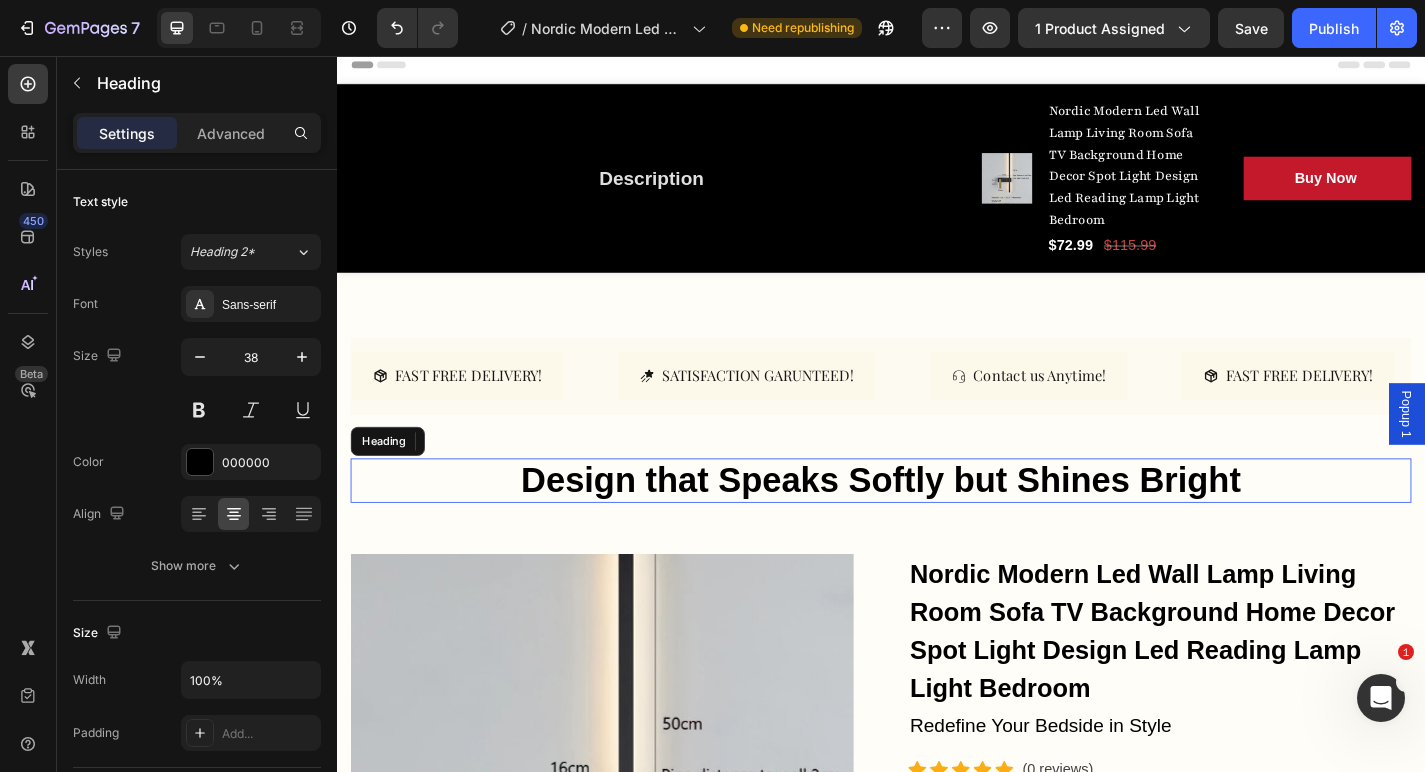 click on "Design that Speaks Softly but Shines Bright" at bounding box center [937, 525] 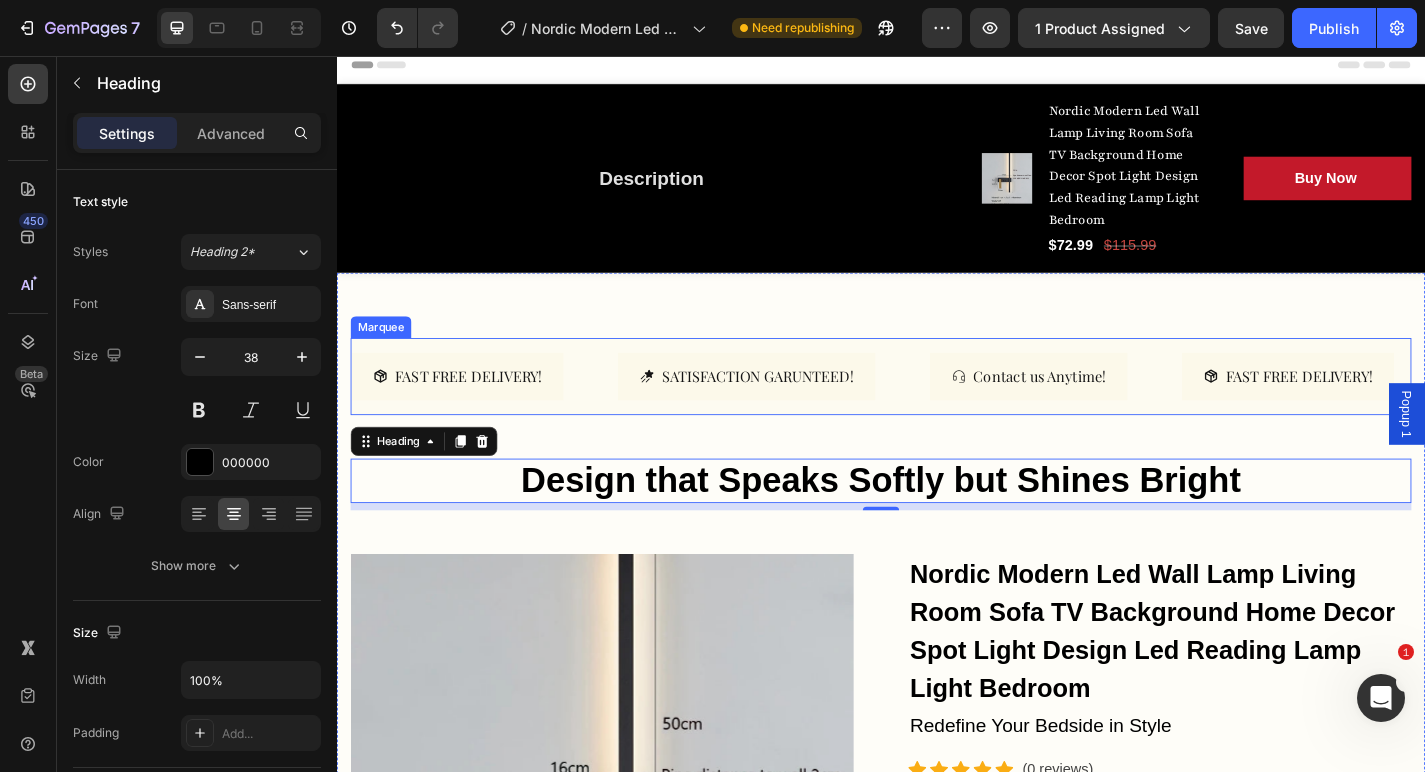 click on "FAST FREE DELIVERY! Button
SATISFACTION GARUNTEED! Button
Contact us Anytime! Button
FAST FREE DELIVERY! Button
SATISFACTION GARUNTEED! Button
Contact us Anytime! Button
FAST FREE DELIVERY! Button
SATISFACTION GARUNTEED! Button
Contact us Anytime! Button
FAST FREE DELIVERY! Button
SATISFACTION GARUNTEED! Button
Contact us Anytime! Button
FAST FREE DELIVERY! Button
SATISFACTION GARUNTEED! Button
Contact us Anytime! Button
FAST FREE DELIVERY! Button
SATISFACTION GARUNTEED! Button
Contact us Anytime! Button Marquee" at bounding box center (937, 409) 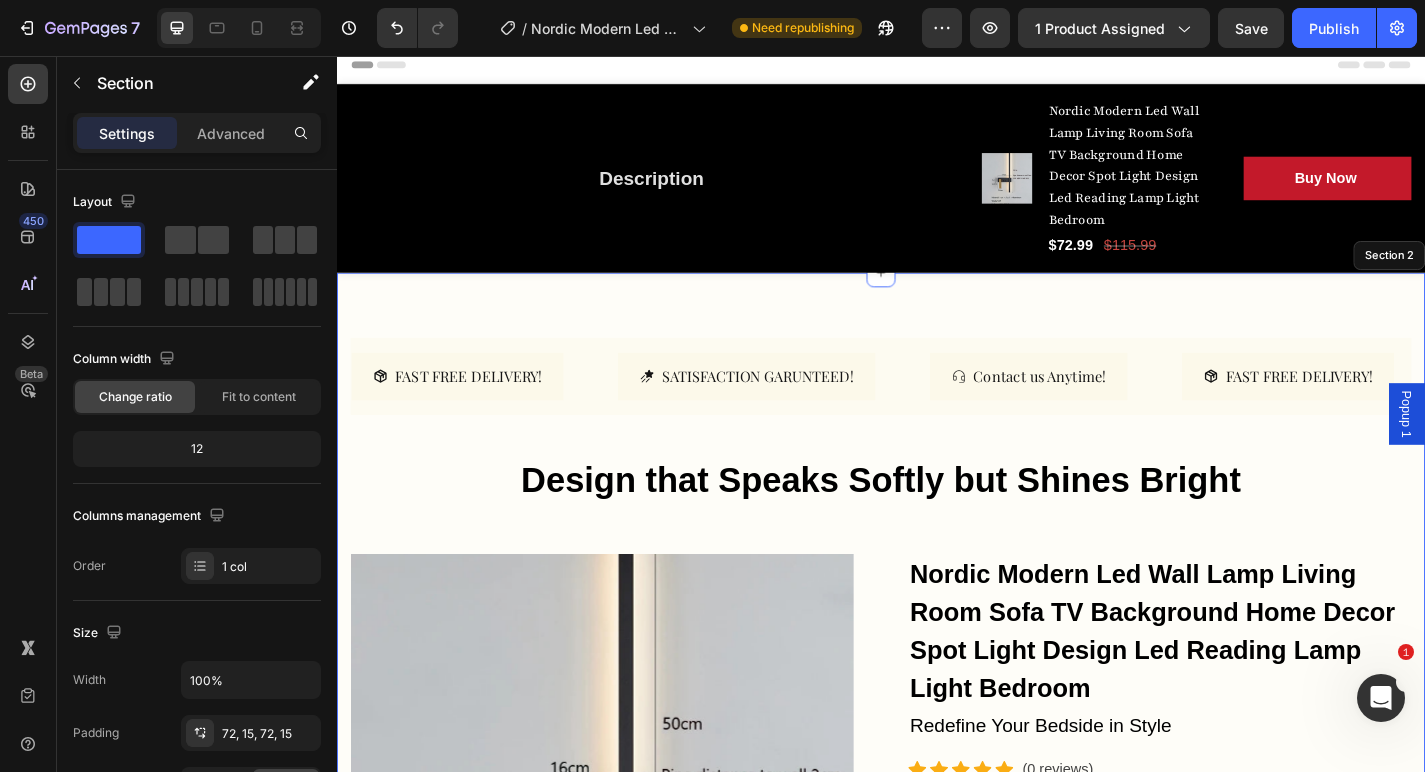 click on "FAST FREE DELIVERY! Button
SATISFACTION GARUNTEED! Button
Contact us Anytime! Button
FAST FREE DELIVERY! Button
SATISFACTION GARUNTEED! Button
Contact us Anytime! Button
FAST FREE DELIVERY! Button
SATISFACTION GARUNTEED! Button
Contact us Anytime! Button
FAST FREE DELIVERY! Button
SATISFACTION GARUNTEED! Button
Contact us Anytime! Button
FAST FREE DELIVERY! Button
SATISFACTION GARUNTEED! Button
Contact us Anytime! Button
FAST FREE DELIVERY! Button
SATISFACTION GARUNTEED! Button
Contact us Anytime! Button Marquee   48 Design that Speaks Softly but Shines Bright Heading Row Product Images Nordic Modern Led Wall Lamp Living Room Sofa TV Background Home Decor Spot Light Design Led Reading Lamp Light Bedroom (P) Title Text block" at bounding box center (937, 1663) 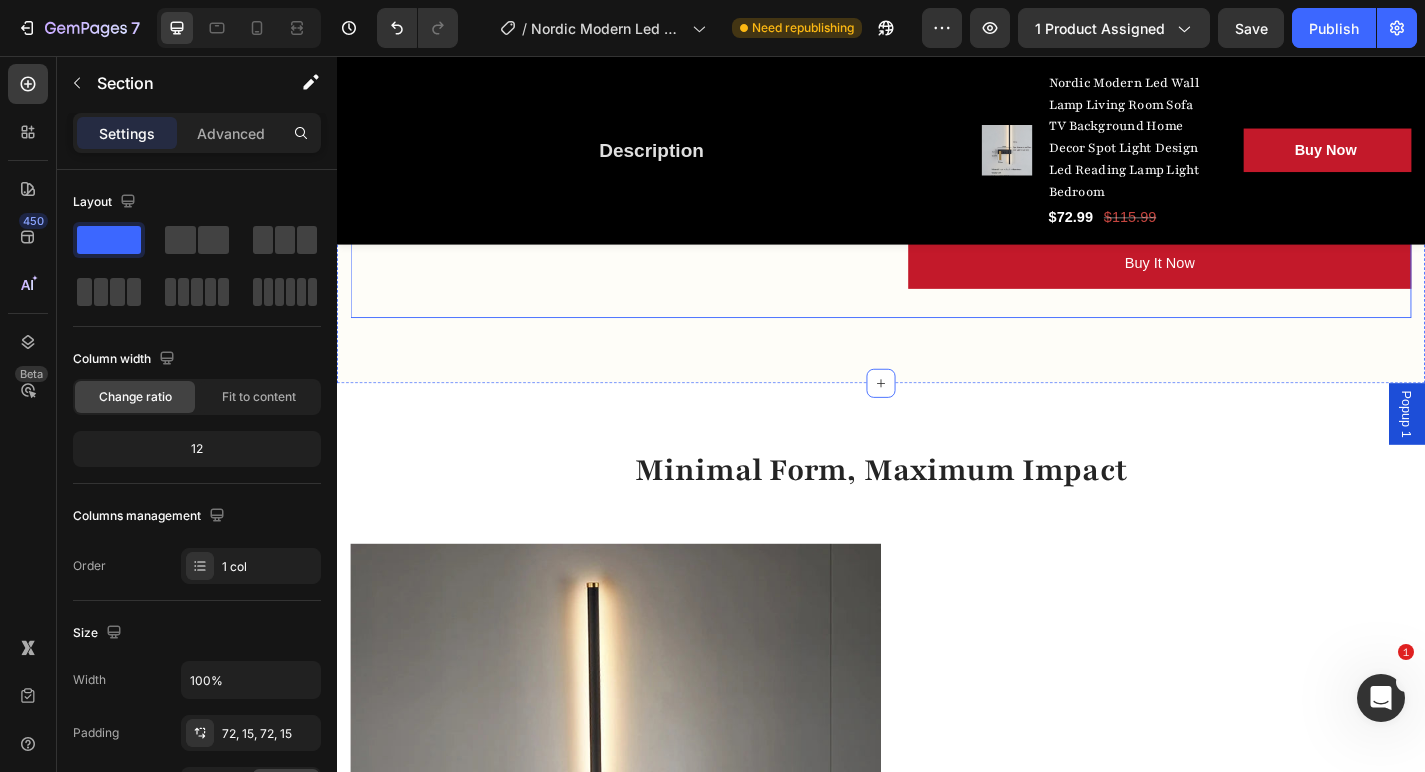 scroll, scrollTop: 2637, scrollLeft: 0, axis: vertical 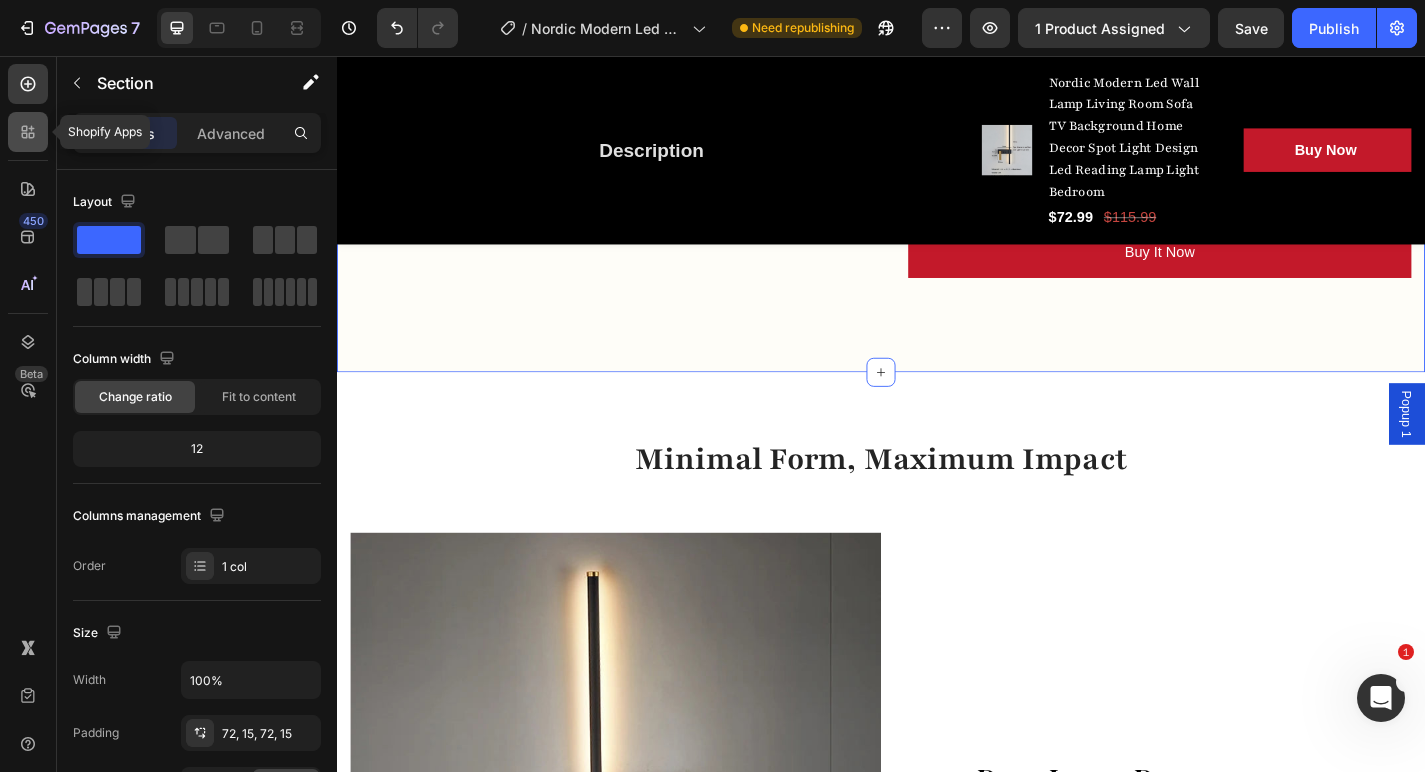 click 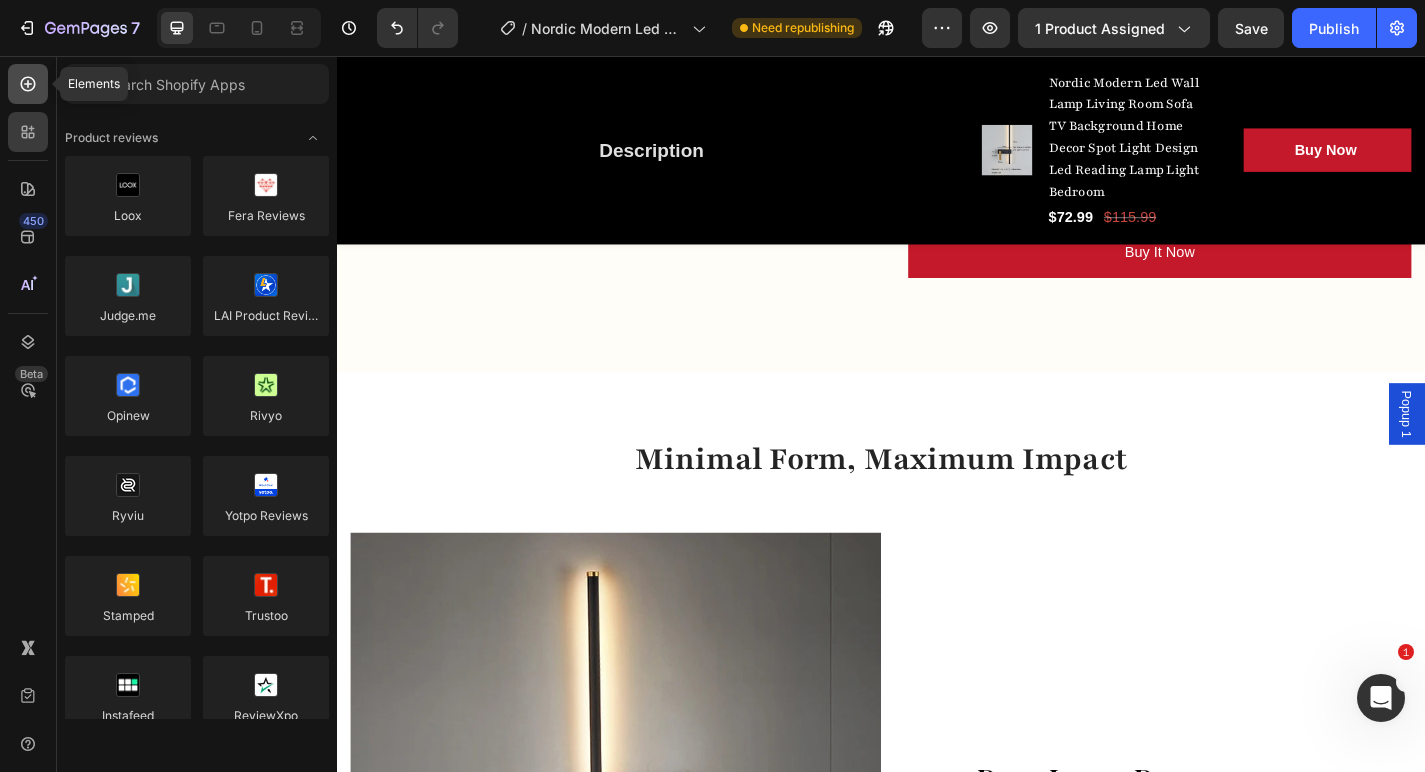 click 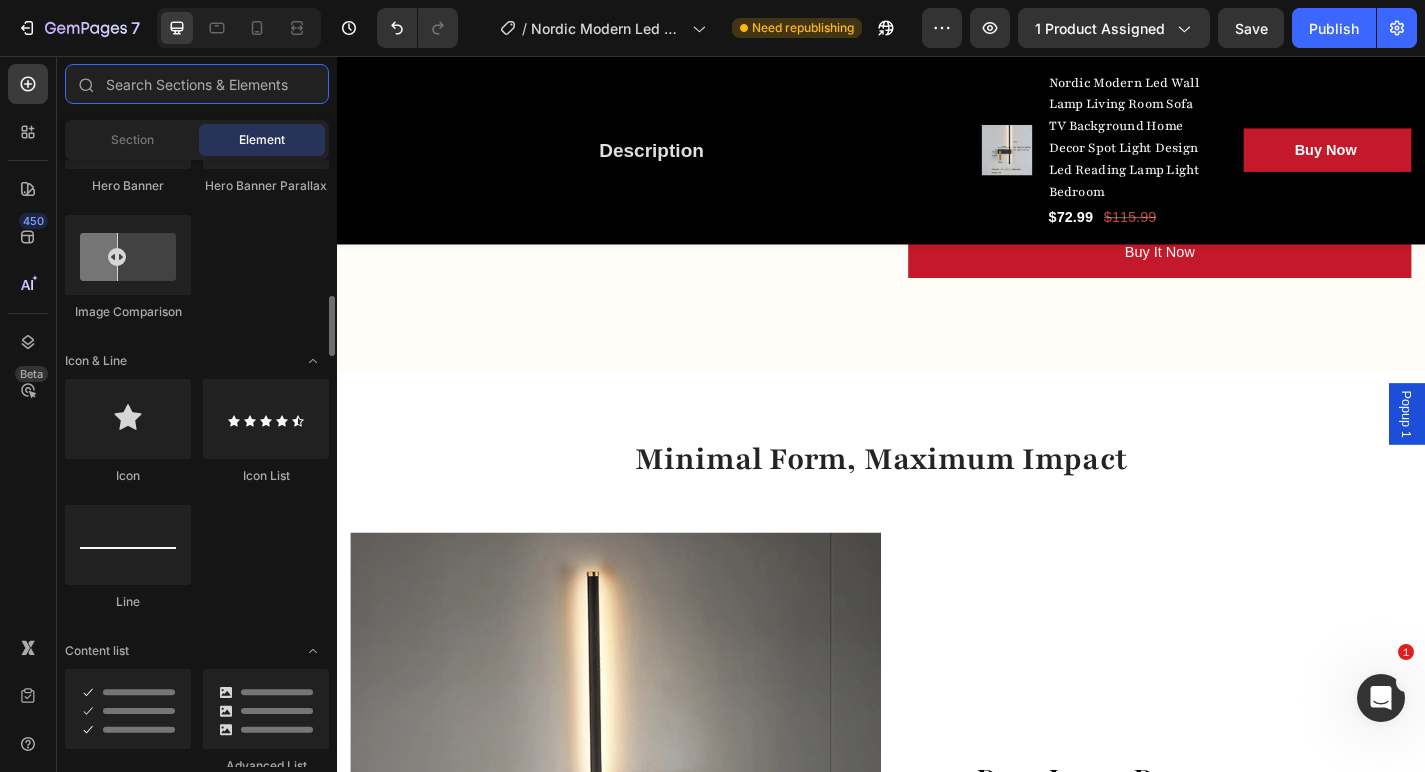 scroll, scrollTop: 1134, scrollLeft: 0, axis: vertical 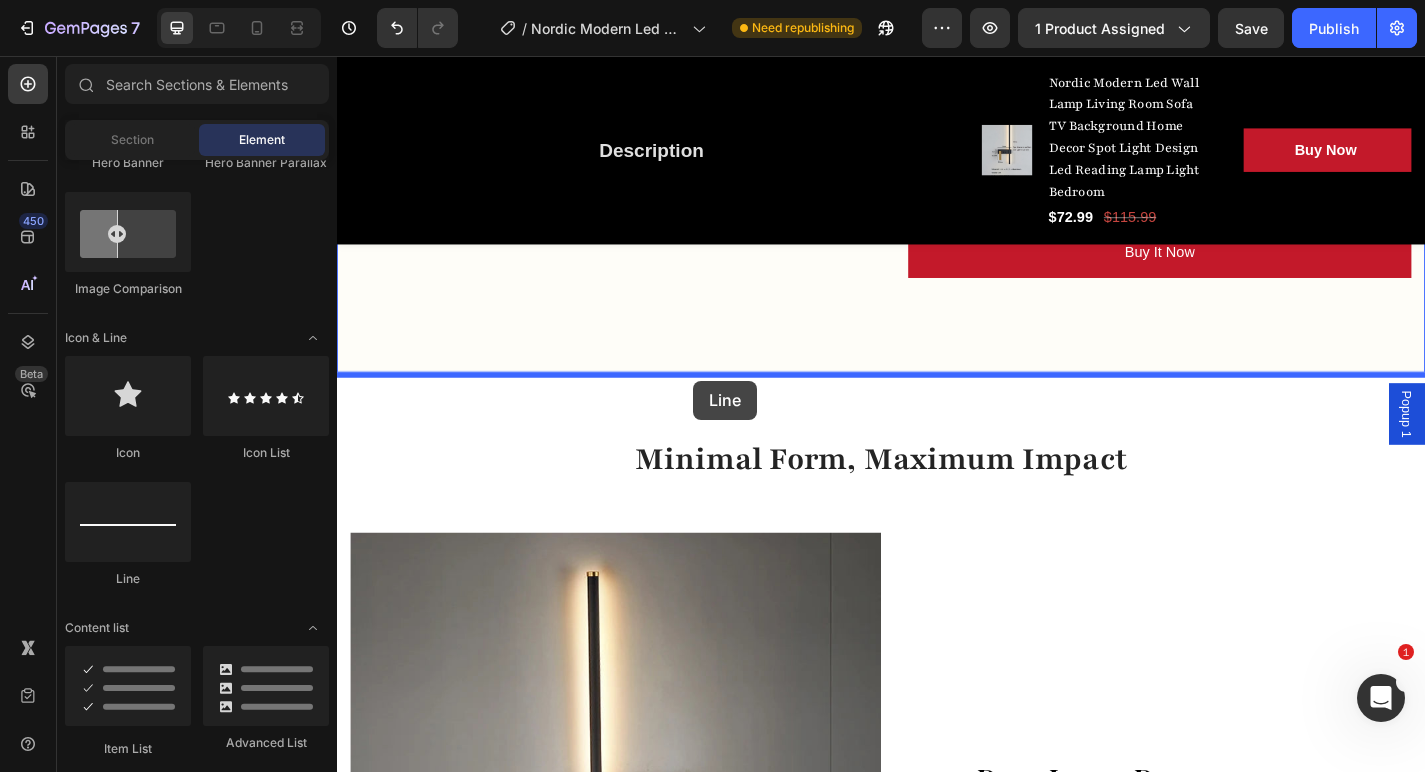 drag, startPoint x: 494, startPoint y: 607, endPoint x: 730, endPoint y: 414, distance: 304.86884 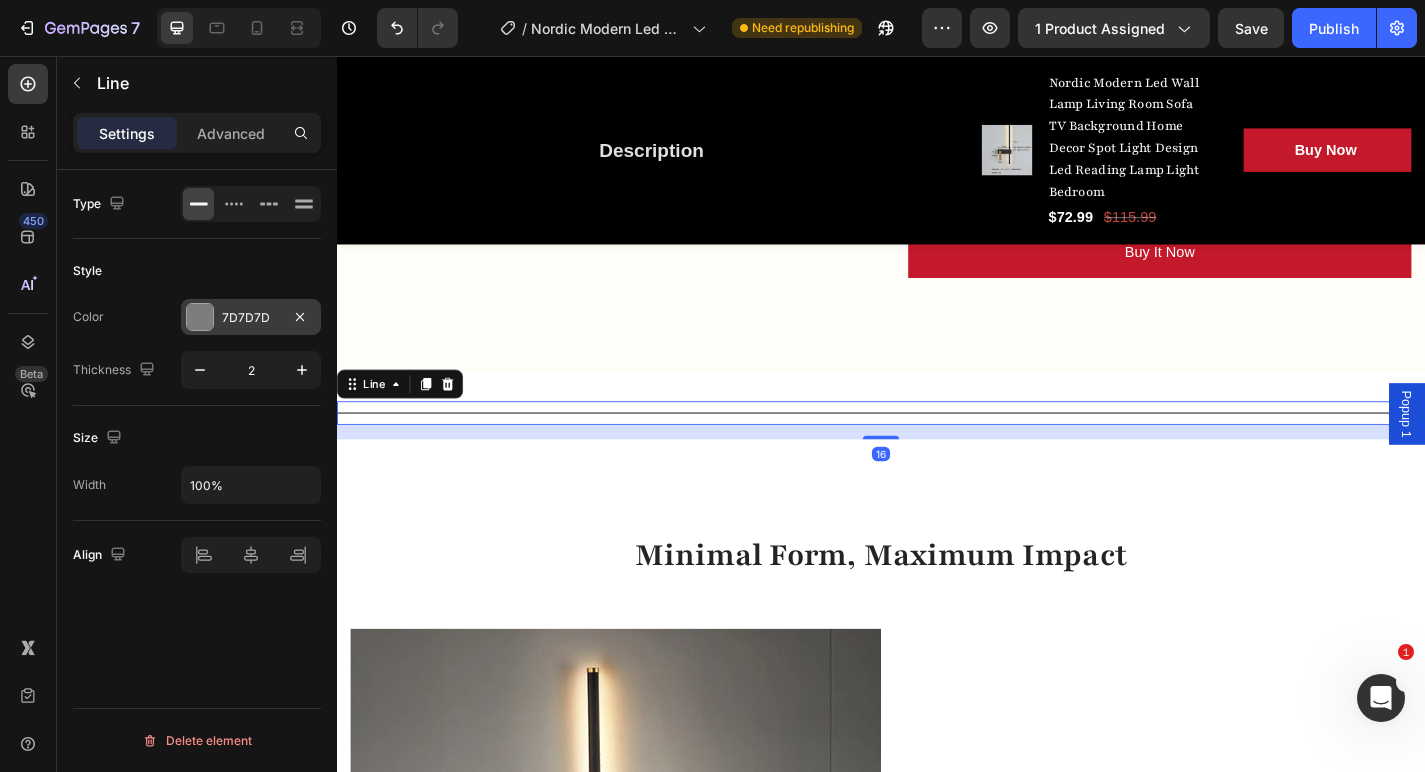 click on "7D7D7D" at bounding box center (251, 318) 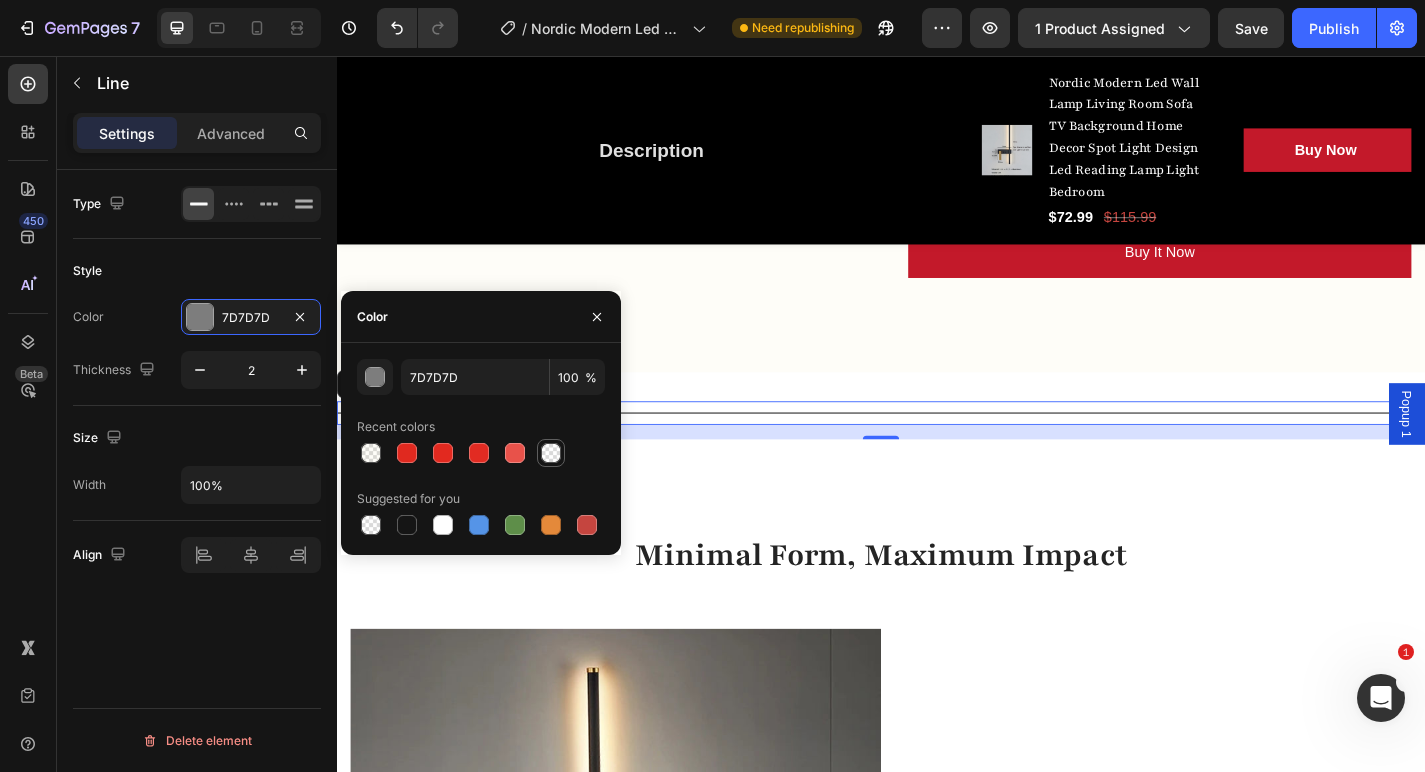 click at bounding box center (551, 453) 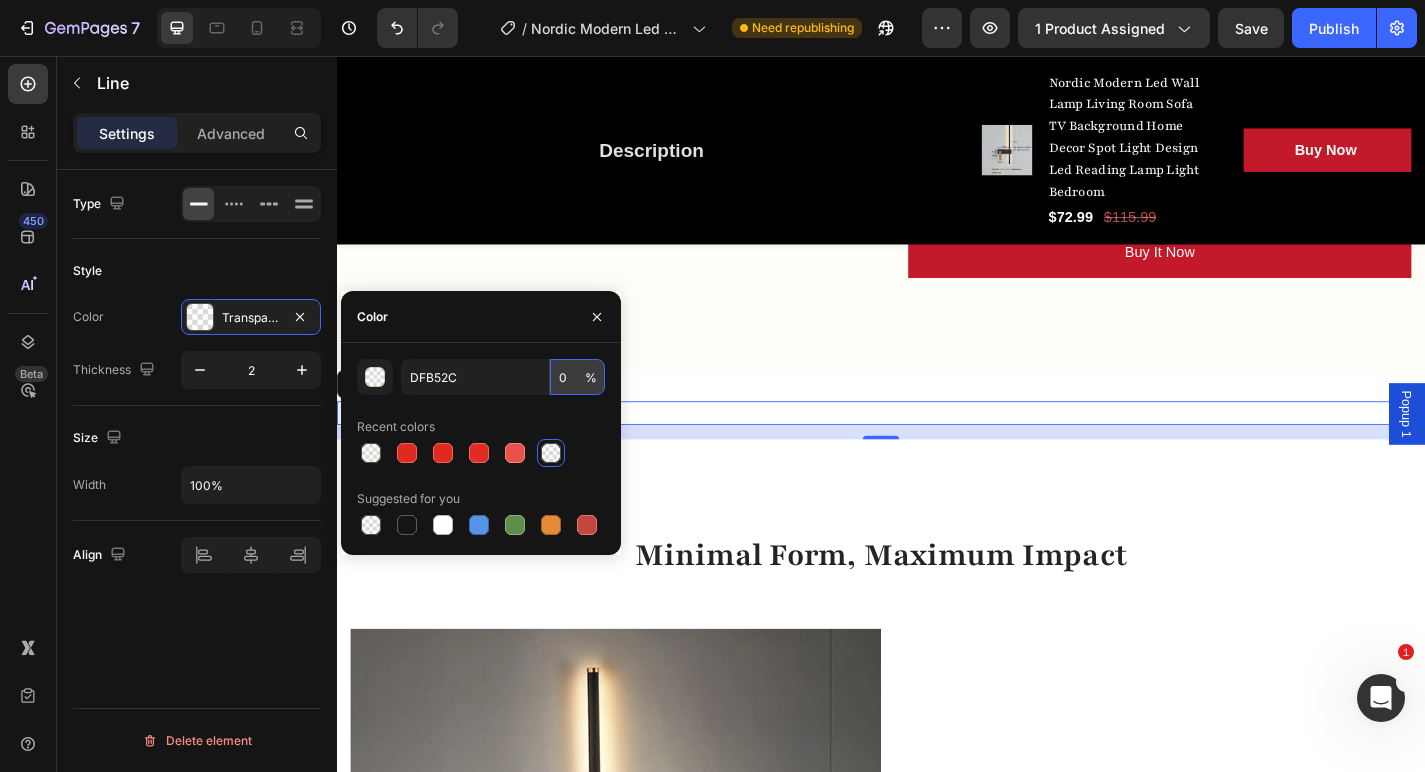 click on "0" at bounding box center [577, 377] 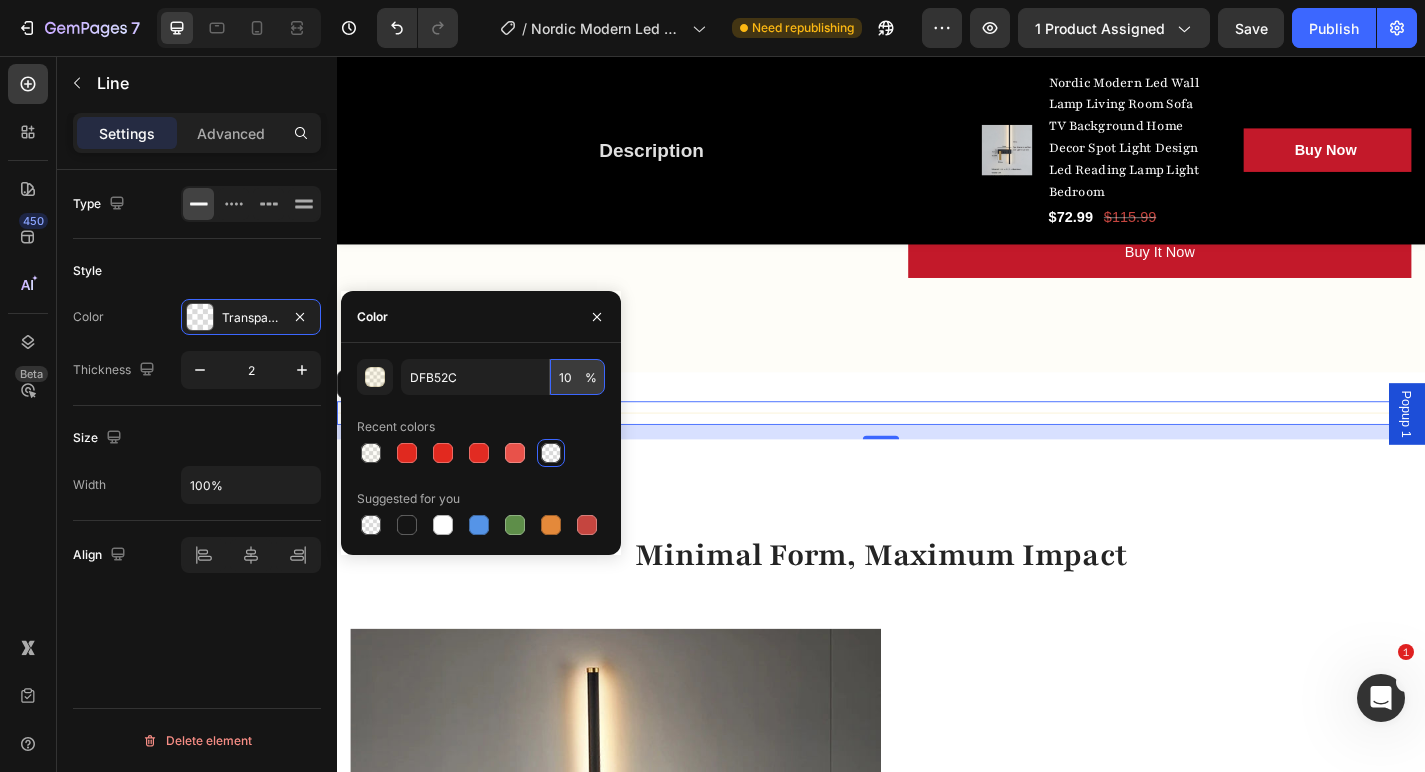 type on "100" 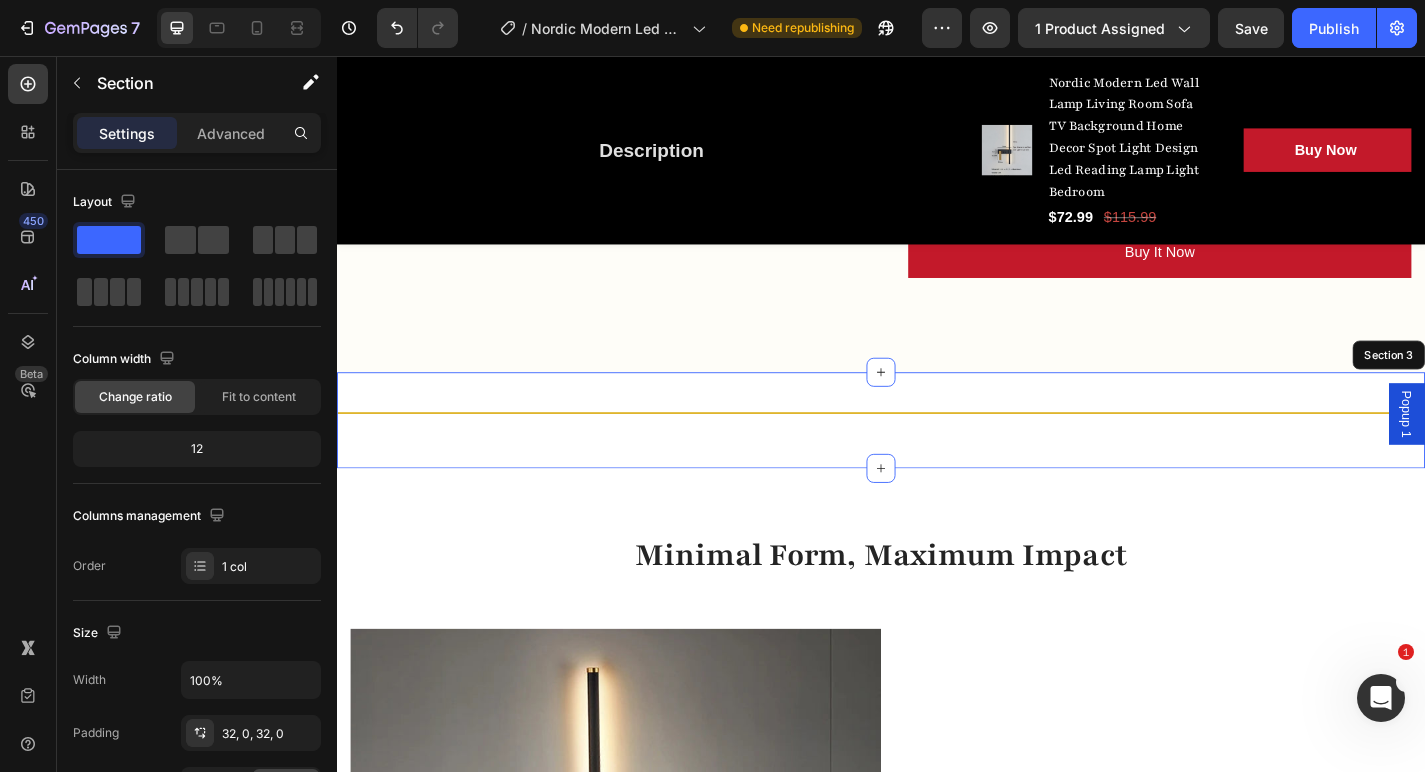 click on "Title Line   16 Section 3" at bounding box center (937, 458) 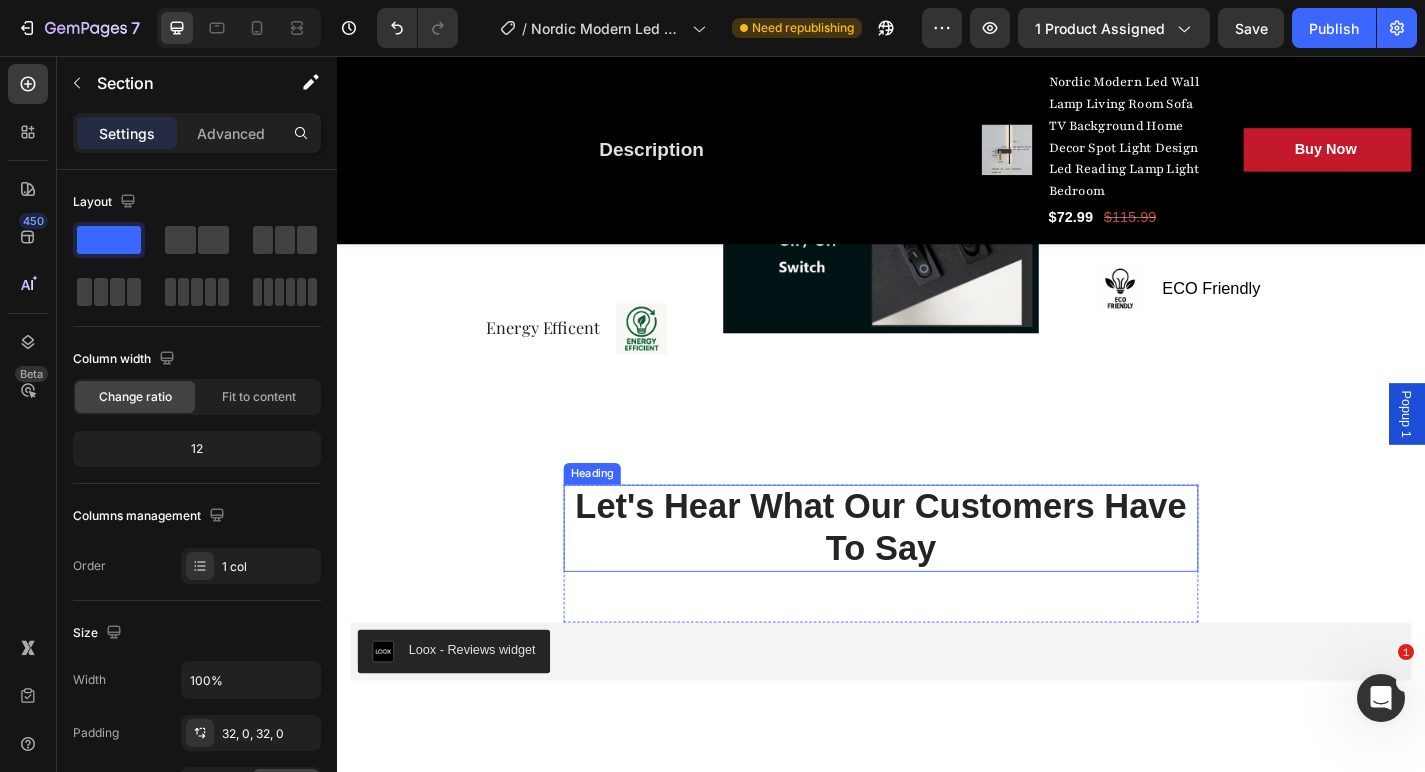 scroll, scrollTop: 4805, scrollLeft: 0, axis: vertical 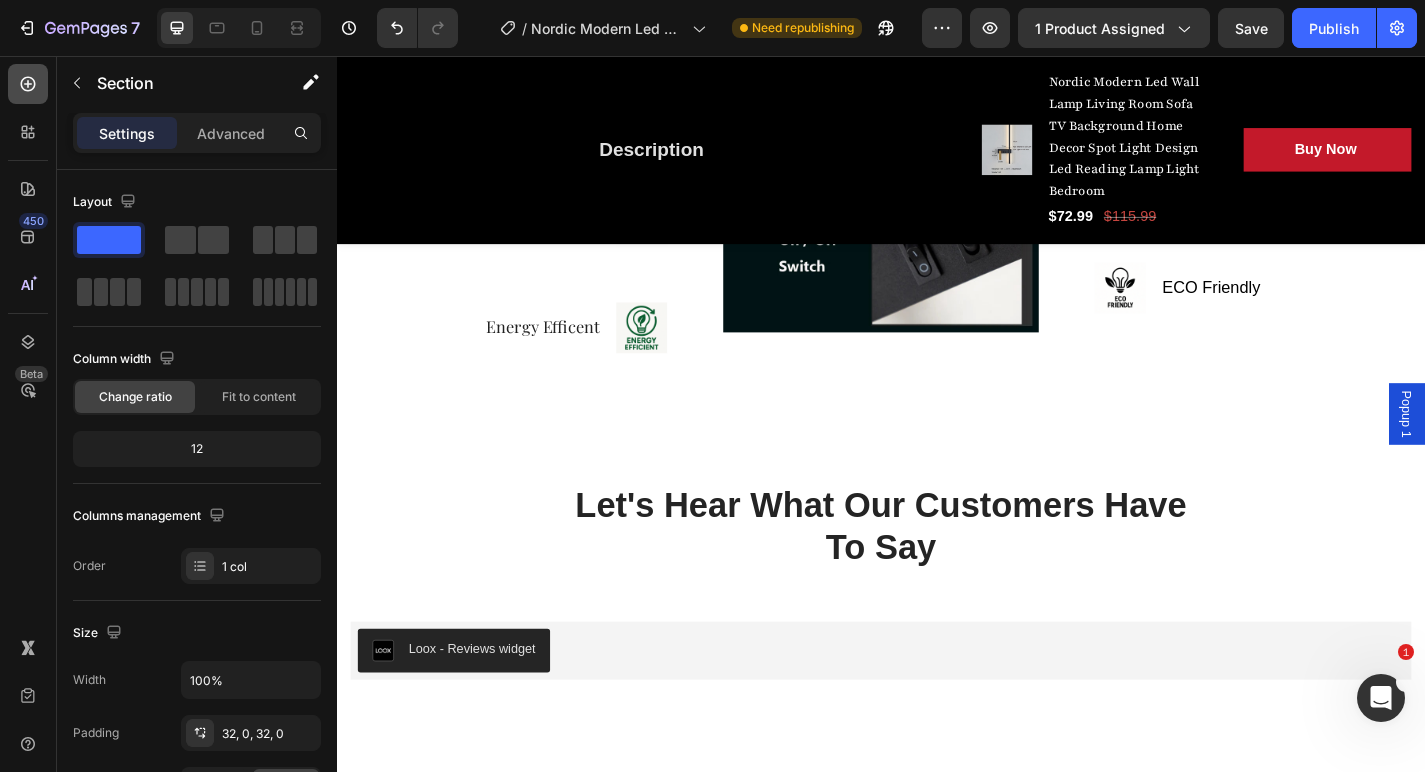 click 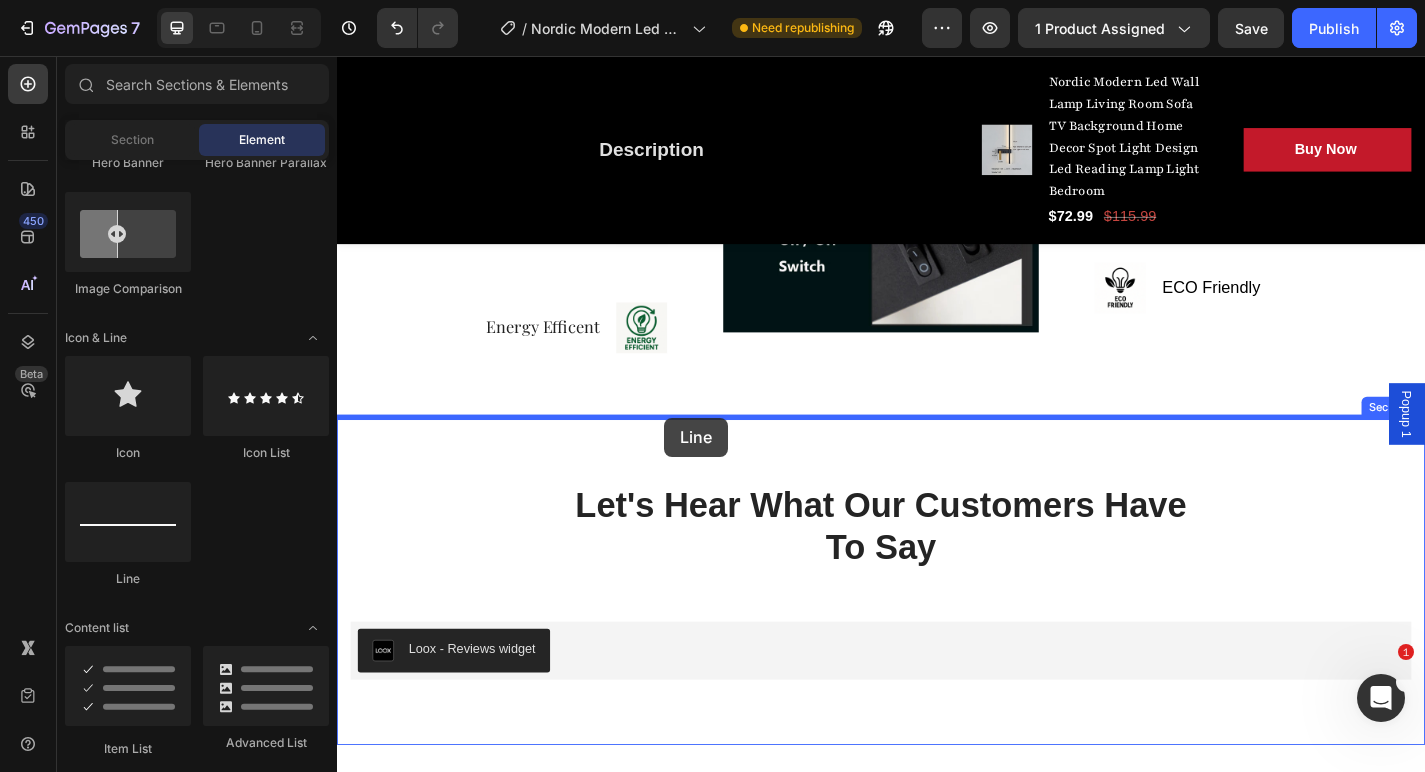 drag, startPoint x: 455, startPoint y: 575, endPoint x: 698, endPoint y: 456, distance: 270.57346 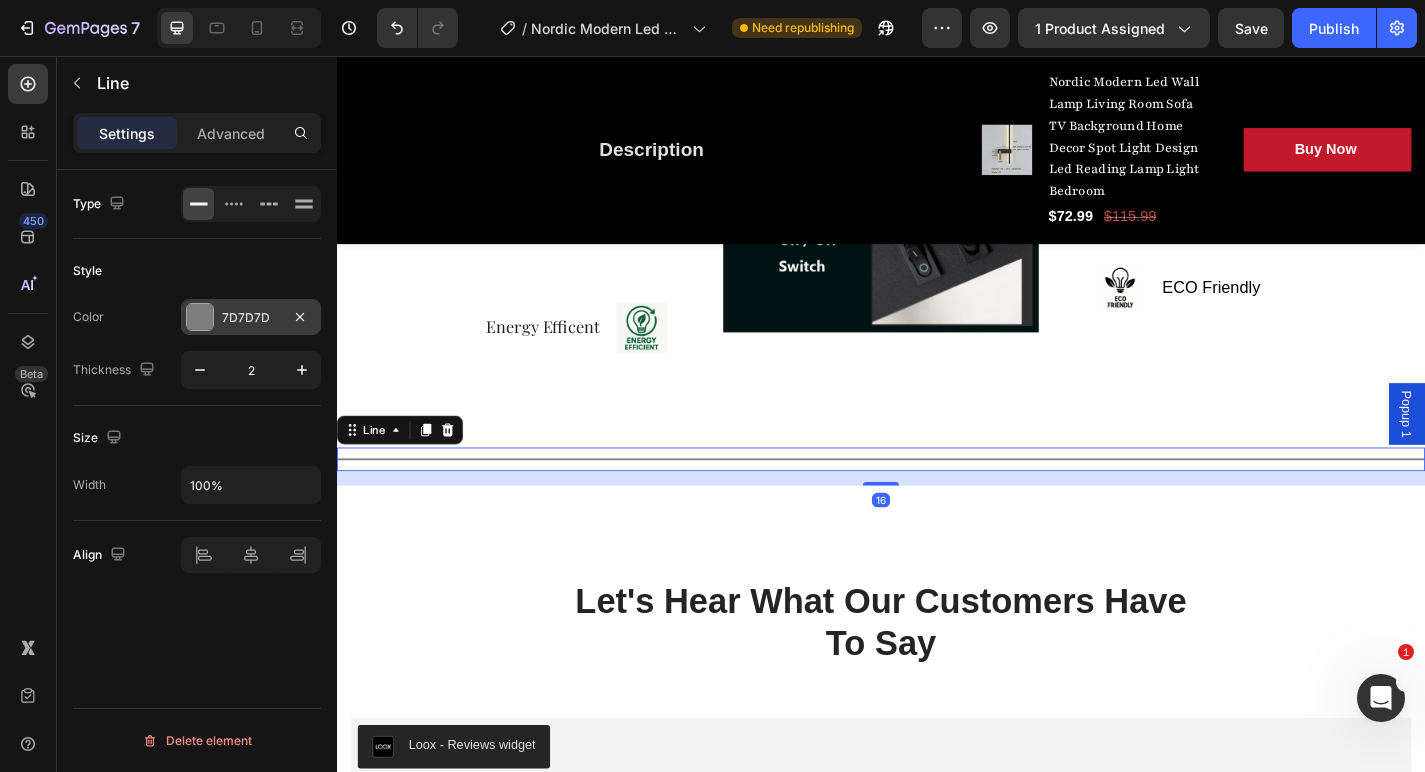 click on "7D7D7D" at bounding box center (251, 317) 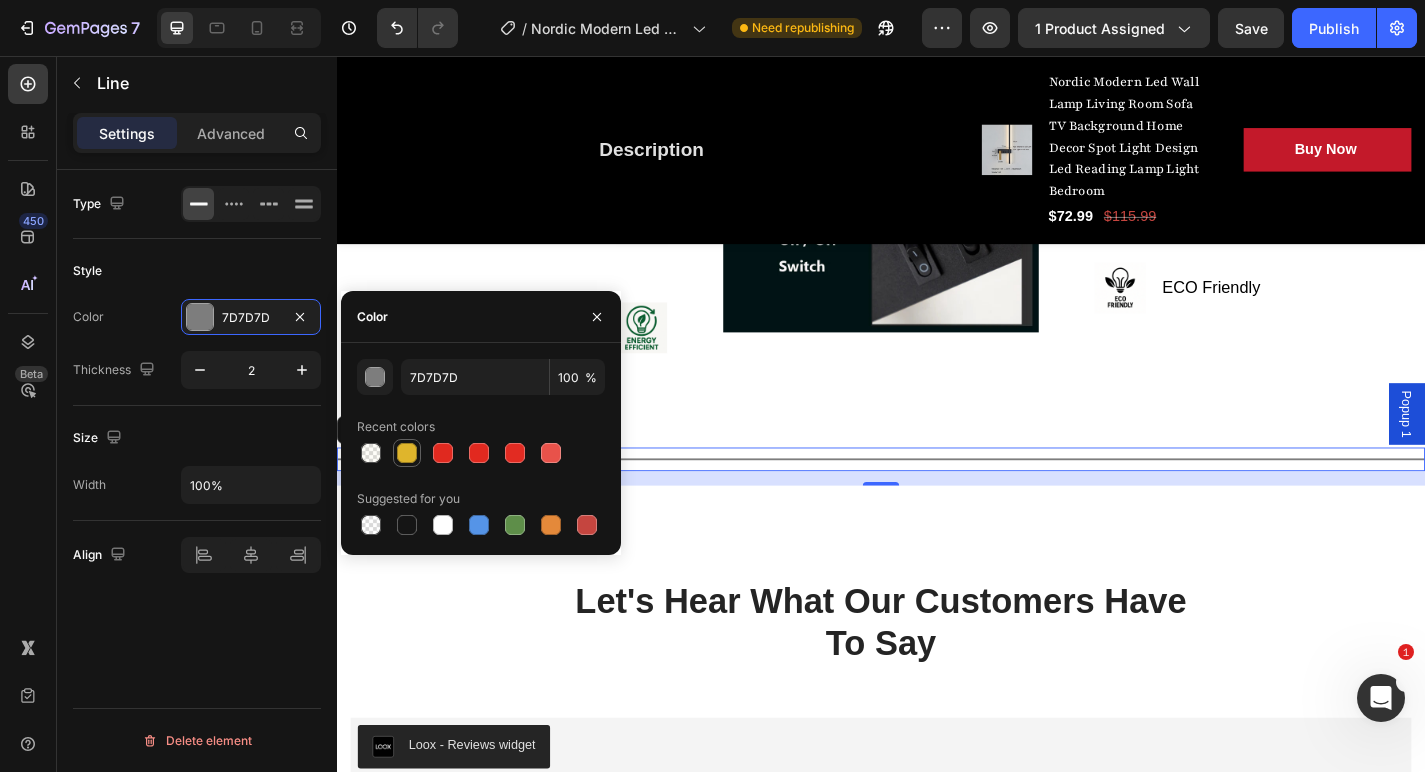 click at bounding box center (407, 453) 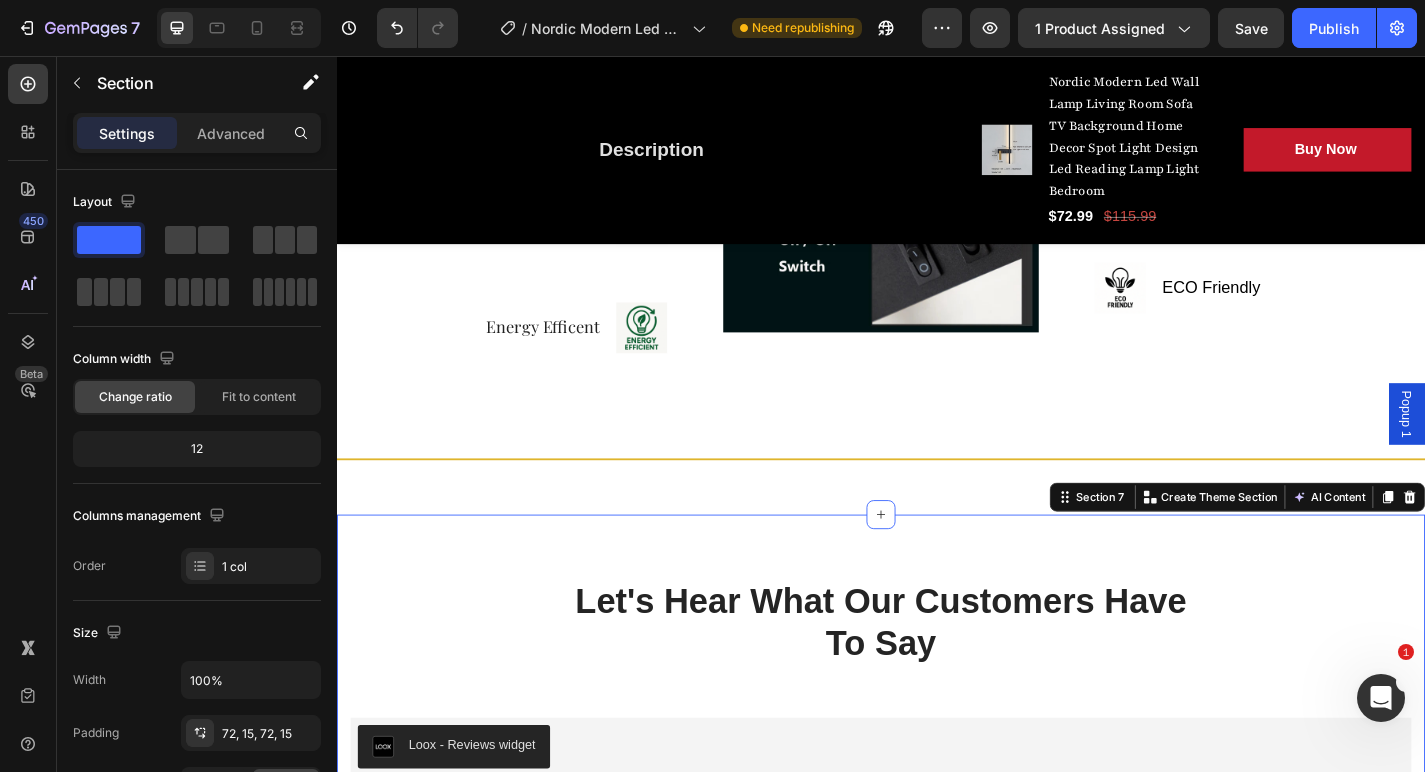 click on "Let's Hear What Our Customers Have To Say Heading Row Loox - Reviews widget Loox Row Section 7   Create Theme Section AI Content Write with GemAI What would you like to describe here? Tone and Voice Persuasive Product U-shaped Living Room Sofa, 111 Inch Modular Double Recliner Sofa, Apartment Large Leisure Sofa, Gray Show more Generate" at bounding box center (937, 741) 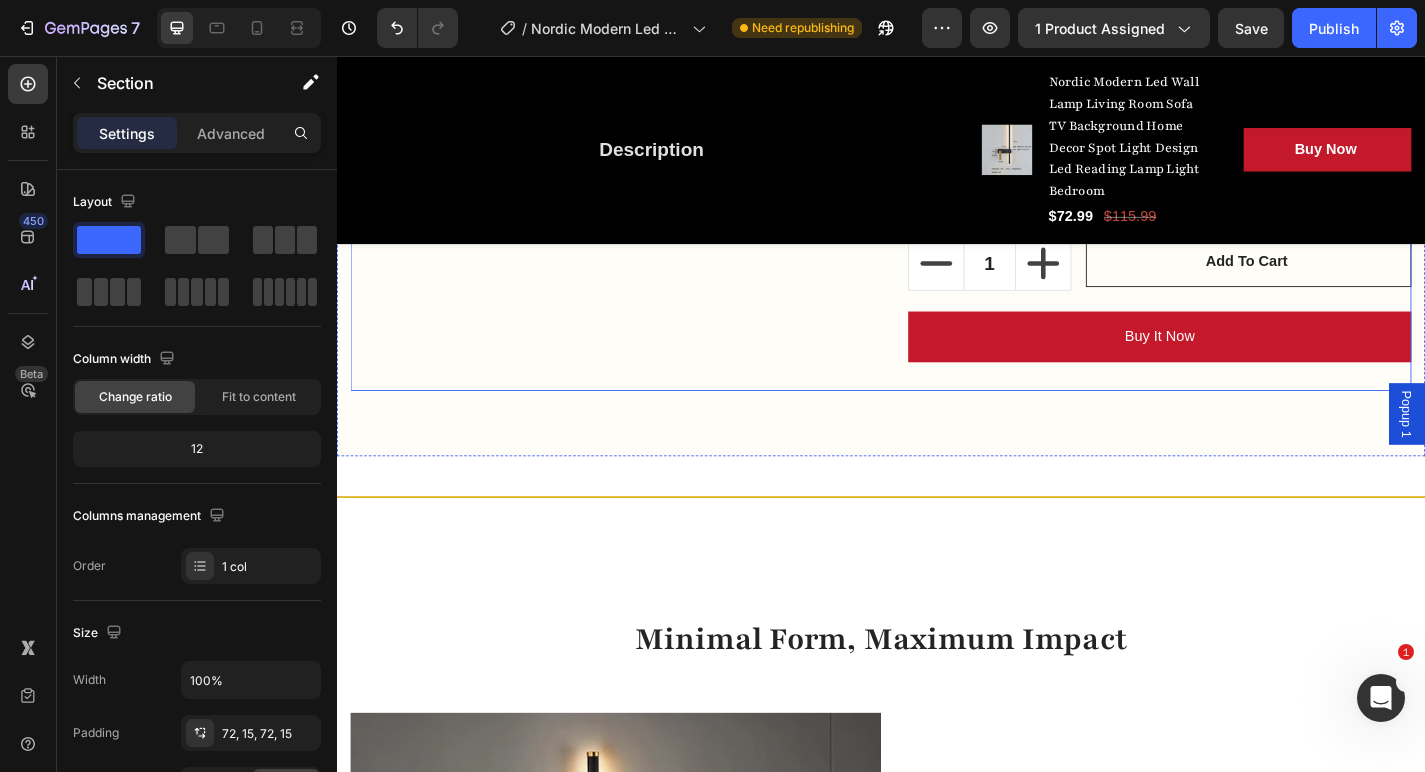 scroll, scrollTop: 2545, scrollLeft: 0, axis: vertical 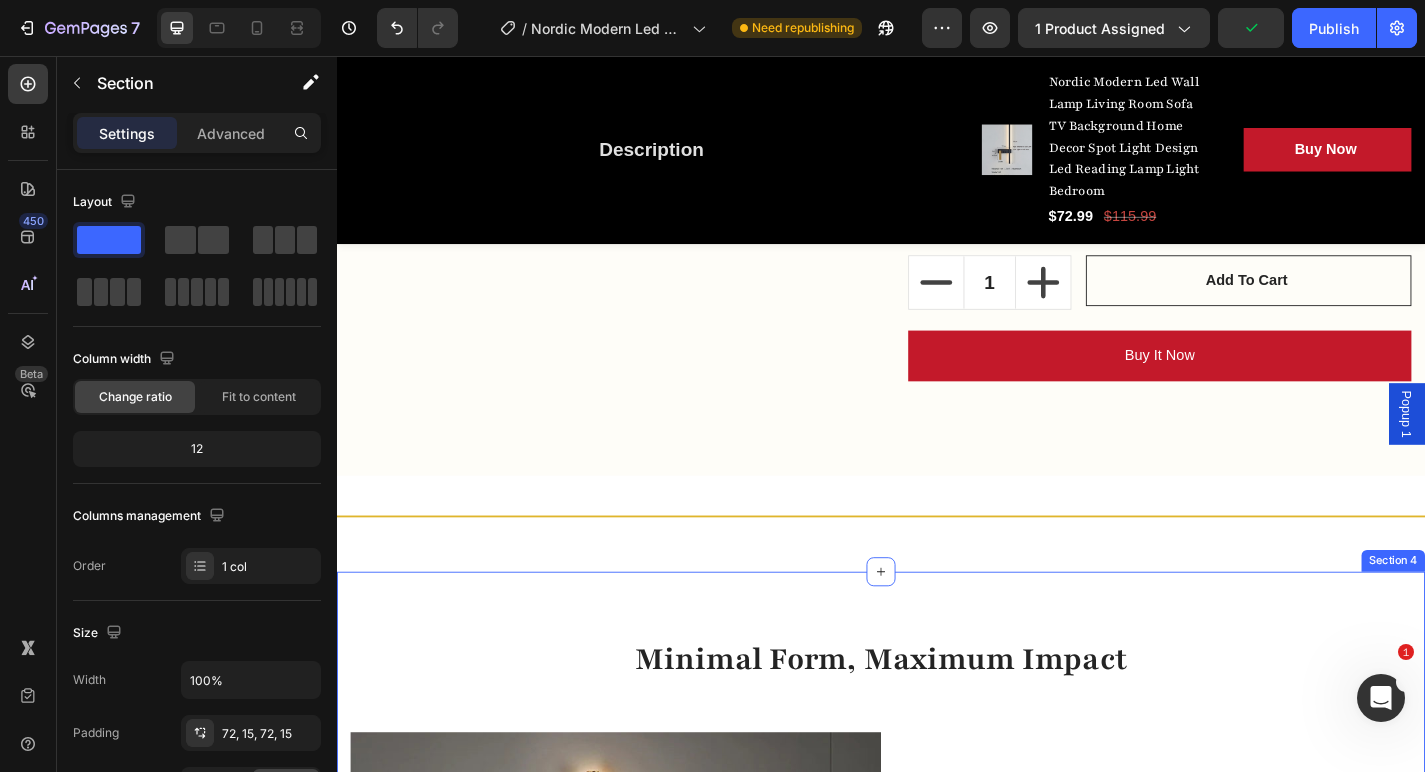 click on "Minimal Form, Maximum Impact Heading Row Image Dual Light Design Text block Vertical ambient light + adjustable spotlight Text block Row Row Modern Minimalist Aesthetic Text block Elevates any contemporary space Text block Row Image Row Section 4" at bounding box center [937, 1335] 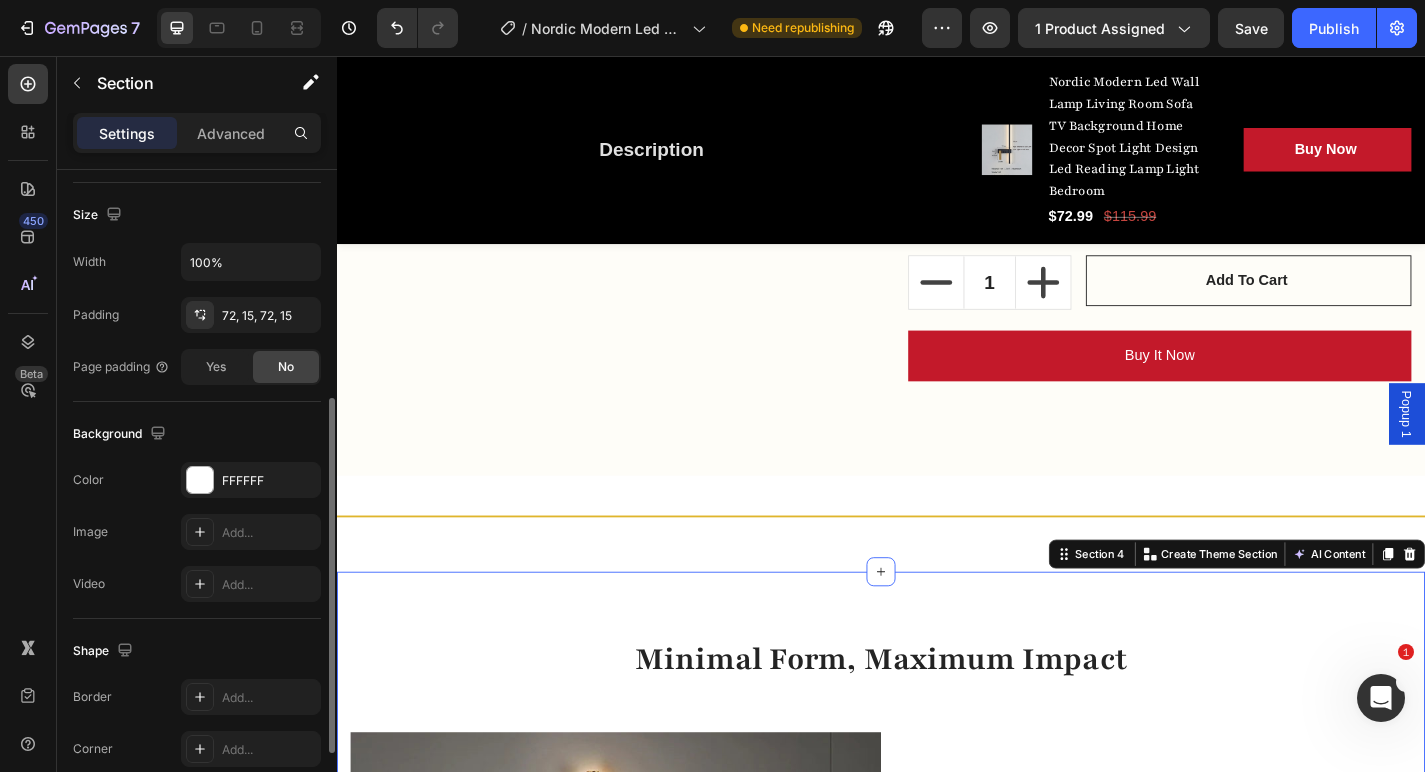 scroll, scrollTop: 419, scrollLeft: 0, axis: vertical 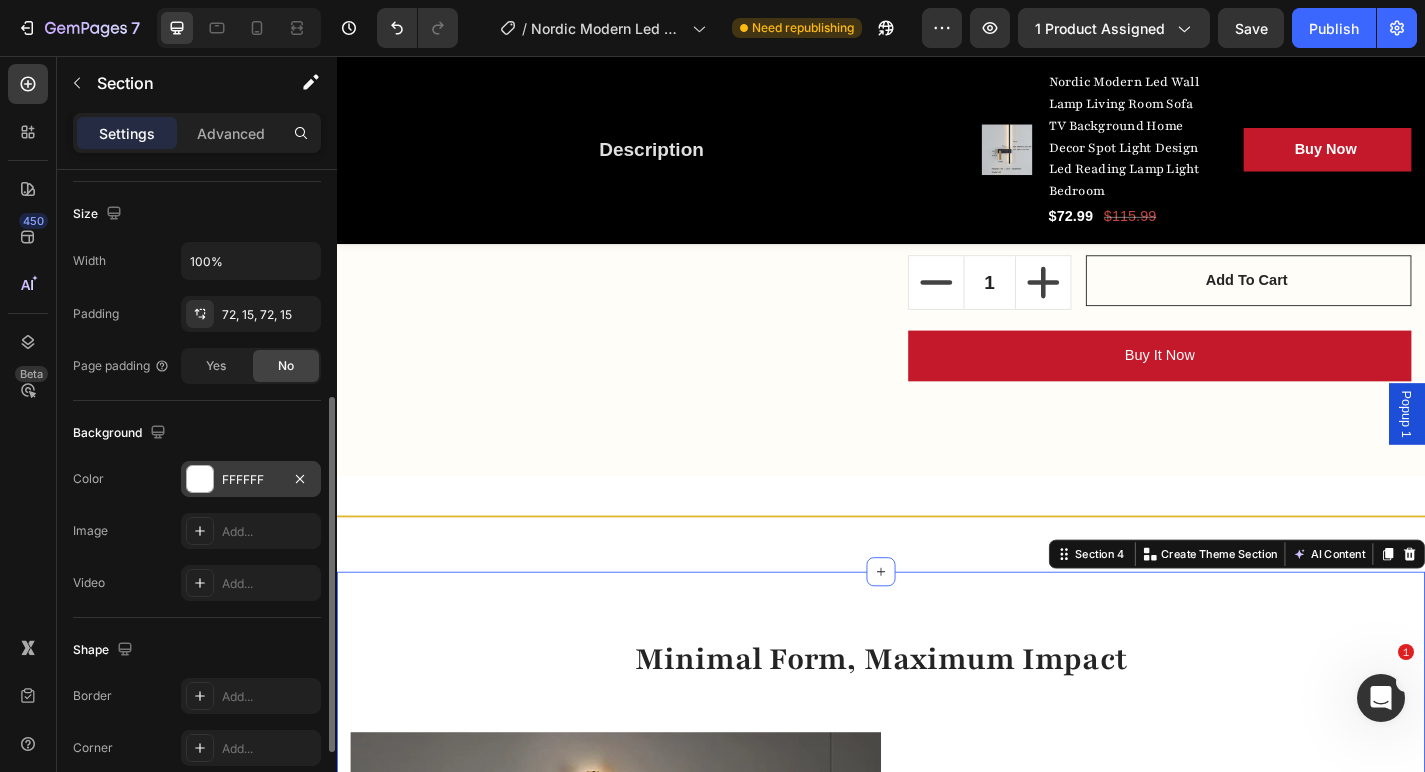 click on "FFFFFF" at bounding box center (251, 479) 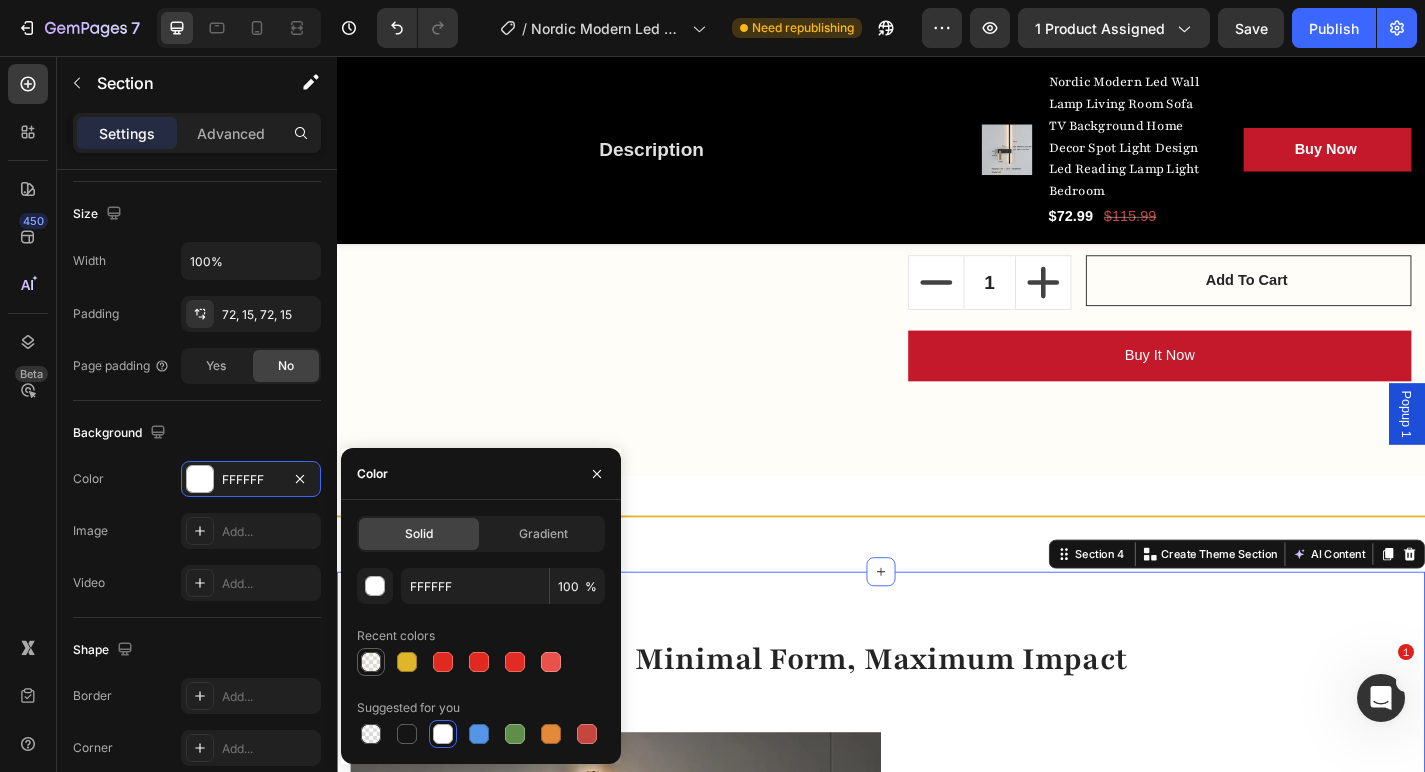 click at bounding box center (371, 662) 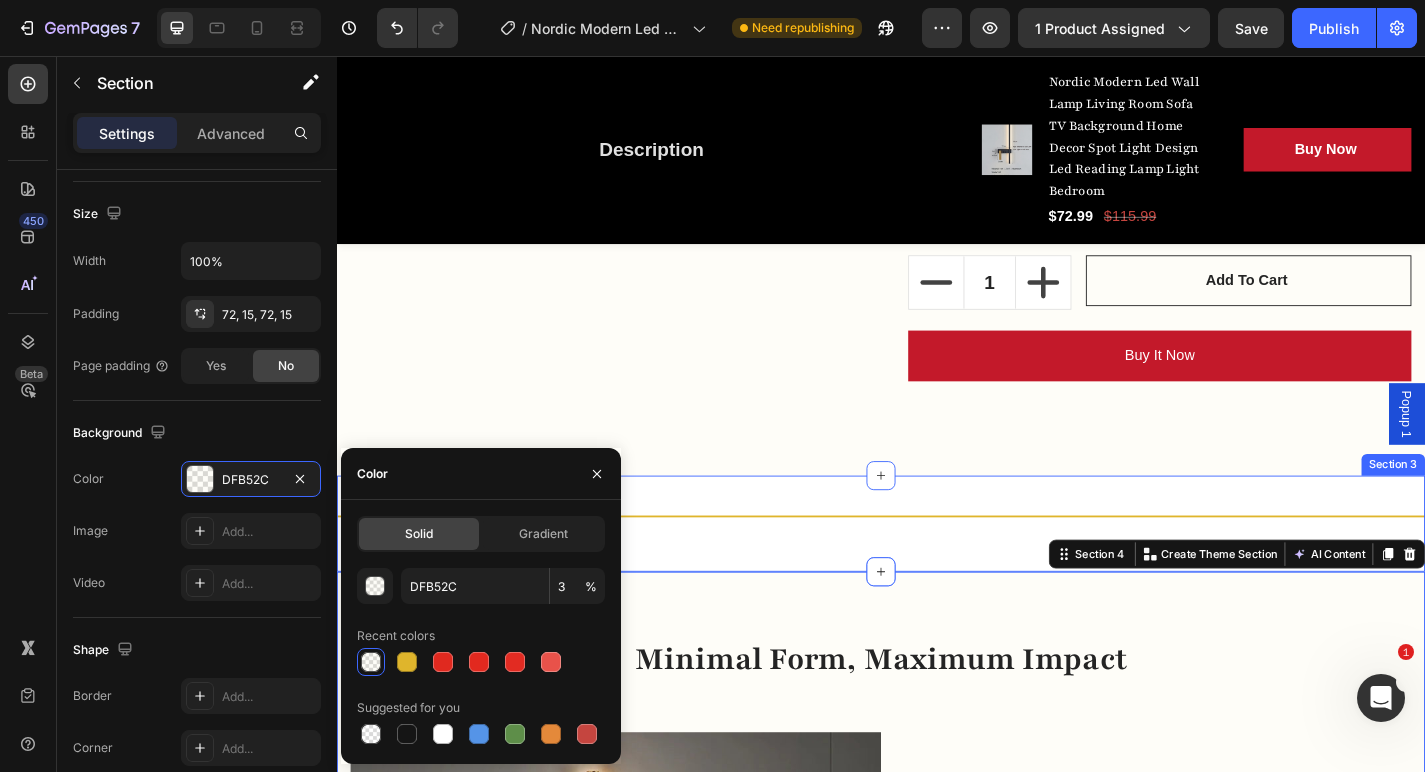 click on "Title Line Section 3" at bounding box center (937, 572) 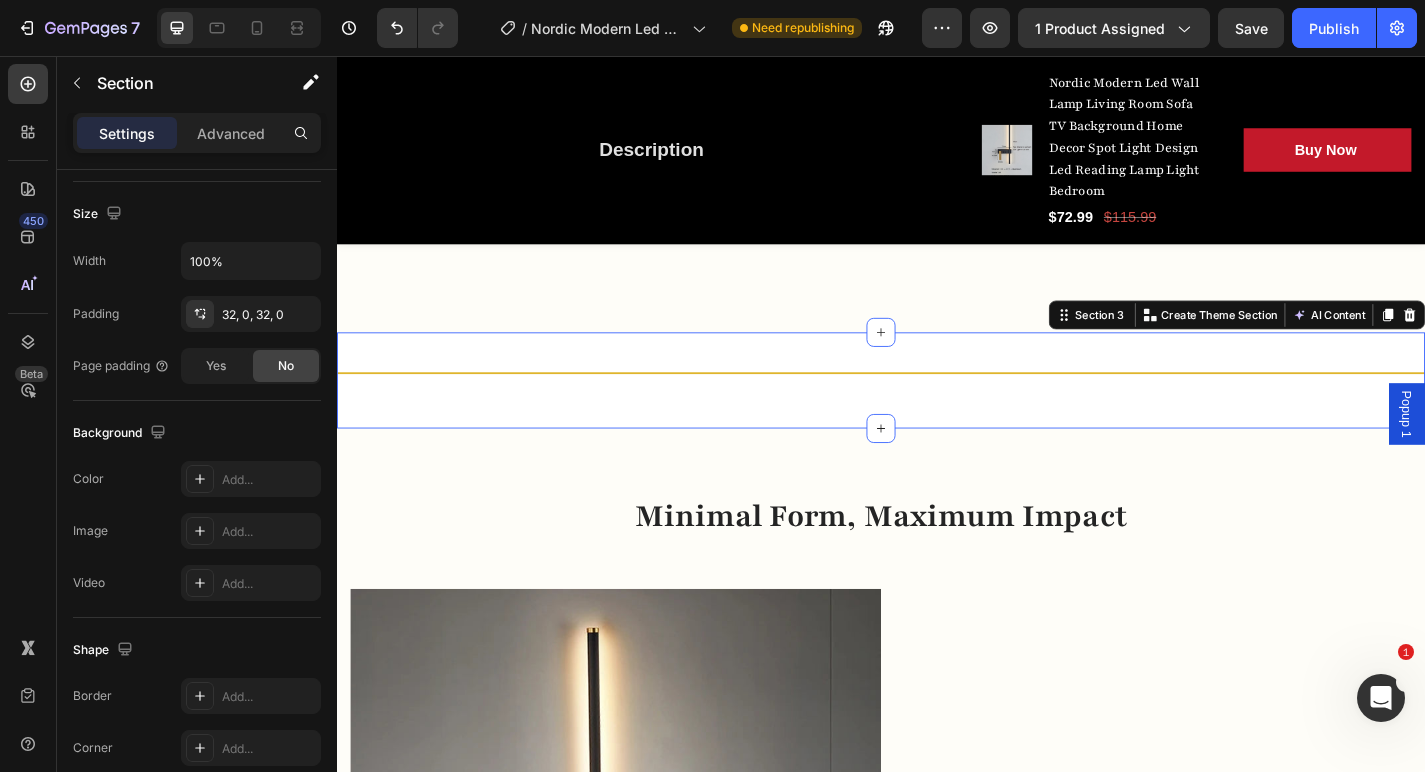 scroll, scrollTop: 2712, scrollLeft: 0, axis: vertical 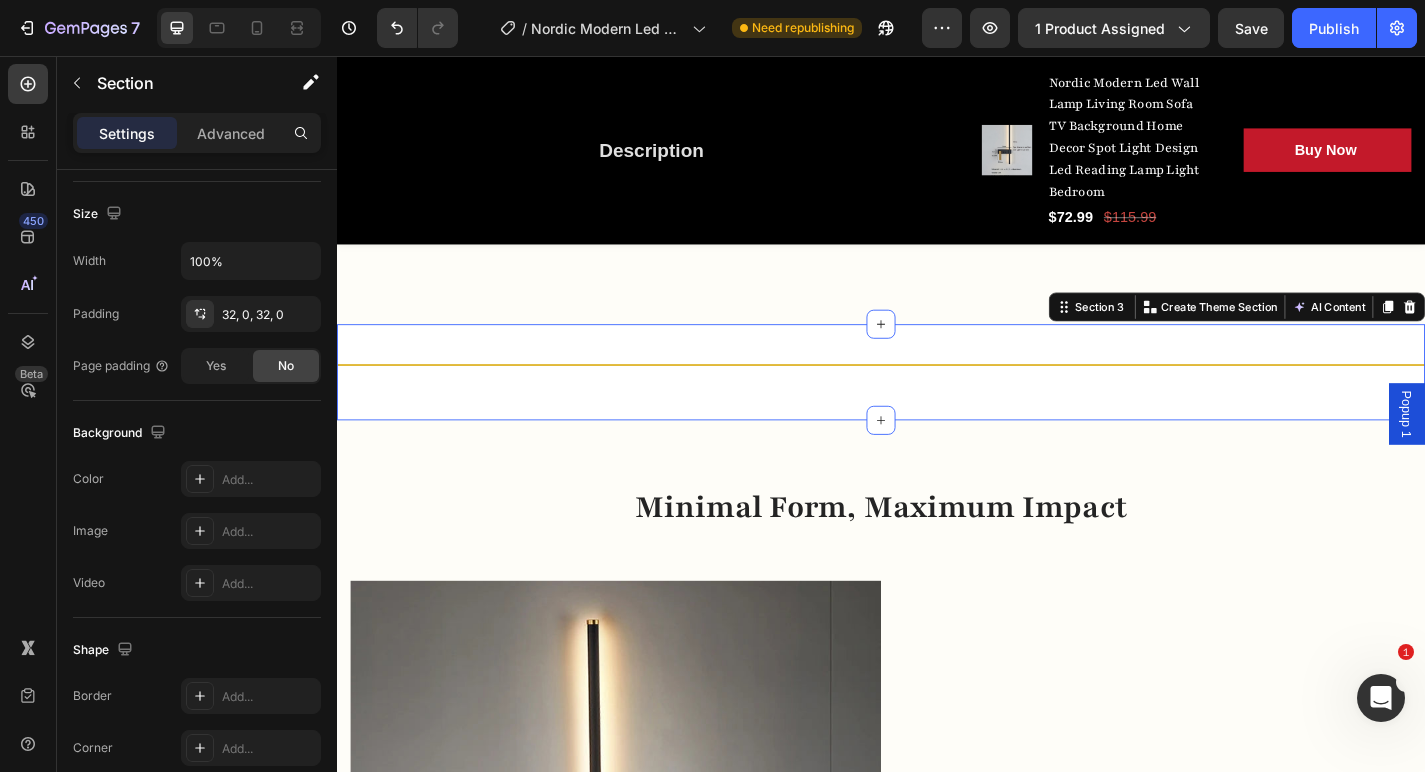 click on "Title Line Section 3   Create Theme Section AI Content Write with GemAI What would you like to describe here? Tone and Voice Persuasive Product U-shaped Living Room Sofa, 111 Inch Modular Double Recliner Sofa, Apartment Large Leisure Sofa, Gray Show more Generate" at bounding box center (937, 405) 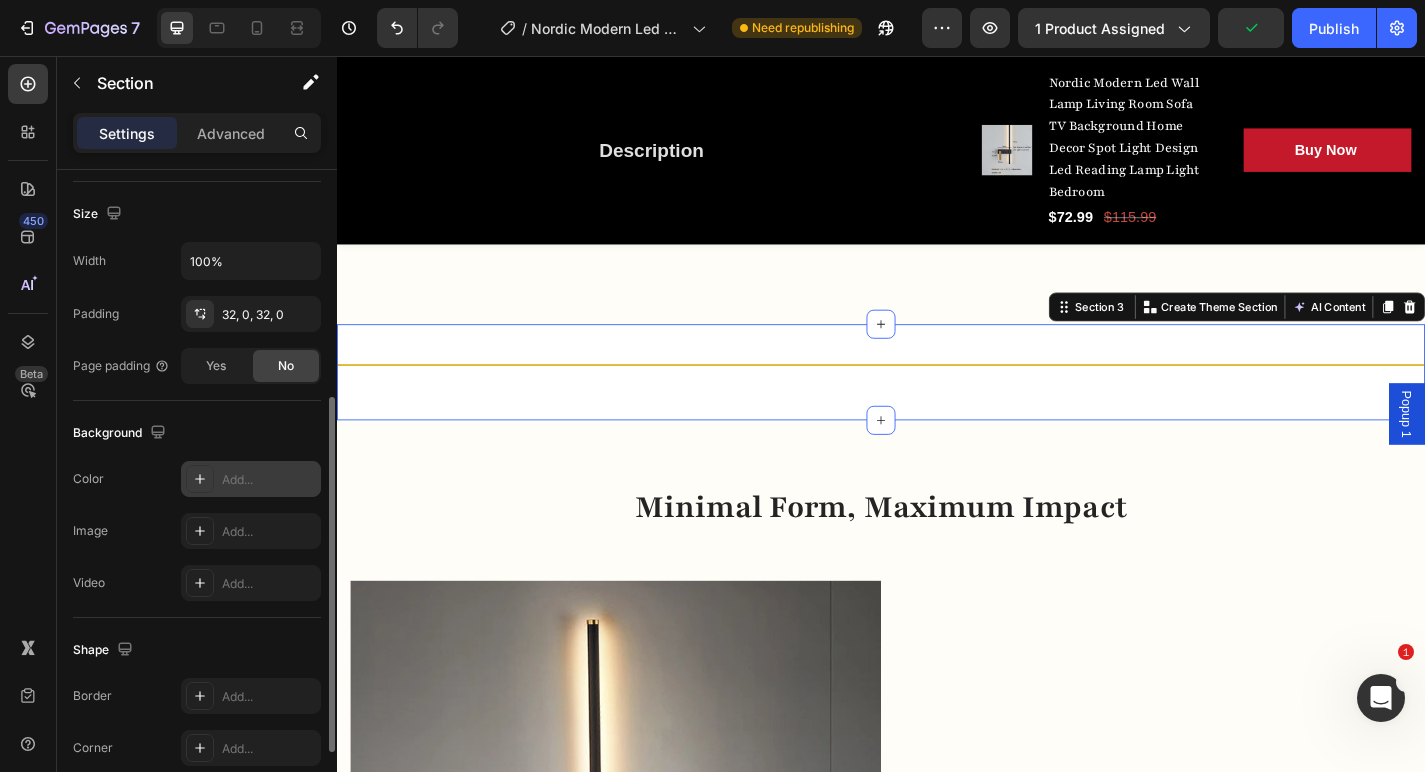 click on "Add..." at bounding box center [269, 480] 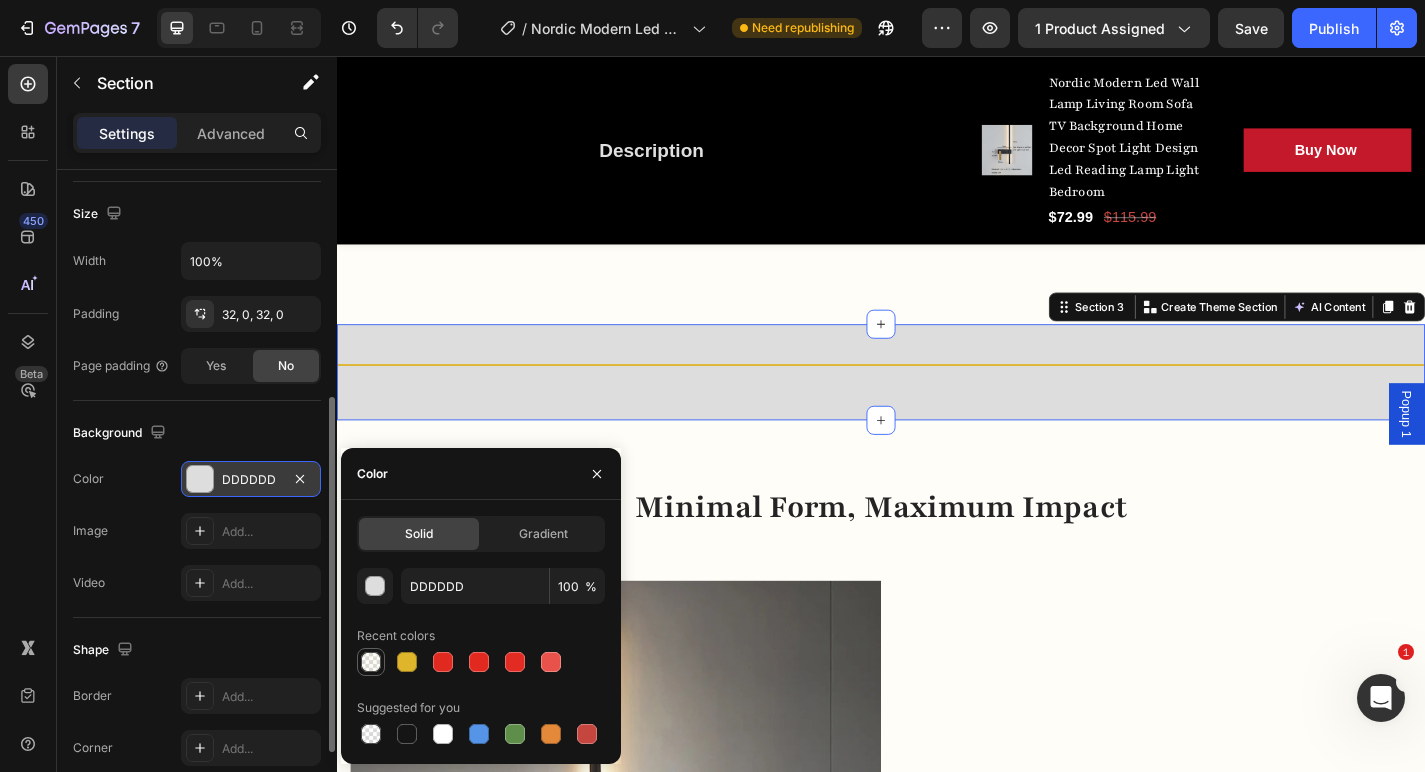 click at bounding box center (371, 662) 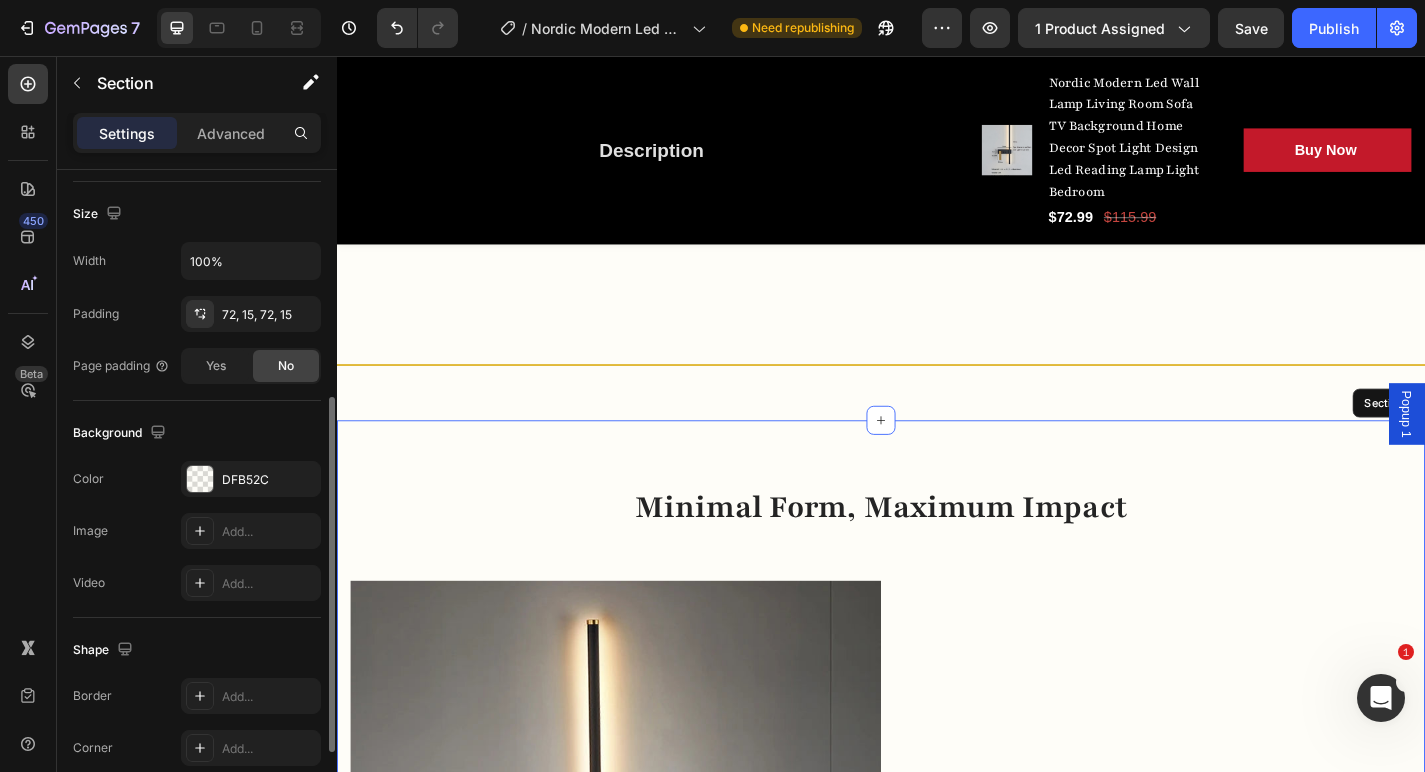 click on "Minimal Form, Maximum Impact Heading Row Image Dual Light Design Text block Vertical ambient light + adjustable spotlight Text block Row Row Modern Minimalist Aesthetic Text block Elevates any contemporary space Text block Row Image Row Section 4" at bounding box center (937, 1168) 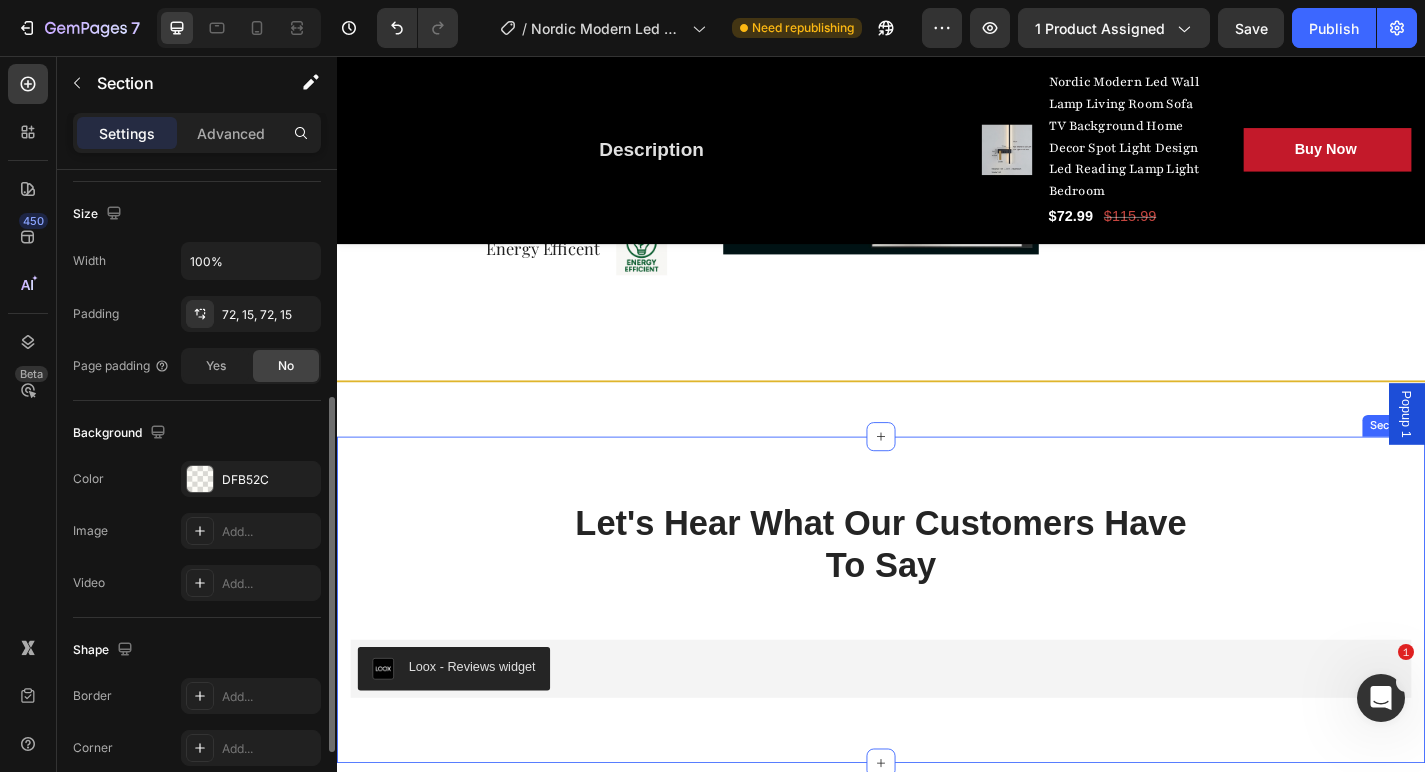 scroll, scrollTop: 3904, scrollLeft: 0, axis: vertical 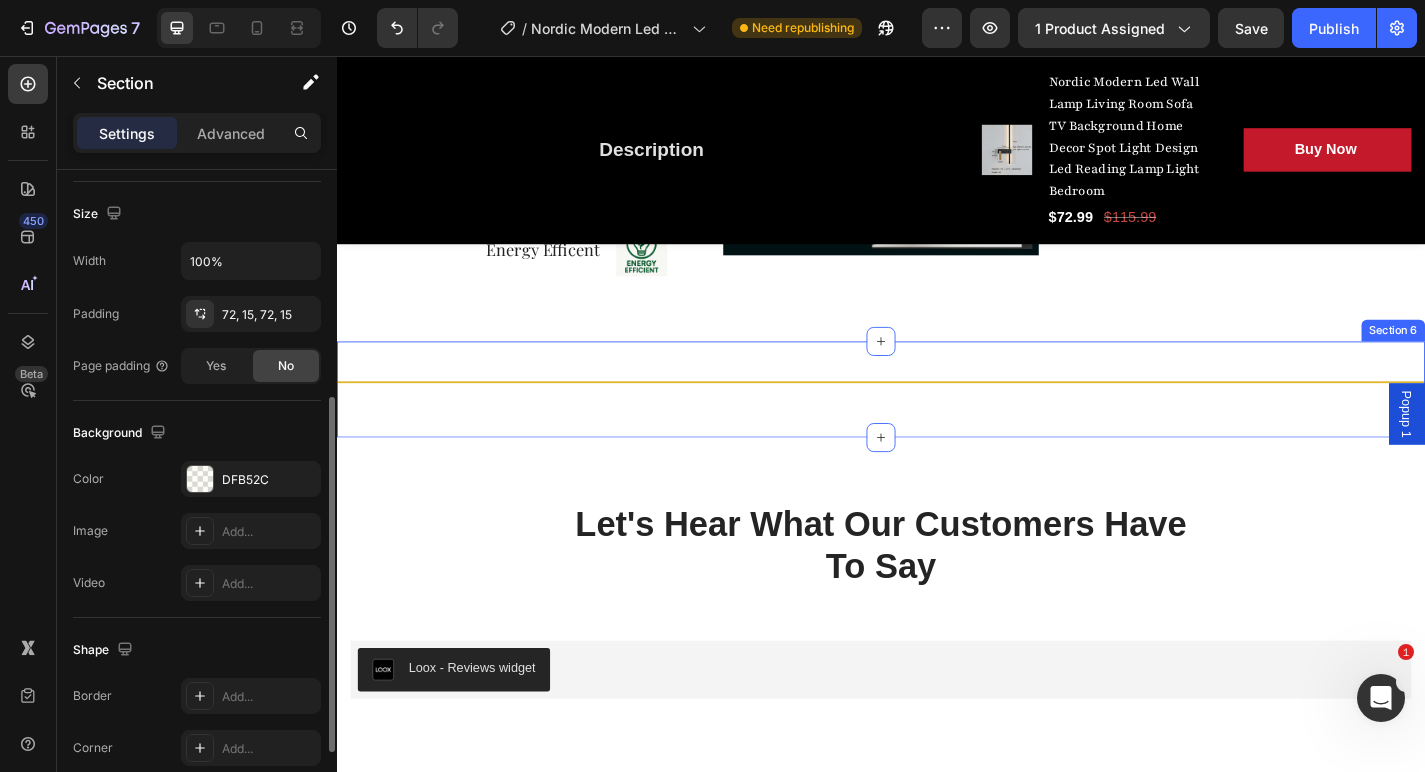 click on "Title Line" at bounding box center [937, 424] 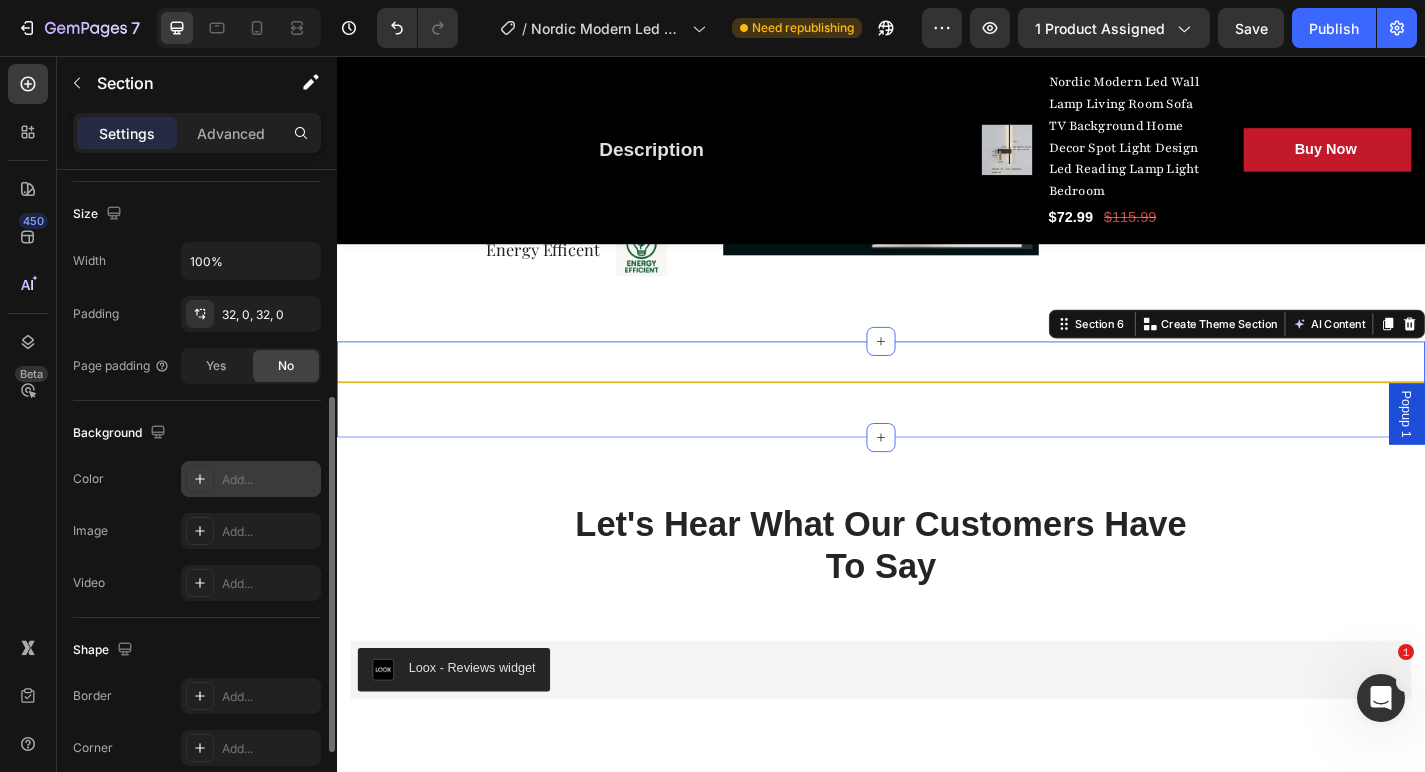 click on "Add..." at bounding box center [269, 480] 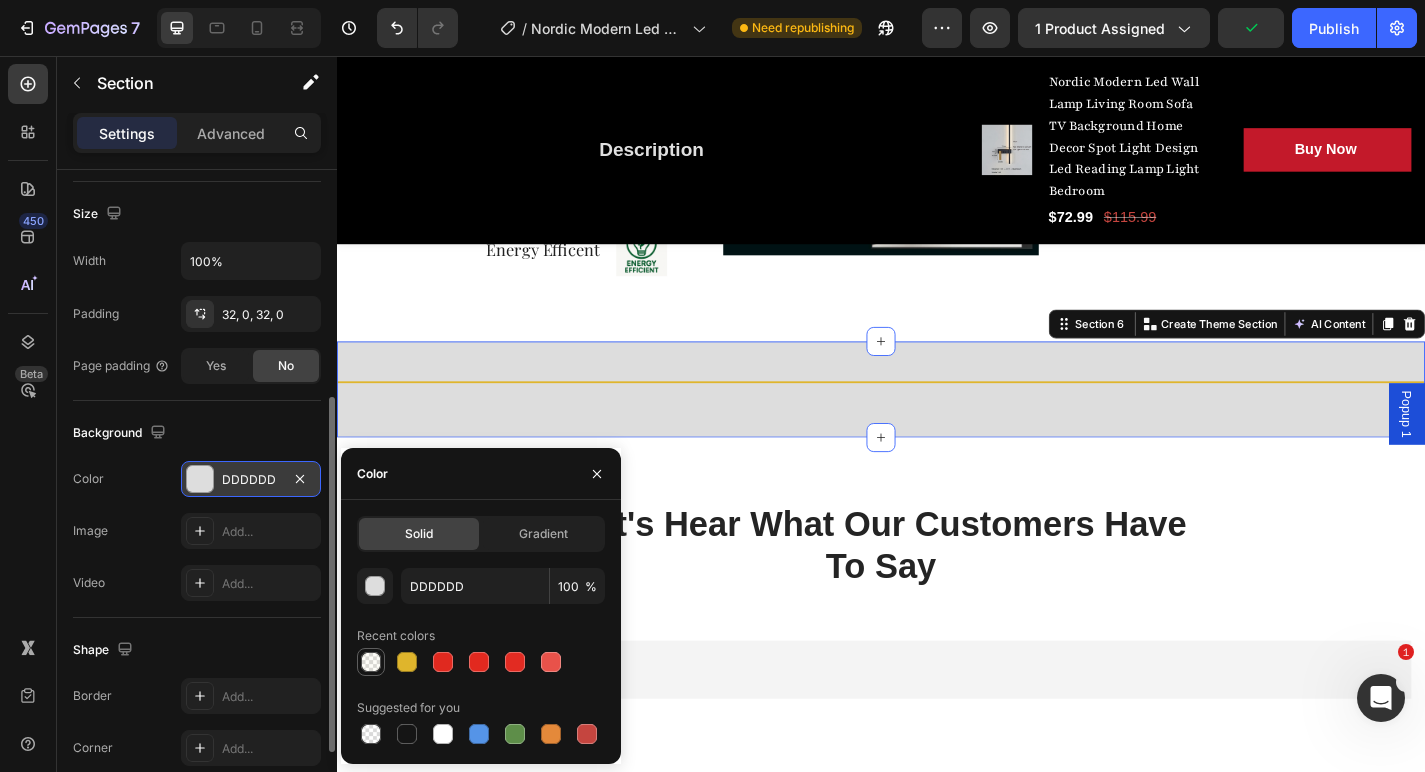 click at bounding box center (371, 662) 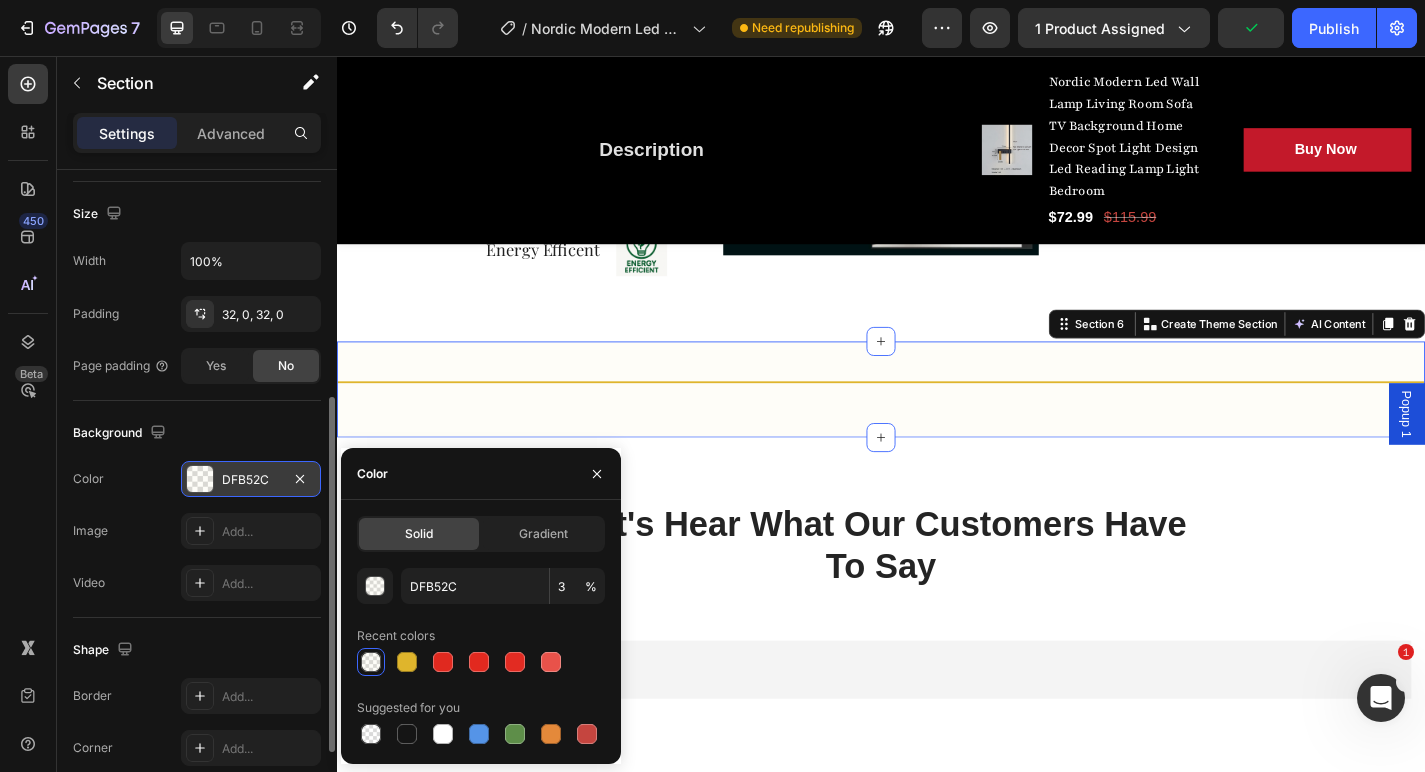 click on "Title Line Section 6   Create Theme Section AI Content Write with GemAI What would you like to describe here? Tone and Voice Persuasive Product U-shaped Living Room Sofa, 111 Inch Modular Double Recliner Sofa, Apartment Large Leisure Sofa, Gray Show more Generate" at bounding box center (937, 424) 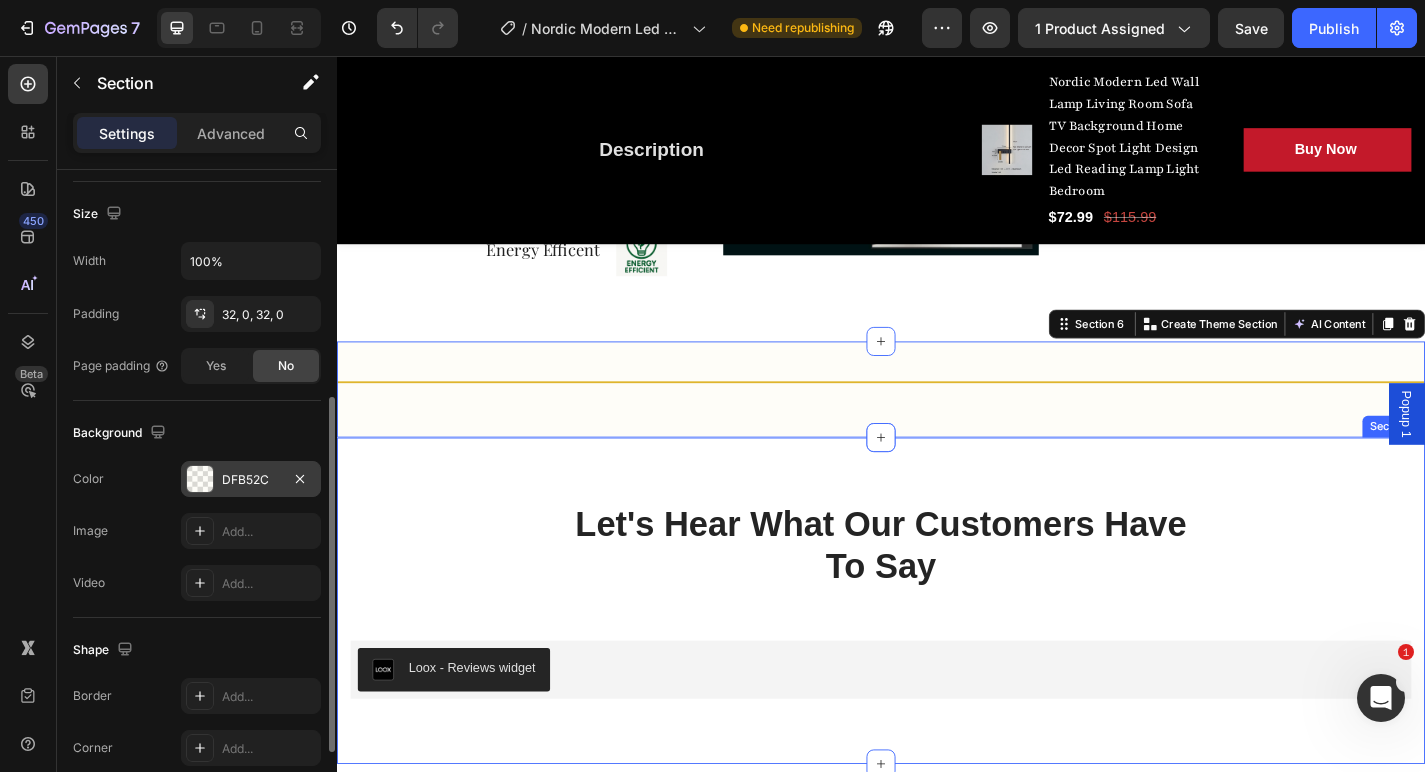 click on "Let's Hear What Our Customers Have To Say Heading Row Loox - Reviews widget Loox Row Section 7" at bounding box center (937, 656) 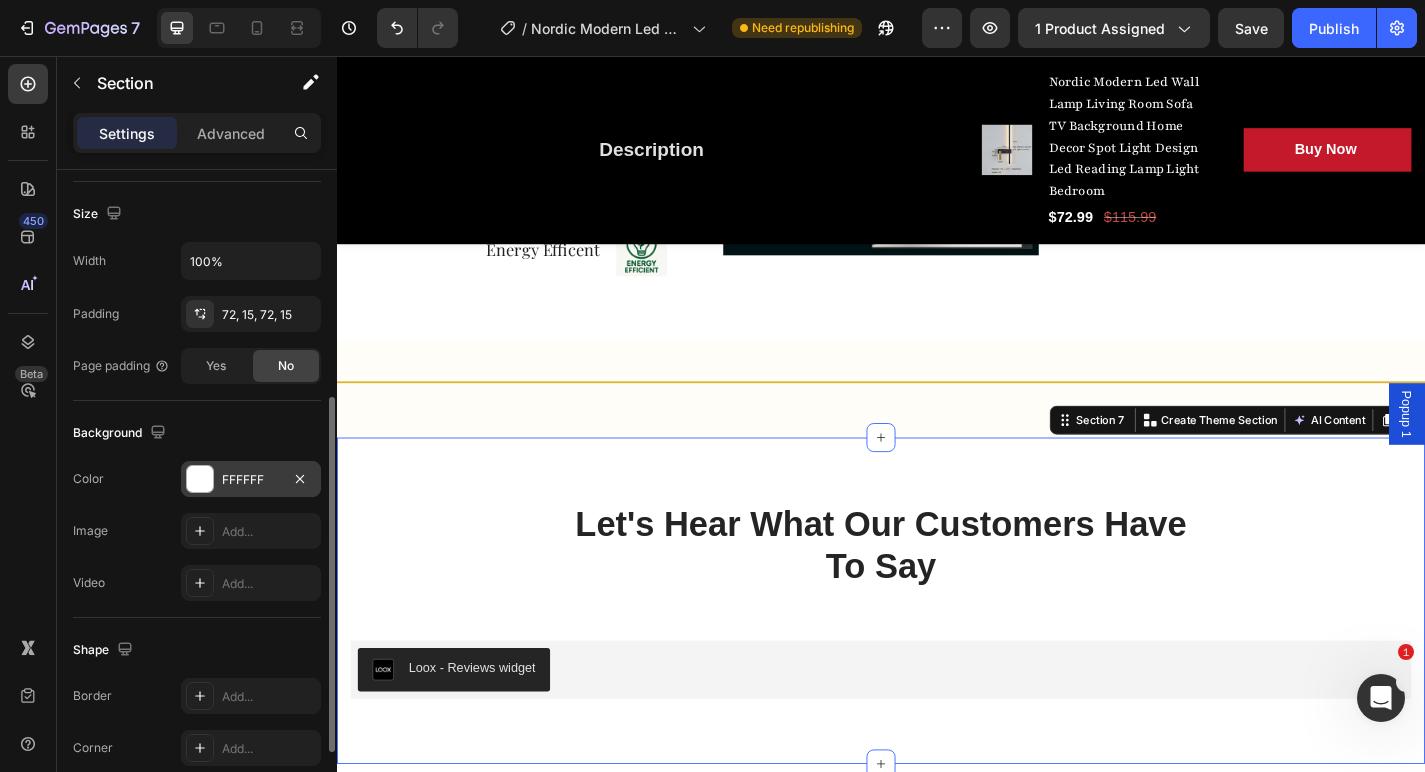click on "FFFFFF" at bounding box center [251, 480] 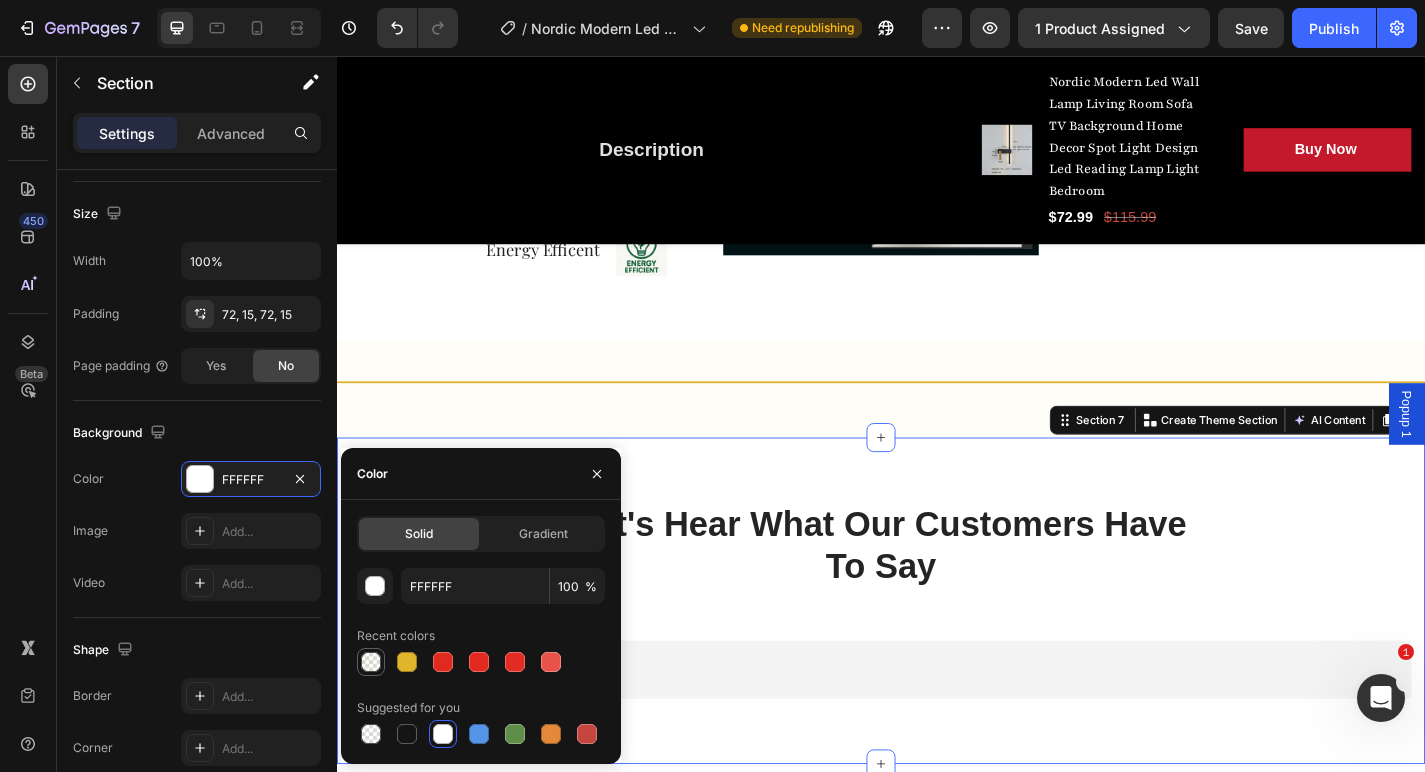 click at bounding box center (371, 662) 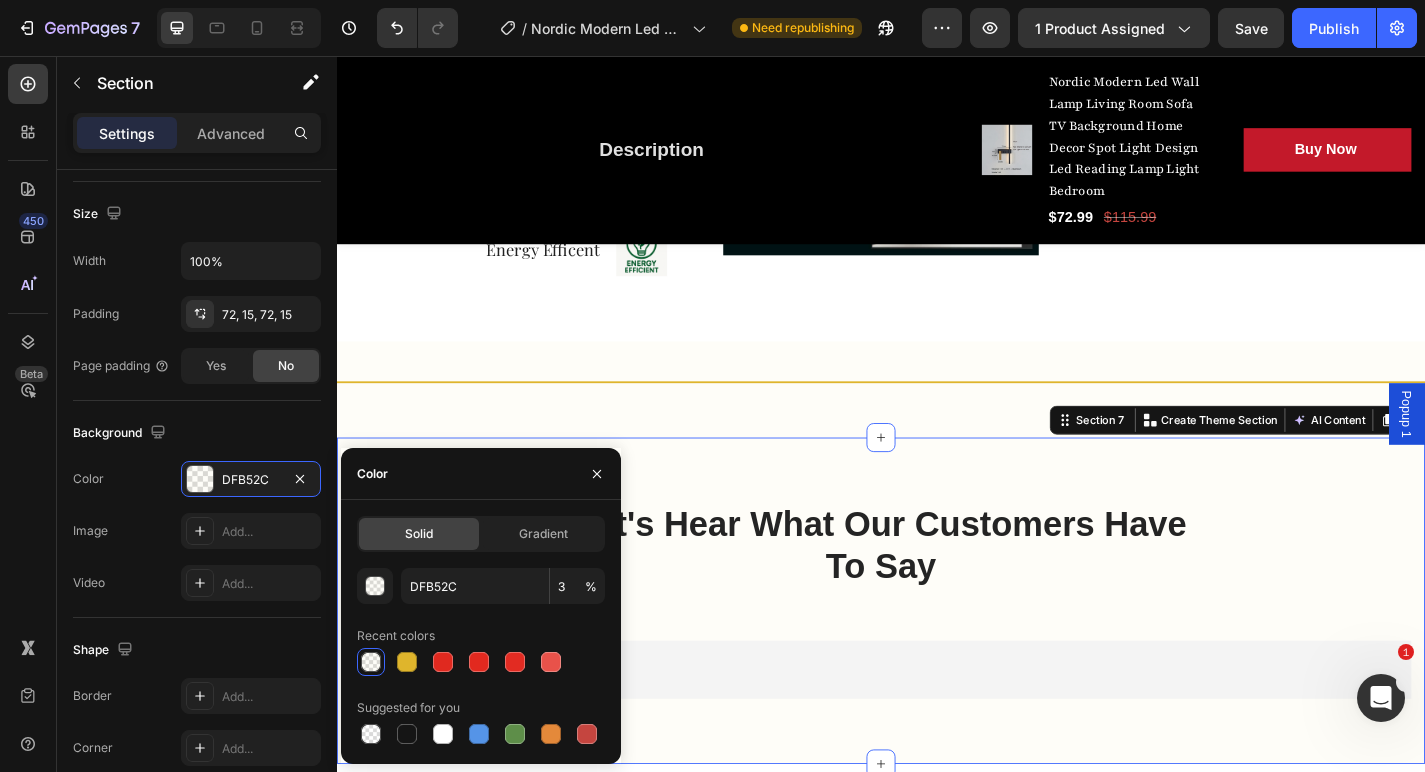 click on "Let's Hear What Our Customers Have To Say Heading Row Loox - Reviews widget Loox Row Section 7   Create Theme Section AI Content Write with GemAI What would you like to describe here? Tone and Voice Persuasive Product U-shaped Living Room Sofa, 111 Inch Modular Double Recliner Sofa, Apartment Large Leisure Sofa, Gray Show more Generate" at bounding box center [937, 656] 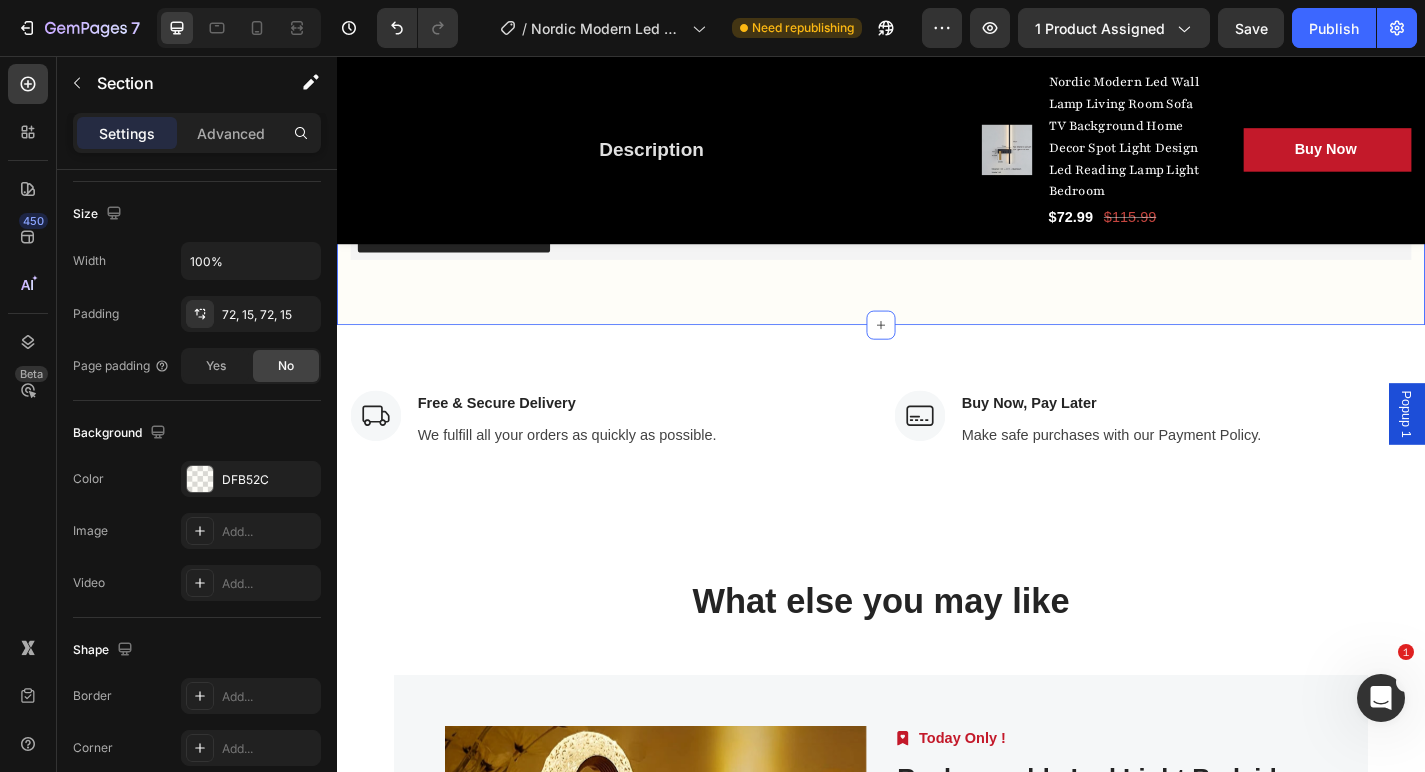 scroll, scrollTop: 4447, scrollLeft: 0, axis: vertical 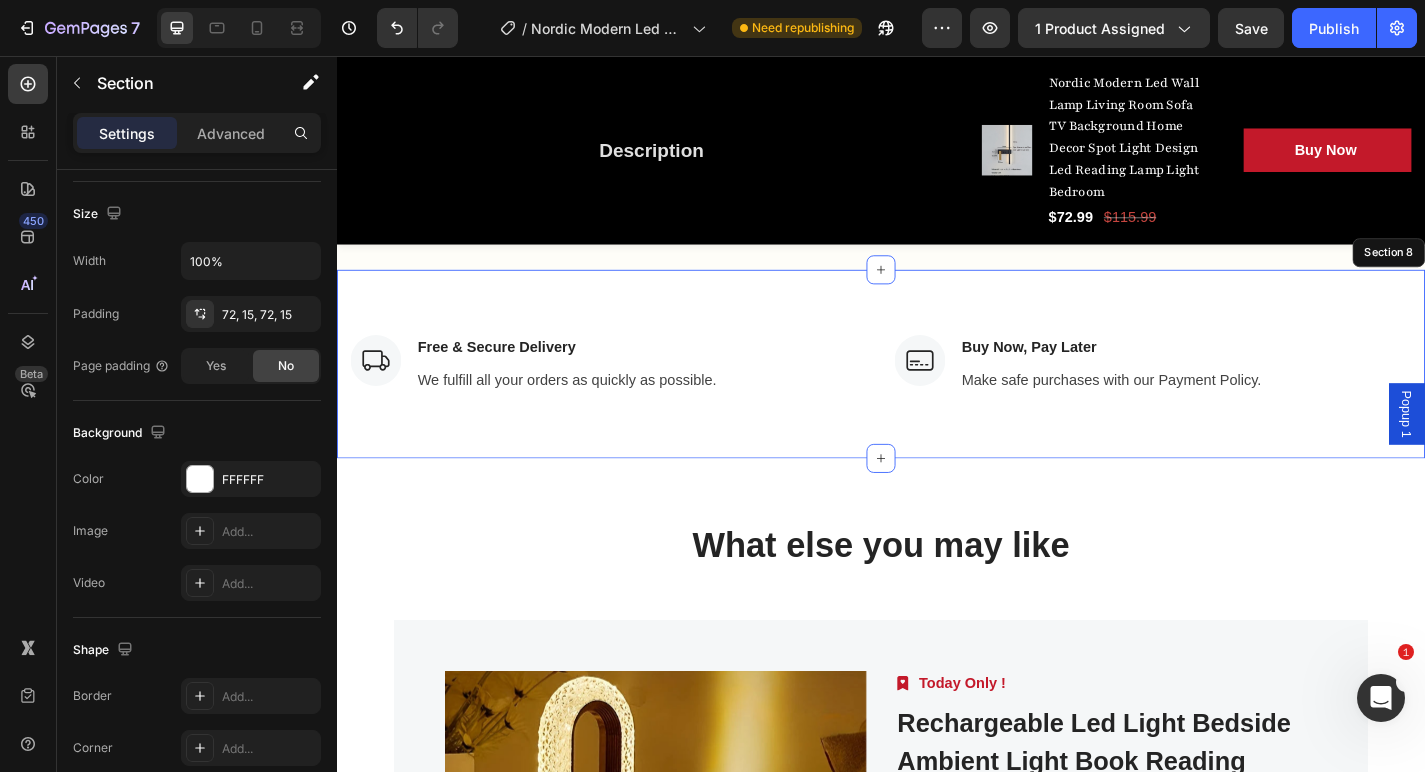 click on "Image Free & Secure Delivery Text block We fulfill all your orders as quickly as possible. Text block Row Image Buy Now, Pay Later Text block Make safe purchases with our Payment Policy. Text block Row Row Section 8" at bounding box center (937, 396) 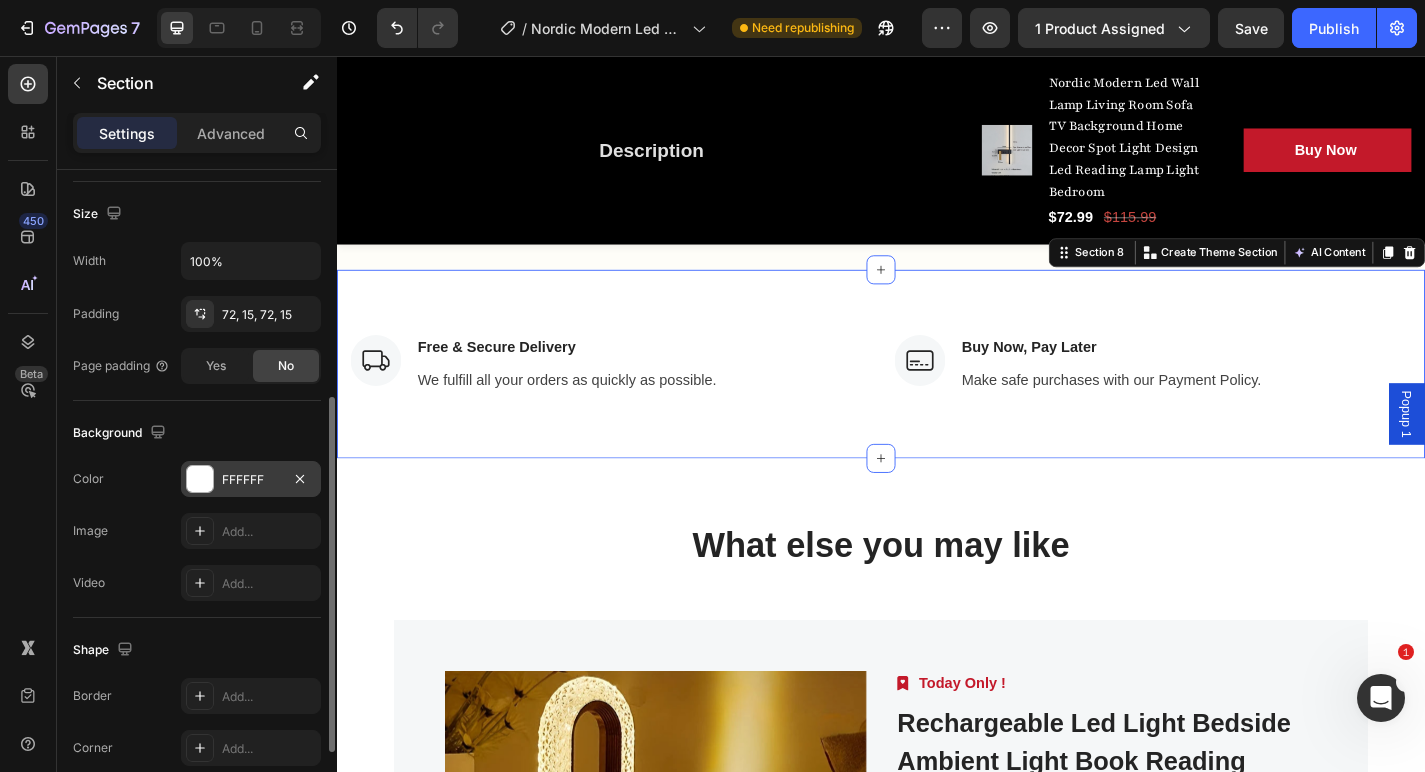 click on "FFFFFF" at bounding box center [251, 479] 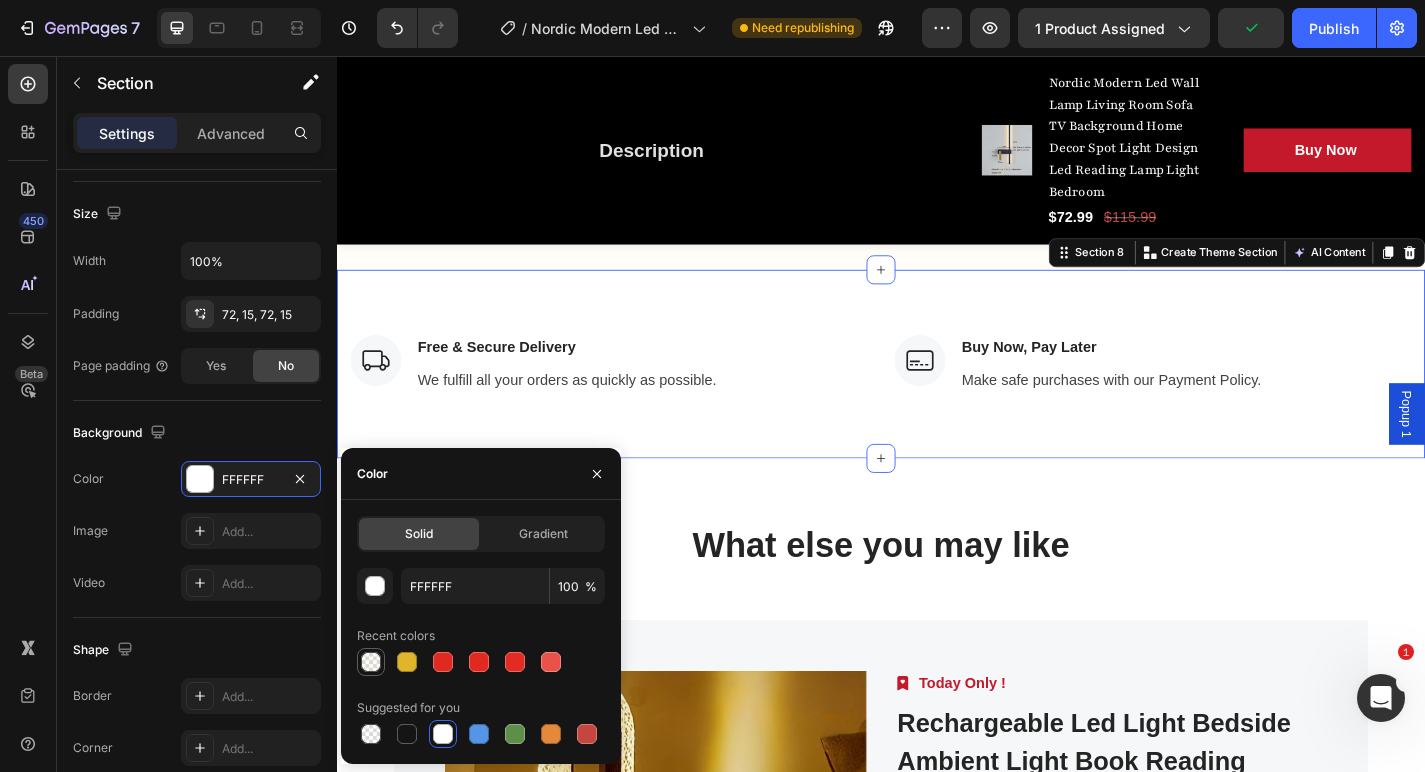click at bounding box center [371, 662] 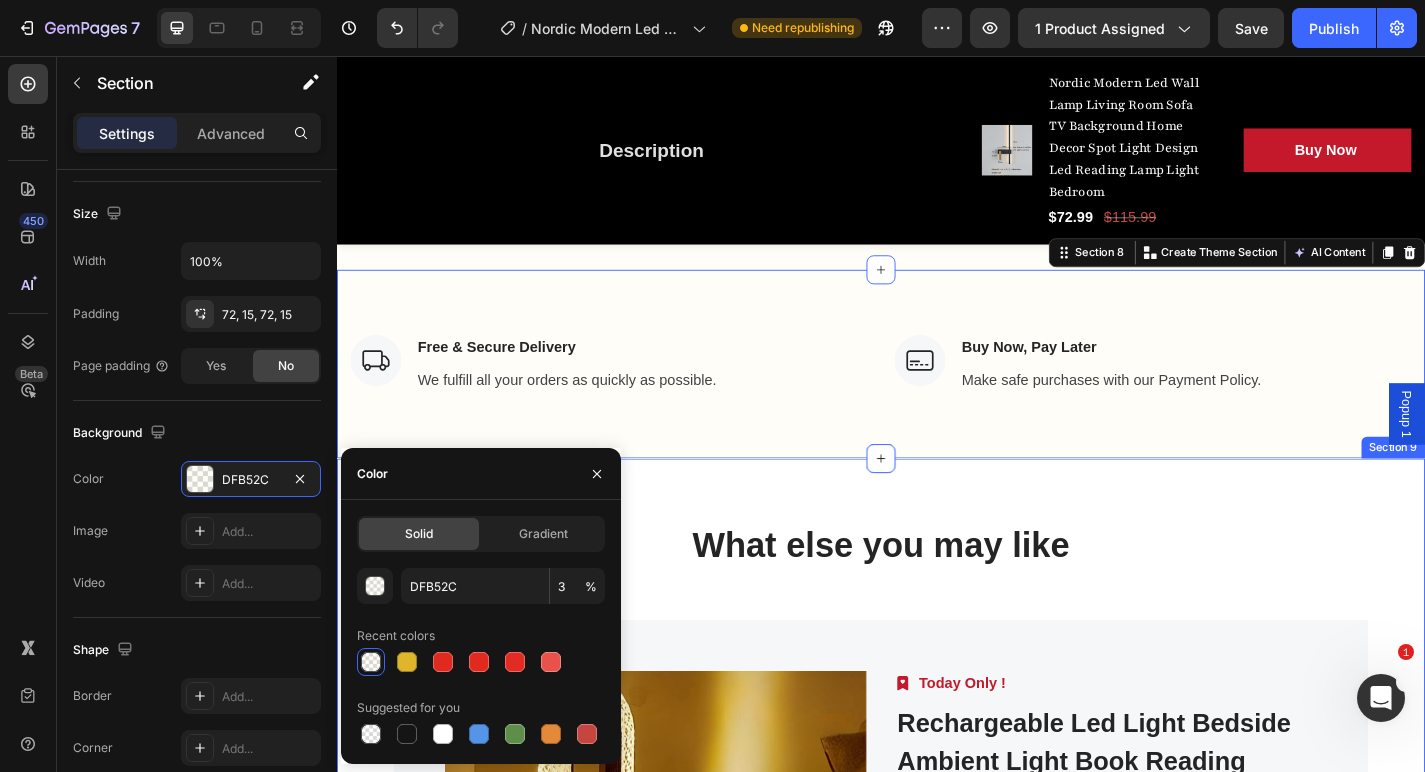click on "What else you may like Heading Row
Product Images Image Today Only ! Text block Row Rechargeable Led Light Bedside Ambient Light Book Reading Lamp Wireless Mood Light Living Room Birthday Decoration (P) Title Text block                Icon                Icon                Icon                Icon                Icon Icon List Hoz (1 reviews) Text block Row $48.55 (P) Price (P) Price $54.99 (P) Price (P) Price Row Buy Now (P) Cart Button Row Product Product Images Image Sale of The Day! Text block Row Modern Farmhouse Nightstand Set of 2 – Smart Charging Station with Glass Desktop & Hidden Drawer Storage (P) Title                Icon                Icon                Icon                Icon                Icon Icon List Hoz (13 reviews) Text block Row $372.99 (P) Price (P) Price $527.99 (P) Price (P) Price Row Buy Now (P) Cart Button Row Product Product Images Image Only Today! Text block Row Sculptural Spiral LED Table Lamp – Modern Ambient Light for Bedrooms, Living Rooms & Offices" at bounding box center (937, 913) 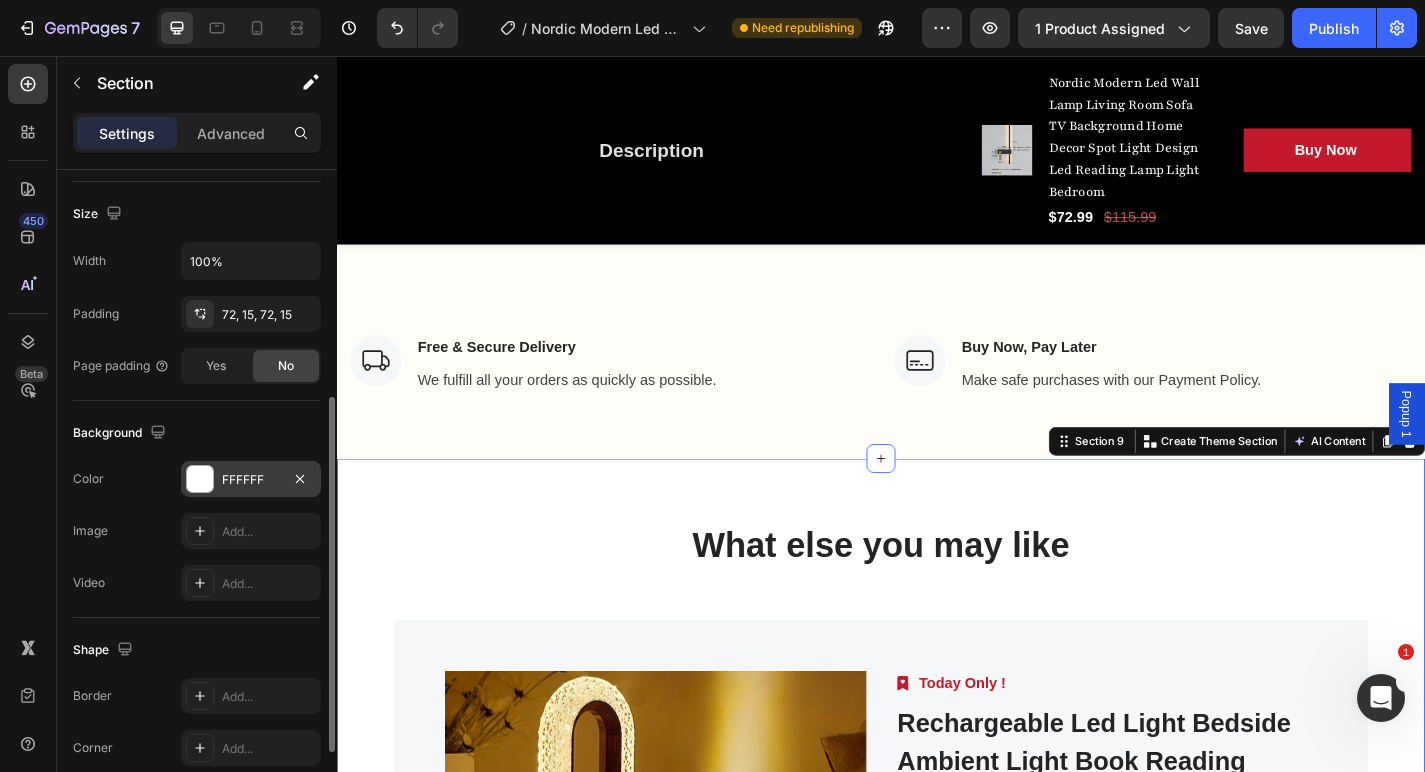 click on "FFFFFF" at bounding box center [251, 479] 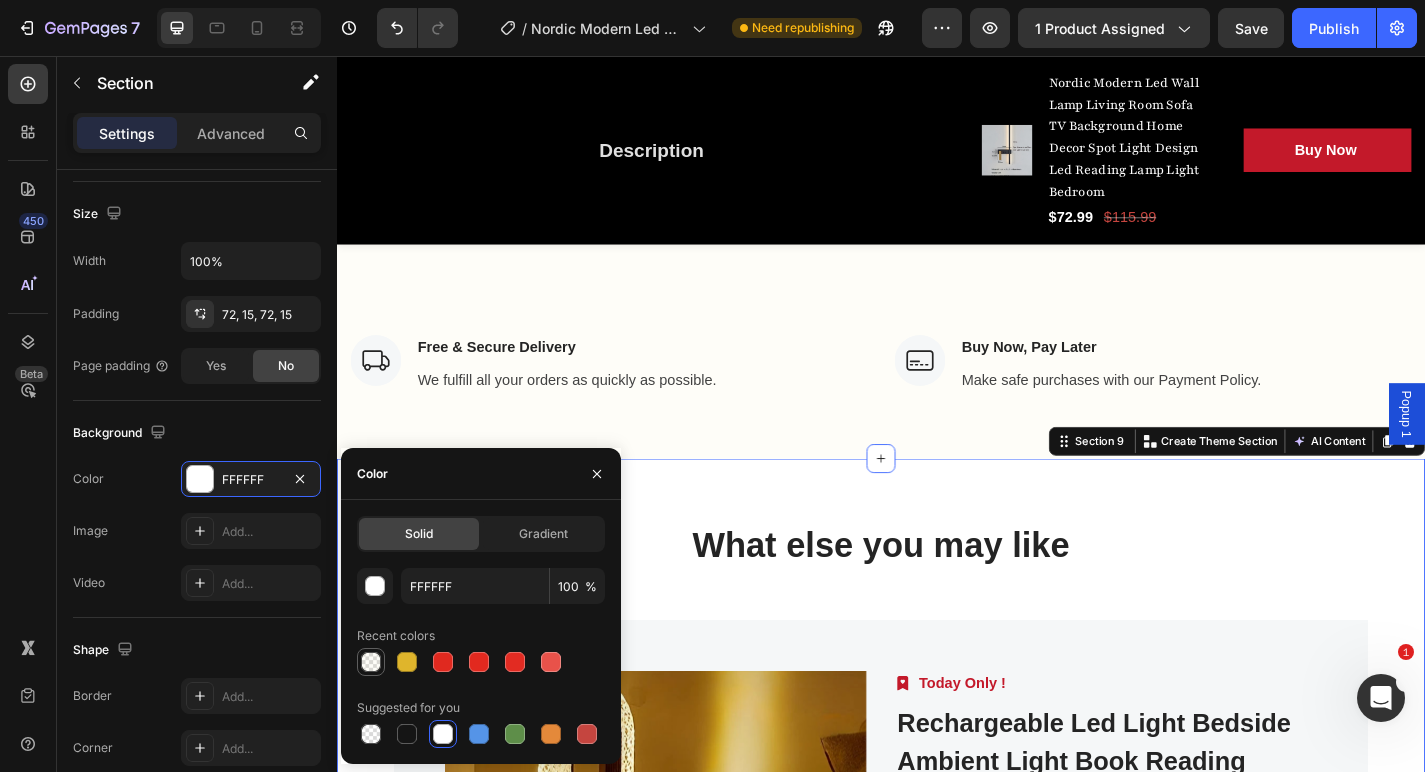click at bounding box center [371, 662] 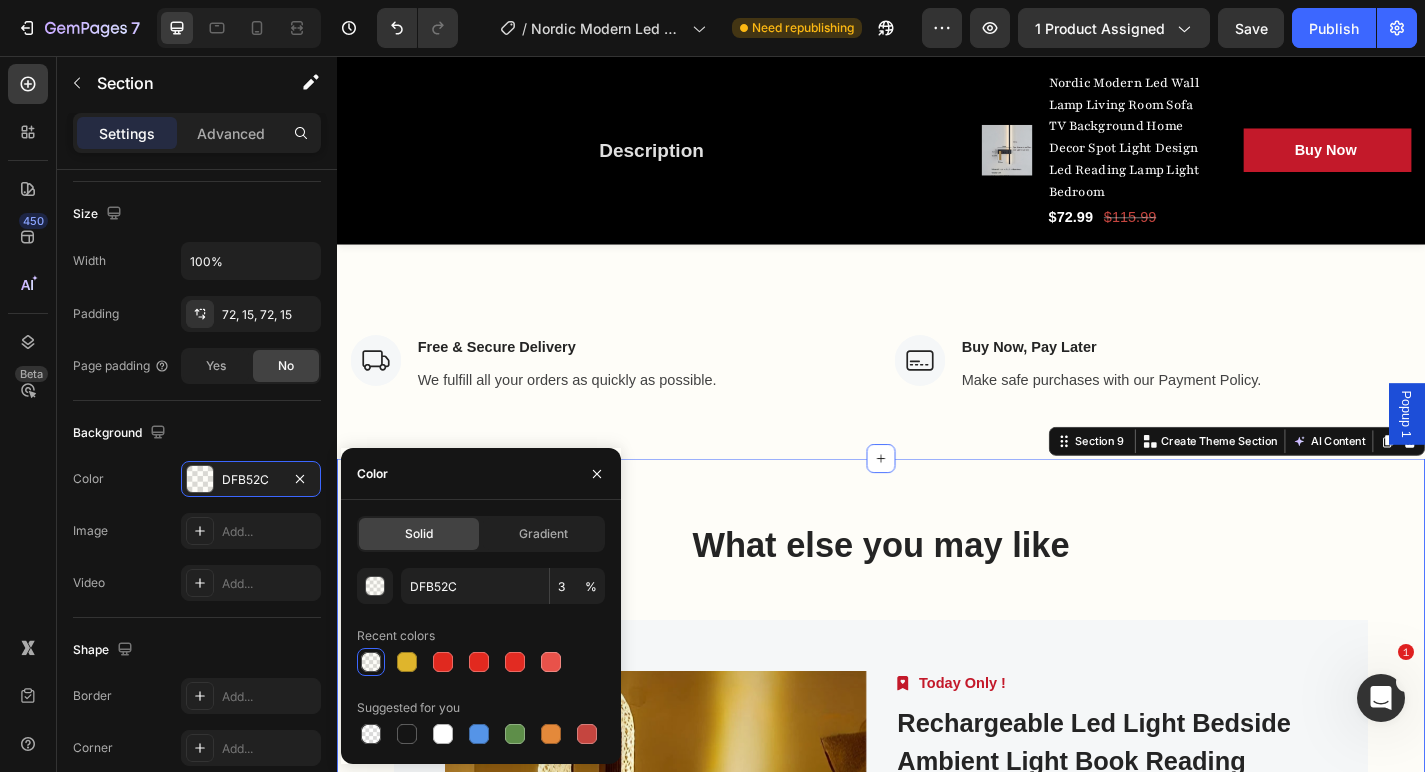 click on "What else you may like Heading Row
Product Images Image Today Only ! Text block Row Rechargeable Led Light Bedside Ambient Light Book Reading Lamp Wireless Mood Light Living Room Birthday Decoration (P) Title Text block                Icon                Icon                Icon                Icon                Icon Icon List Hoz (1 reviews) Text block Row $48.55 (P) Price (P) Price $54.99 (P) Price (P) Price Row Buy Now (P) Cart Button Row Product Product Images Image Sale of The Day! Text block Row Modern Farmhouse Nightstand Set of 2 – Smart Charging Station with Glass Desktop & Hidden Drawer Storage (P) Title                Icon                Icon                Icon                Icon                Icon Icon List Hoz (13 reviews) Text block Row $372.99 (P) Price (P) Price $527.99 (P) Price (P) Price Row Buy Now (P) Cart Button Row Product Product Images Image Only Today! Text block Row Sculptural Spiral LED Table Lamp – Modern Ambient Light for Bedrooms, Living Rooms & Offices" at bounding box center (937, 913) 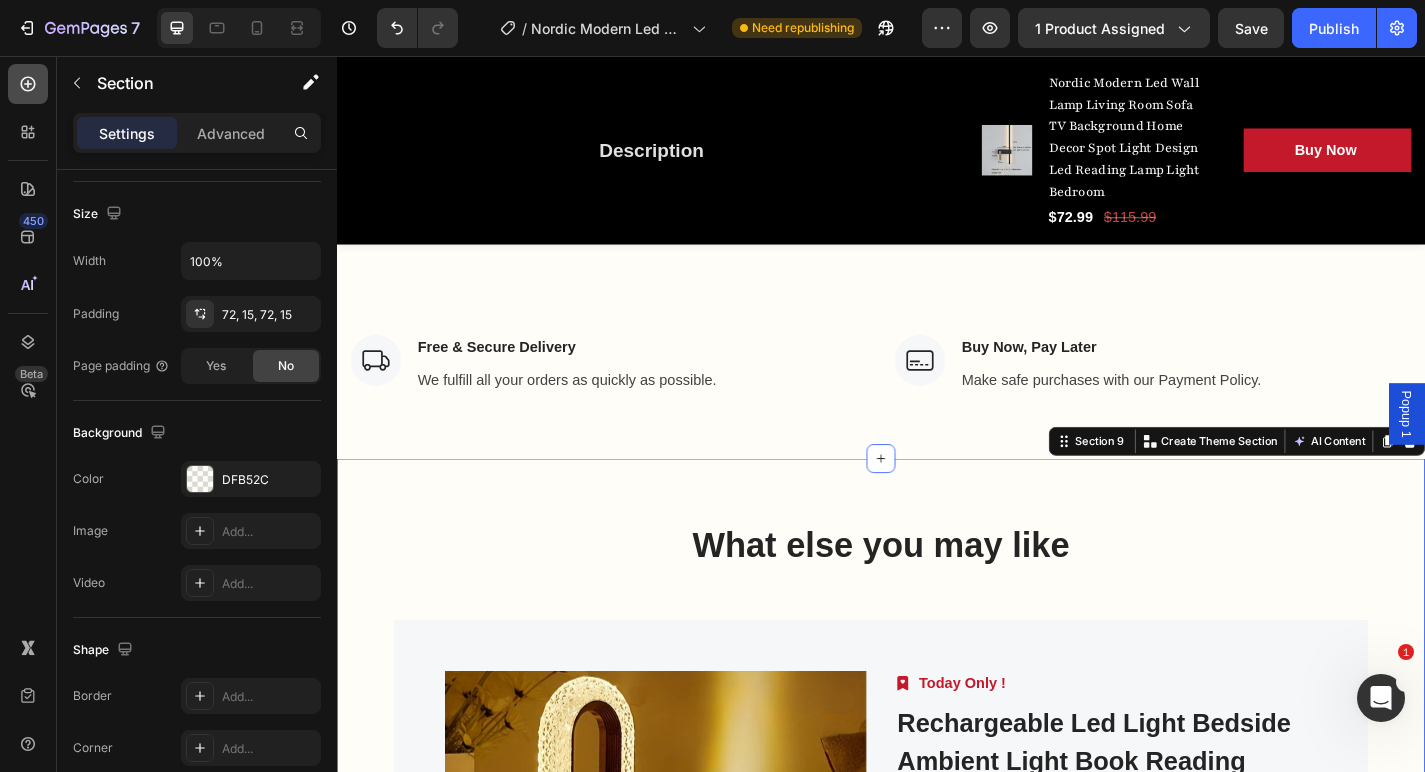 click 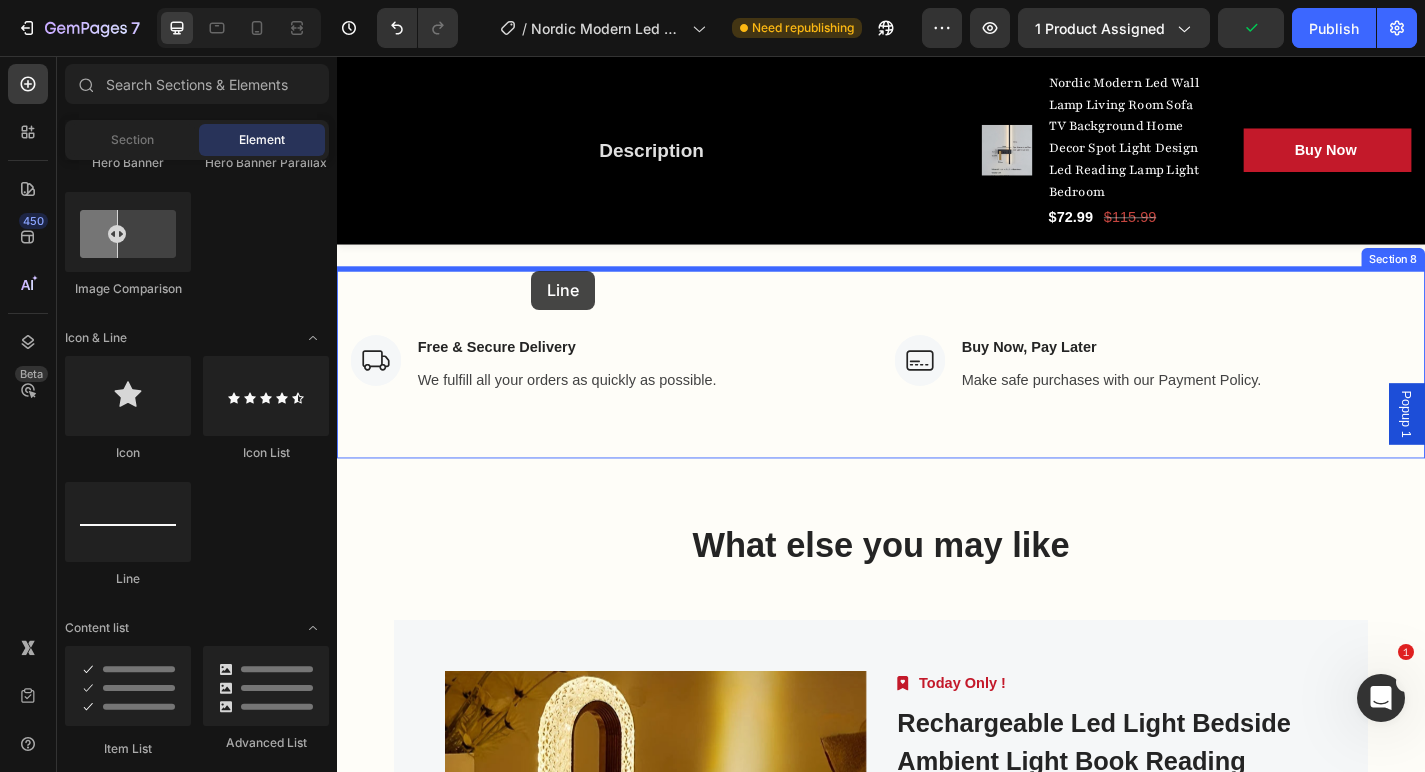 drag, startPoint x: 491, startPoint y: 599, endPoint x: 551, endPoint y: 293, distance: 311.82687 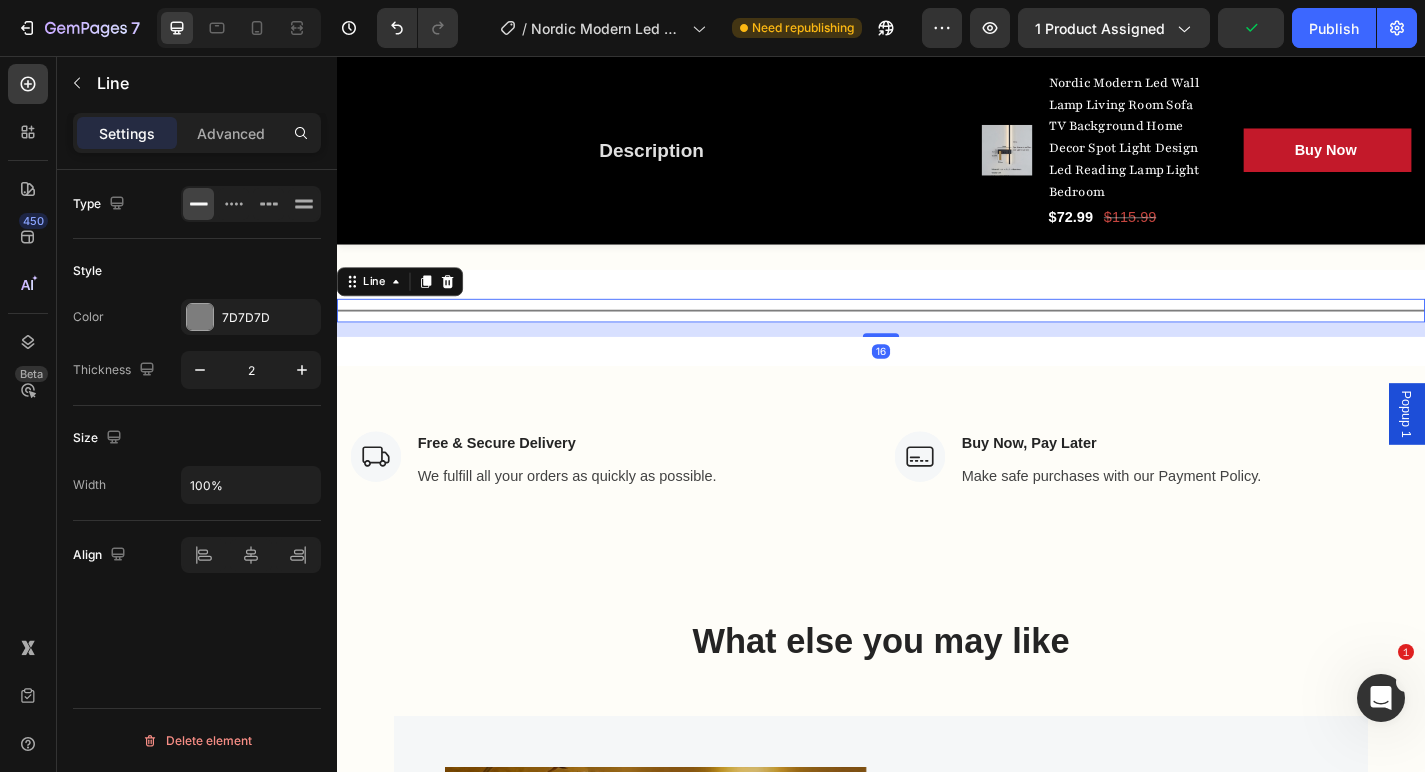 click on "Title Line   16" at bounding box center [937, 337] 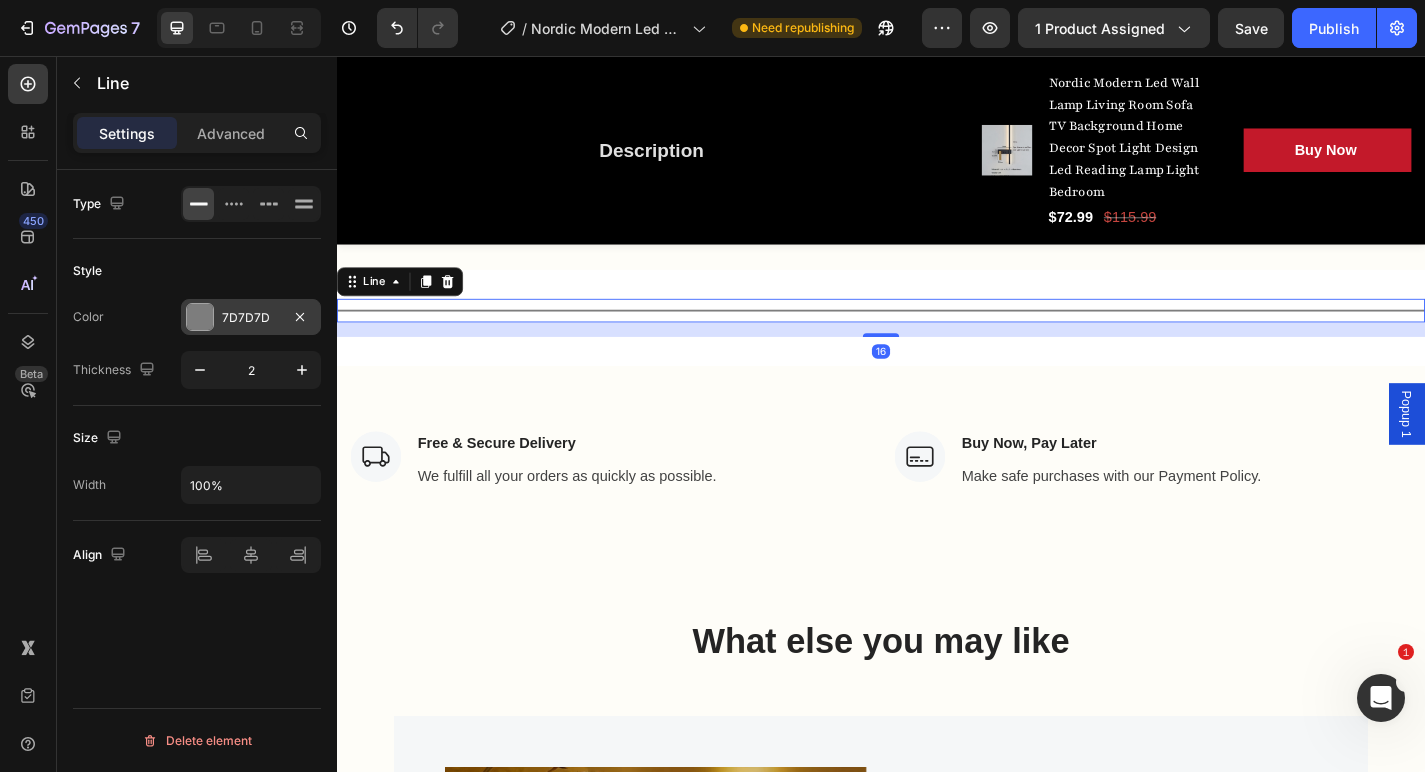 click at bounding box center [200, 317] 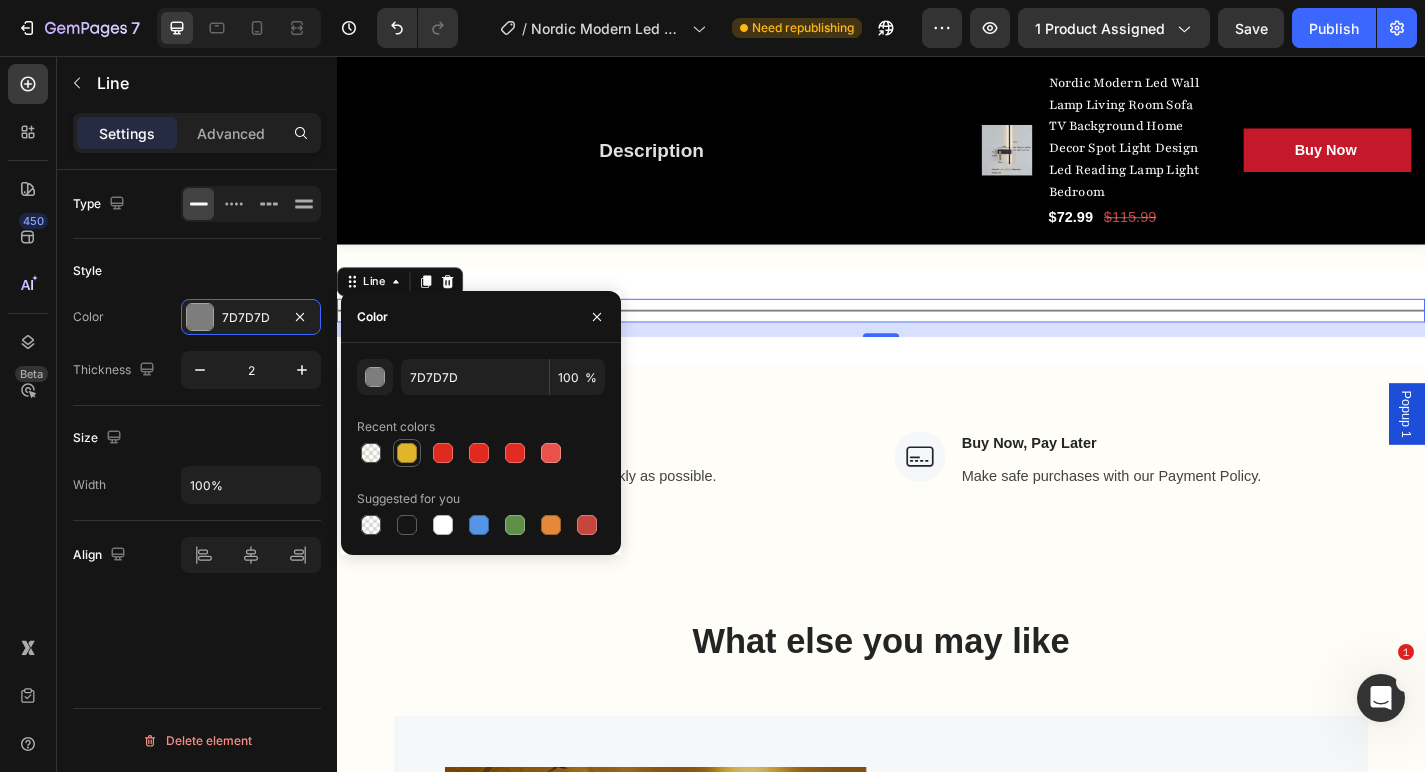 click at bounding box center [407, 453] 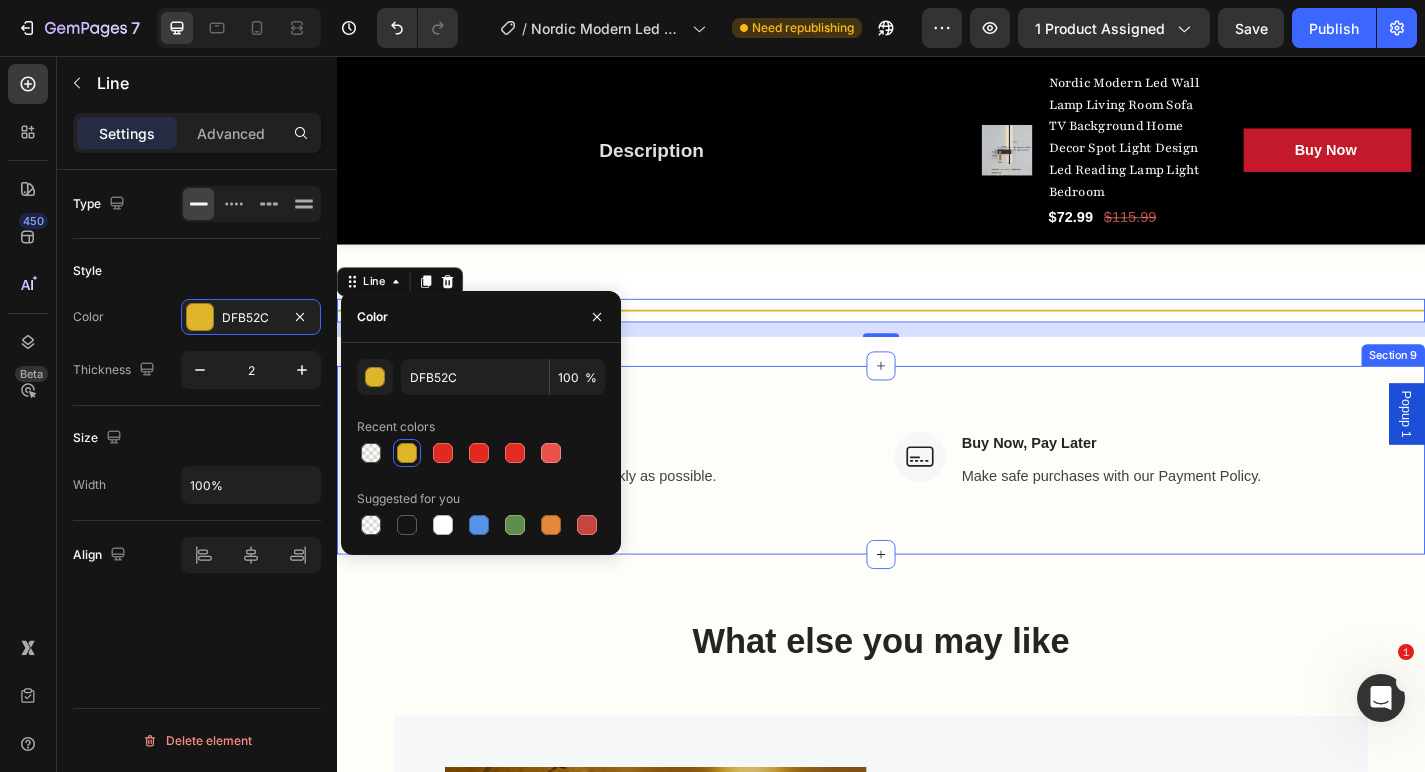 click on "Image Free & Secure Delivery Text block We fulfill all your orders as quickly as possible. Text block Row Image Buy Now, Pay Later Text block Make safe purchases with our Payment Policy. Text block Row Row Section 9" at bounding box center (937, 502) 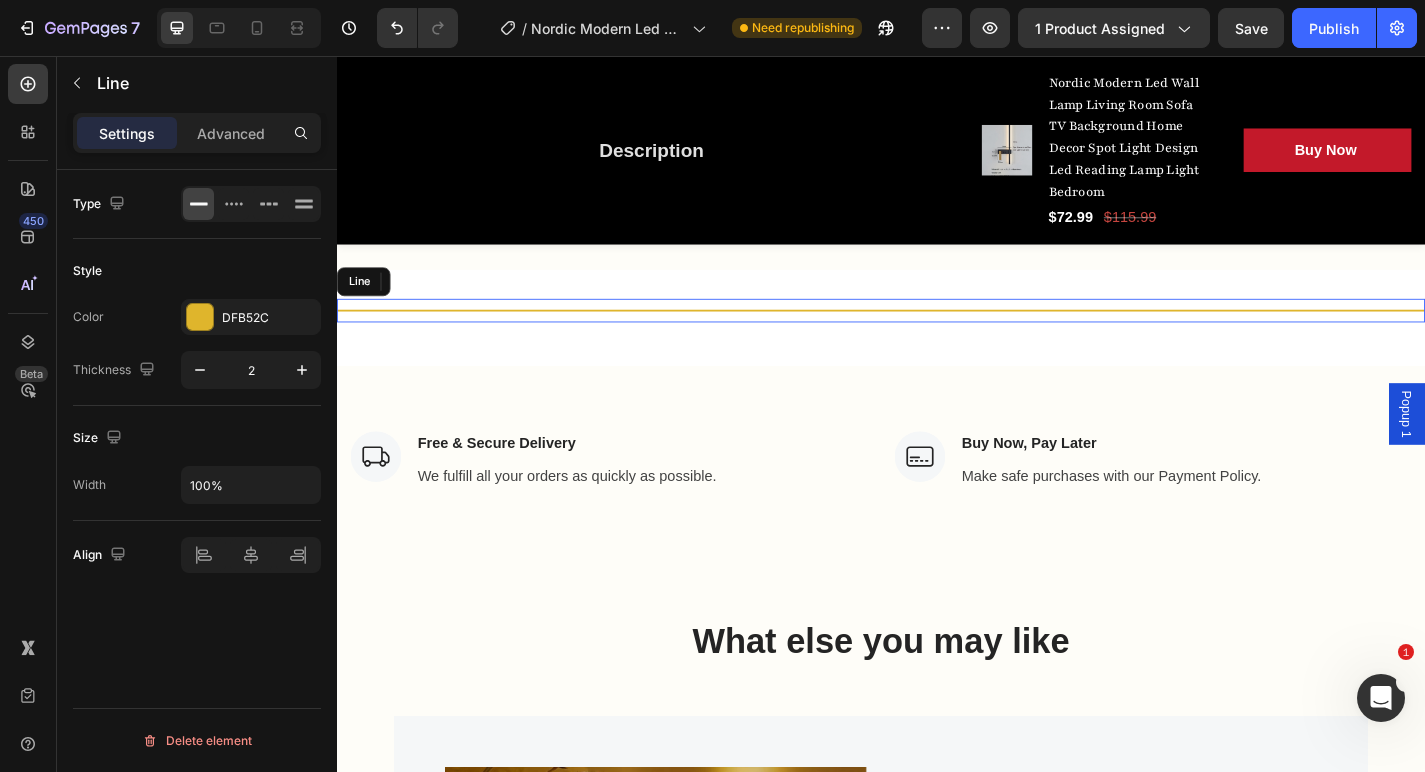 click on "Title Line" at bounding box center [937, 337] 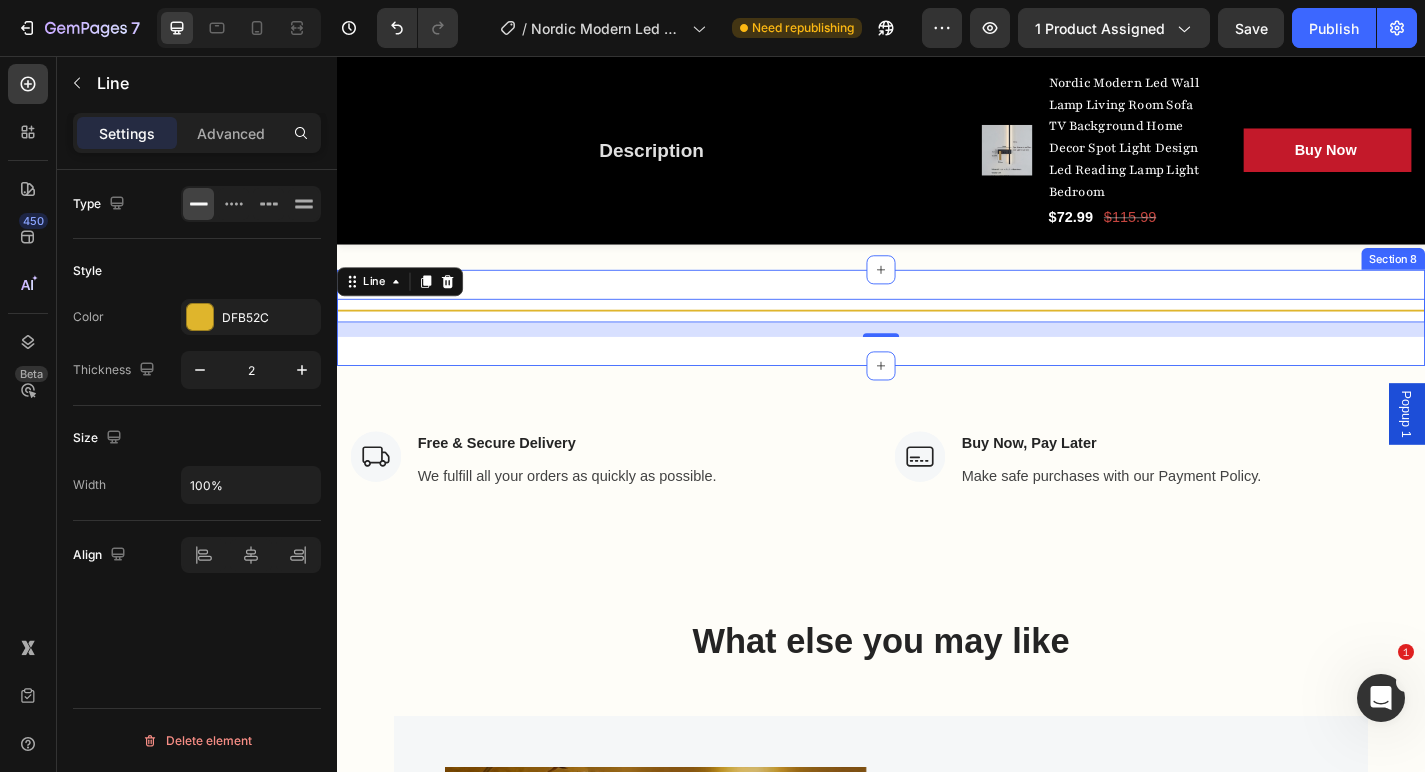 click on "Title Line   16 Section 8" at bounding box center [937, 345] 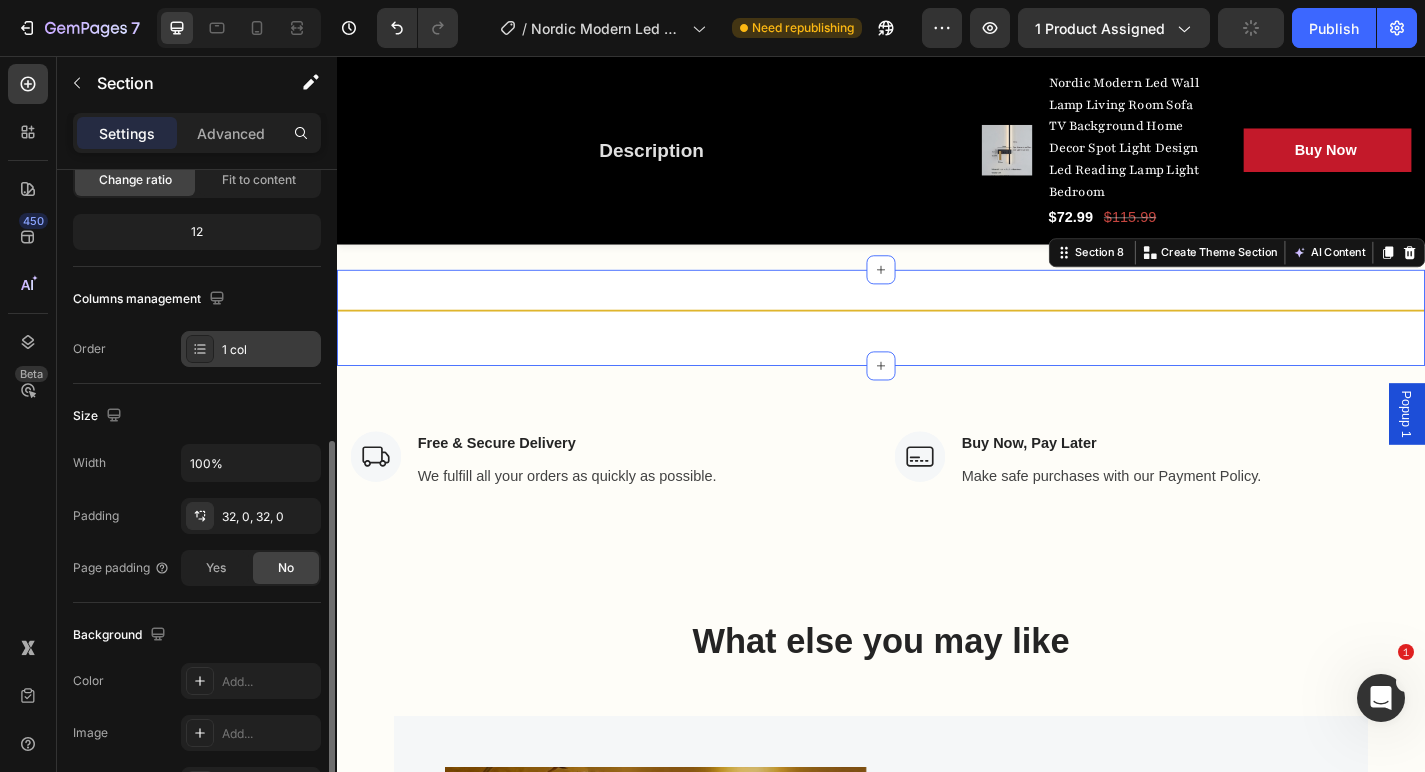 scroll, scrollTop: 400, scrollLeft: 0, axis: vertical 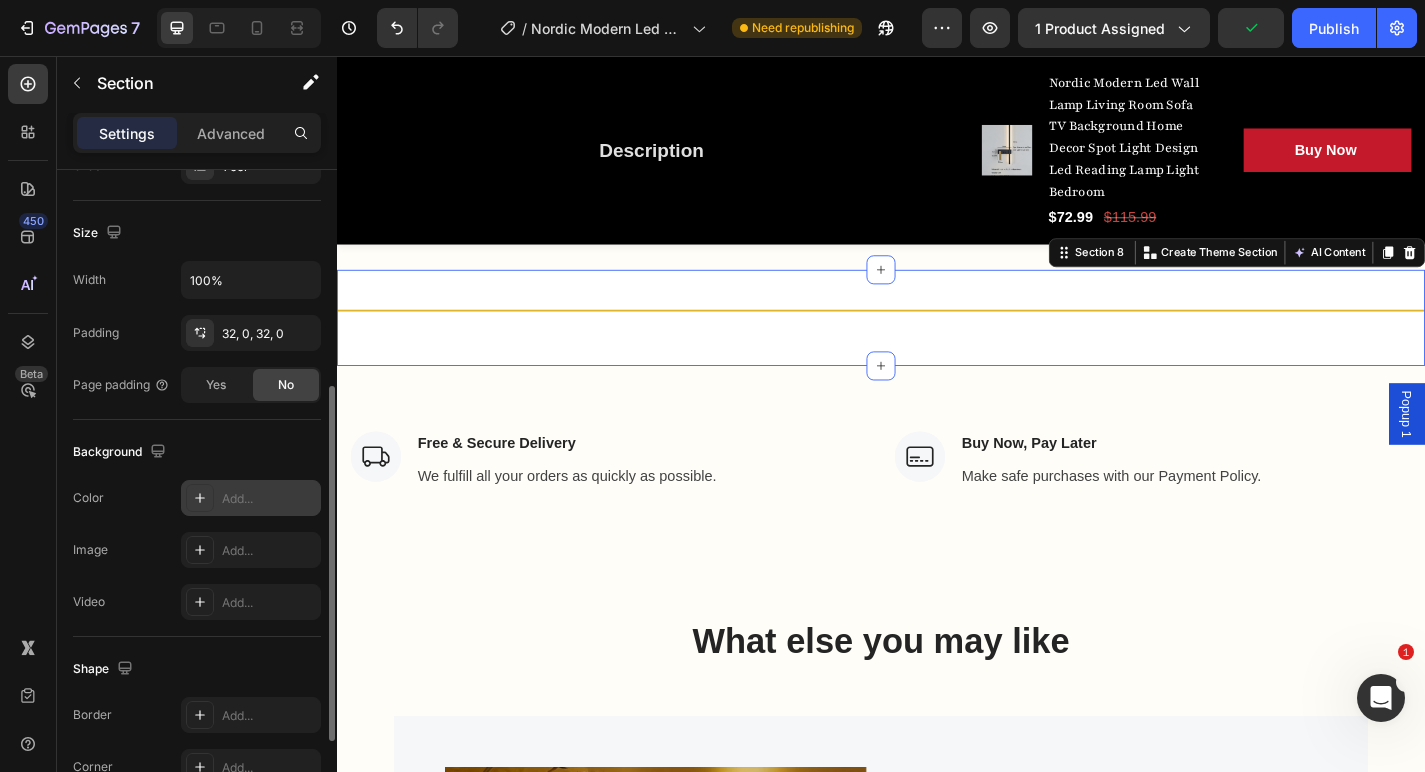 click on "Add..." at bounding box center [269, 499] 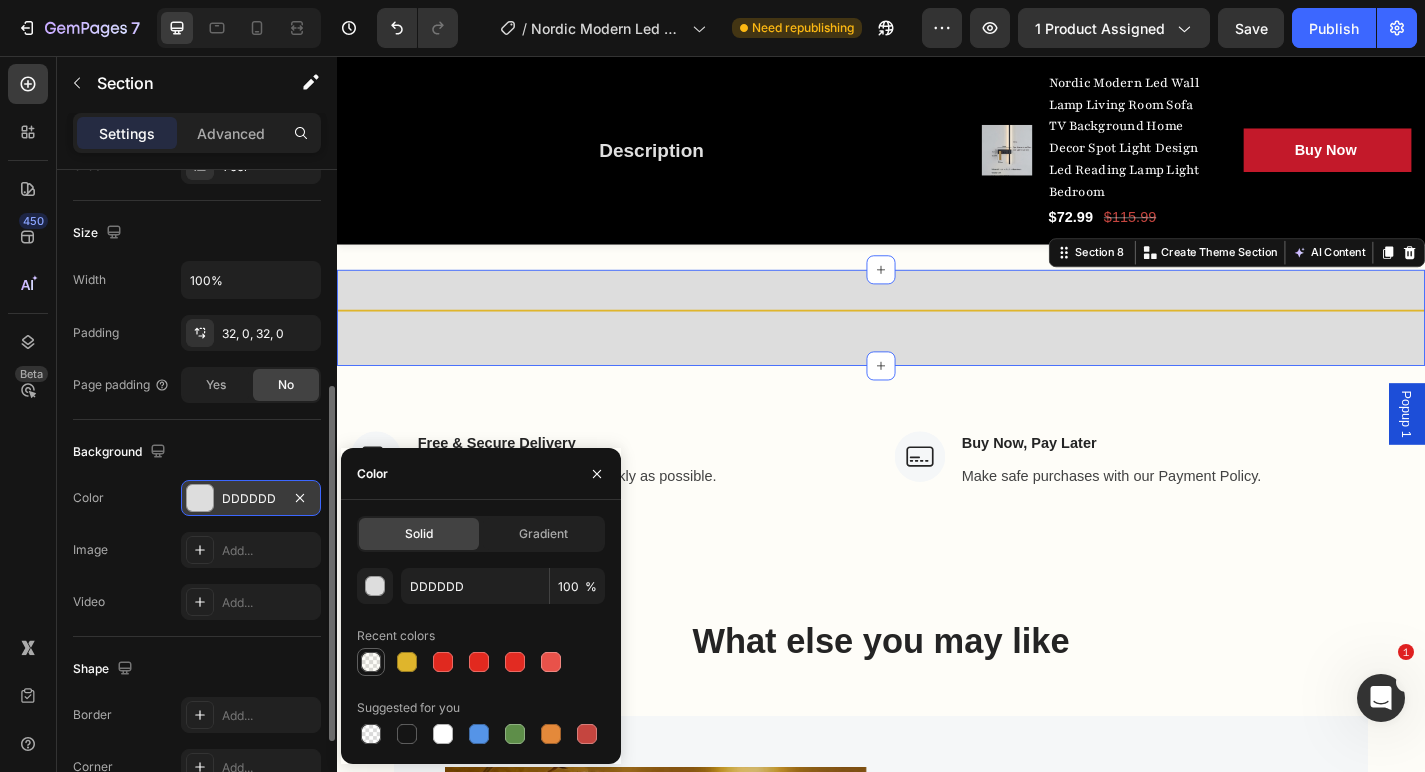 click at bounding box center (371, 662) 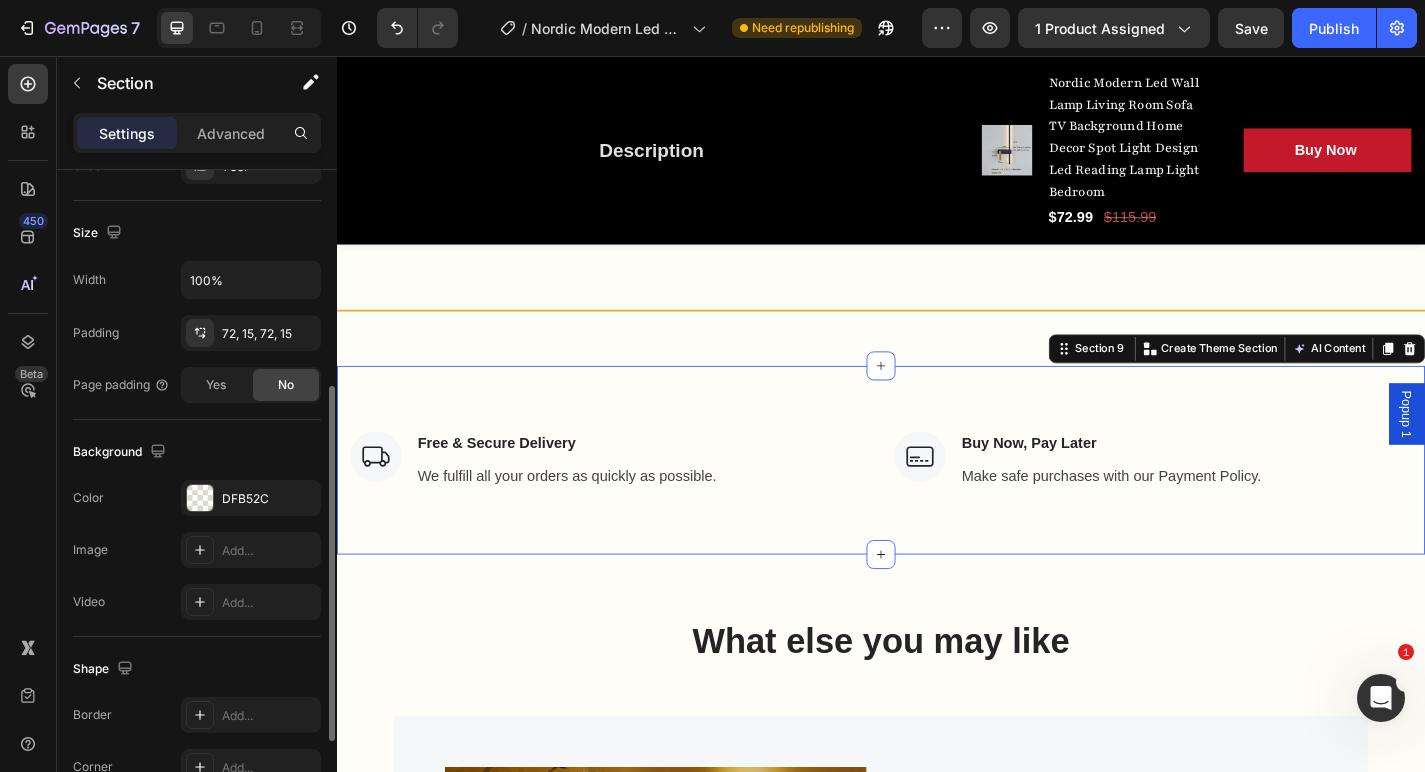 click on "Image Free & Secure Delivery Text block We fulfill all your orders as quickly as possible. Text block Row Image Buy Now, Pay Later Text block Make safe purchases with our Payment Policy. Text block Row Row Section 9   Create Theme Section AI Content Write with GemAI What would you like to describe here? Tone and Voice Persuasive Product U-shaped Living Room Sofa, 111 Inch Modular Double Recliner Sofa, Apartment Large Leisure Sofa, Gray Show more Generate" at bounding box center (937, 502) 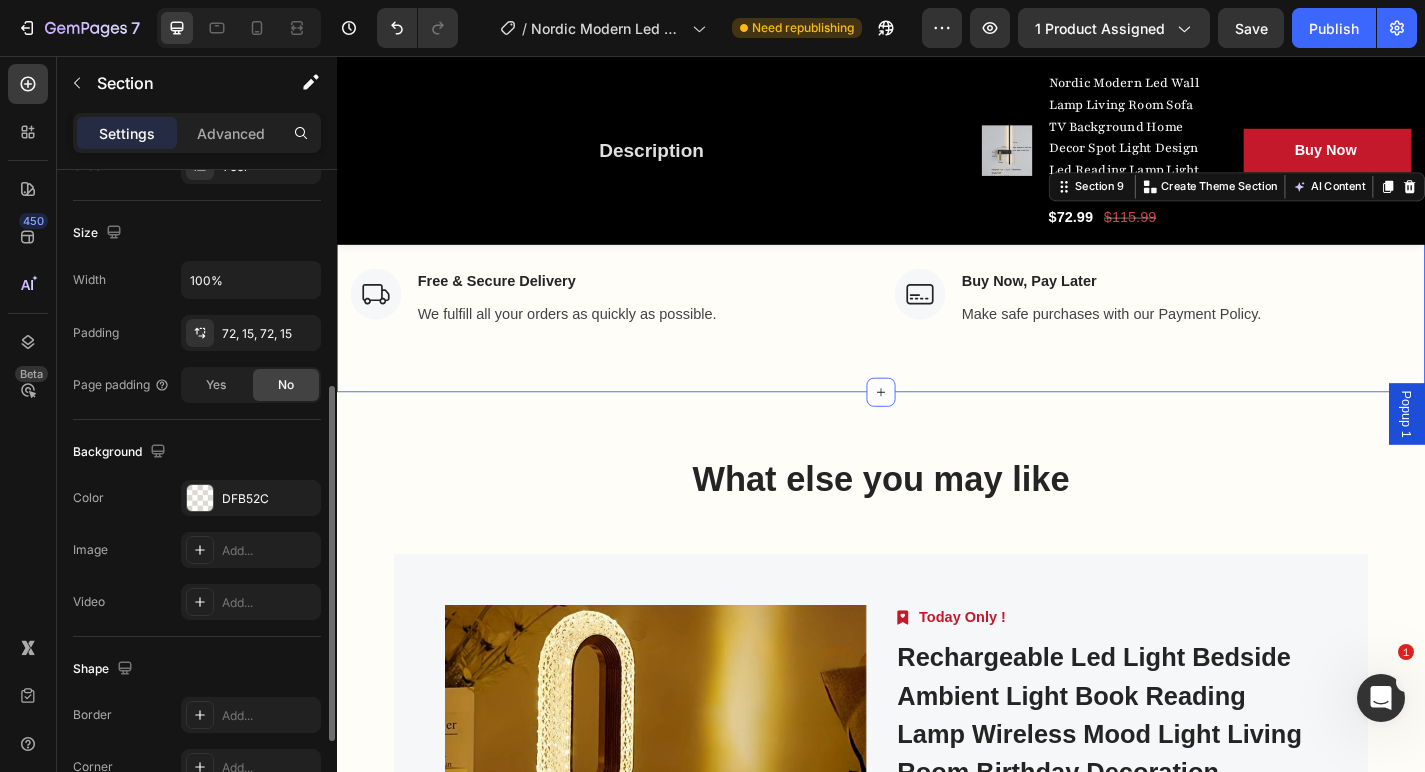 scroll, scrollTop: 4628, scrollLeft: 0, axis: vertical 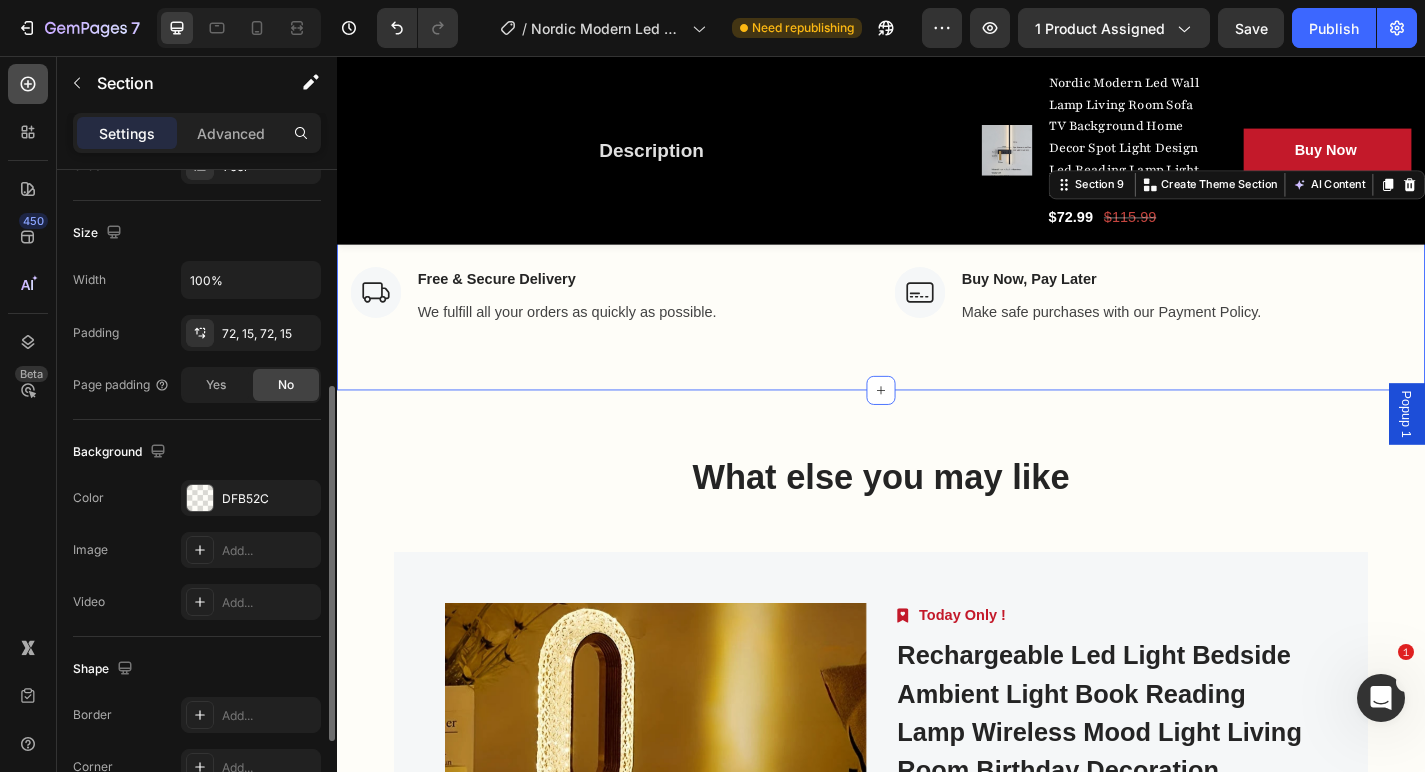 click 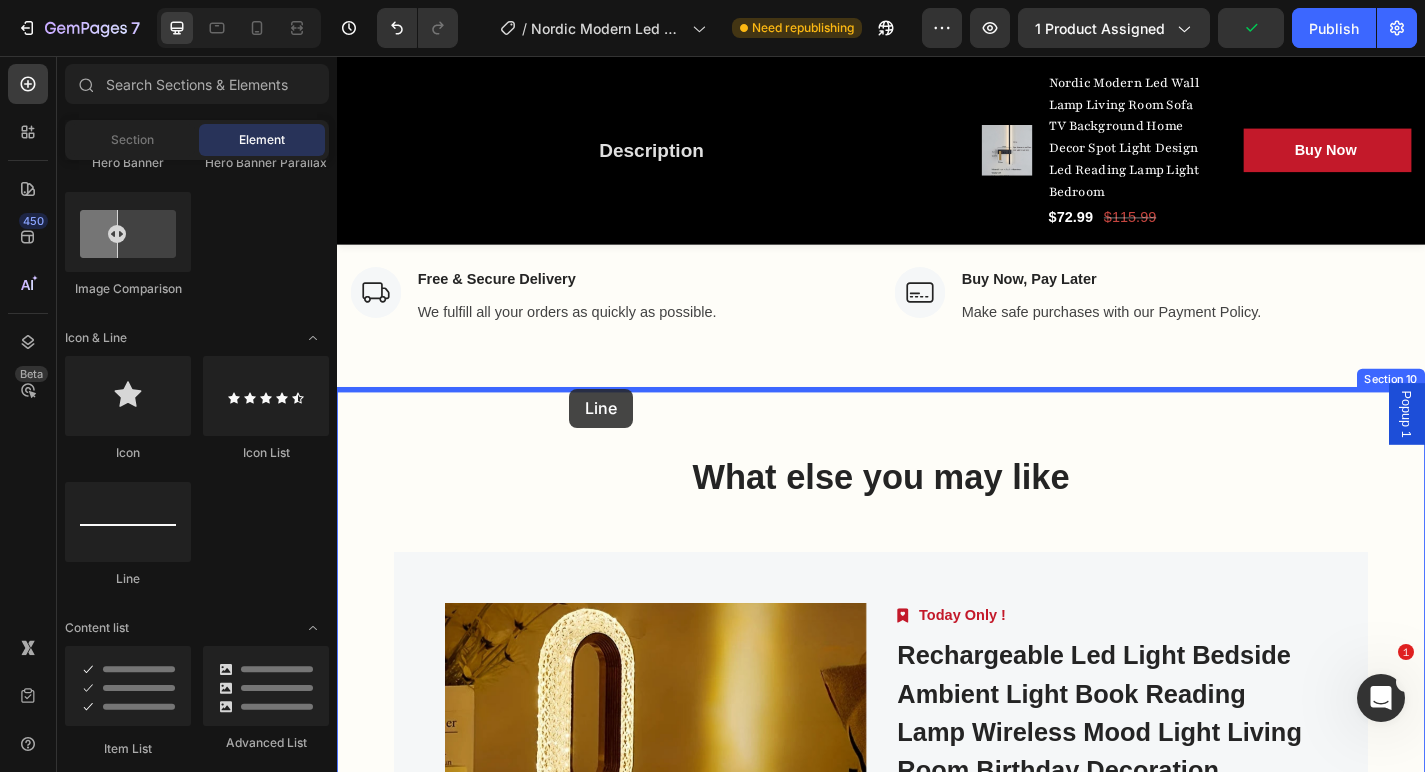 drag, startPoint x: 496, startPoint y: 585, endPoint x: 591, endPoint y: 428, distance: 183.50476 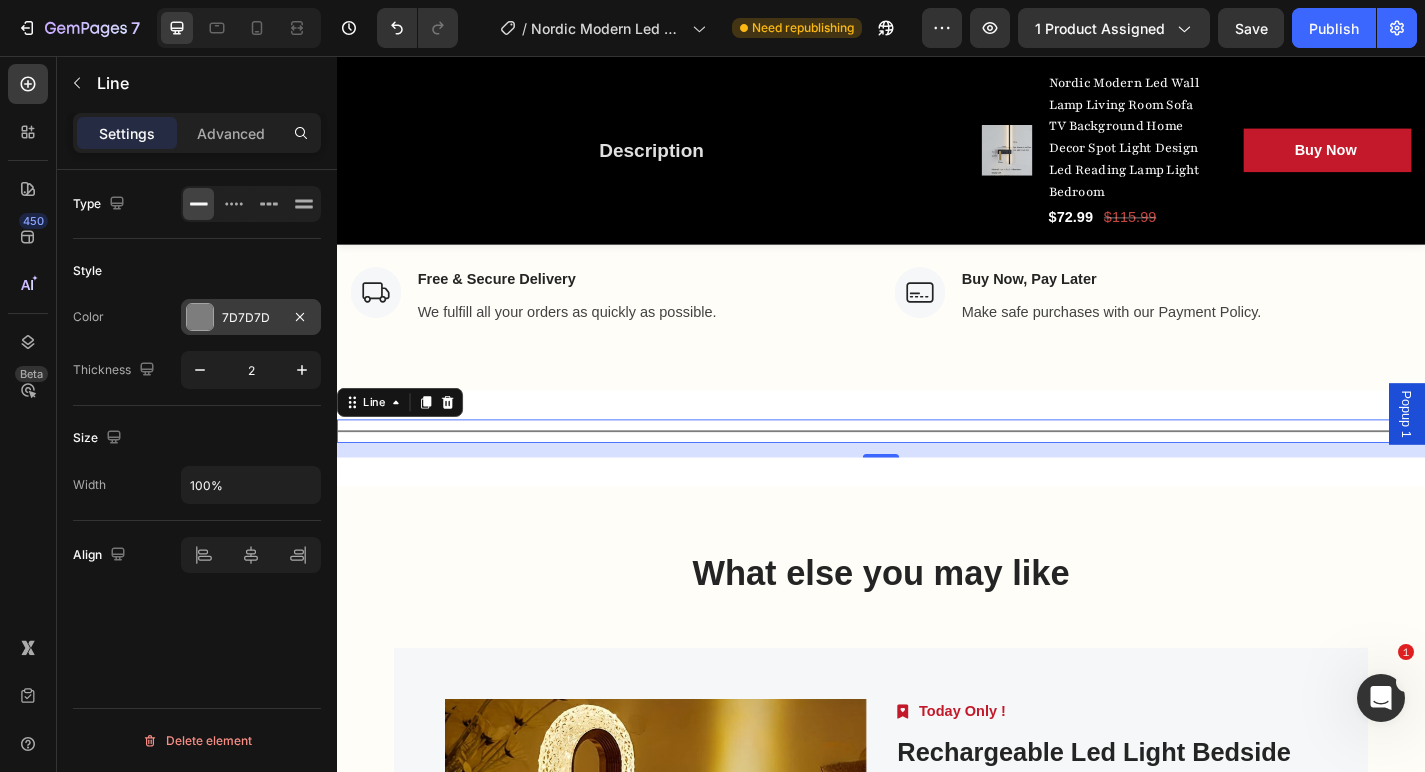 click on "7D7D7D" at bounding box center [251, 318] 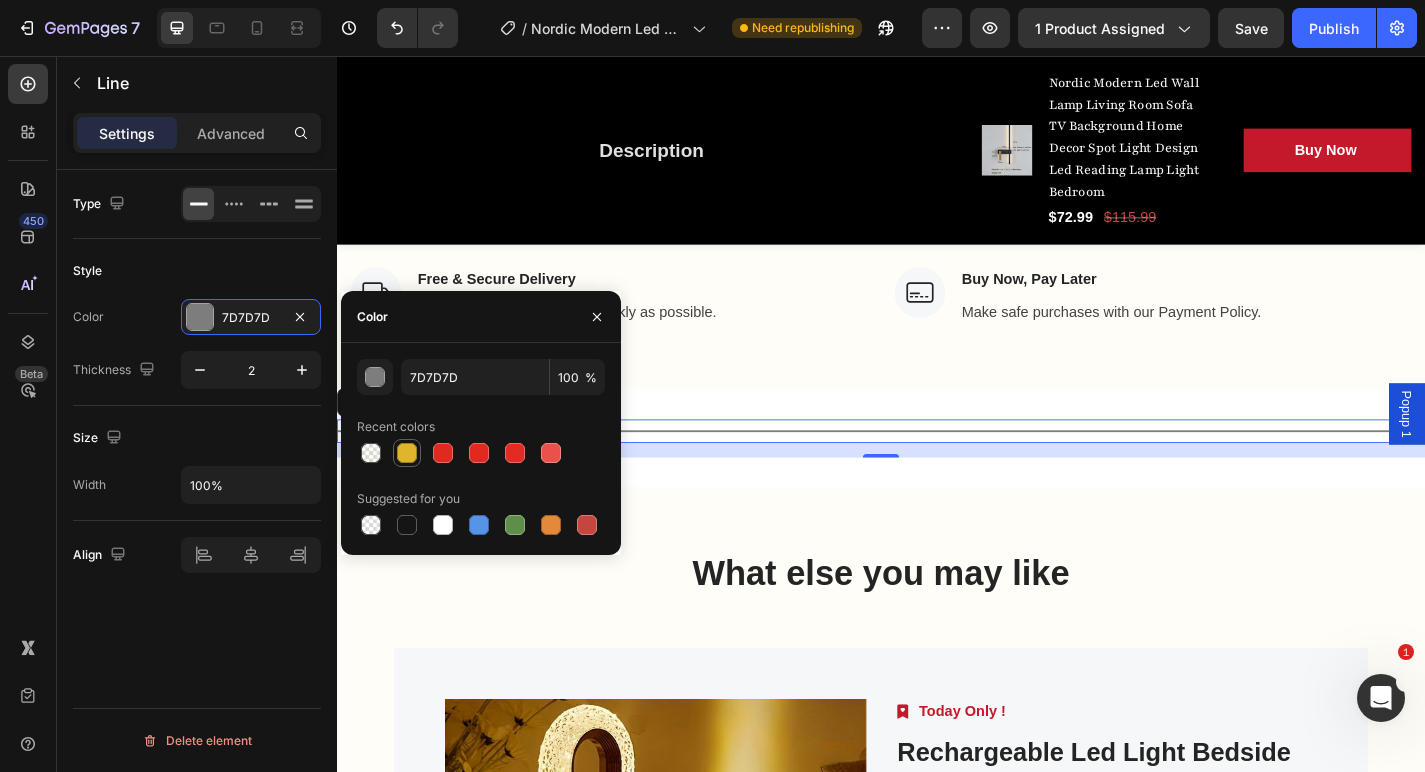 click at bounding box center (407, 453) 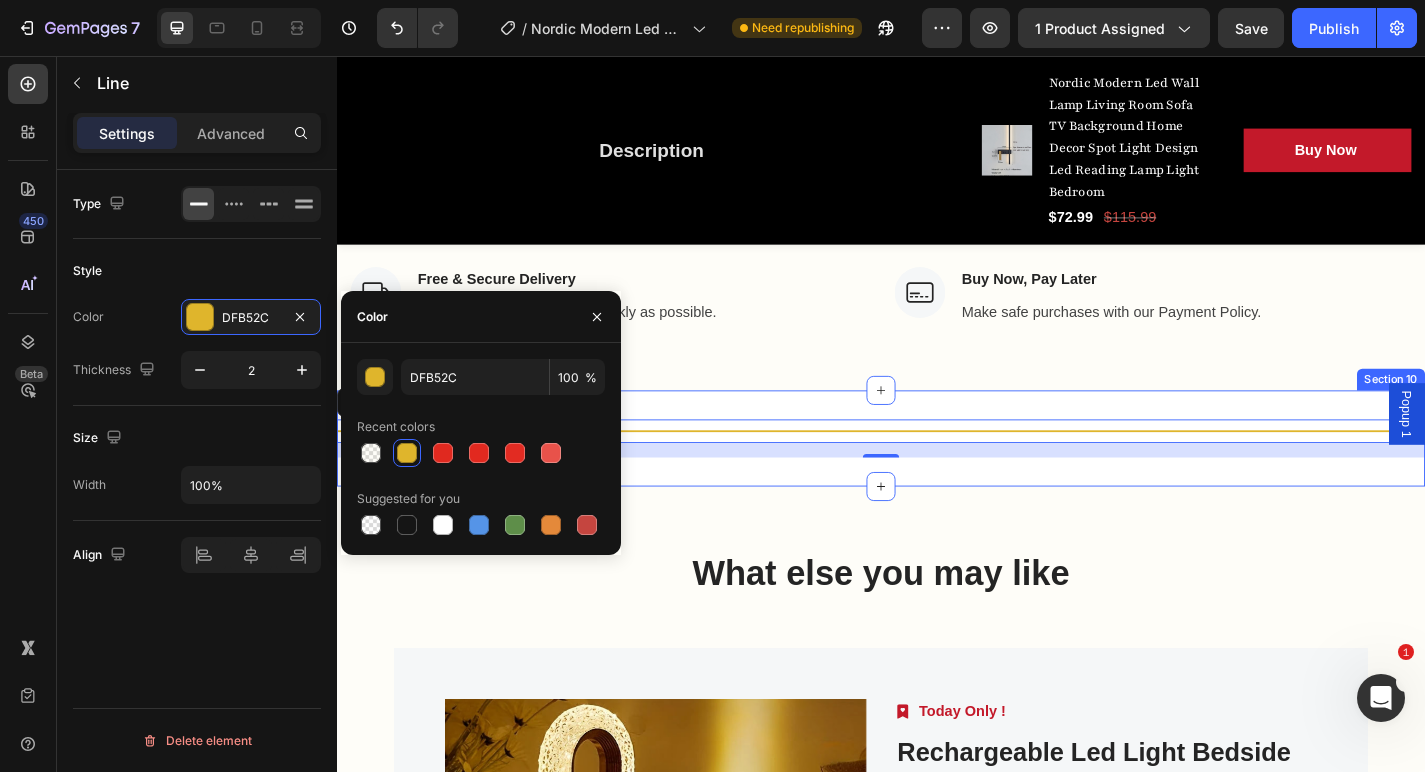 click on "Title Line   16 Section 10" at bounding box center [937, 478] 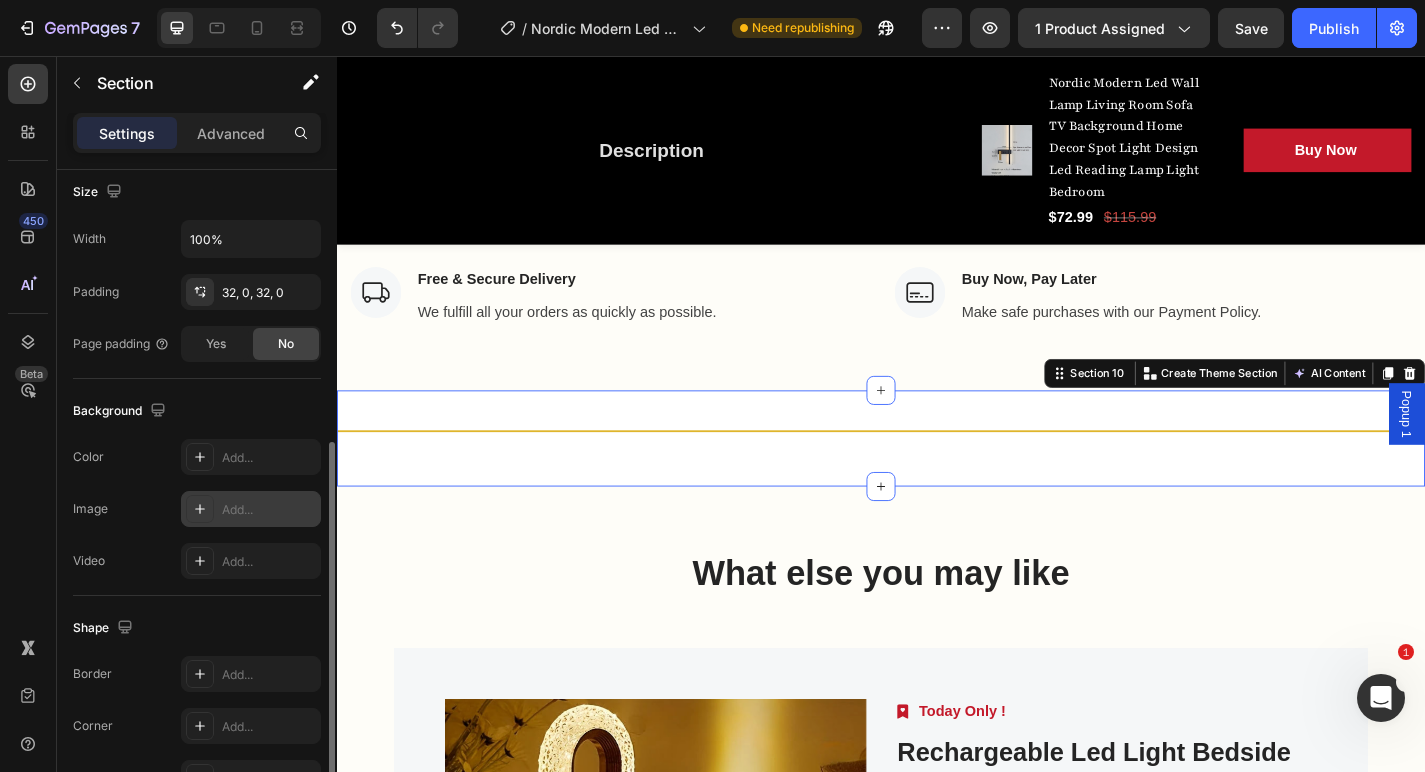 scroll, scrollTop: 463, scrollLeft: 0, axis: vertical 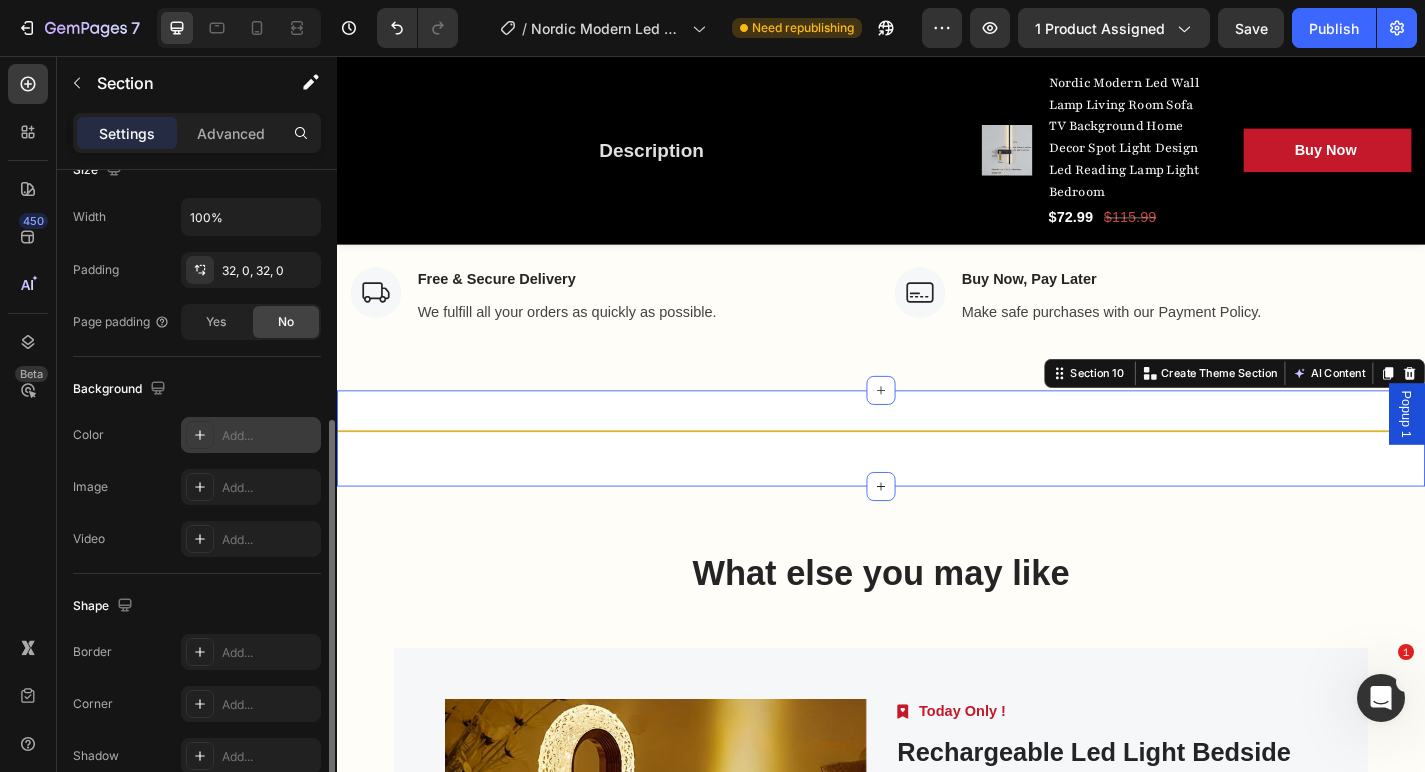 click on "Add..." at bounding box center (269, 436) 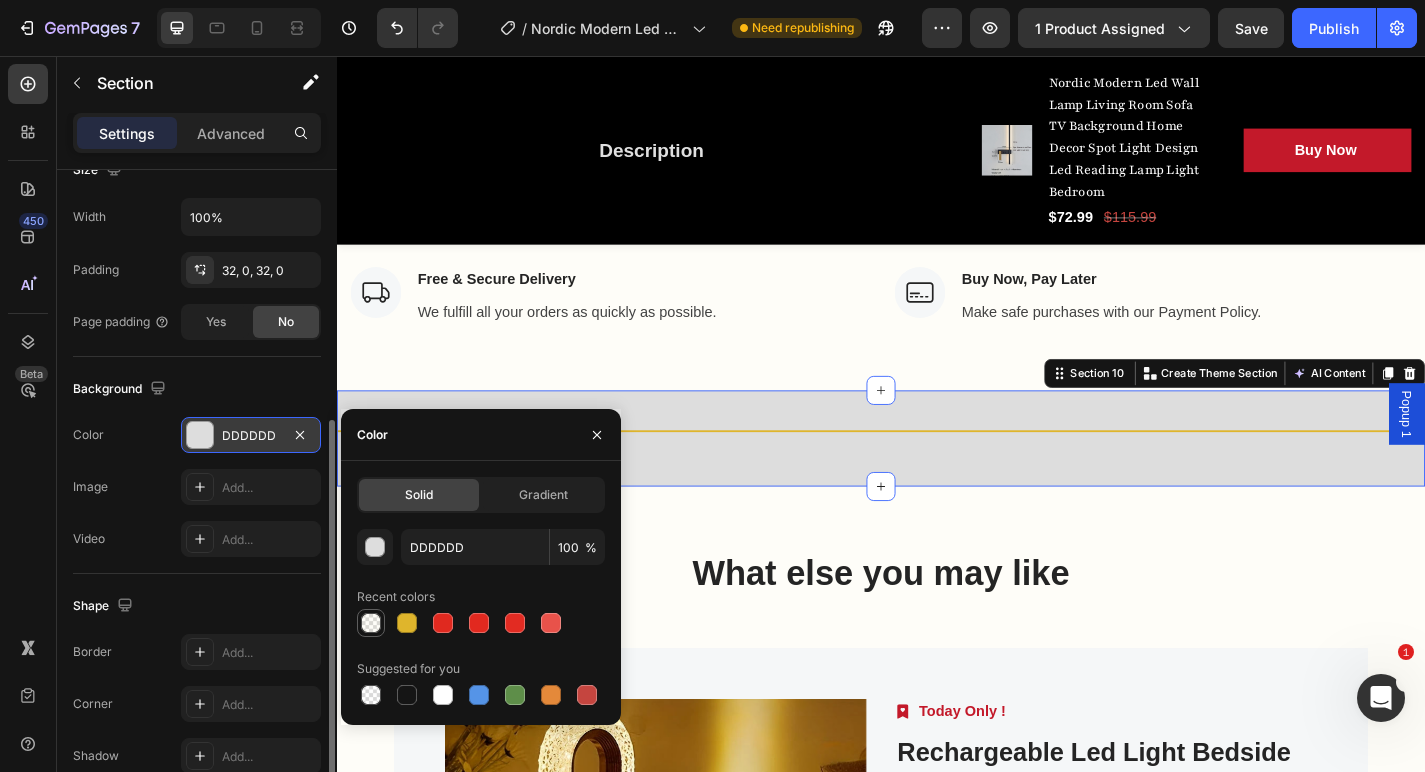 click at bounding box center (371, 623) 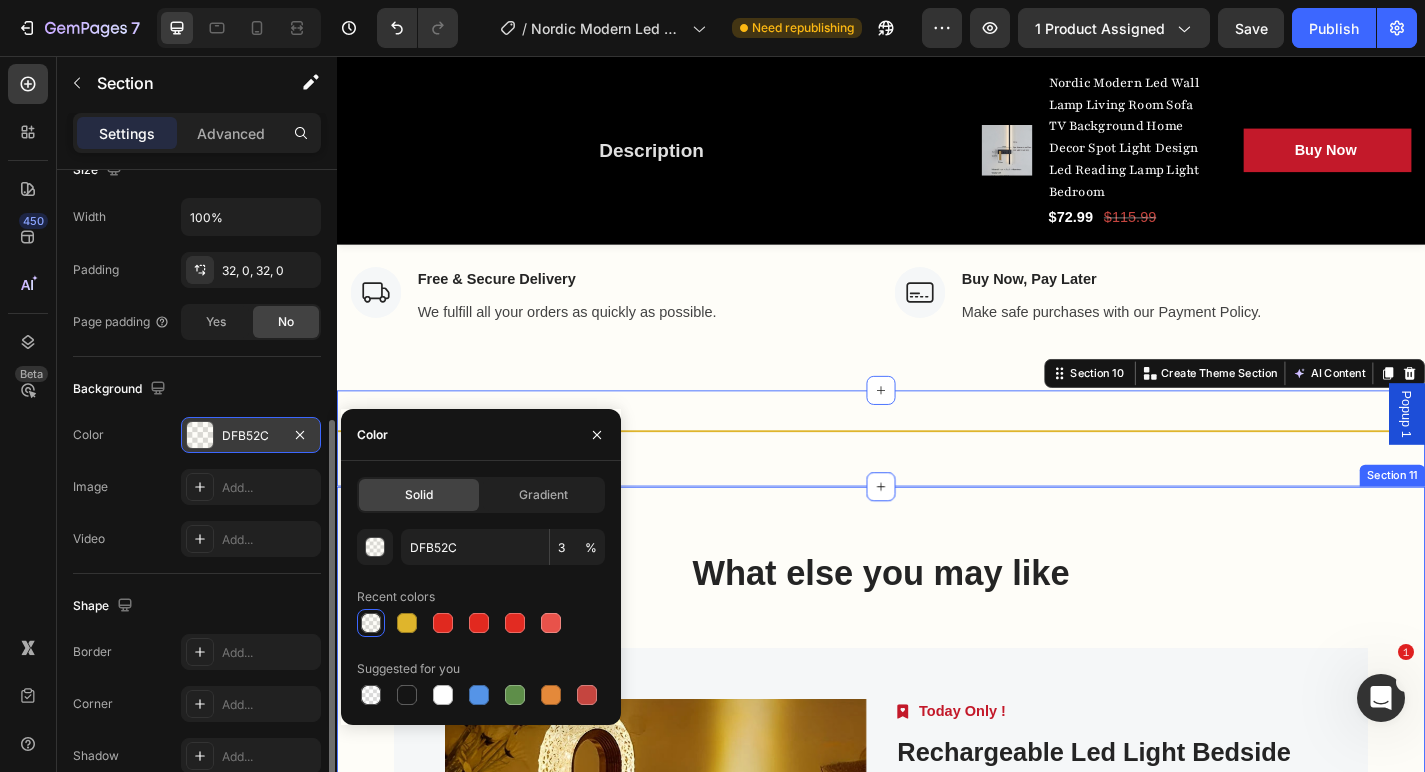 click on "What else you may like Heading Row
Product Images Image Today Only ! Text block Row Rechargeable Led Light Bedside Ambient Light Book Reading Lamp Wireless Mood Light Living Room Birthday Decoration (P) Title Text block                Icon                Icon                Icon                Icon                Icon Icon List Hoz (1 reviews) Text block Row $48.55 (P) Price (P) Price $54.99 (P) Price (P) Price Row Buy Now (P) Cart Button Row Product Product Images Image Sale of The Day! Text block Row Modern Farmhouse Nightstand Set of 2 – Smart Charging Station with Glass Desktop & Hidden Drawer Storage (P) Title                Icon                Icon                Icon                Icon                Icon Icon List Hoz (13 reviews) Text block Row $372.99 (P) Price (P) Price $527.99 (P) Price (P) Price Row Buy Now (P) Cart Button Row Product Product Images Image Only Today! Text block Row Sculptural Spiral LED Table Lamp – Modern Ambient Light for Bedrooms, Living Rooms & Offices" at bounding box center (937, 944) 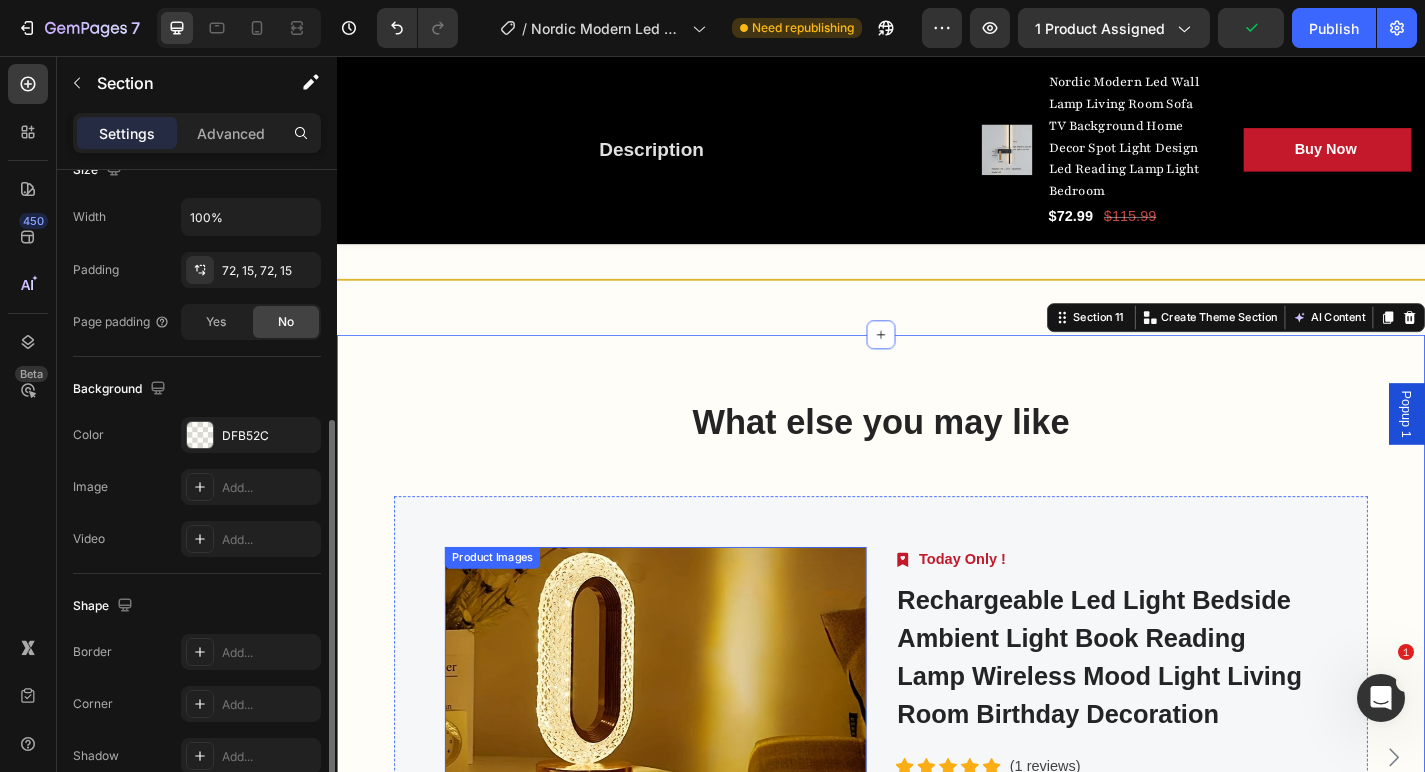scroll, scrollTop: 4794, scrollLeft: 0, axis: vertical 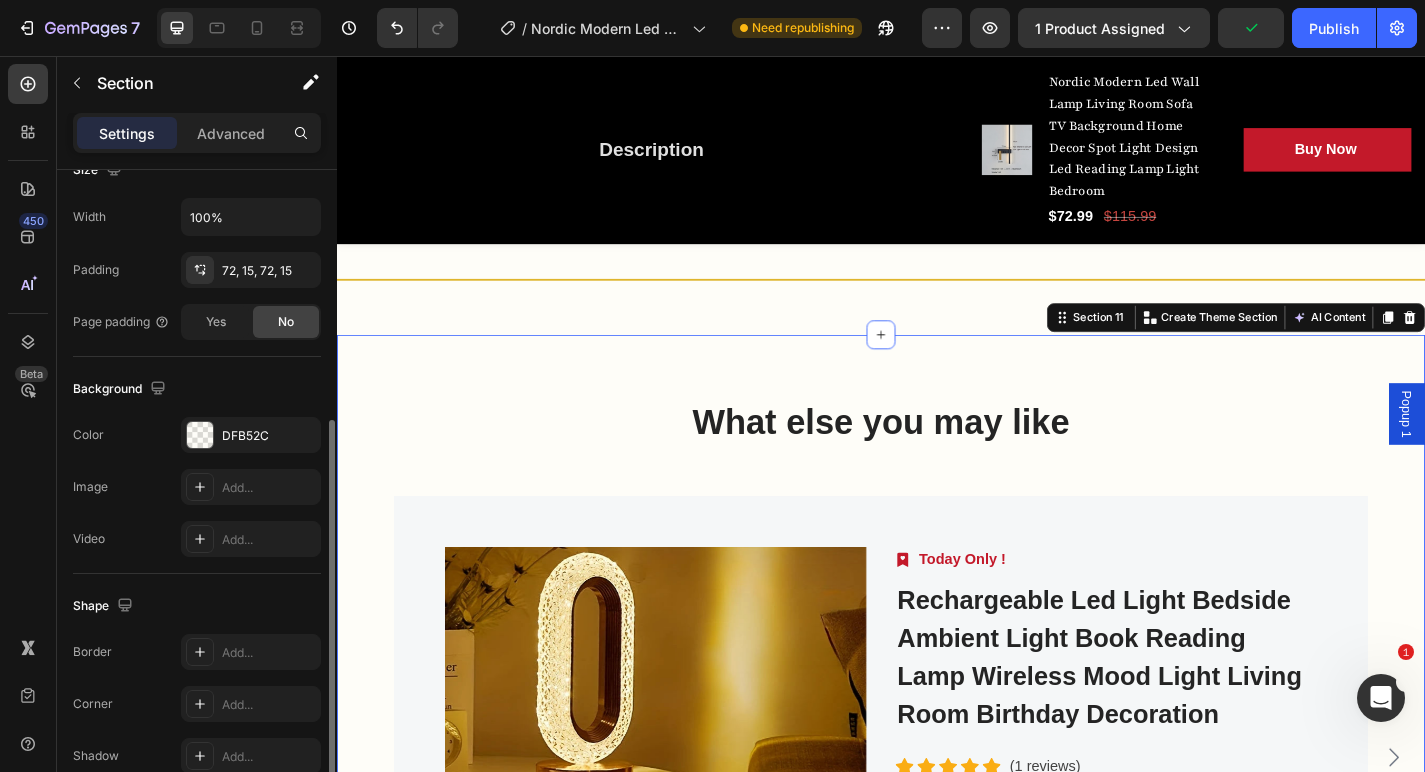 click on "What else you may like Heading Row
Product Images Image Today Only ! Text block Row Rechargeable Led Light Bedside Ambient Light Book Reading Lamp Wireless Mood Light Living Room Birthday Decoration (P) Title Text block                Icon                Icon                Icon                Icon                Icon Icon List Hoz (1 reviews) Text block Row $48.55 (P) Price (P) Price $54.99 (P) Price (P) Price Row Buy Now (P) Cart Button Row Product Product Images Image Sale of The Day! Text block Row Modern Farmhouse Nightstand Set of 2 – Smart Charging Station with Glass Desktop & Hidden Drawer Storage (P) Title                Icon                Icon                Icon                Icon                Icon Icon List Hoz (13 reviews) Text block Row $372.99 (P) Price (P) Price $527.99 (P) Price (P) Price Row Buy Now (P) Cart Button Row Product Product Images Image Only Today! Text block Row Sculptural Spiral LED Table Lamp – Modern Ambient Light for Bedrooms, Living Rooms & Offices" at bounding box center [937, 777] 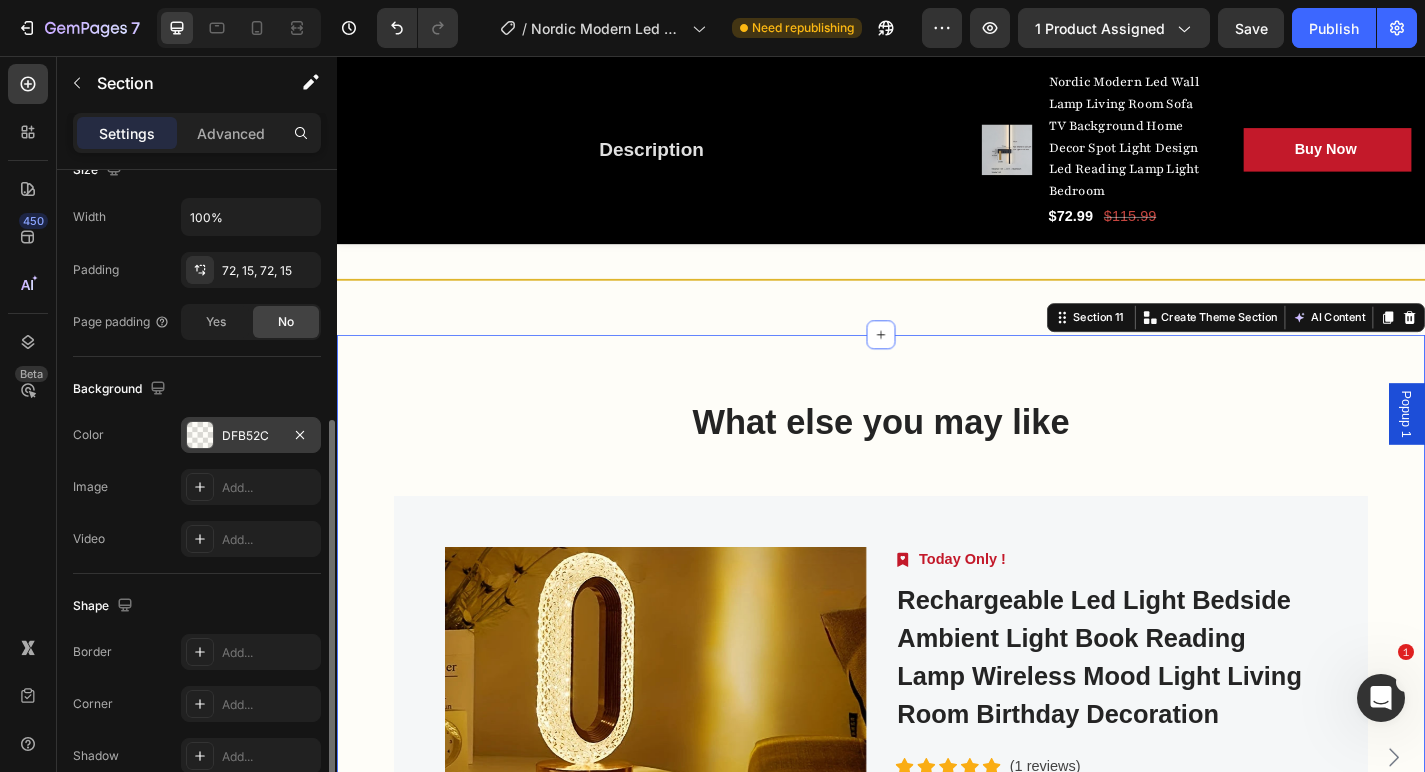click on "DFB52C" at bounding box center [251, 436] 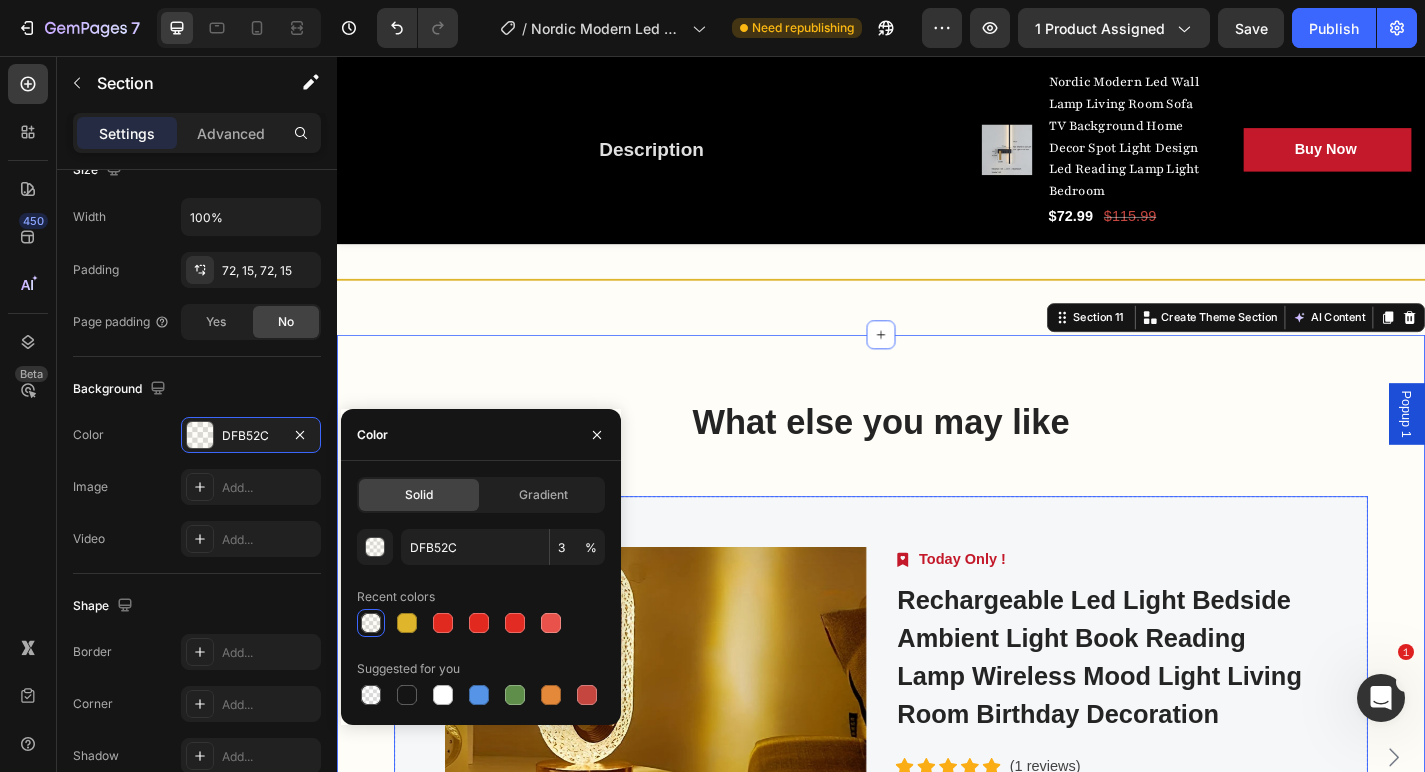 click on "Product Images Image Today Only ! Text block Row Rechargeable Led Light Bedside Ambient Light Book Reading Lamp Wireless Mood Light Living Room Birthday Decoration (P) Title Text block                Icon                Icon                Icon                Icon                Icon Icon List Hoz (1 reviews) Text block Row $48.55 (P) Price (P) Price $54.99 (P) Price (P) Price Row Buy Now (P) Cart Button Row" at bounding box center [937, 830] 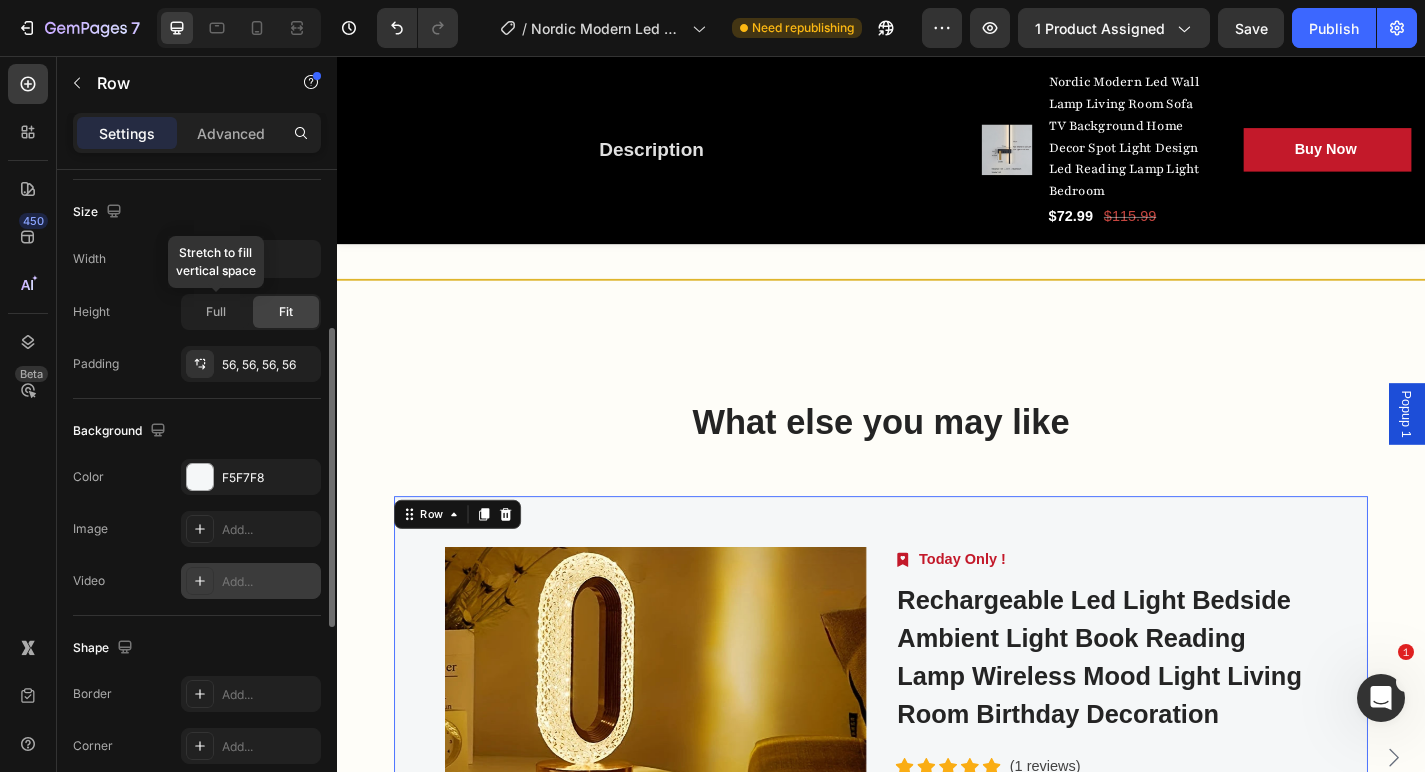 scroll, scrollTop: 542, scrollLeft: 0, axis: vertical 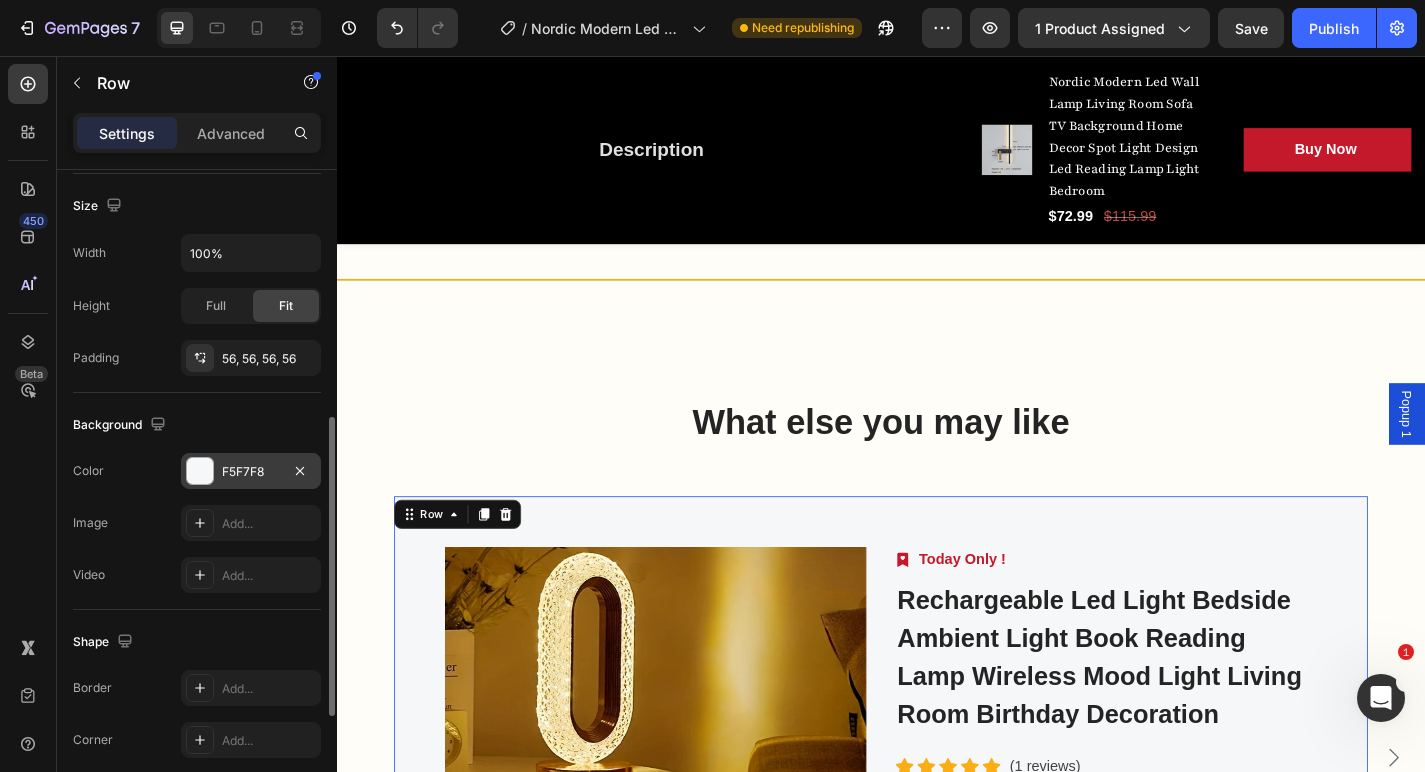 click on "F5F7F8" at bounding box center (251, 472) 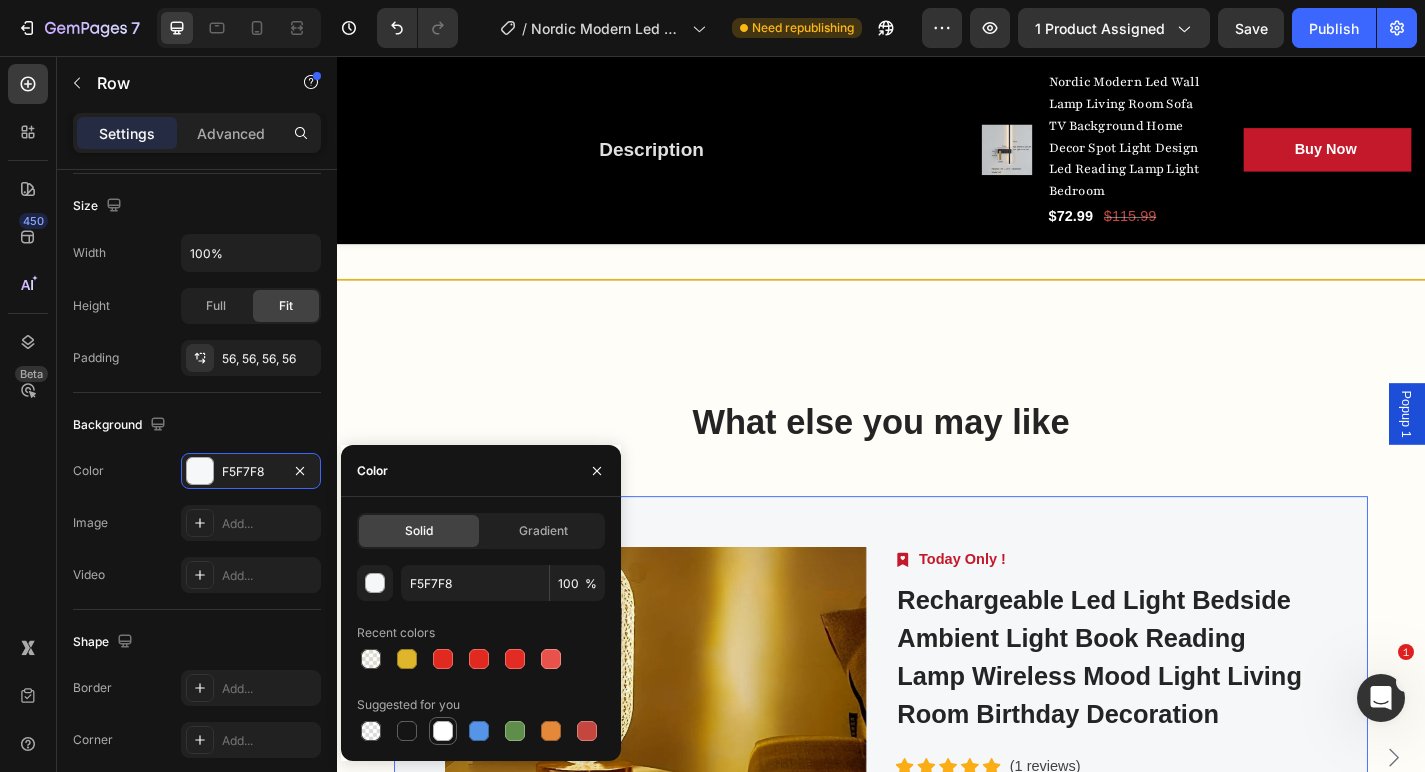 click at bounding box center (443, 731) 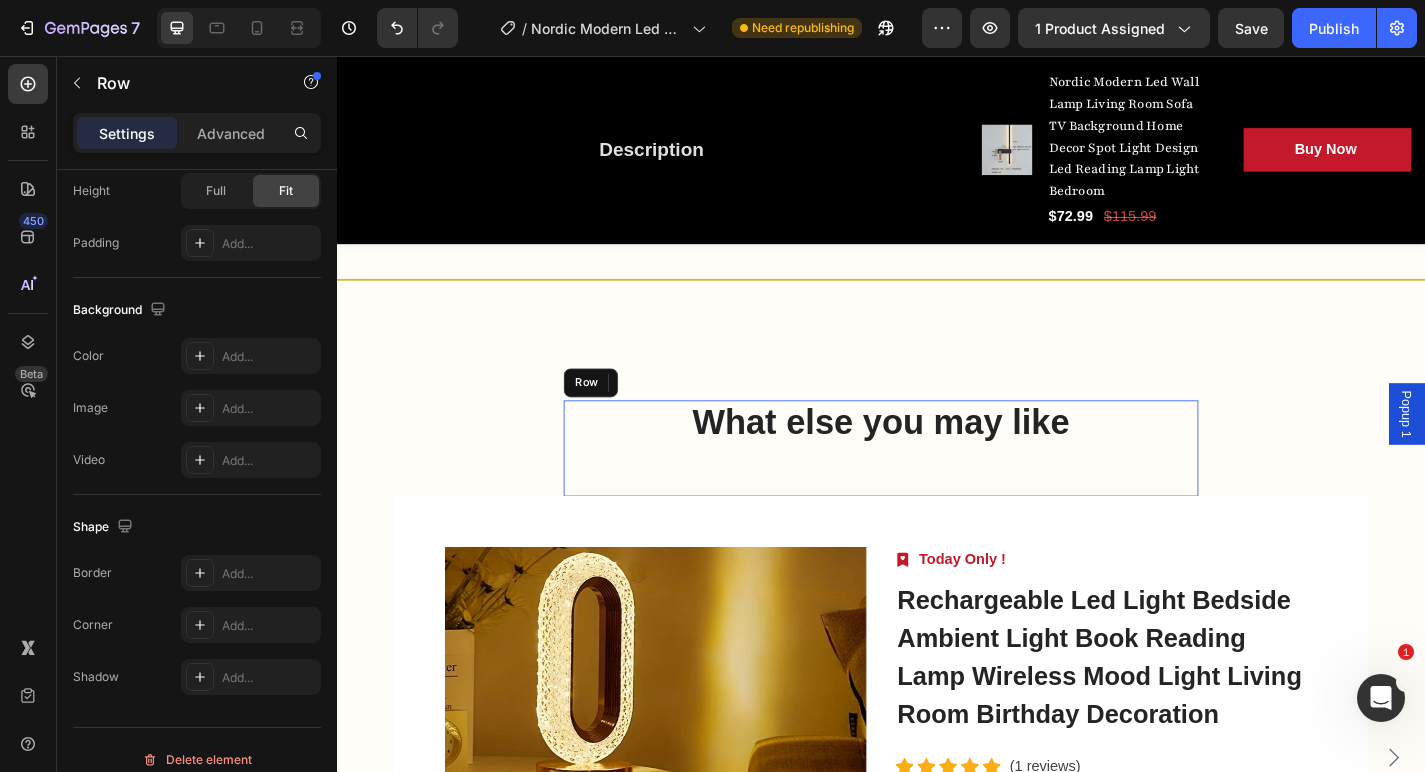 click on "What else you may like Heading" at bounding box center (937, 489) 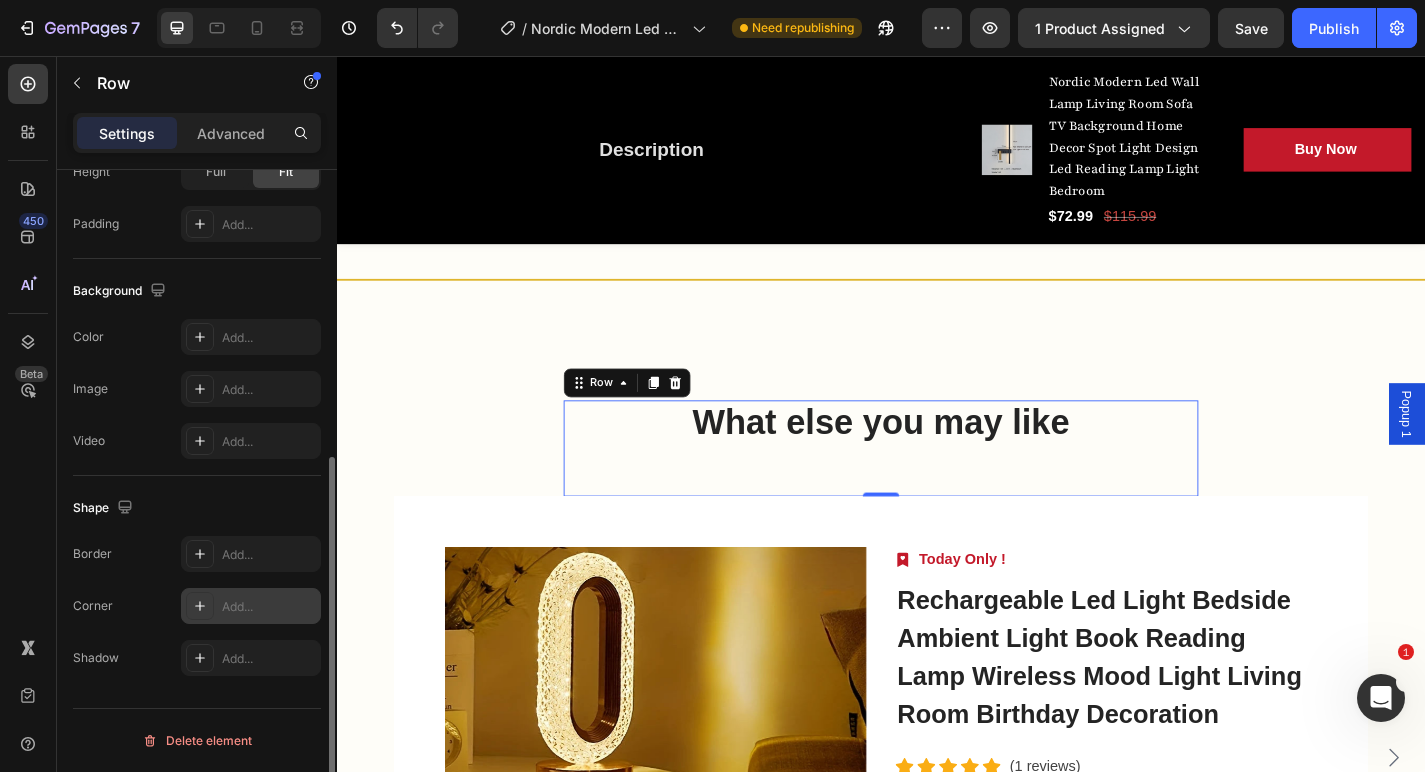 scroll, scrollTop: 550, scrollLeft: 0, axis: vertical 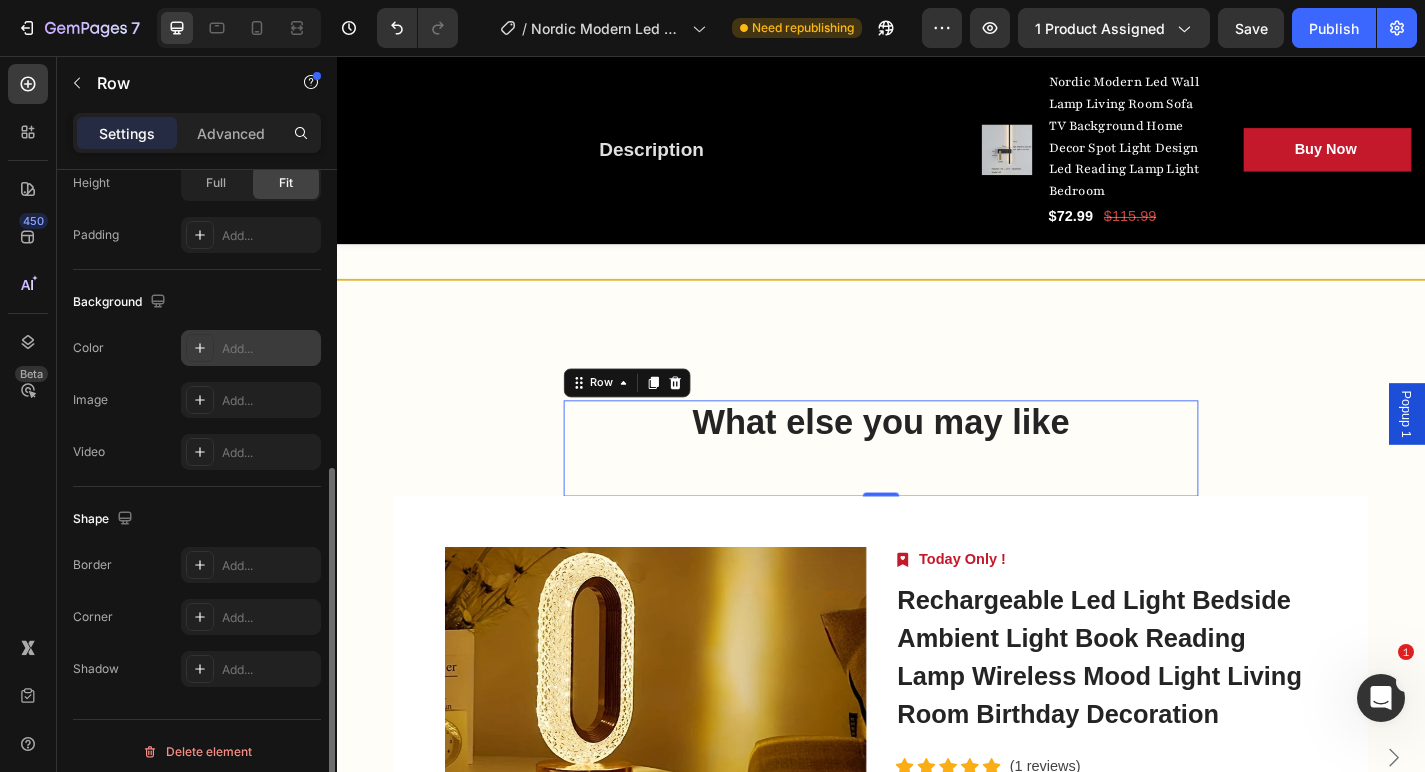 click on "Add..." at bounding box center (269, 349) 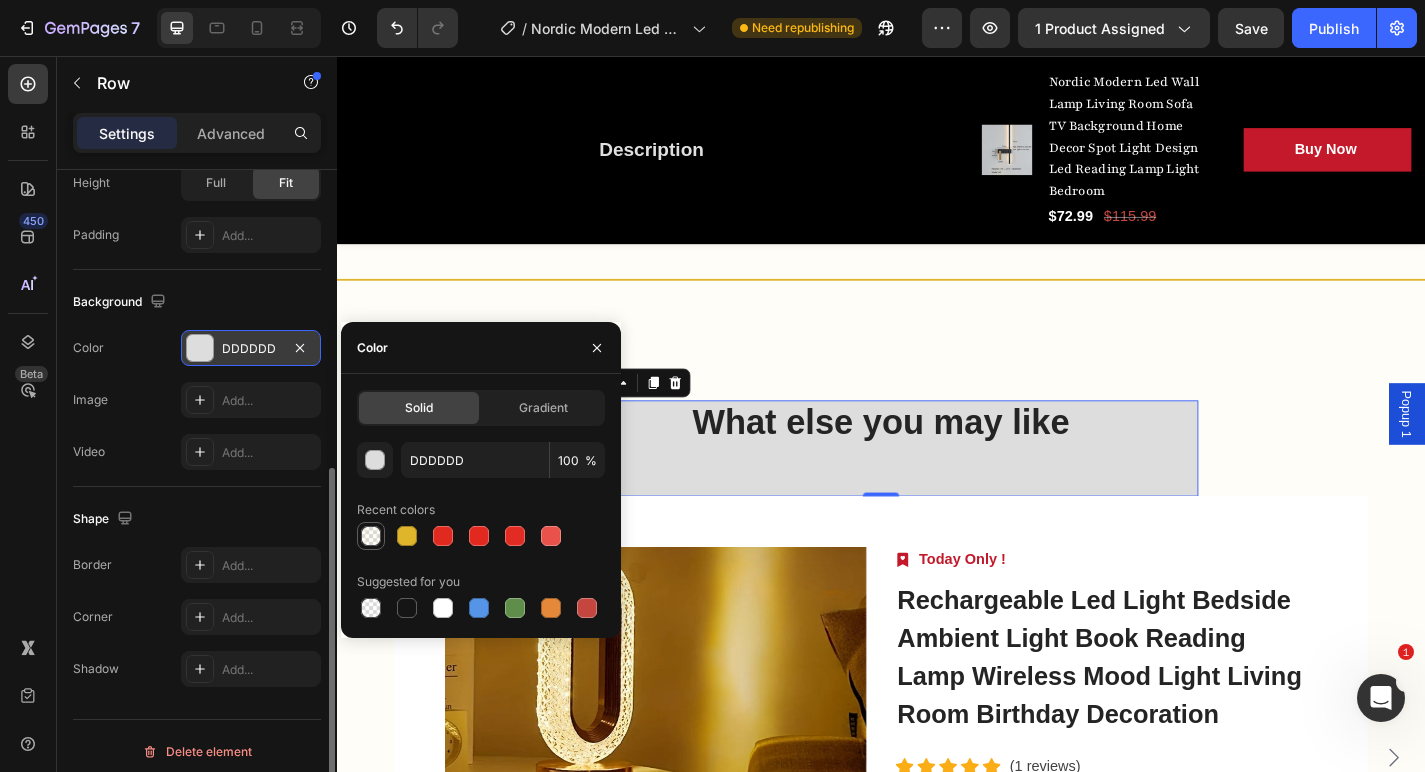 click at bounding box center (371, 536) 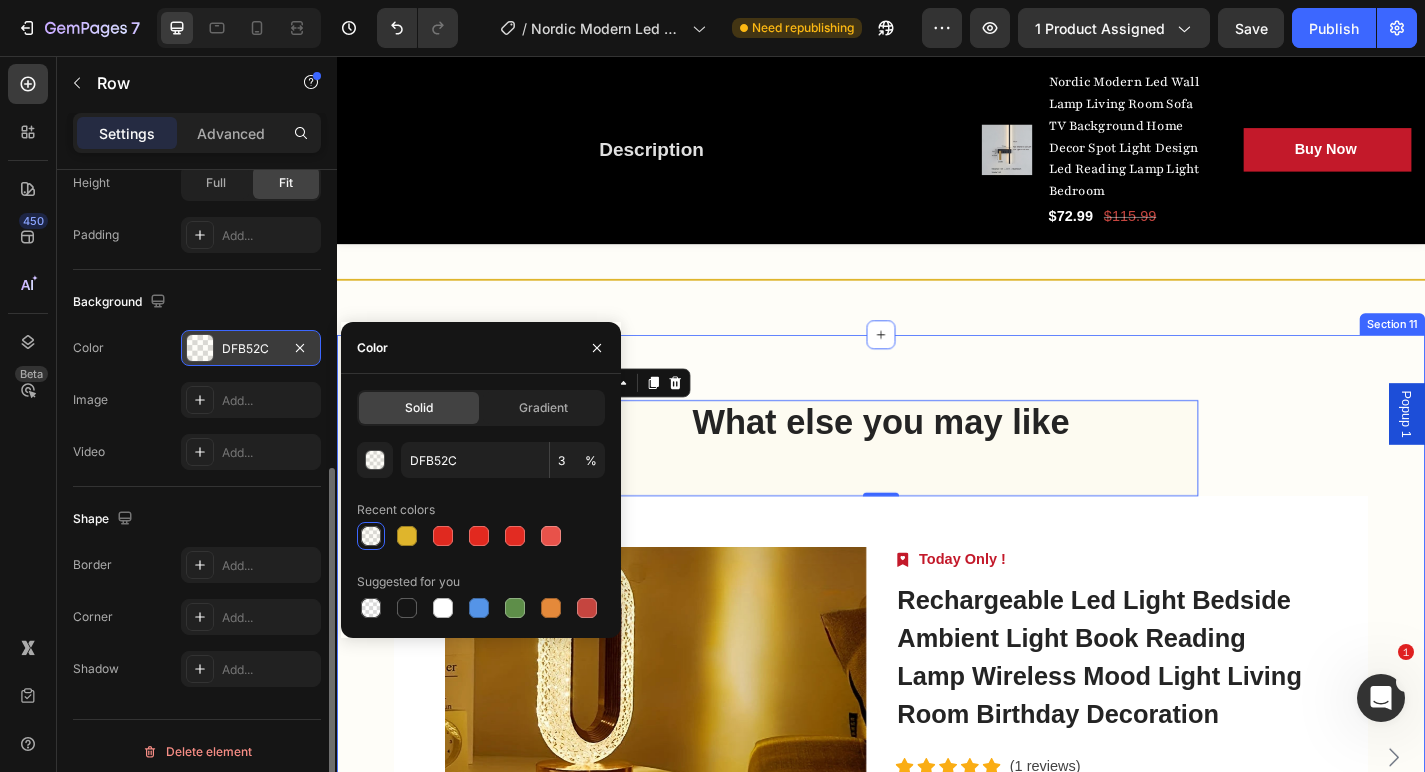 click on "What else you may like Heading Row   0
Product Images Image Today Only ! Text block Row Rechargeable Led Light Bedside Ambient Light Book Reading Lamp Wireless Mood Light Living Room Birthday Decoration (P) Title Text block                Icon                Icon                Icon                Icon                Icon Icon List Hoz (1 reviews) Text block Row $48.55 (P) Price (P) Price $54.99 (P) Price (P) Price Row Buy Now (P) Cart Button Row Product Product Images Image Sale of The Day! Text block Row Modern Farmhouse Nightstand Set of 2 – Smart Charging Station with Glass Desktop & Hidden Drawer Storage (P) Title                Icon                Icon                Icon                Icon                Icon Icon List Hoz (13 reviews) Text block Row $372.99 (P) Price (P) Price $527.99 (P) Price (P) Price Row Buy Now (P) Cart Button Row Product Product Images Image Only Today! Text block Row (P) Title                Icon                Icon                Icon                Icon Row" at bounding box center [937, 777] 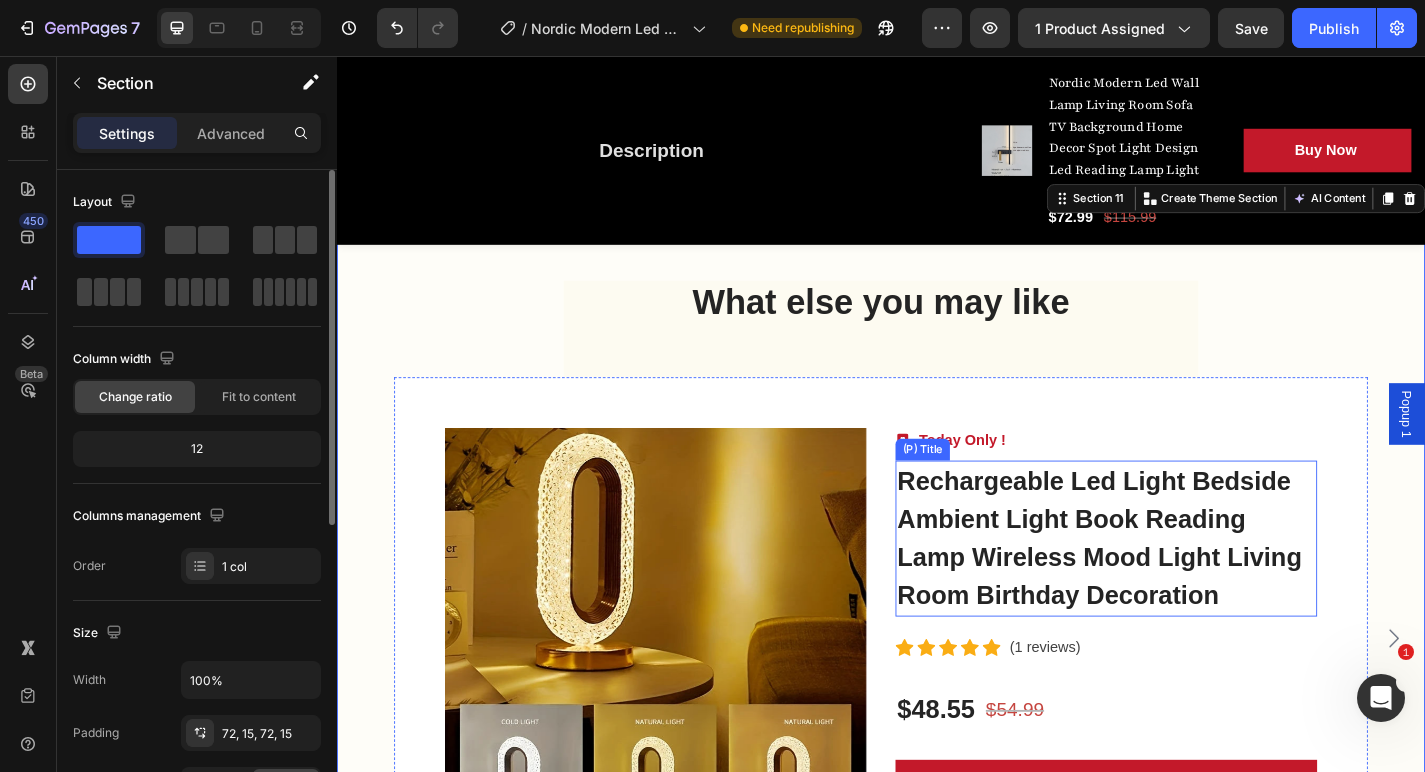 scroll, scrollTop: 4921, scrollLeft: 0, axis: vertical 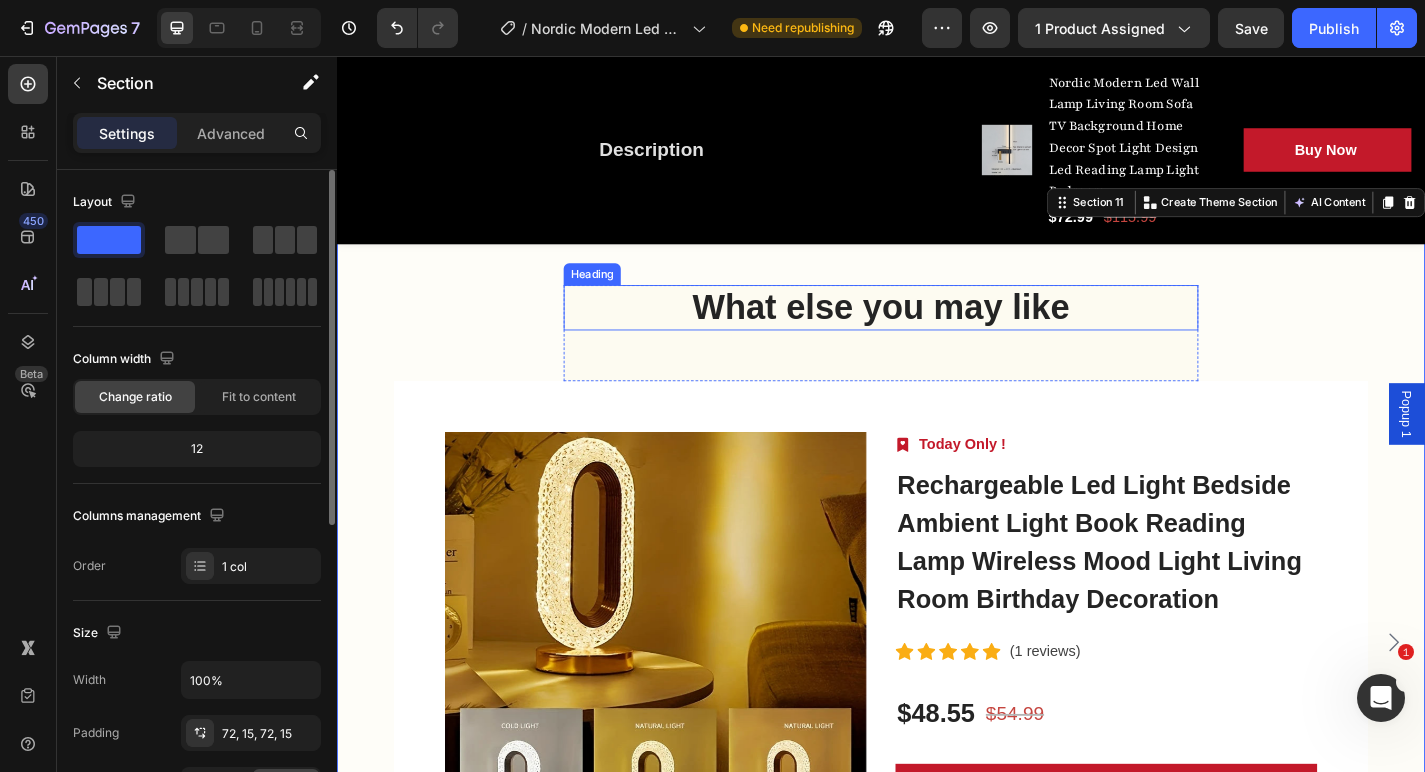 click on "What else you may like" at bounding box center [937, 334] 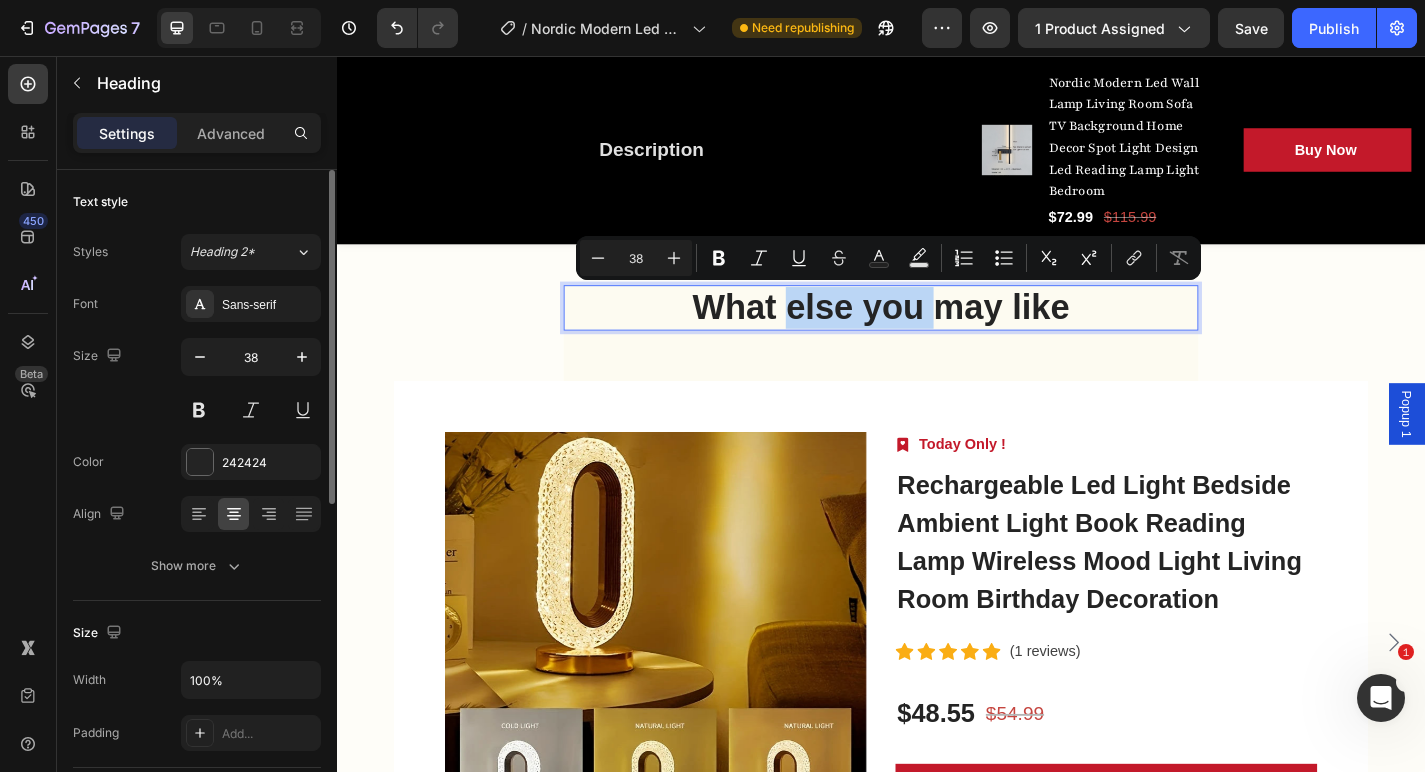 drag, startPoint x: 992, startPoint y: 343, endPoint x: 831, endPoint y: 327, distance: 161.79308 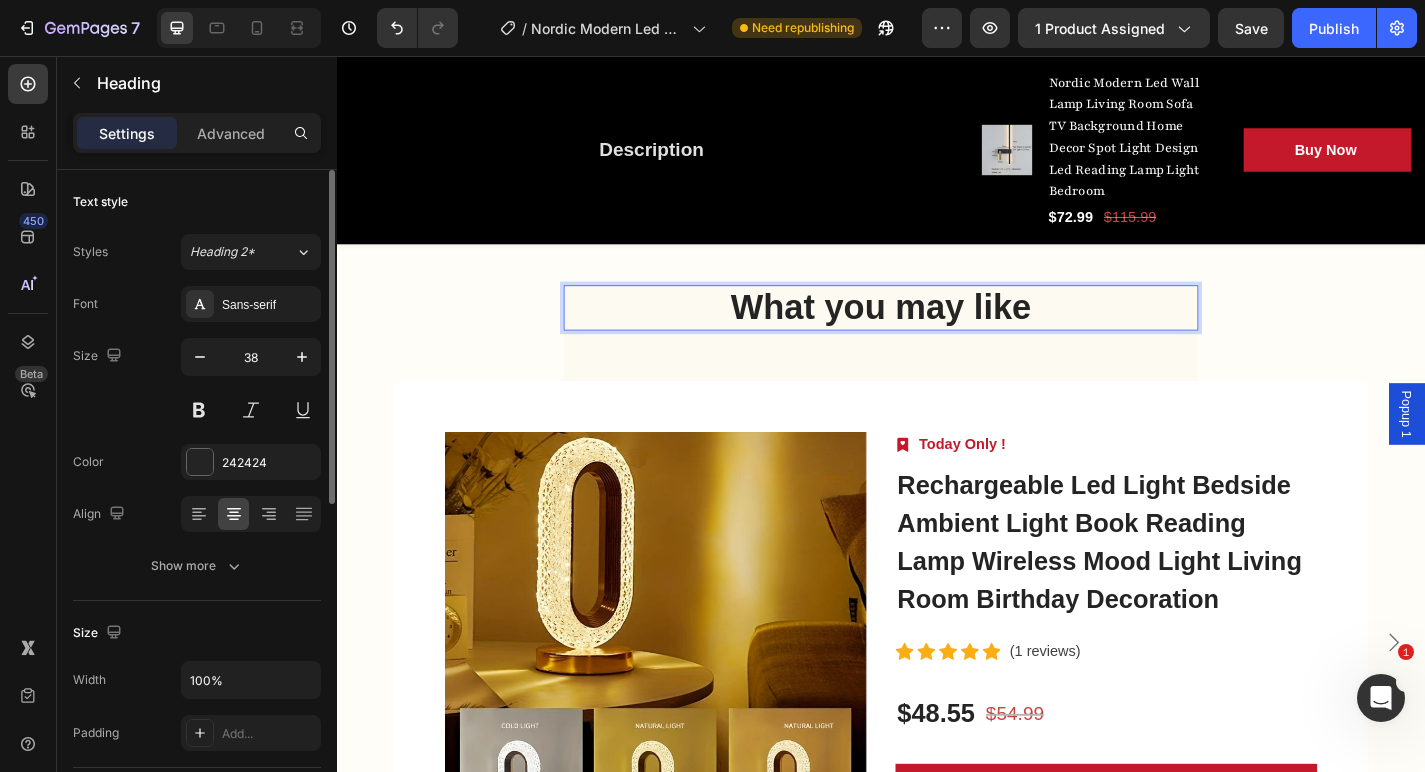 click on "What you may like" at bounding box center [937, 334] 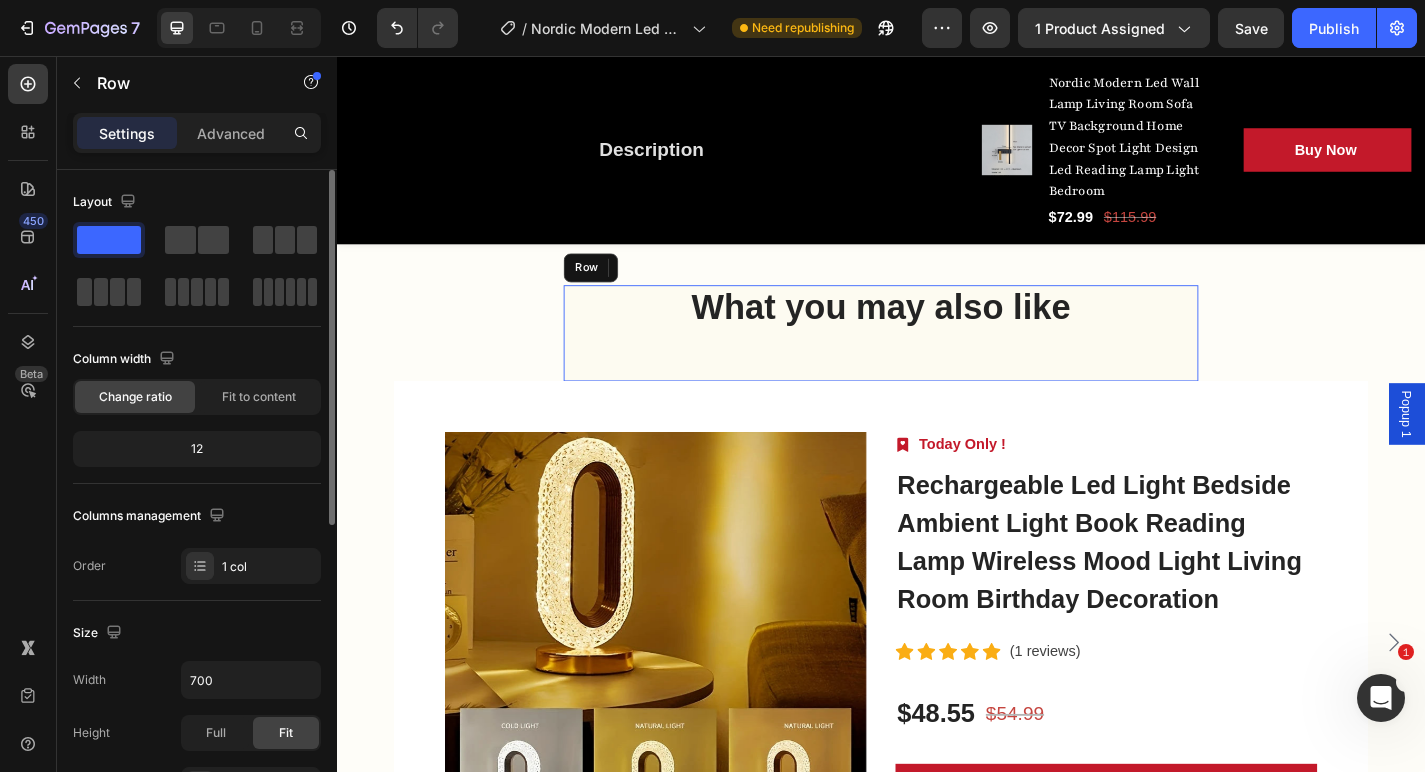click on "What you may also like Heading   56" at bounding box center (937, 362) 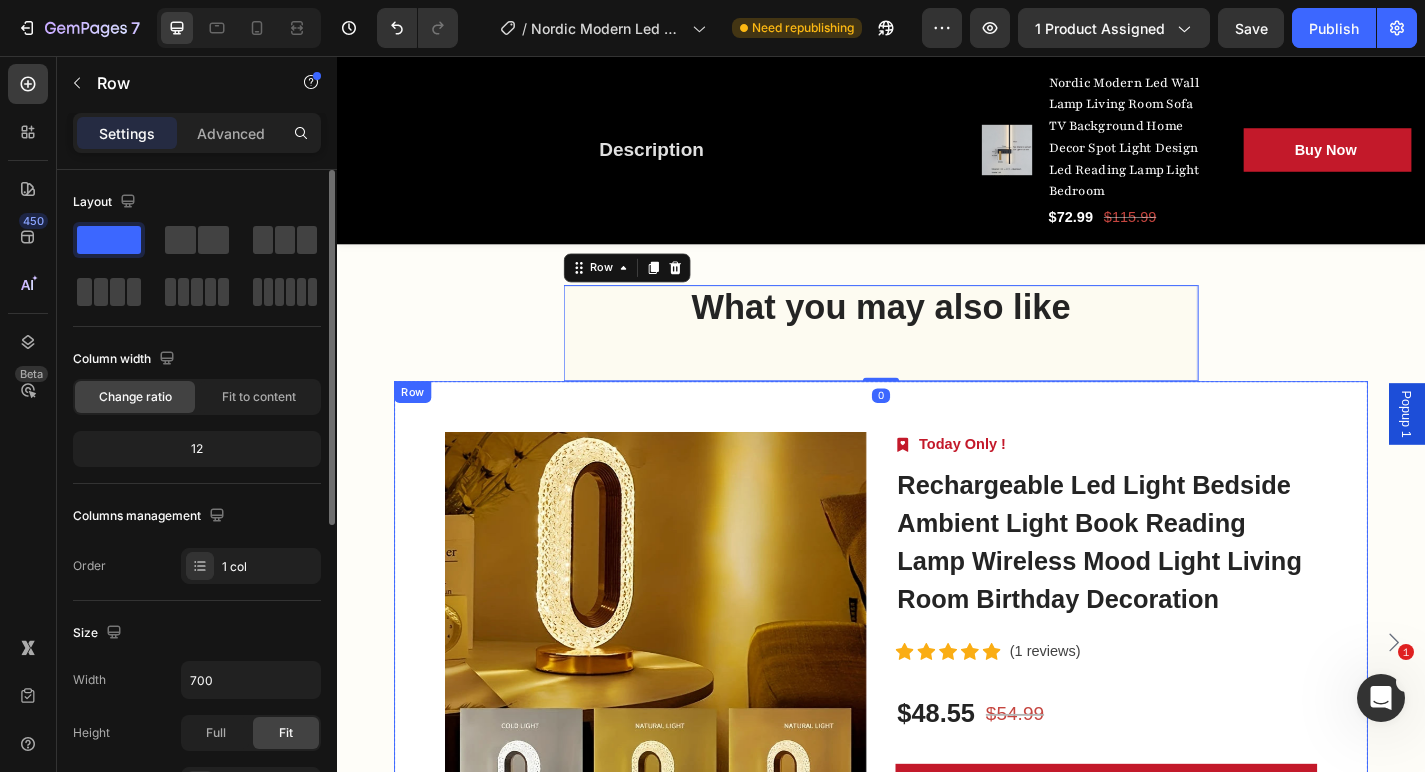 click on "Product Images Image Today Only ! Text block Row Rechargeable Led Light Bedside Ambient Light Book Reading Lamp Wireless Mood Light Living Room Birthday Decoration (P) Title Text block                Icon                Icon                Icon                Icon                Icon Icon List Hoz (1 reviews) Text block Row $48.55 (P) Price (P) Price $54.99 (P) Price (P) Price Row Buy Now (P) Cart Button Row" at bounding box center (937, 703) 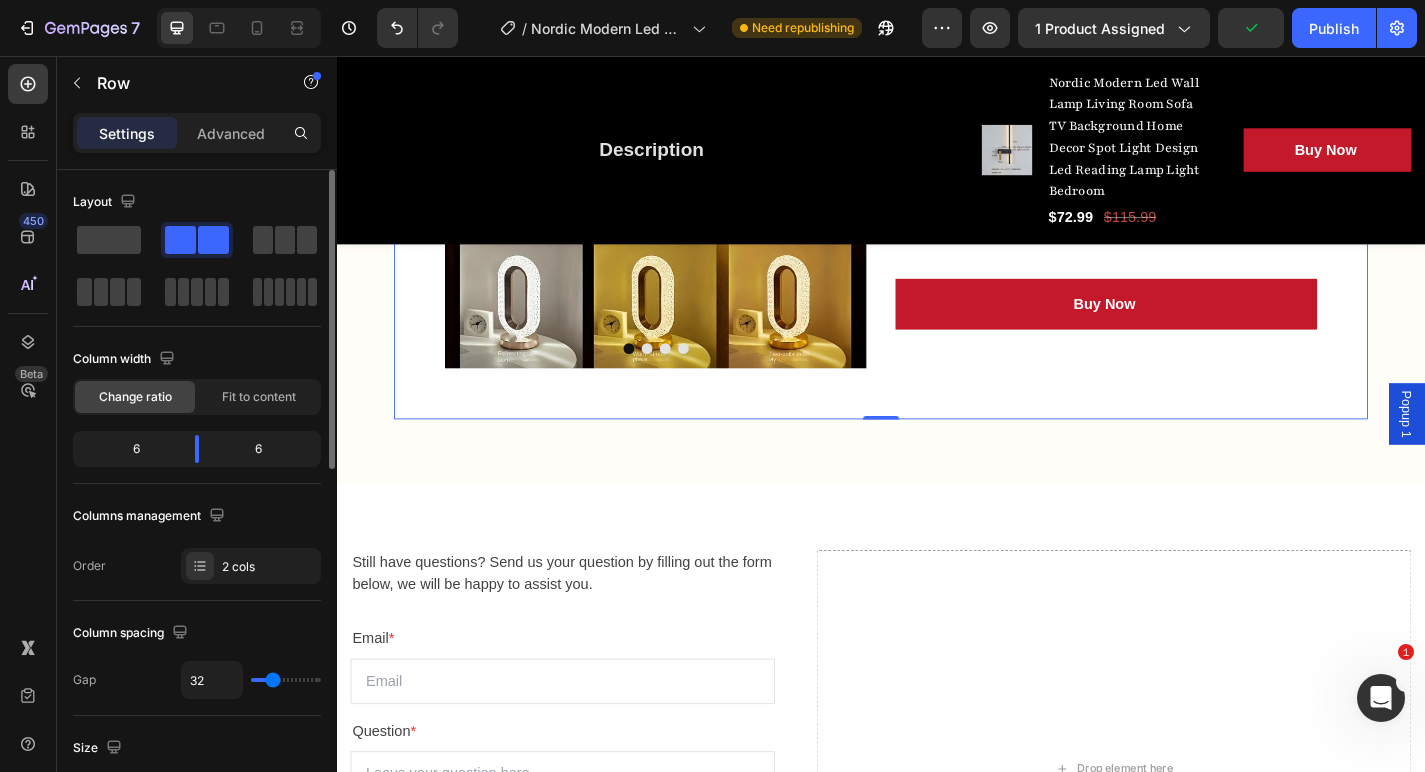 scroll, scrollTop: 5458, scrollLeft: 0, axis: vertical 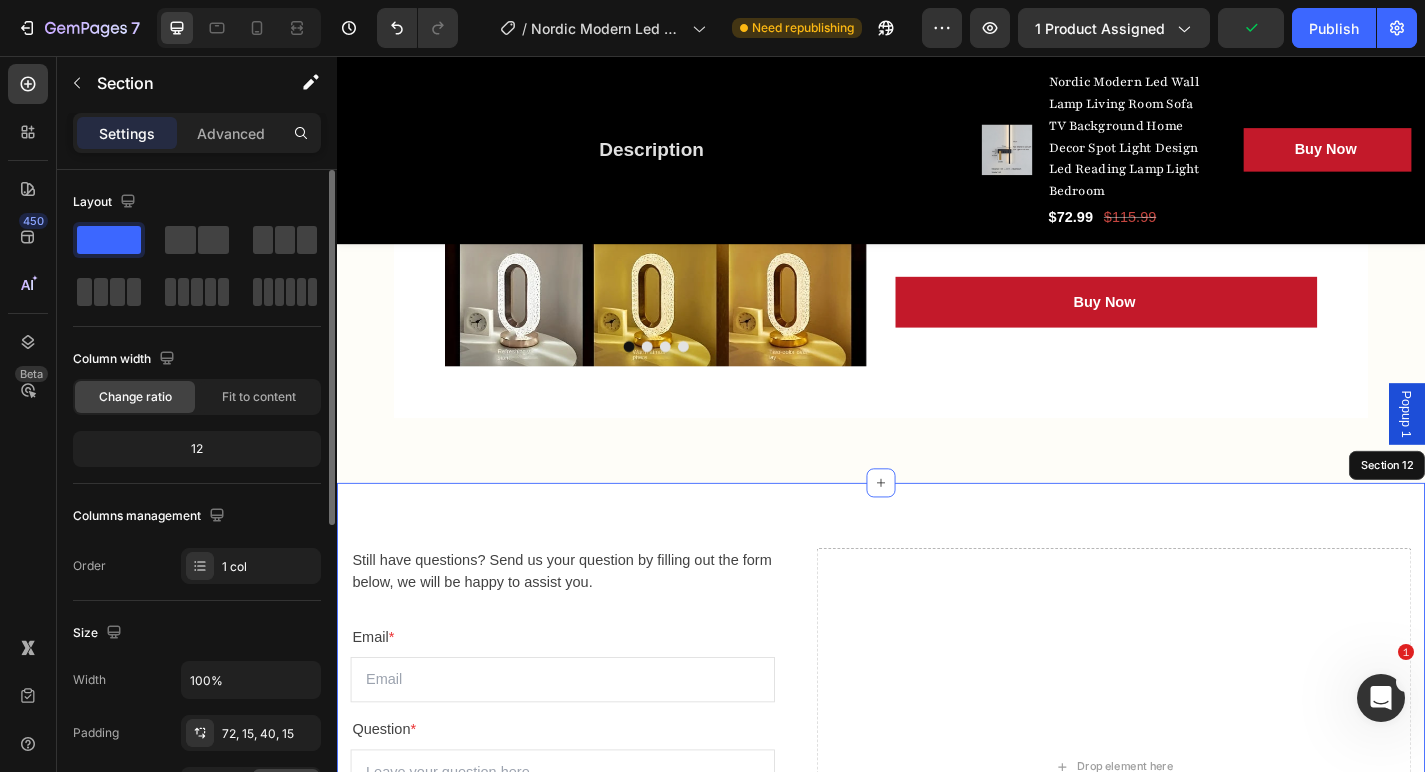 click on "Still have questions? Send us your question by filling out the form below, we will be happy to assist you. Text block Email  * Text block Email Field Question  * Text block Text Area Submit Now Submit Button Contact Form
Drop element here Row Section 12" at bounding box center [937, 832] 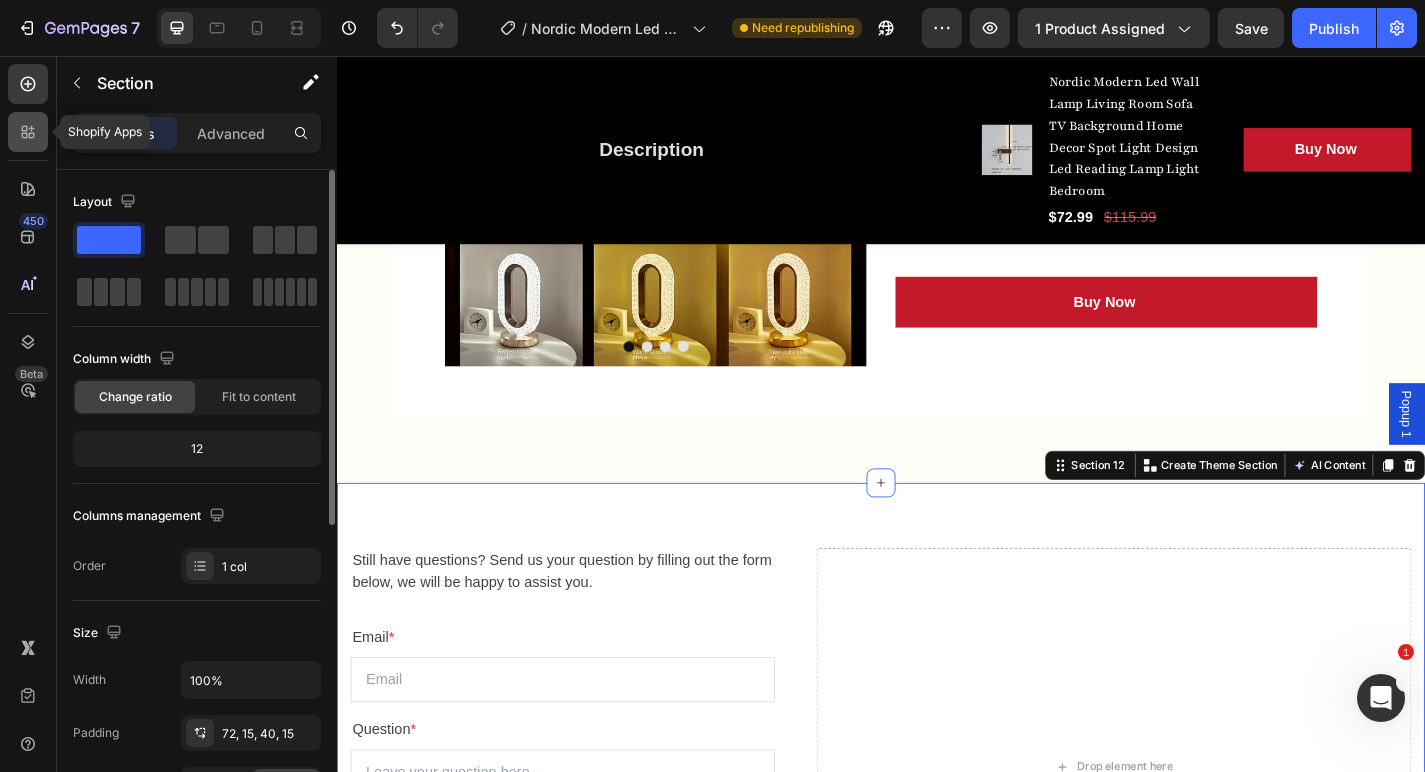 click 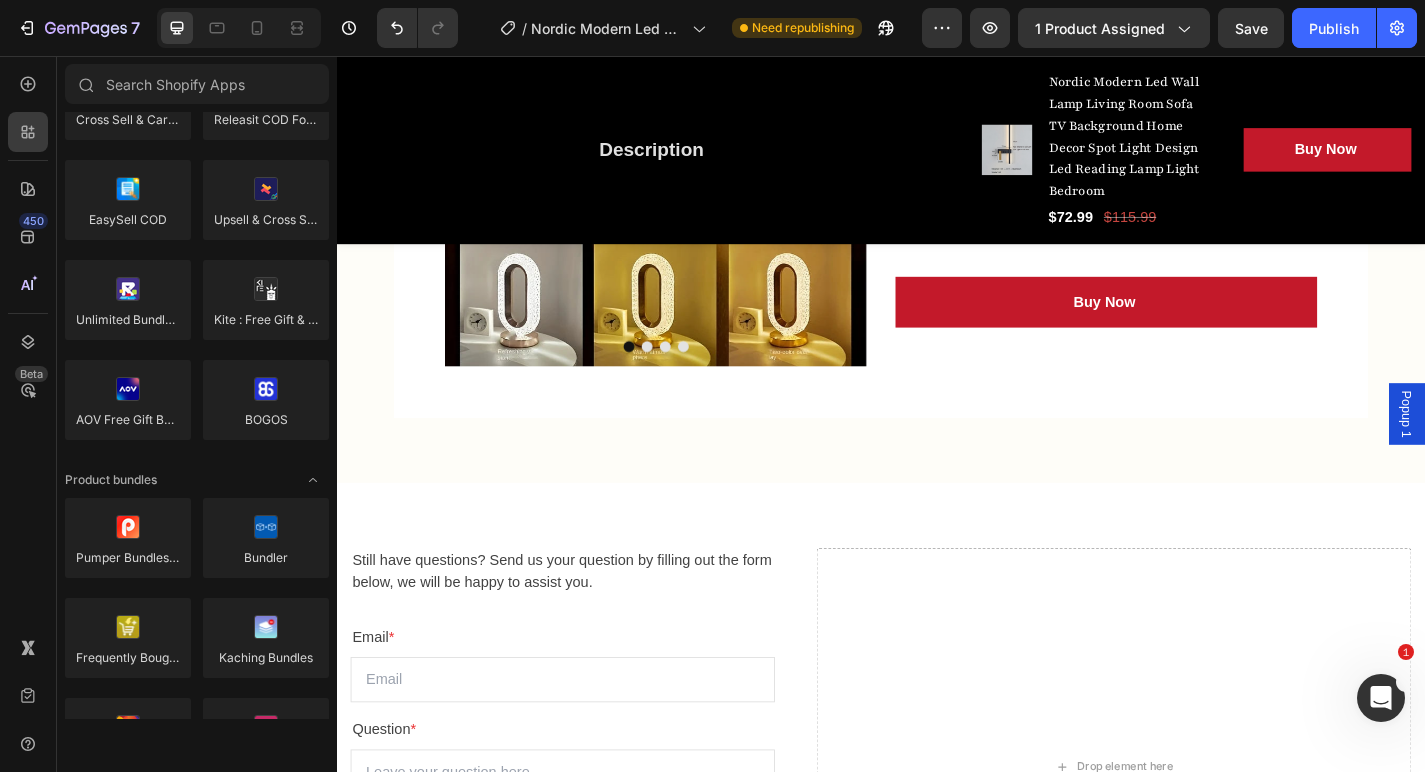 click on "450 Beta" at bounding box center (28, 346) 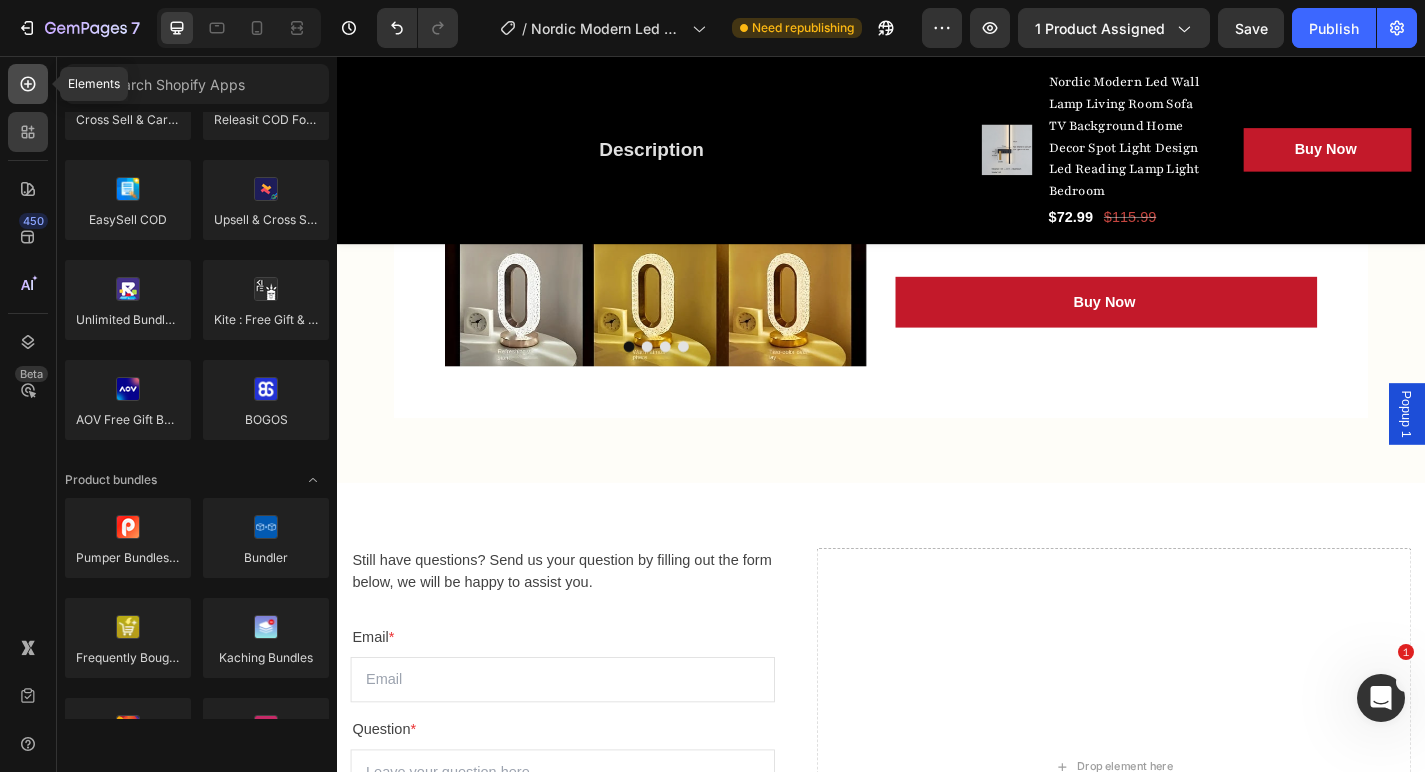 click 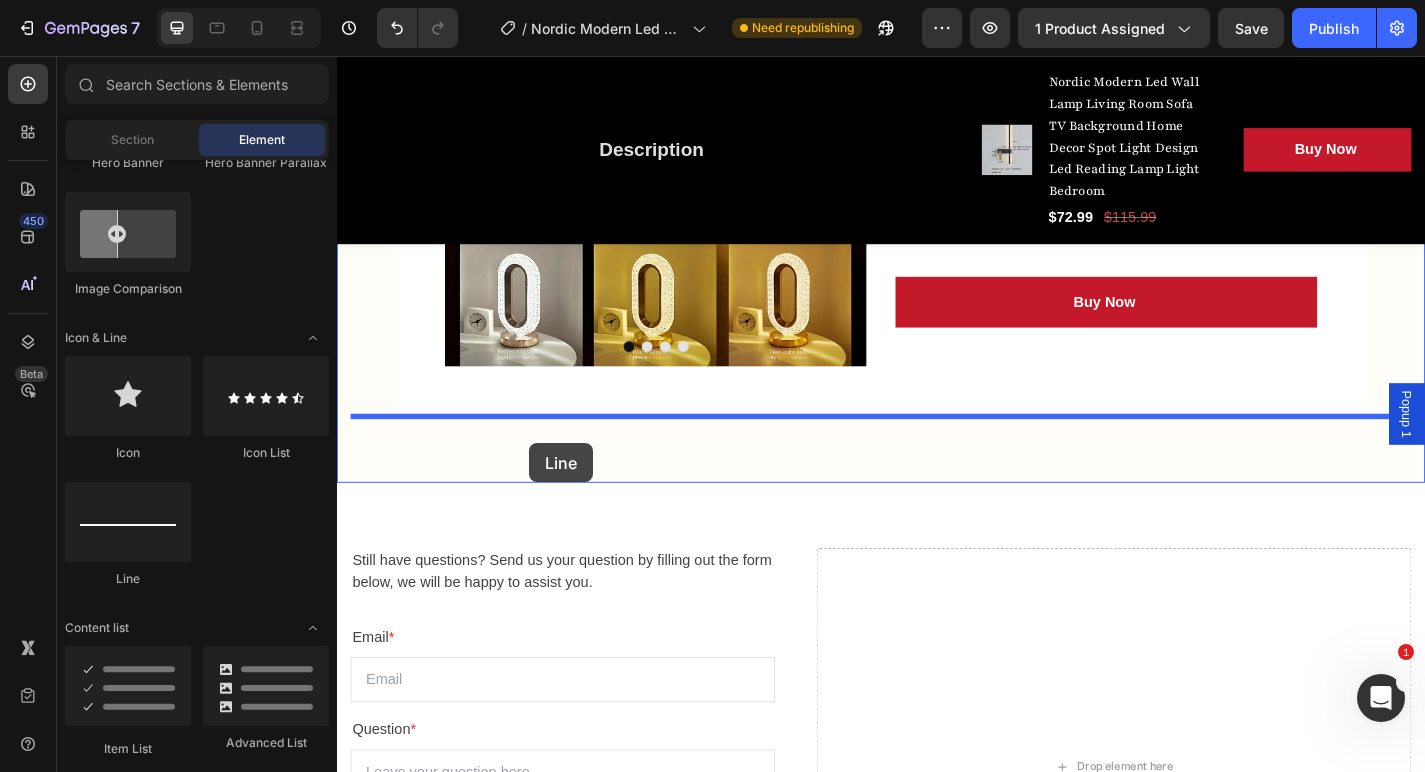 drag, startPoint x: 501, startPoint y: 599, endPoint x: 551, endPoint y: 481, distance: 128.15616 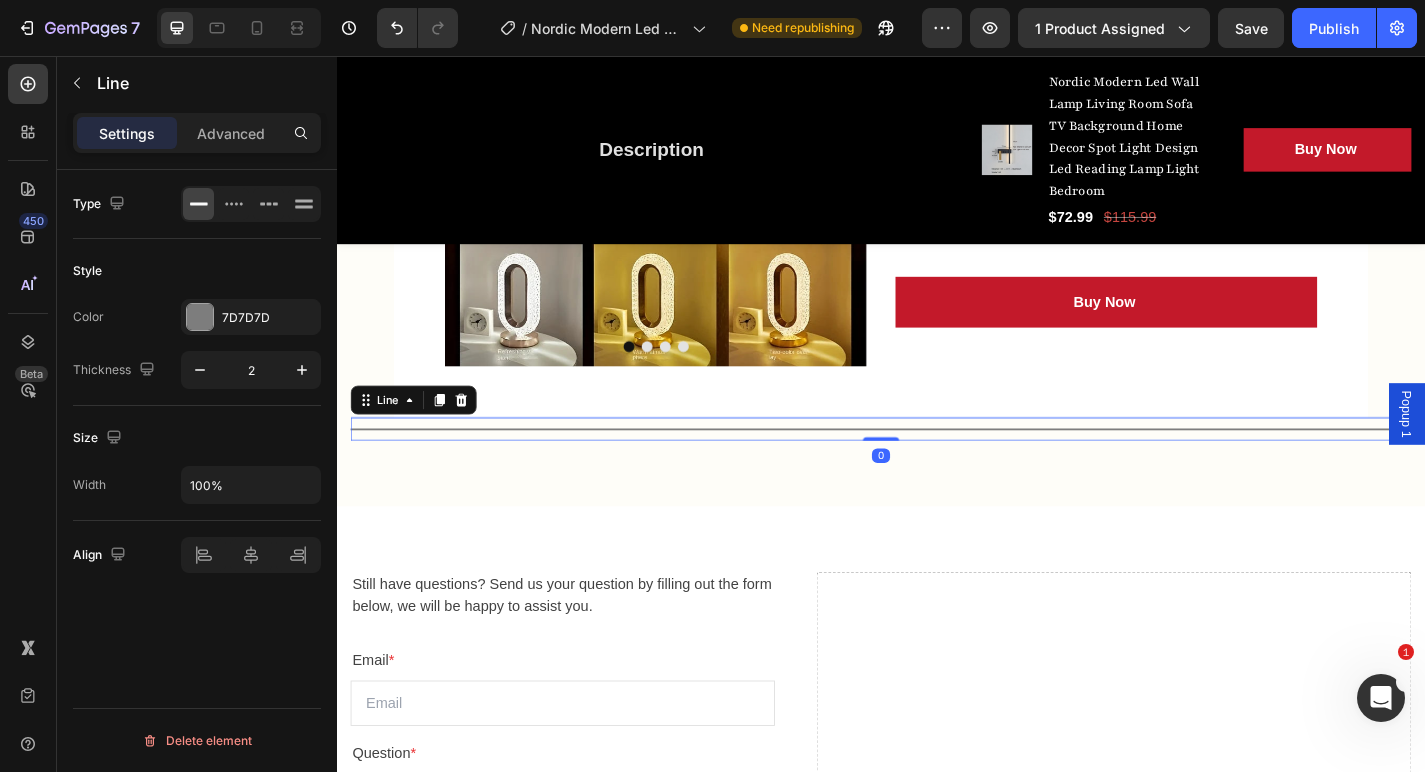 click on "Title Line   0" at bounding box center [937, 468] 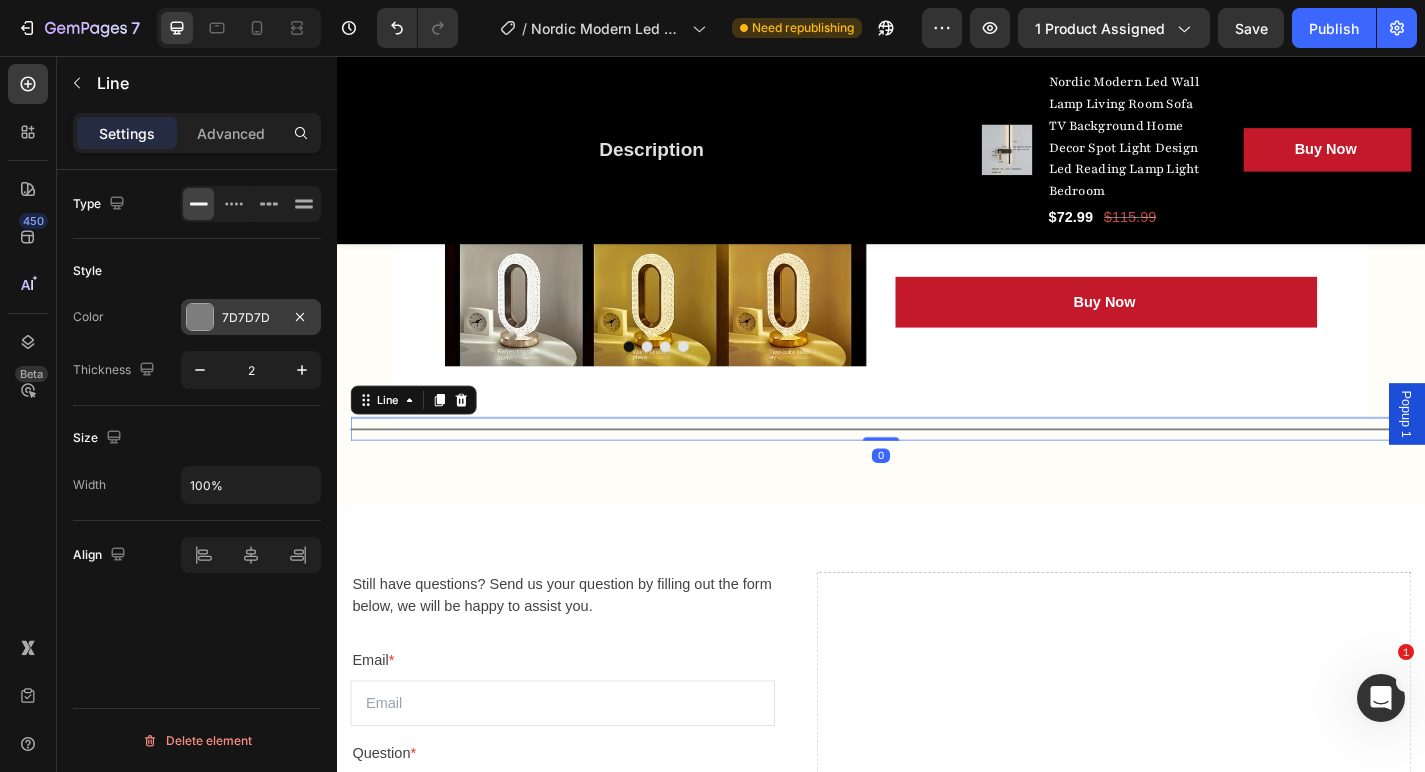 click on "7D7D7D" at bounding box center [251, 318] 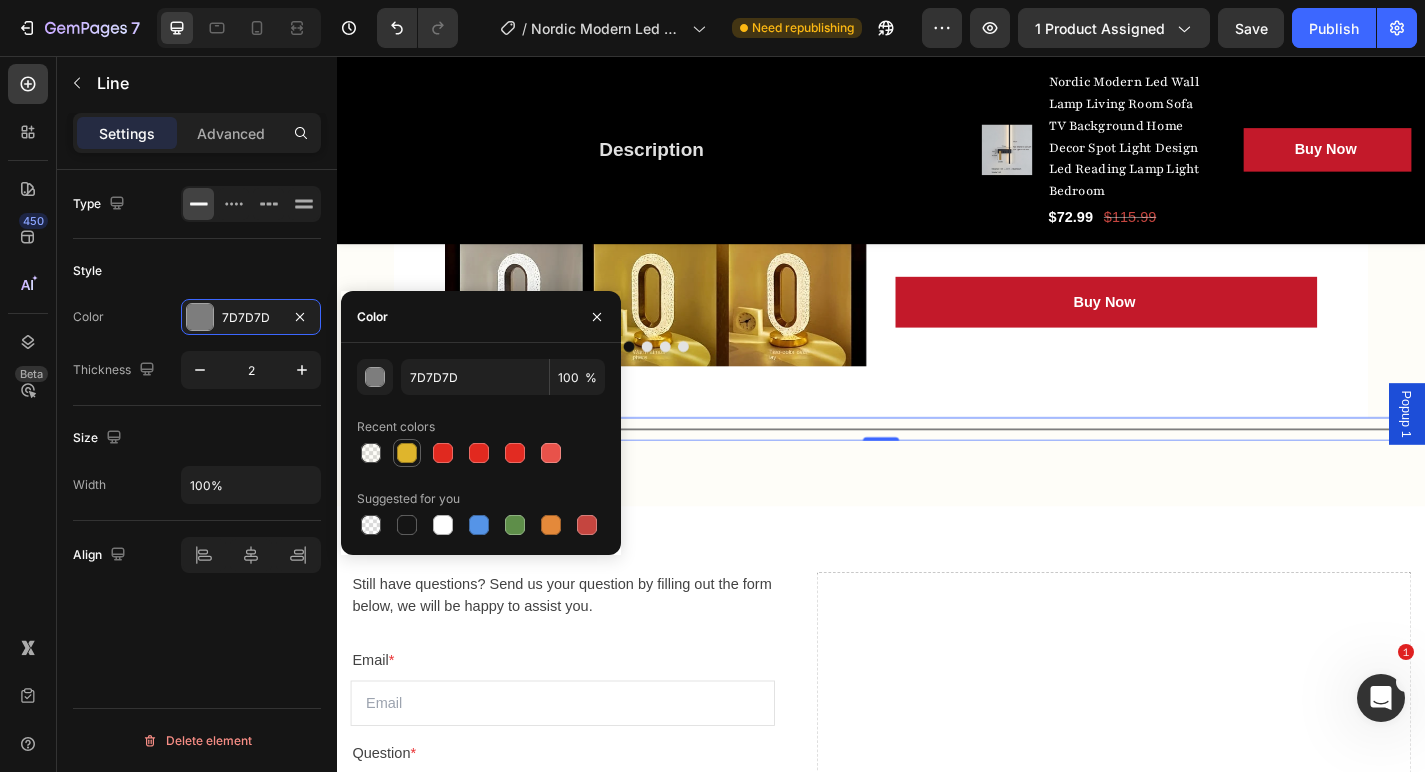 click at bounding box center [407, 453] 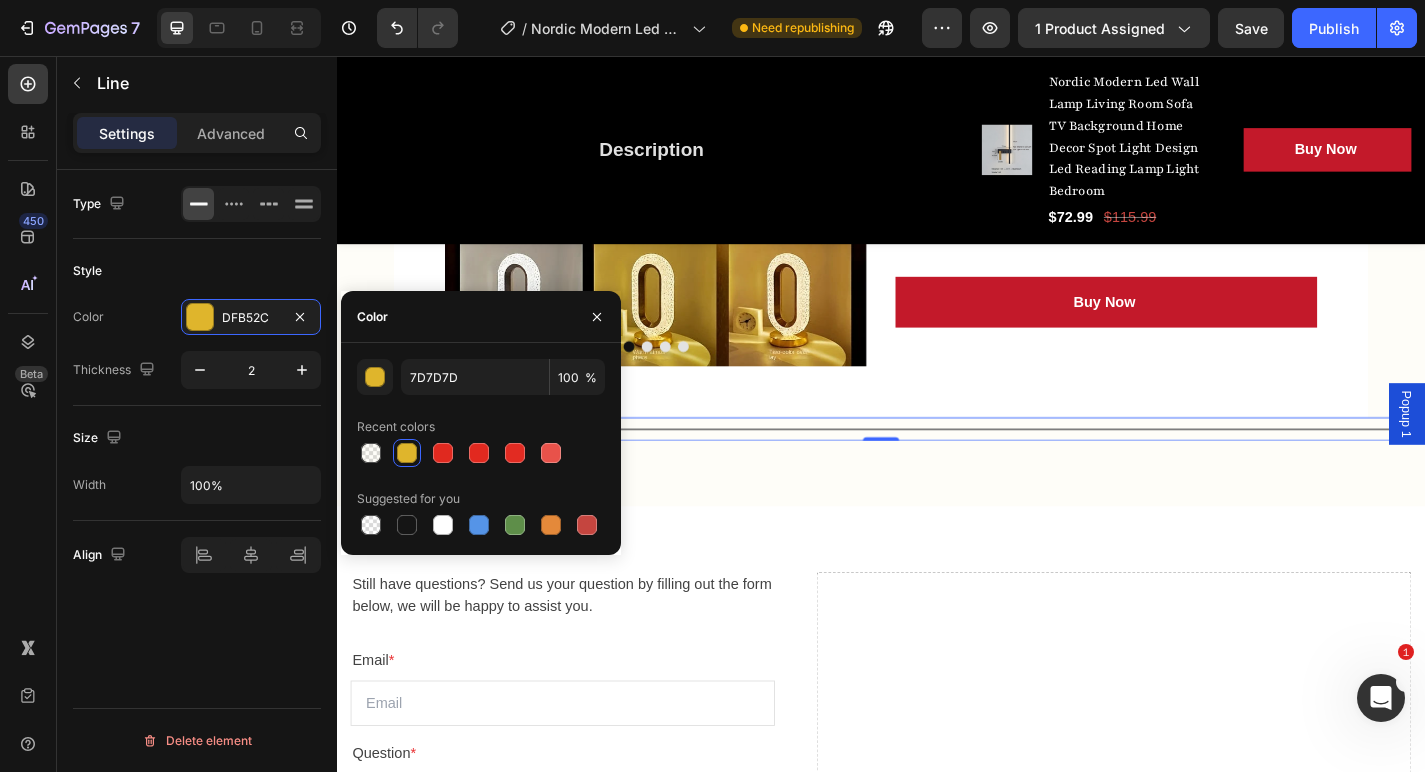 type on "DFB52C" 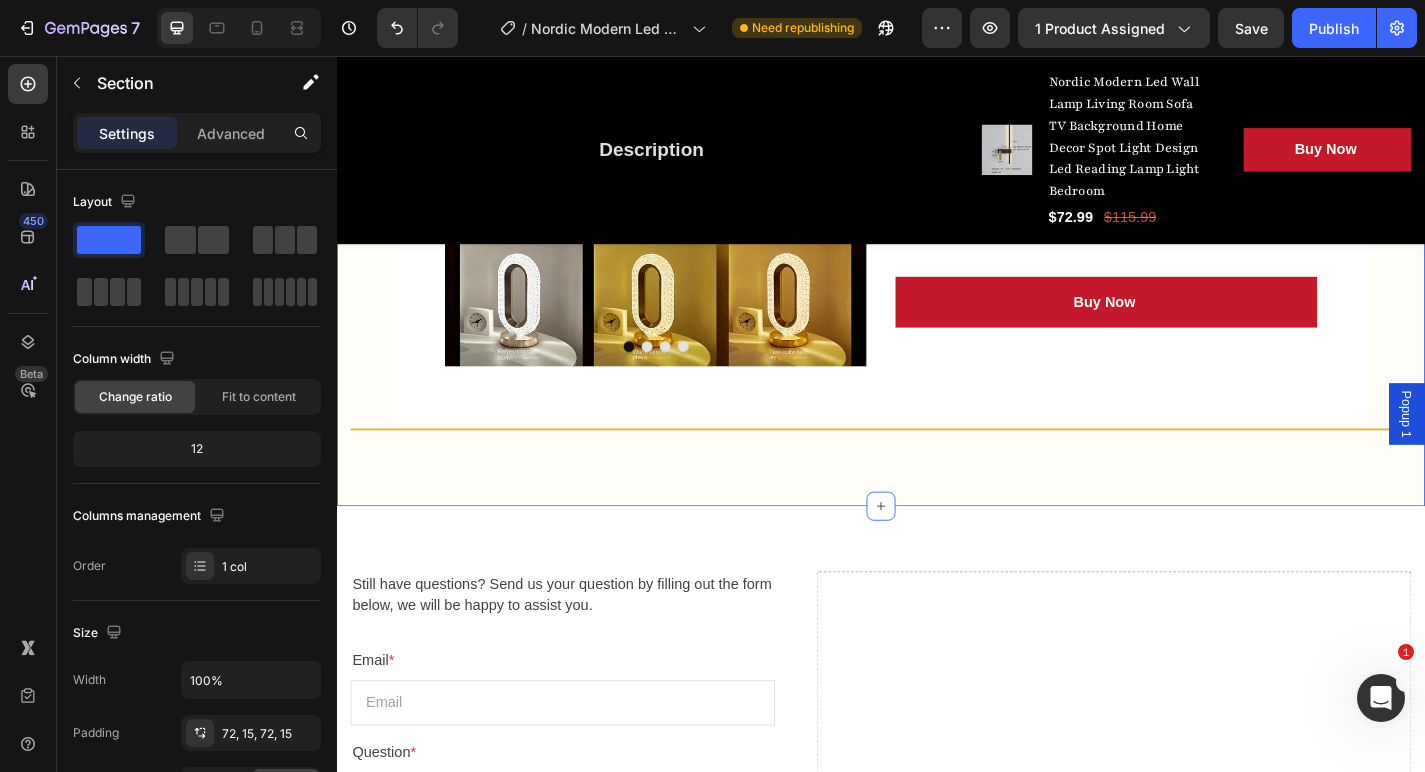 click on "What you may also like Heading Row
Product Images Image Today Only ! Text block Row Rechargeable Led Light Bedside Ambient Light Book Reading Lamp Wireless Mood Light Living Room Birthday Decoration (P) Title Text block                Icon                Icon                Icon                Icon                Icon Icon List Hoz (1 reviews) Text block Row $48.55 (P) Price (P) Price $54.99 (P) Price (P) Price Row Buy Now (P) Cart Button Row Product Product Images Image Sale of The Day! Text block Row Modern Farmhouse Nightstand Set of 2 – Smart Charging Station with Glass Desktop & Hidden Drawer Storage (P) Title                Icon                Icon                Icon                Icon                Icon Icon List Hoz (13 reviews) Text block Row $372.99 (P) Price (P) Price $527.99 (P) Price (P) Price Row Buy Now (P) Cart Button Row Product Product Images Image Only Today! Text block Row Sculptural Spiral LED Table Lamp – Modern Ambient Light for Bedrooms, Living Rooms & Offices" at bounding box center (937, 126) 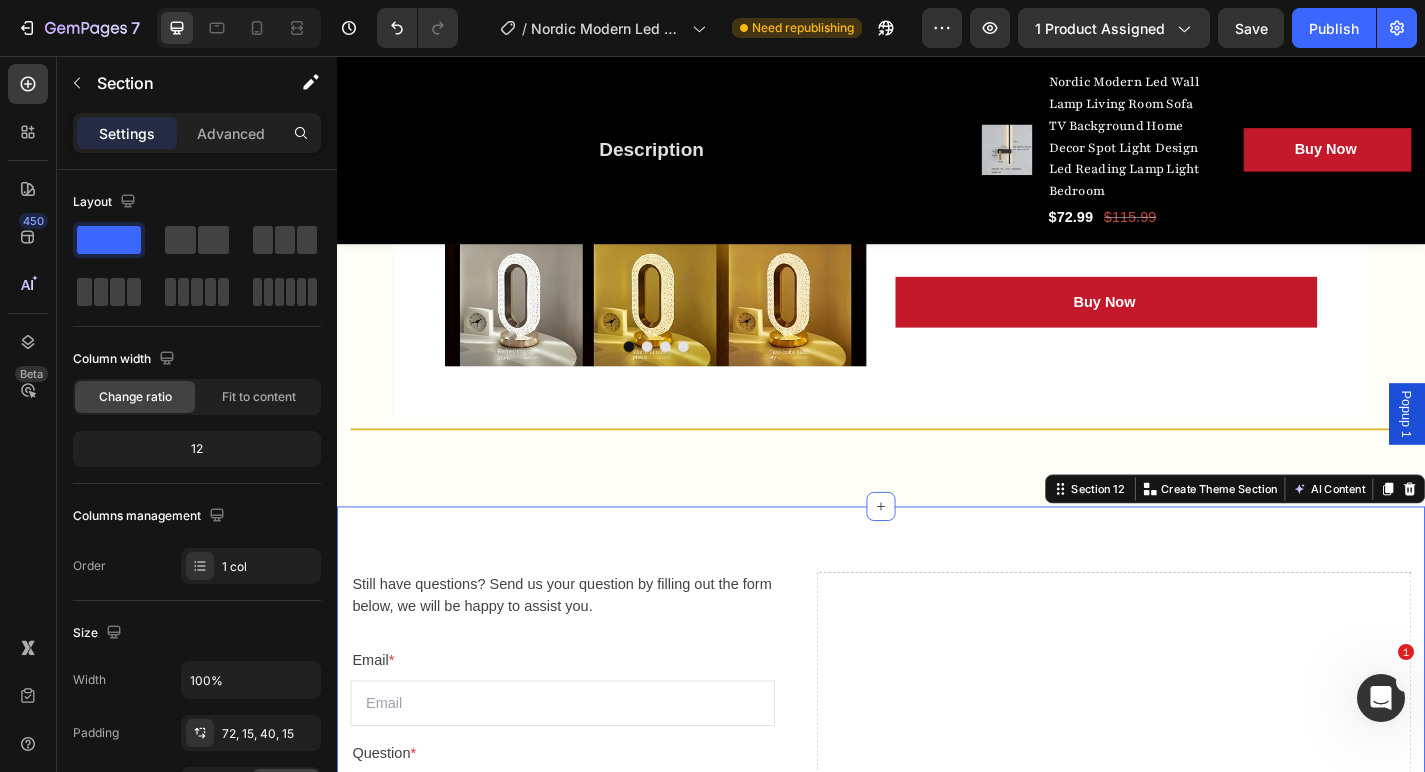 click on "Still have questions? Send us your question by filling out the form below, we will be happy to assist you. Text block Email  * Text block Email Field Question  * Text block Text Area Submit Now Submit Button Contact Form
Drop element here Row Section 12   Create Theme Section AI Content Write with GemAI What would you like to describe here? Tone and Voice Persuasive Product U-shaped Living Room Sofa, 111 Inch Modular Double Recliner Sofa, Apartment Large Leisure Sofa, Gray Show more Generate" at bounding box center [937, 858] 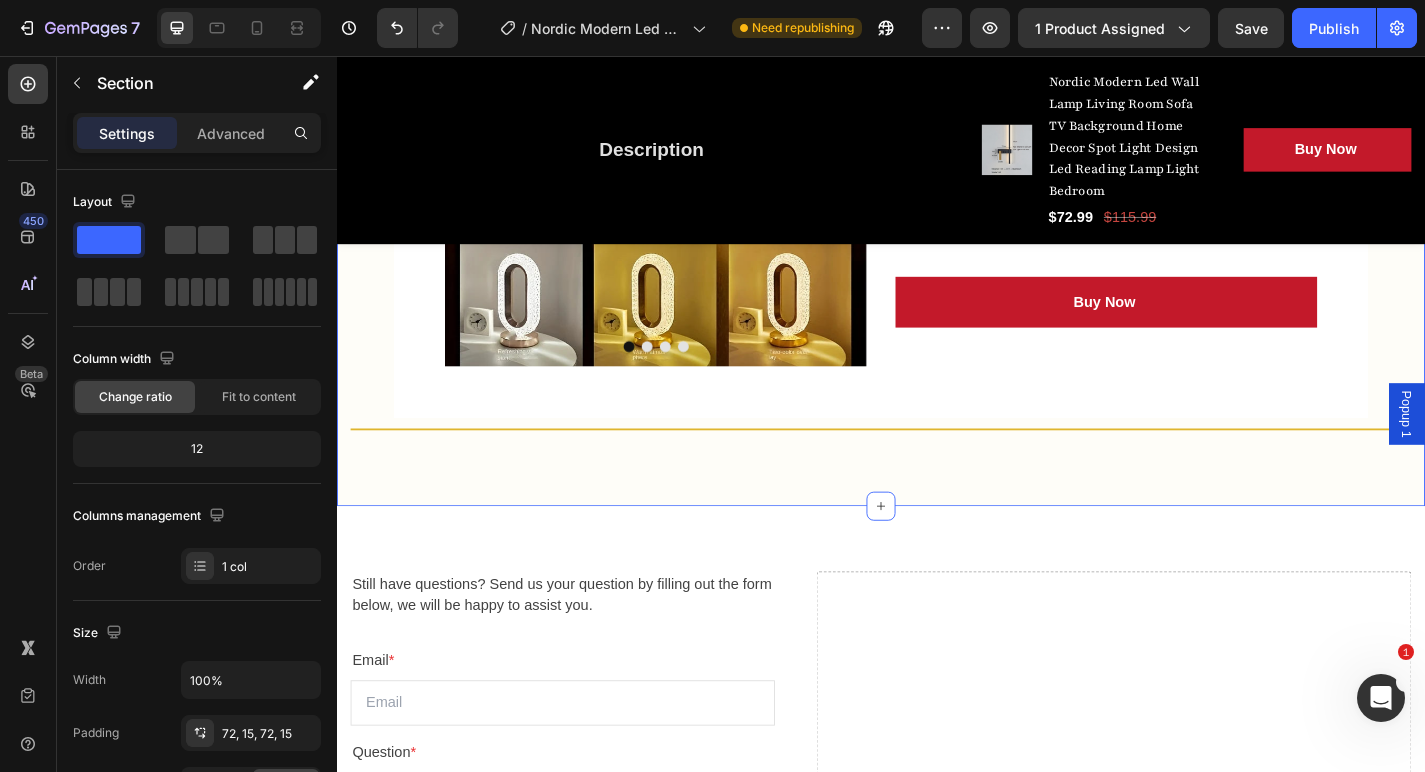 click on "What you may also like Heading Row
Product Images Image Today Only ! Text block Row Rechargeable Led Light Bedside Ambient Light Book Reading Lamp Wireless Mood Light Living Room Birthday Decoration (P) Title Text block                Icon                Icon                Icon                Icon                Icon Icon List Hoz (1 reviews) Text block Row $48.55 (P) Price (P) Price $54.99 (P) Price (P) Price Row Buy Now (P) Cart Button Row Product Product Images Image Sale of The Day! Text block Row Modern Farmhouse Nightstand Set of 2 – Smart Charging Station with Glass Desktop & Hidden Drawer Storage (P) Title                Icon                Icon                Icon                Icon                Icon Icon List Hoz (13 reviews) Text block Row $372.99 (P) Price (P) Price $527.99 (P) Price (P) Price Row Buy Now (P) Cart Button Row Product Product Images Image Only Today! Text block Row Sculptural Spiral LED Table Lamp – Modern Ambient Light for Bedrooms, Living Rooms & Offices" at bounding box center (937, 126) 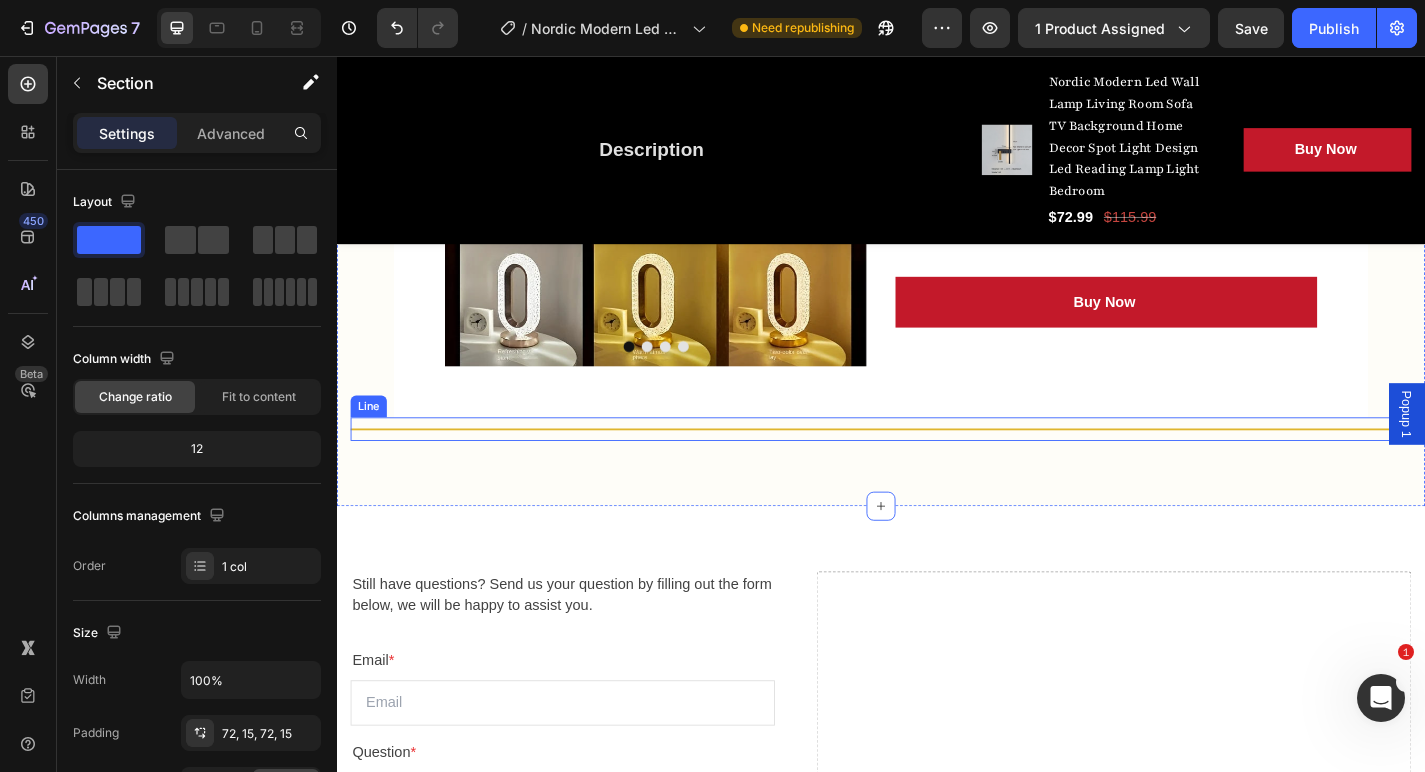 click on "Title Line" at bounding box center [937, 468] 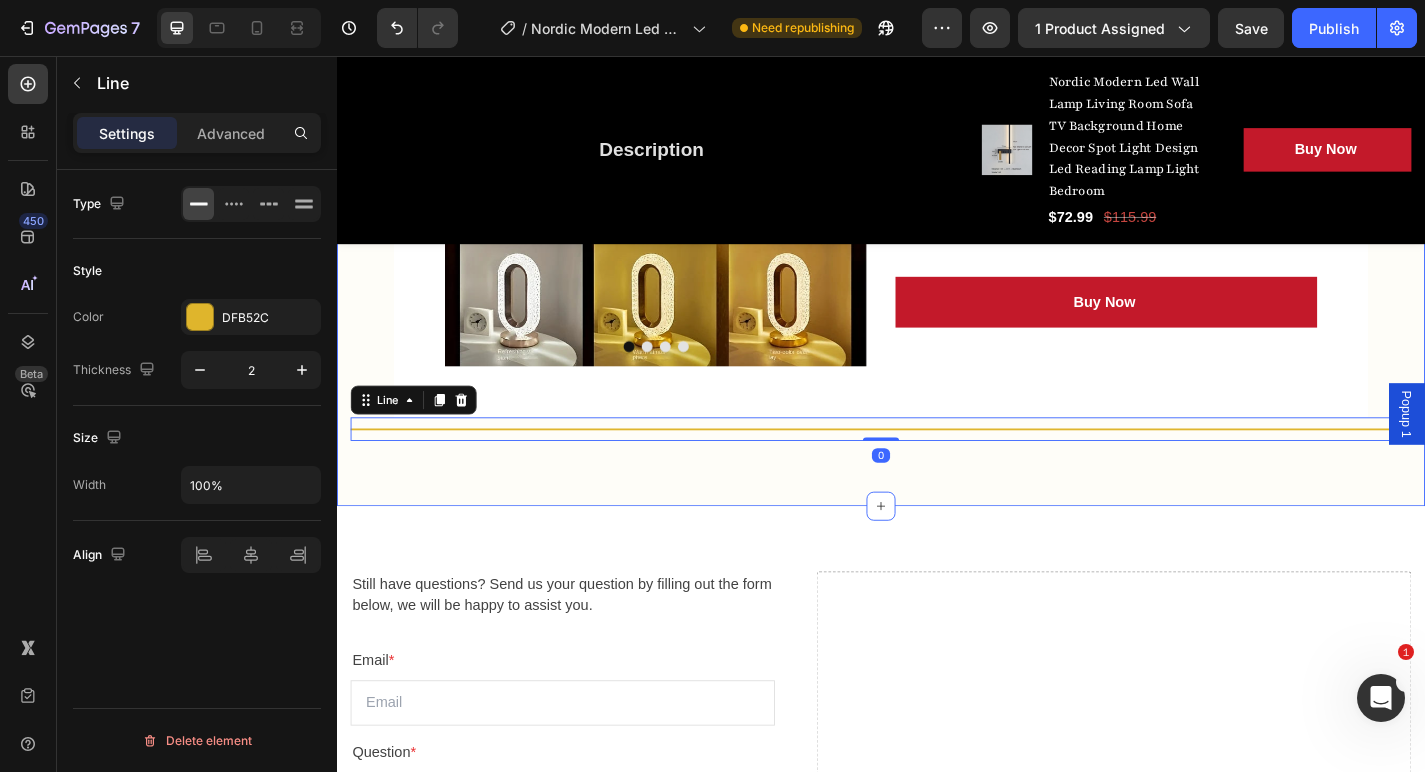 click on "What you may also like Heading Row
Product Images Image Today Only ! Text block Row Rechargeable Led Light Bedside Ambient Light Book Reading Lamp Wireless Mood Light Living Room Birthday Decoration (P) Title Text block                Icon                Icon                Icon                Icon                Icon Icon List Hoz (1 reviews) Text block Row $48.55 (P) Price (P) Price $54.99 (P) Price (P) Price Row Buy Now (P) Cart Button Row Product Product Images Image Sale of The Day! Text block Row Modern Farmhouse Nightstand Set of 2 – Smart Charging Station with Glass Desktop & Hidden Drawer Storage (P) Title                Icon                Icon                Icon                Icon                Icon Icon List Hoz (13 reviews) Text block Row $372.99 (P) Price (P) Price $527.99 (P) Price (P) Price Row Buy Now (P) Cart Button Row Product Product Images Image Only Today! Text block Row Sculptural Spiral LED Table Lamp – Modern Ambient Light for Bedrooms, Living Rooms & Offices" at bounding box center (937, 126) 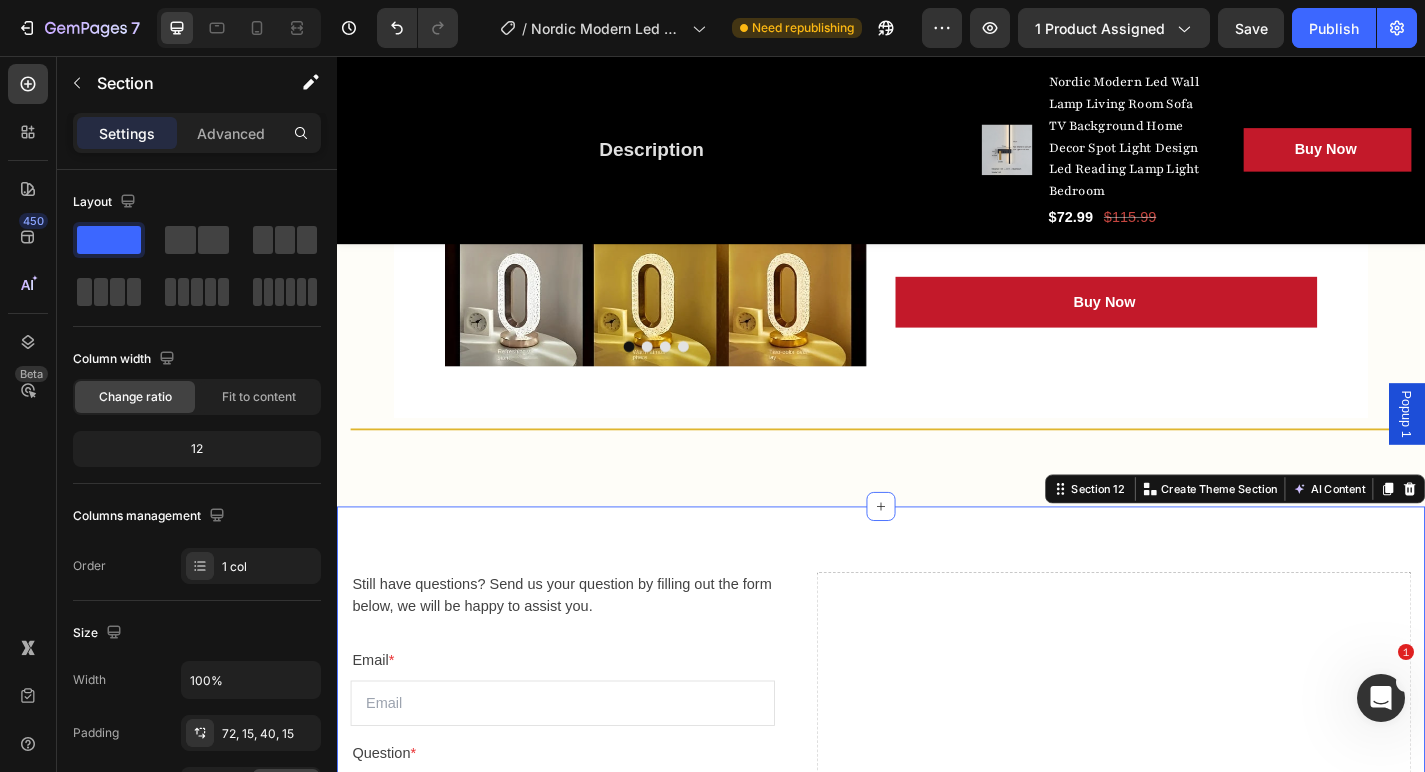 click on "Still have questions? Send us your question by filling out the form below, we will be happy to assist you. Text block Email  * Text block Email Field Question  * Text block Text Area Submit Now Submit Button Contact Form
Drop element here Row Section 12   Create Theme Section AI Content Write with GemAI What would you like to describe here? Tone and Voice Persuasive Product U-shaped Living Room Sofa, 111 Inch Modular Double Recliner Sofa, Apartment Large Leisure Sofa, Gray Show more Generate" at bounding box center (937, 858) 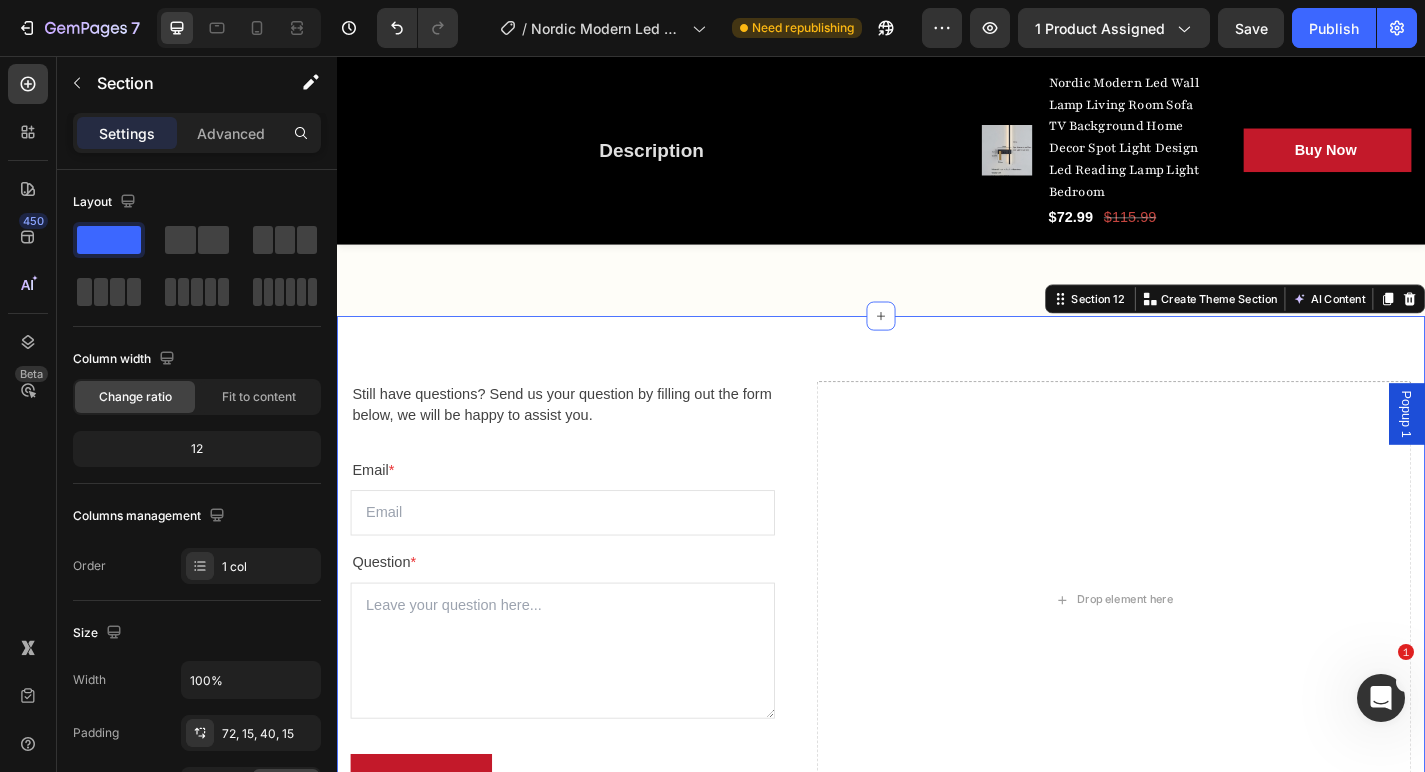 scroll, scrollTop: 5665, scrollLeft: 0, axis: vertical 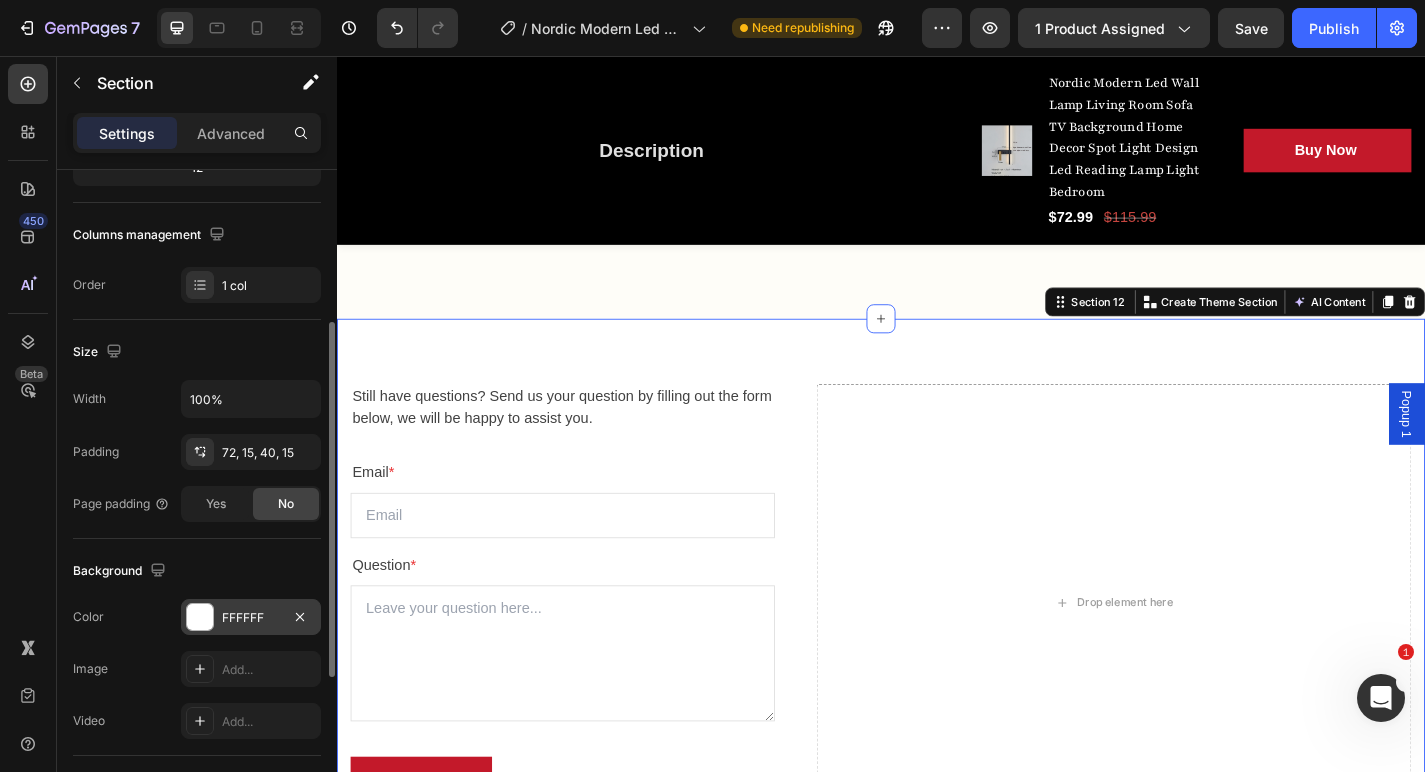 click on "FFFFFF" at bounding box center [251, 618] 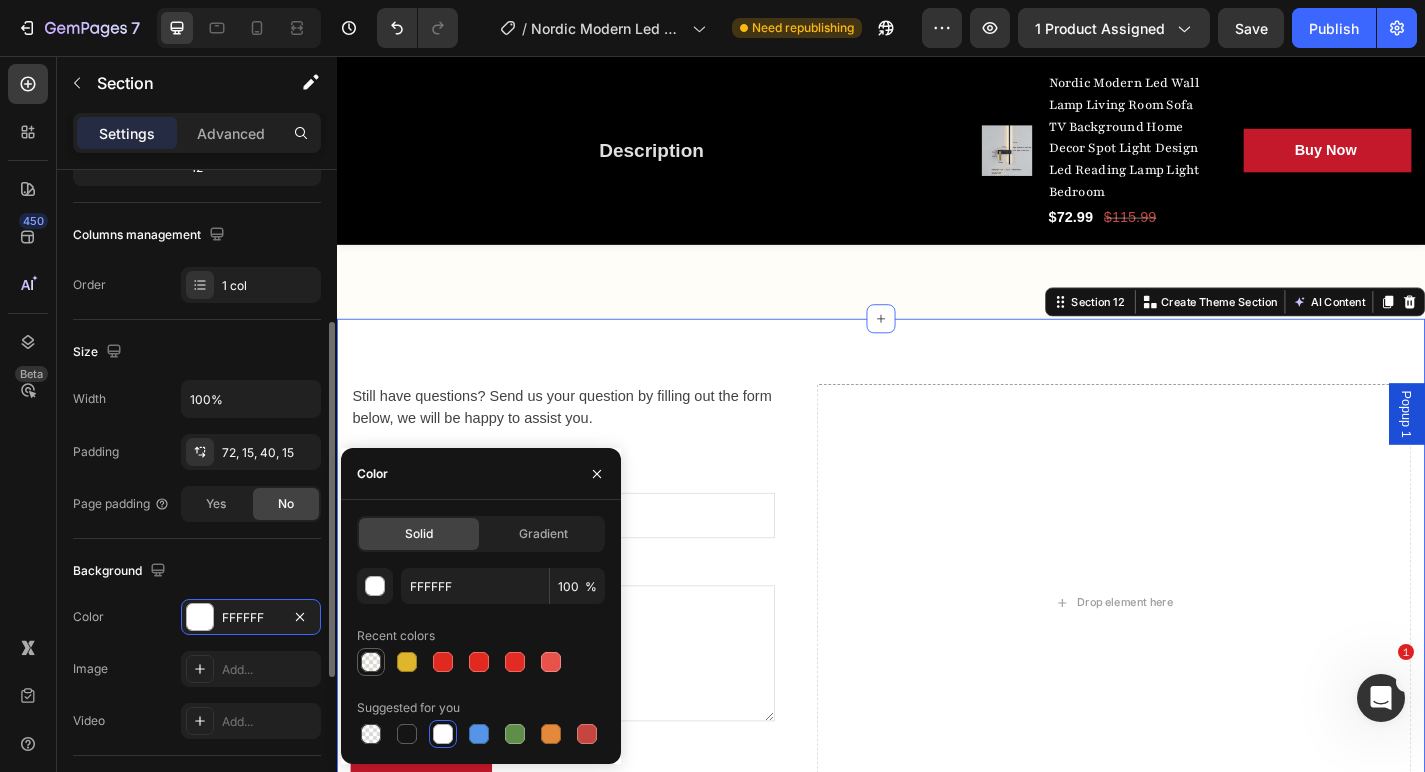 click at bounding box center (371, 662) 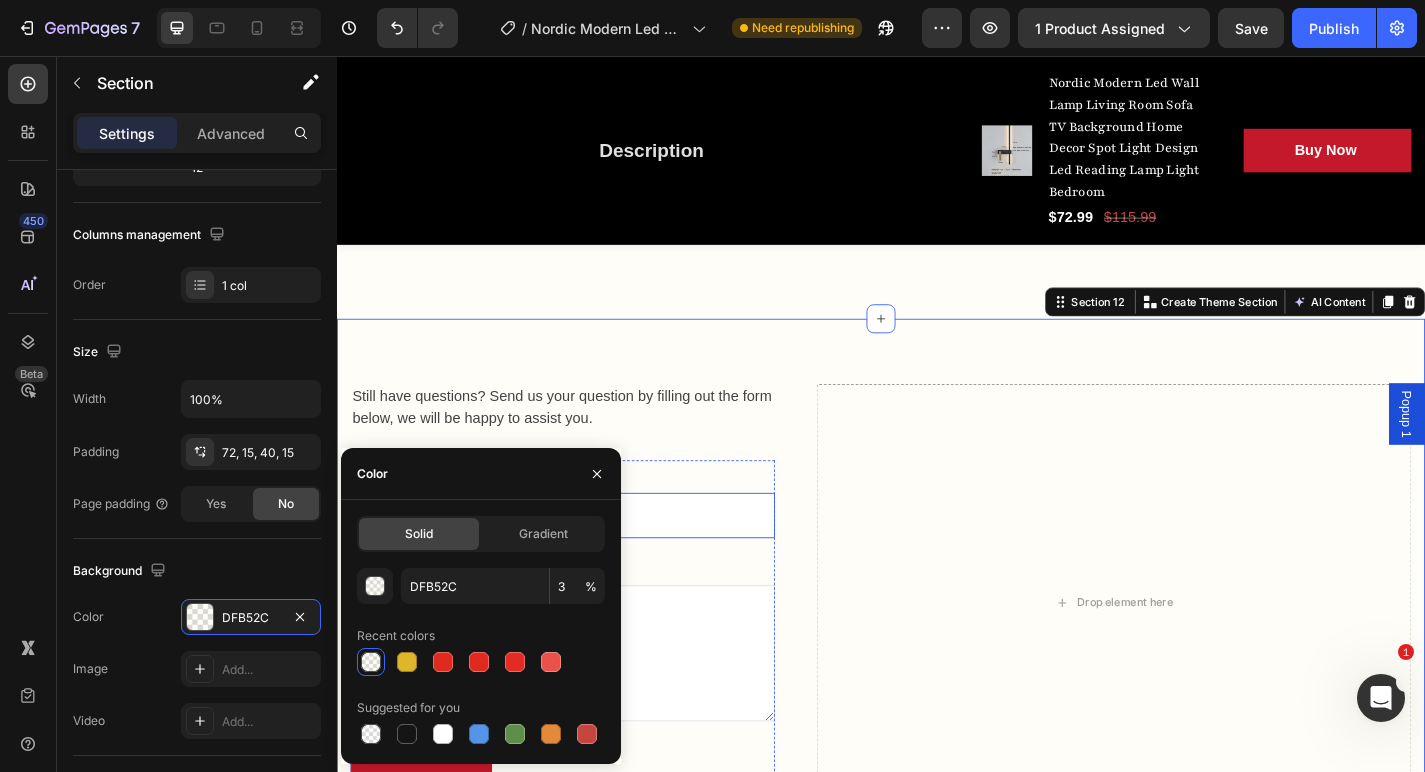 scroll, scrollTop: 0, scrollLeft: 0, axis: both 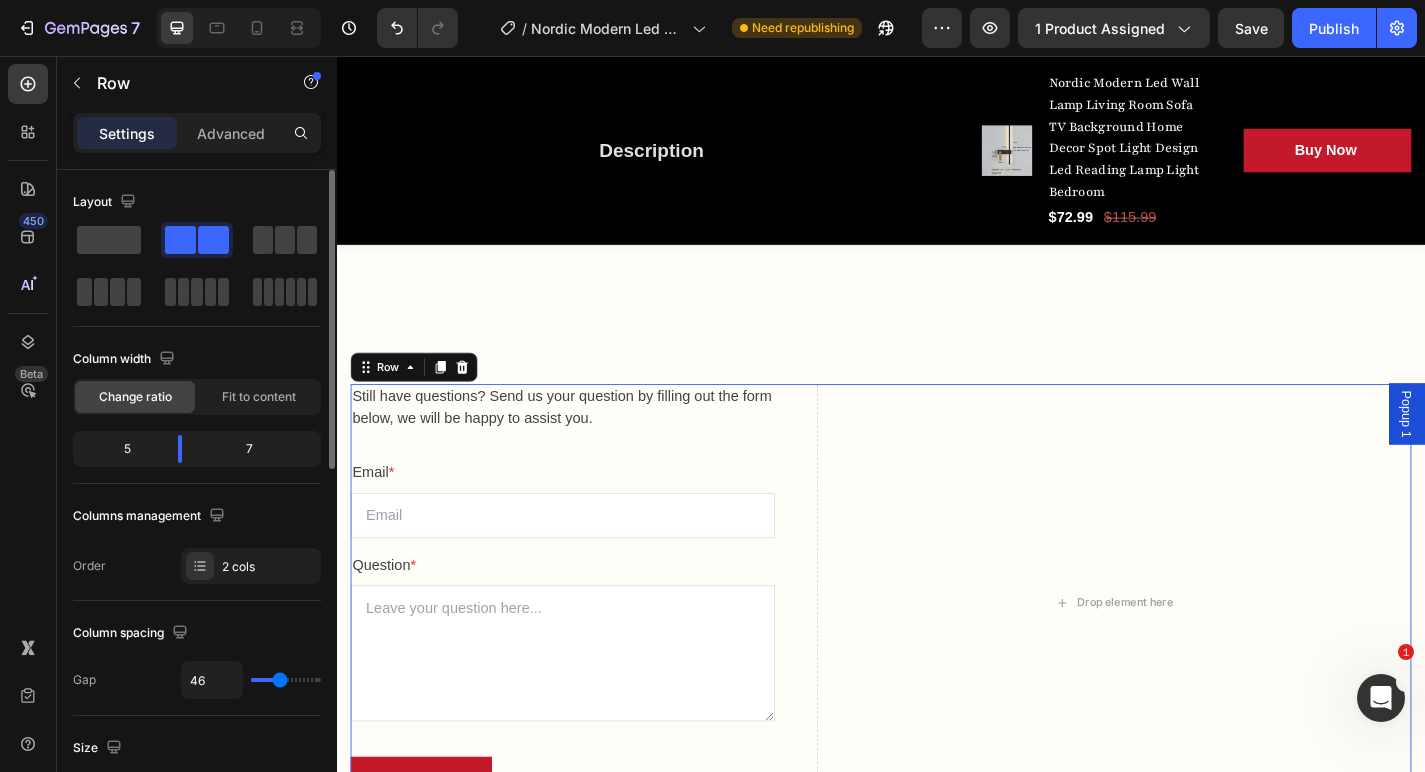 click on "Still have questions? Send us your question by filling out the form below, we will be happy to assist you. Text block Email  * Text block Email Field Question  * Text block Text Area Submit Now Submit Button Contact Form
Drop element here Row   16" at bounding box center [937, 659] 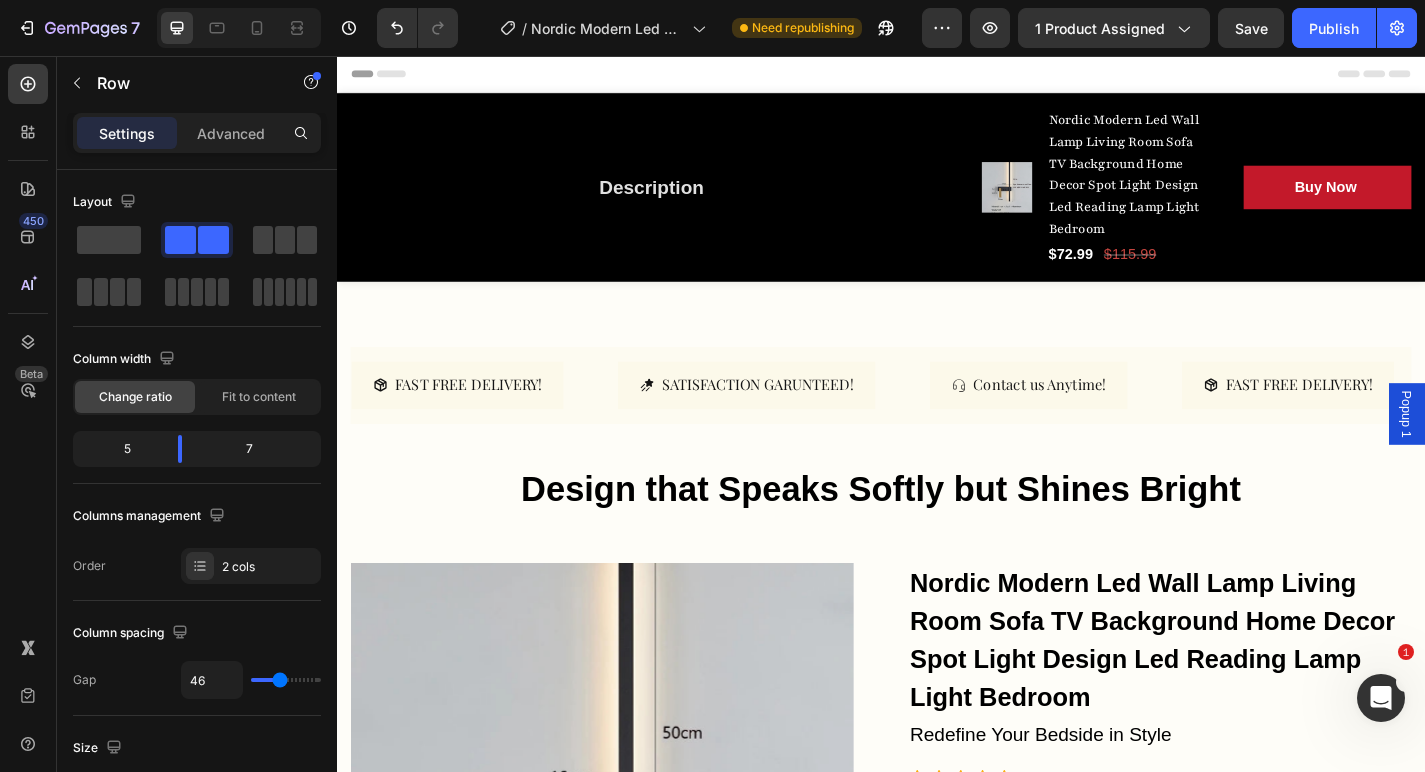 scroll, scrollTop: 0, scrollLeft: 0, axis: both 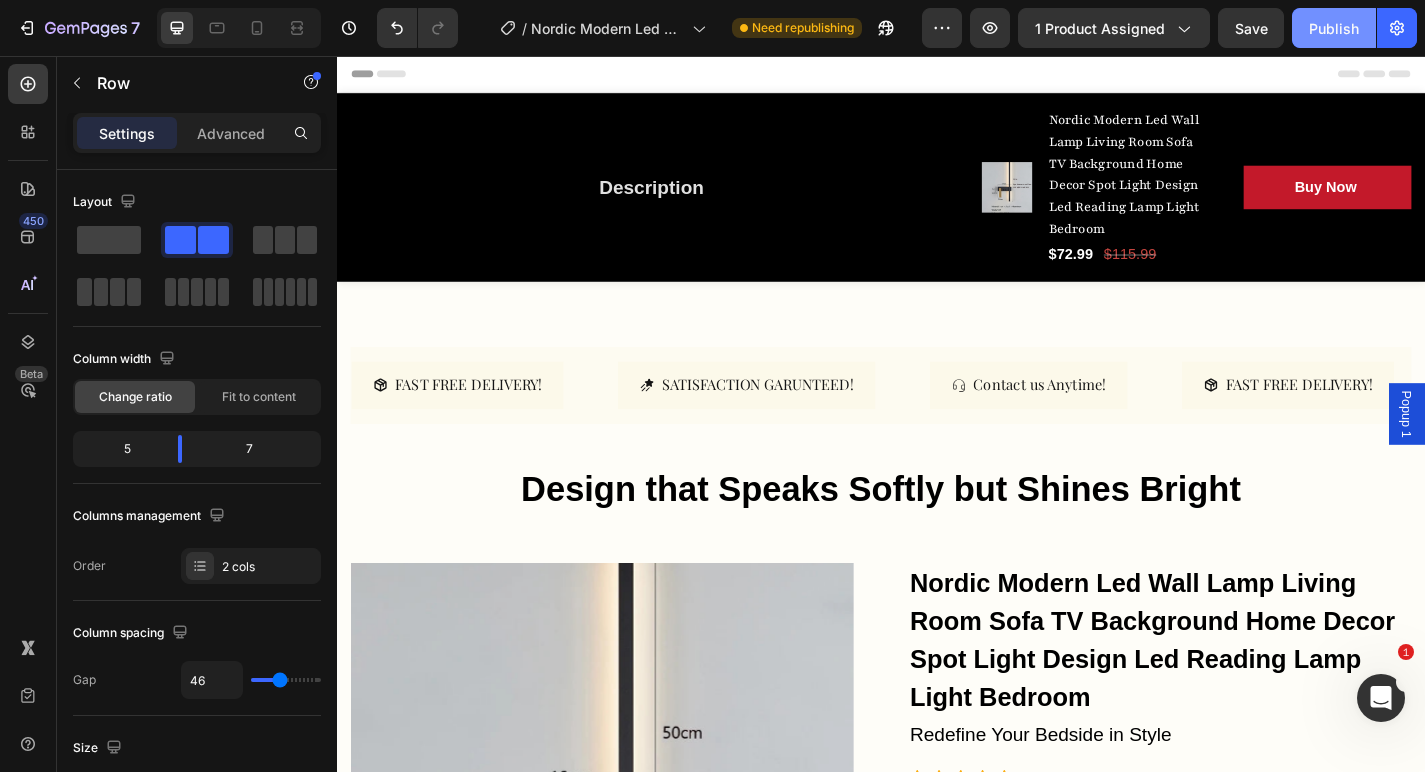 click on "Publish" at bounding box center (1334, 28) 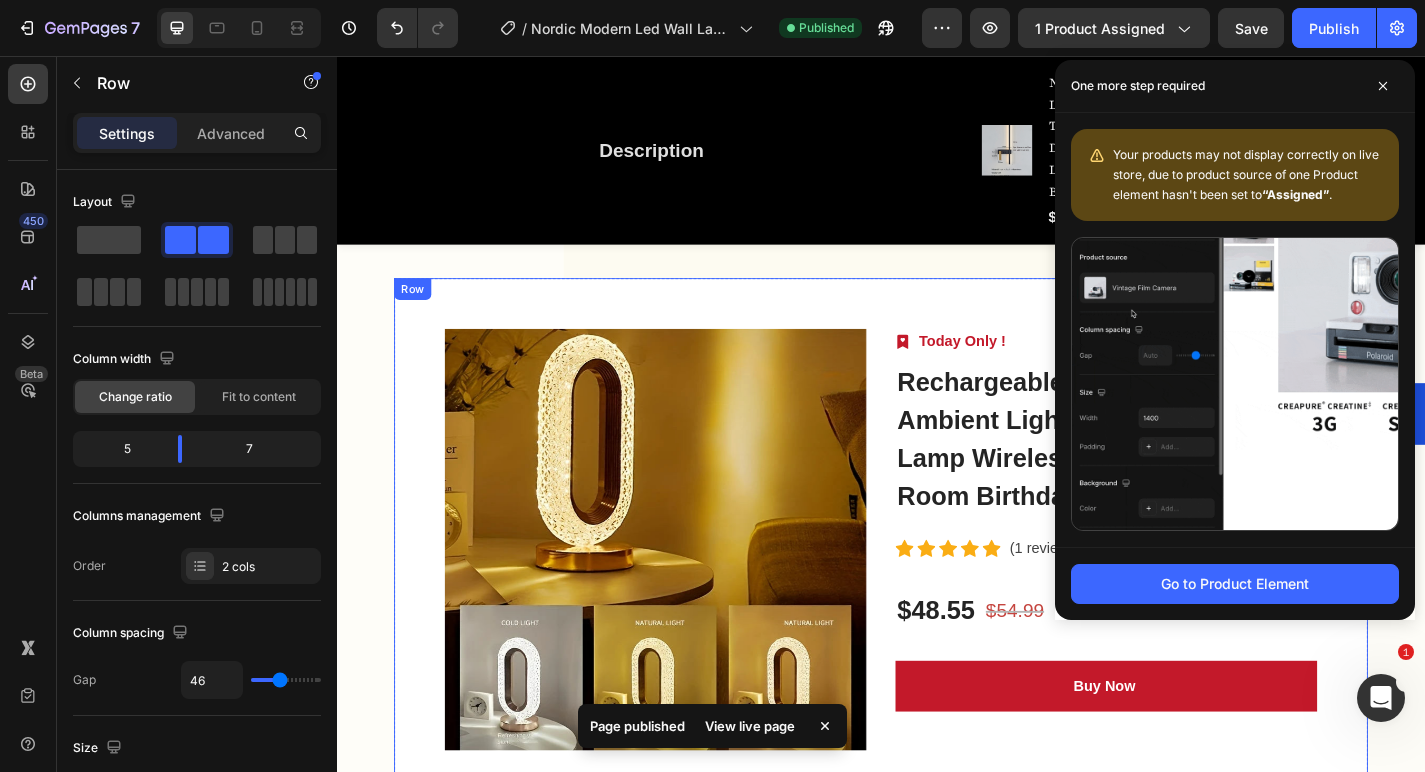 scroll, scrollTop: 6026, scrollLeft: 0, axis: vertical 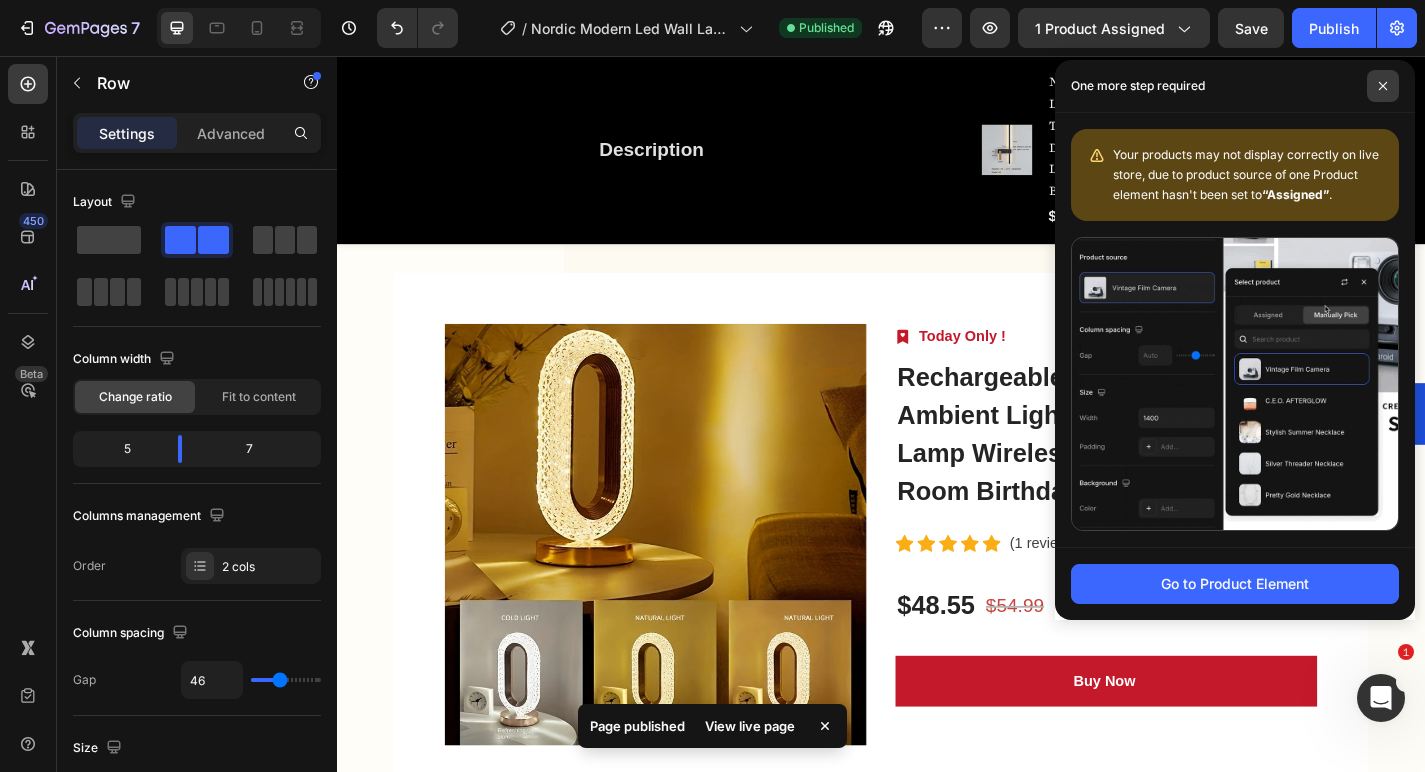 click at bounding box center (1383, 86) 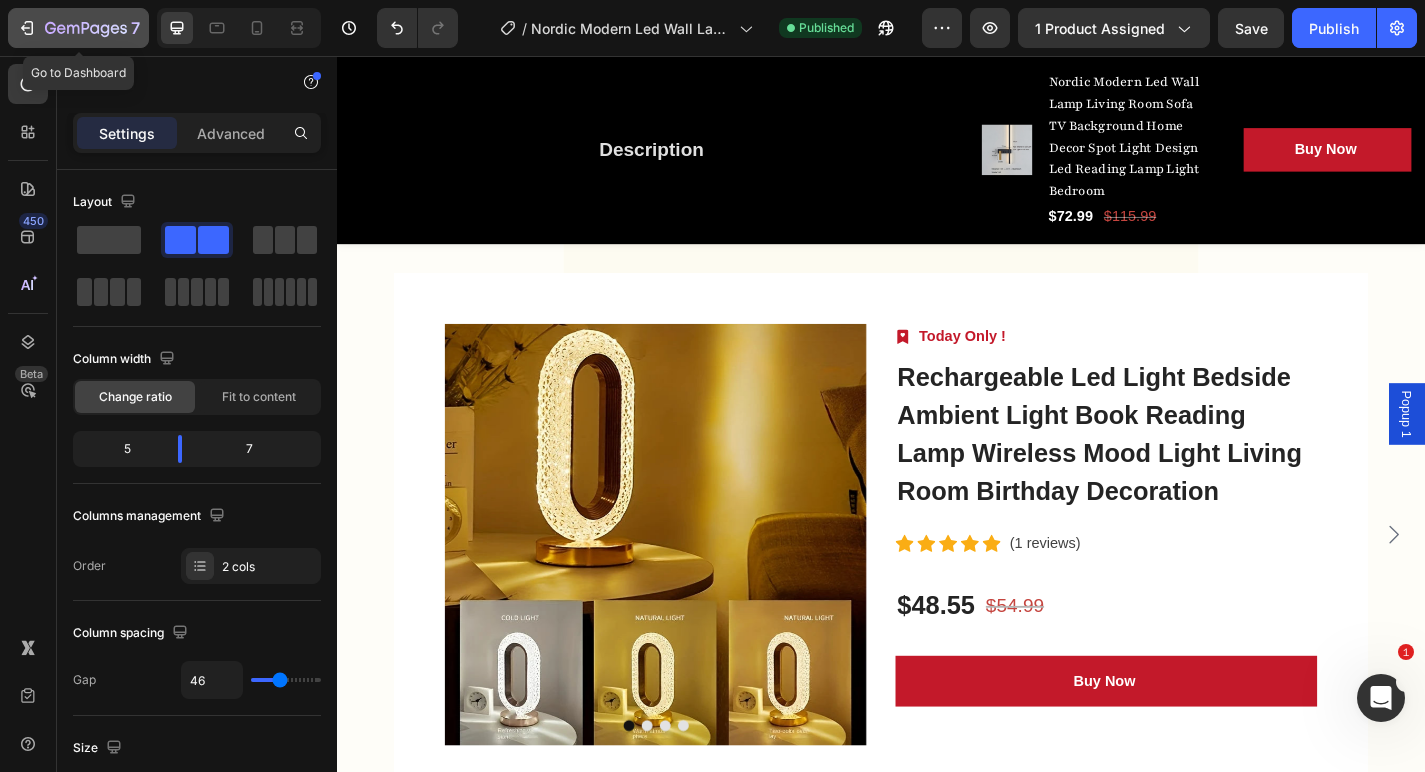 click 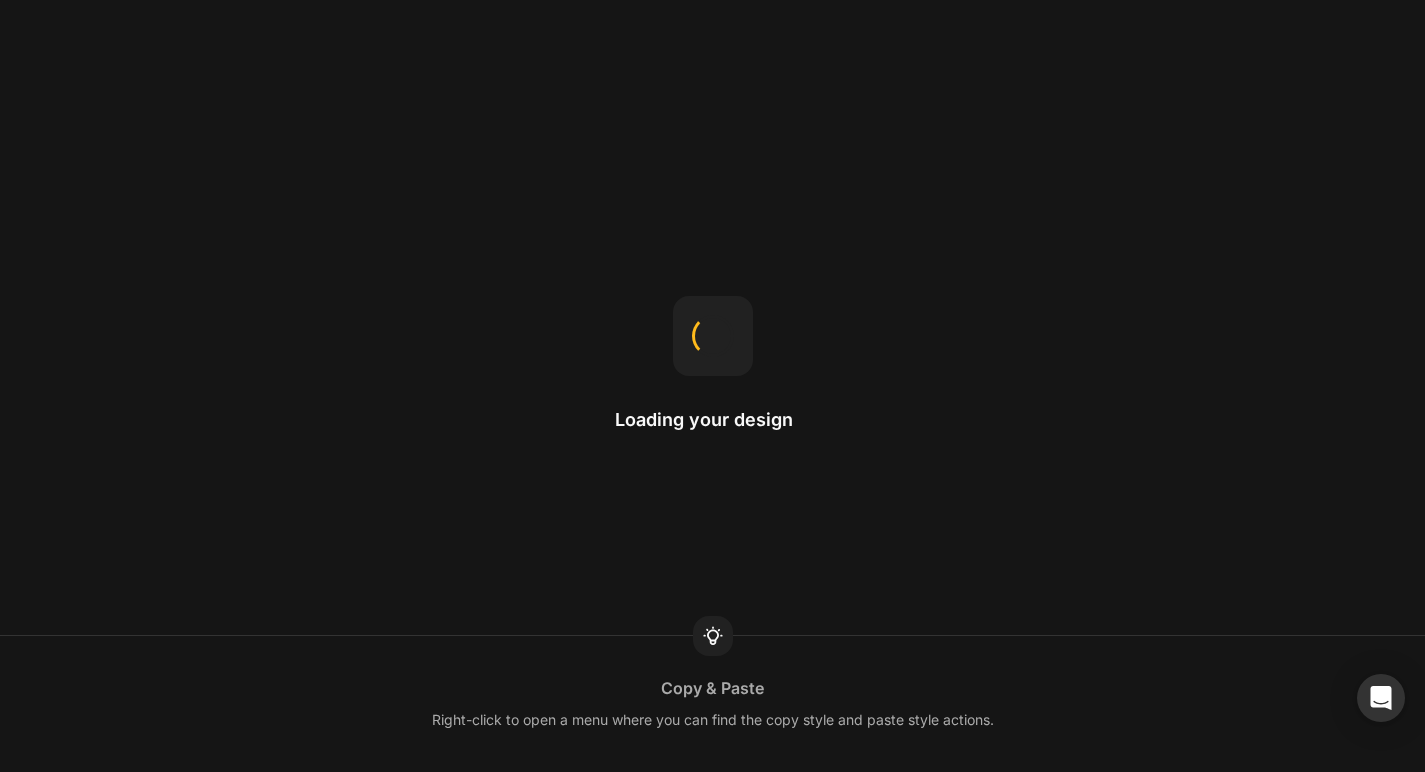 scroll, scrollTop: 0, scrollLeft: 0, axis: both 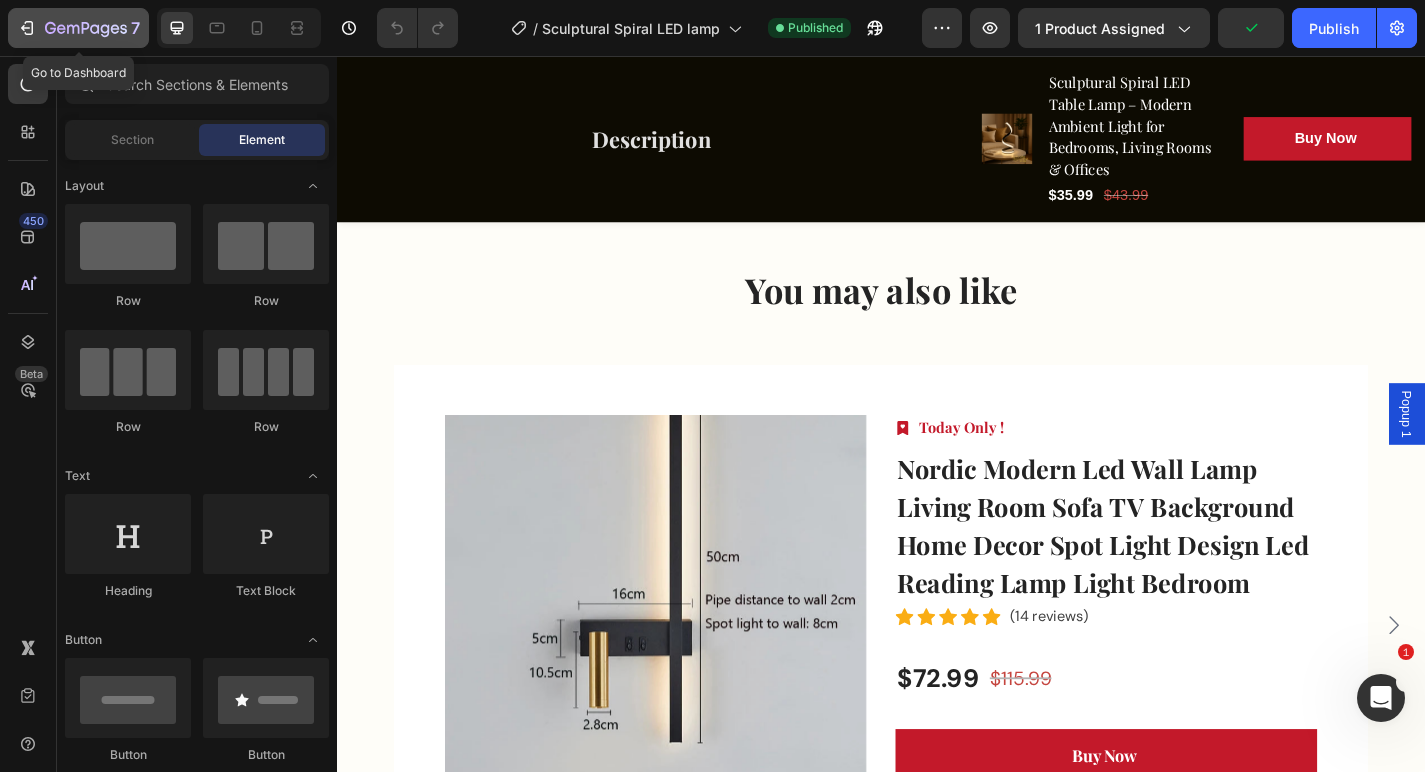 click 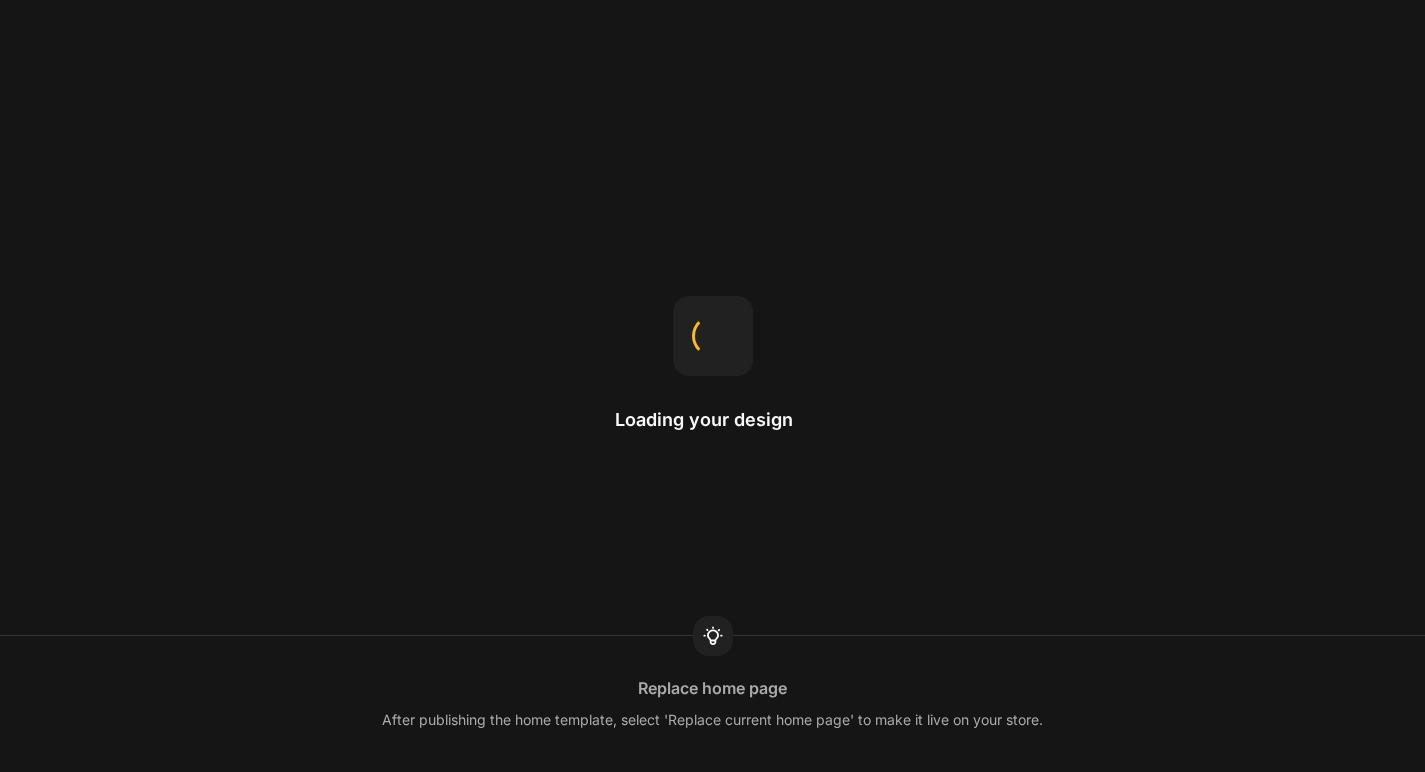 scroll, scrollTop: 0, scrollLeft: 0, axis: both 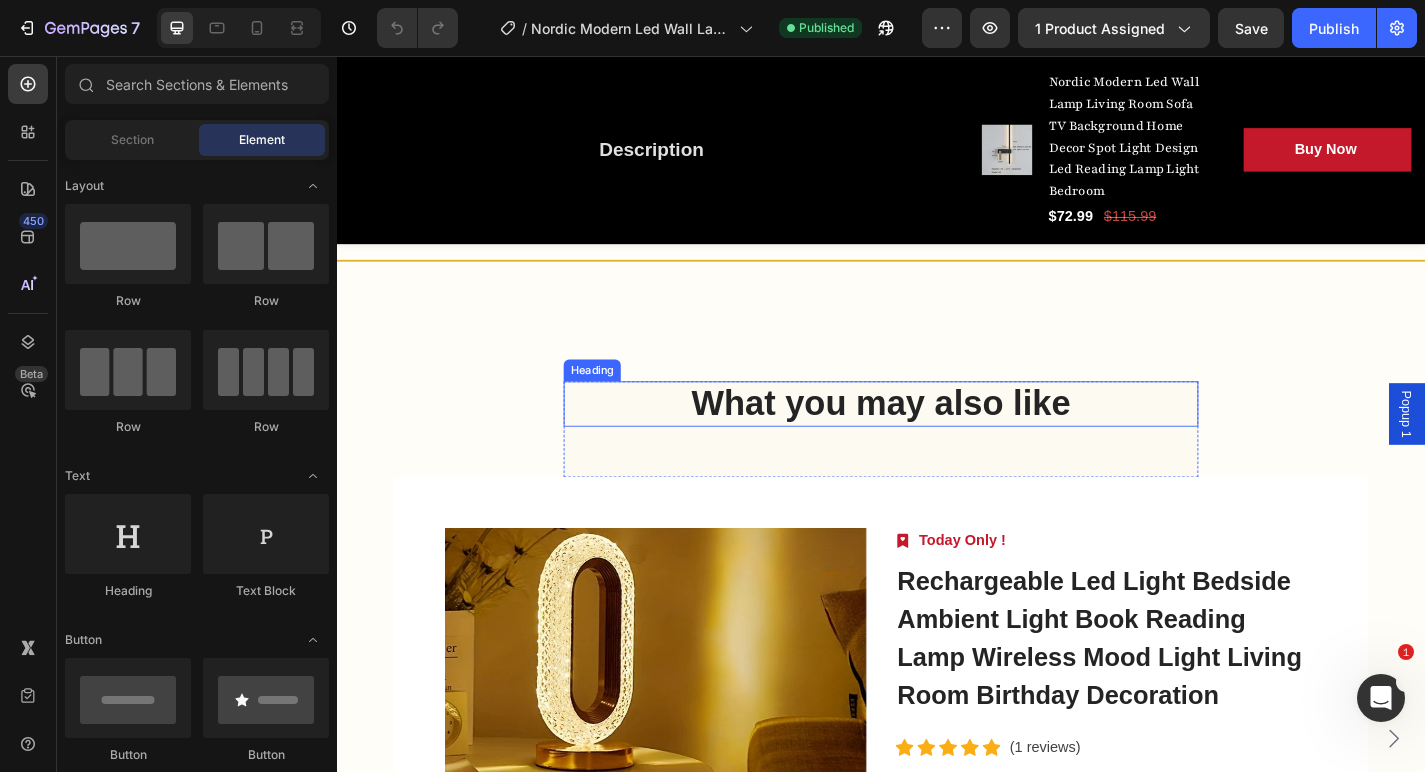 click on "What you may also like" at bounding box center [937, 440] 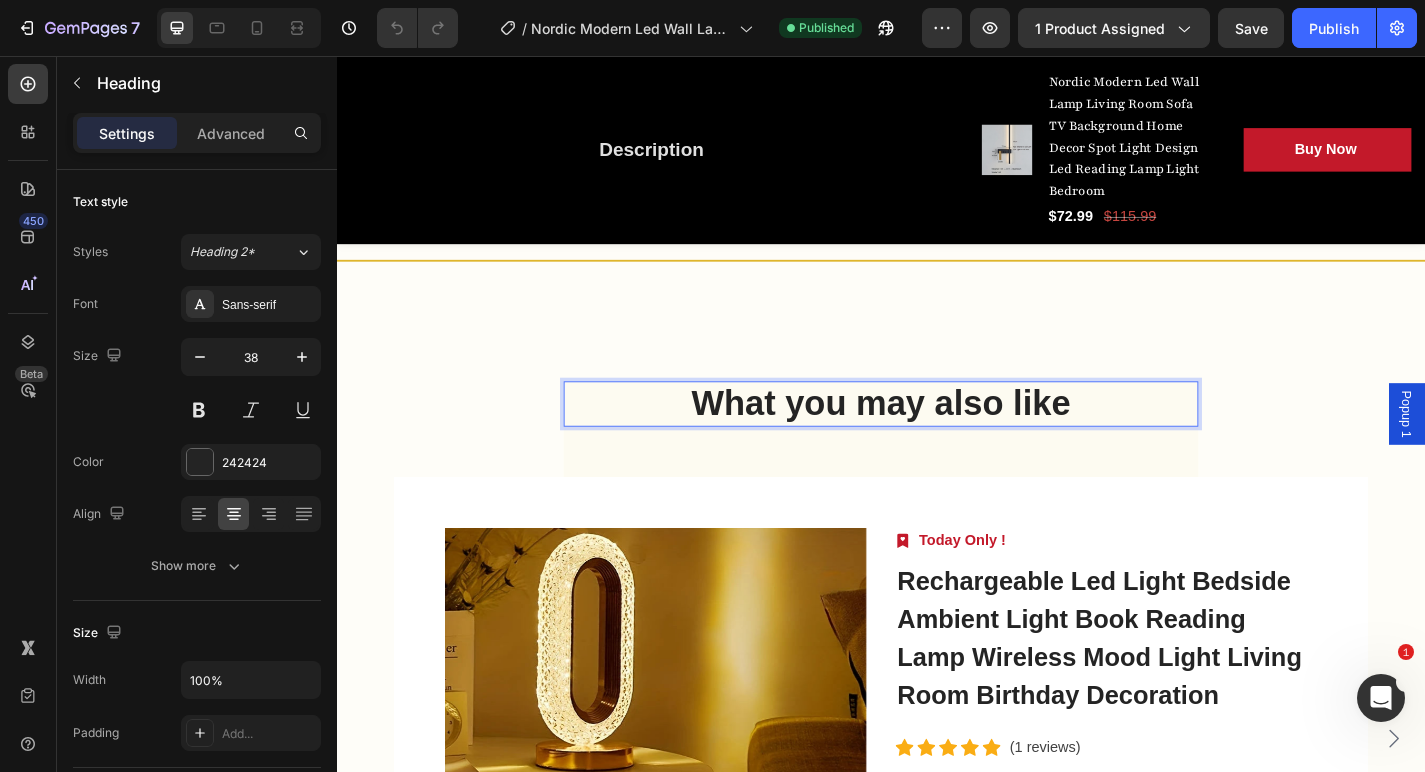 click on "What you may also like" at bounding box center (937, 440) 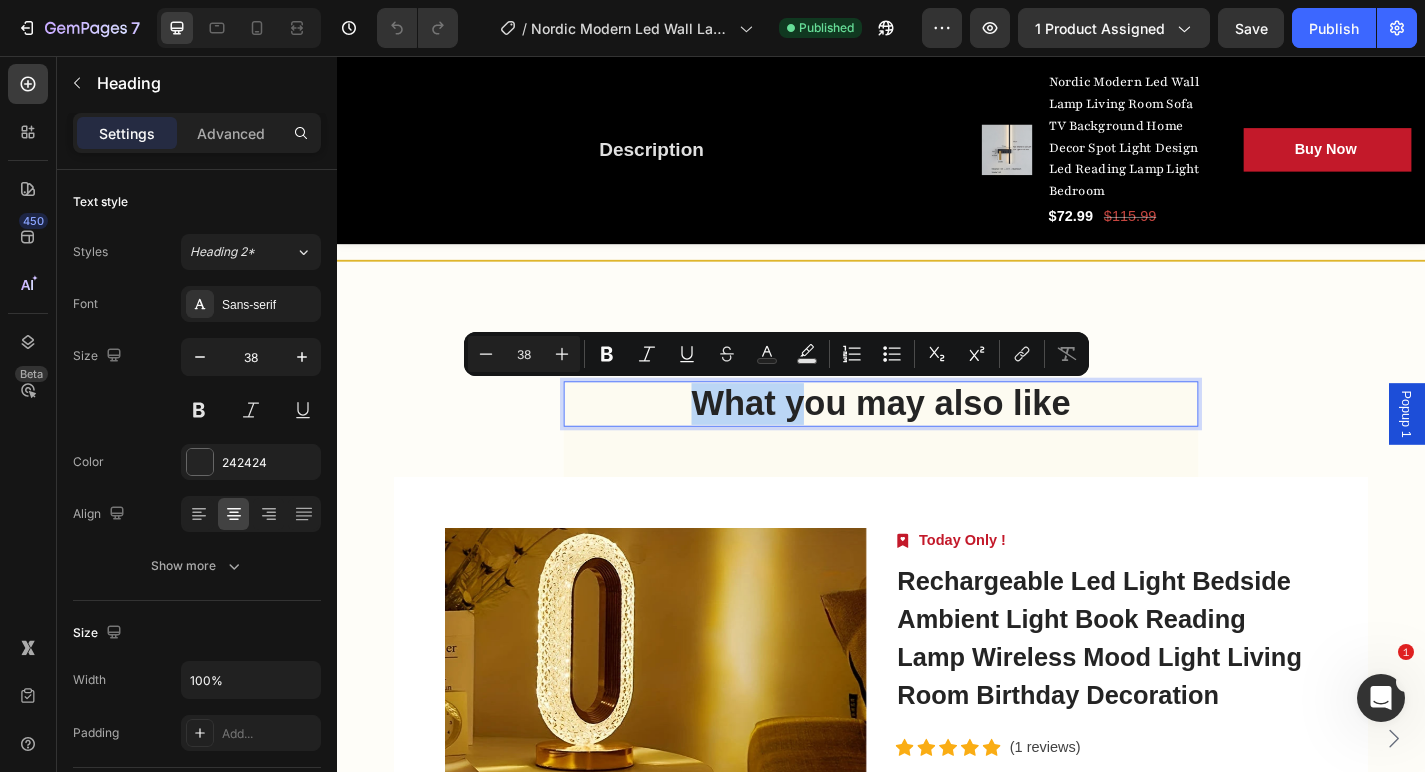 drag, startPoint x: 850, startPoint y: 443, endPoint x: 713, endPoint y: 435, distance: 137.23338 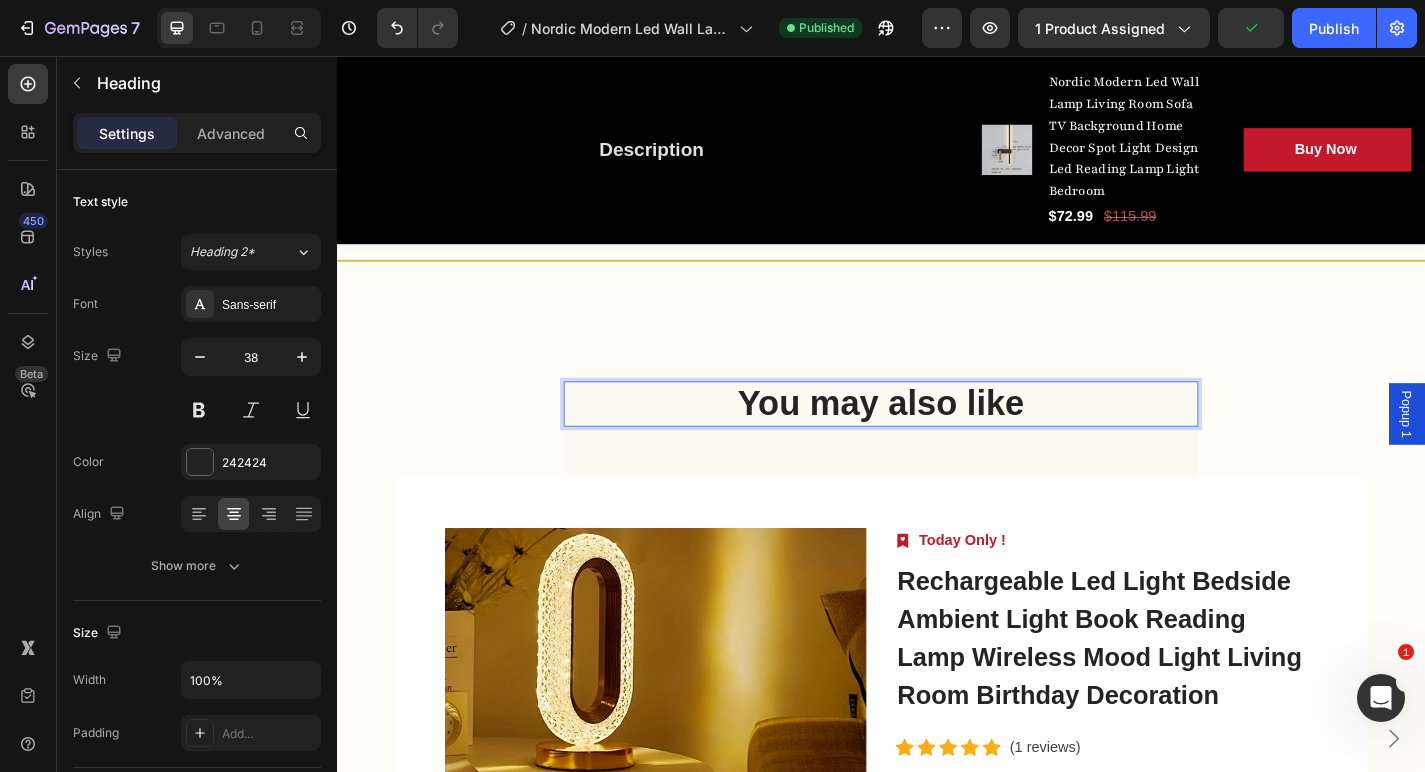 click on "Product Images Image Today Only ! Text block Row Rechargeable Led Light Bedside Ambient Light Book Reading Lamp Wireless Mood Light Living Room Birthday Decoration (P) Title Text block                Icon                Icon                Icon                Icon                Icon Icon List Hoz (1 reviews) Text block Row $48.55 (P) Price (P) Price $54.99 (P) Price (P) Price Row Buy Now (P) Cart Button Row" at bounding box center [937, 809] 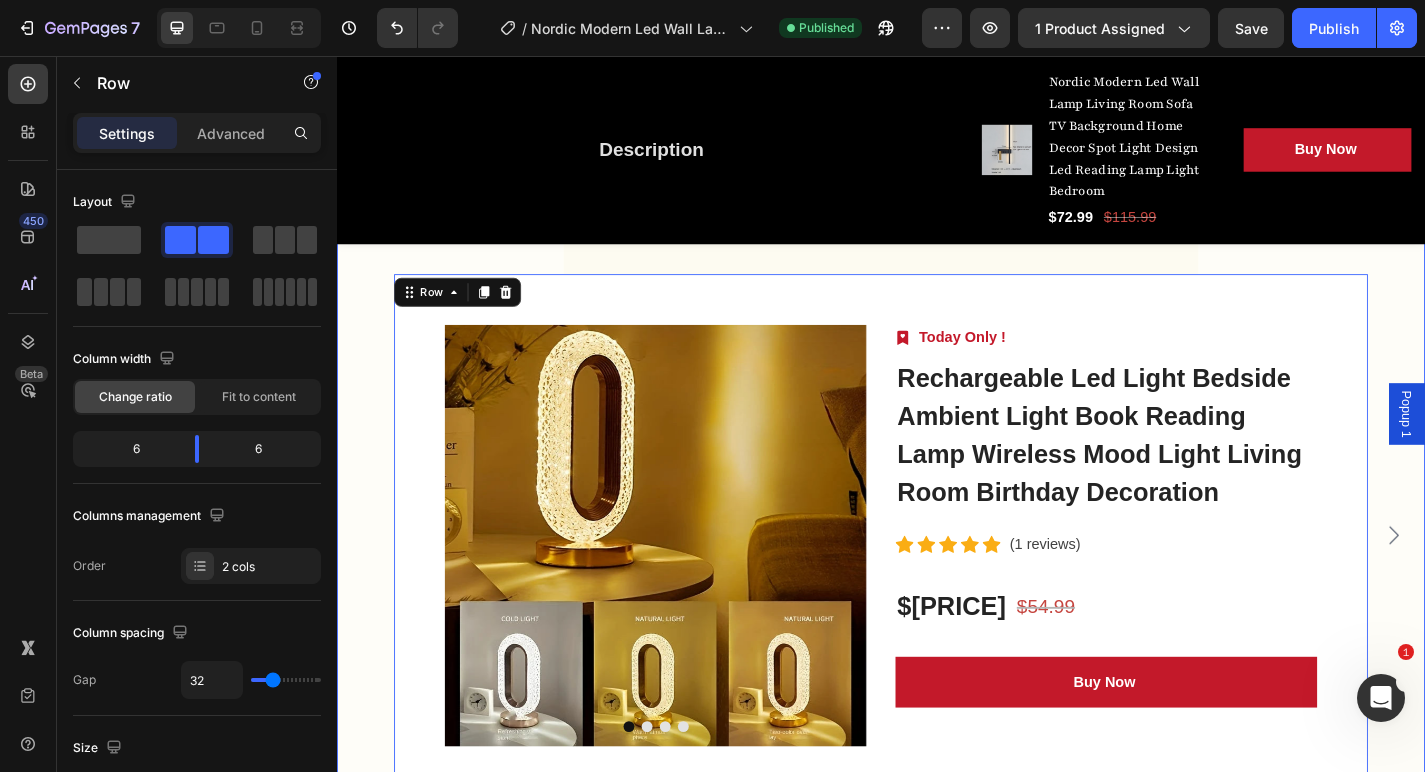 scroll, scrollTop: 6029, scrollLeft: 0, axis: vertical 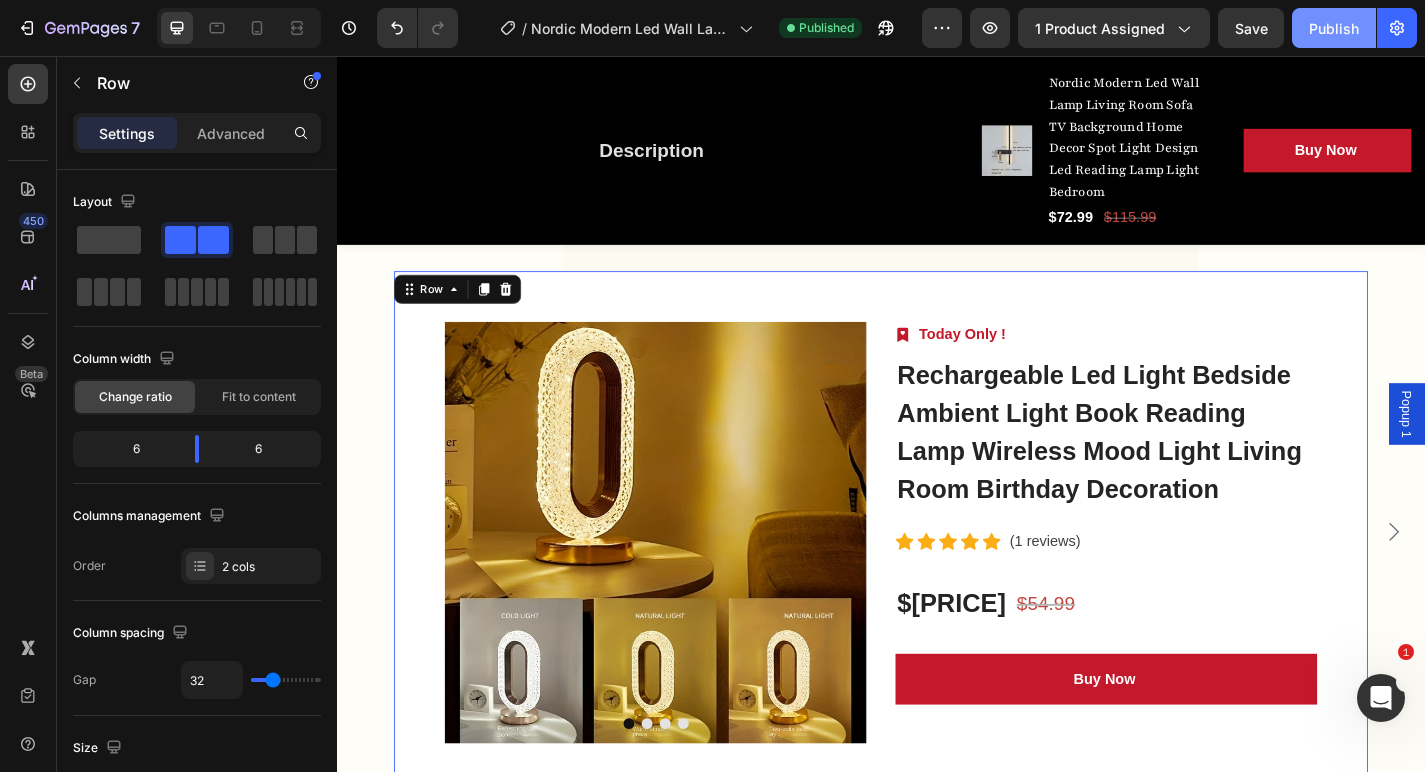 click on "Publish" 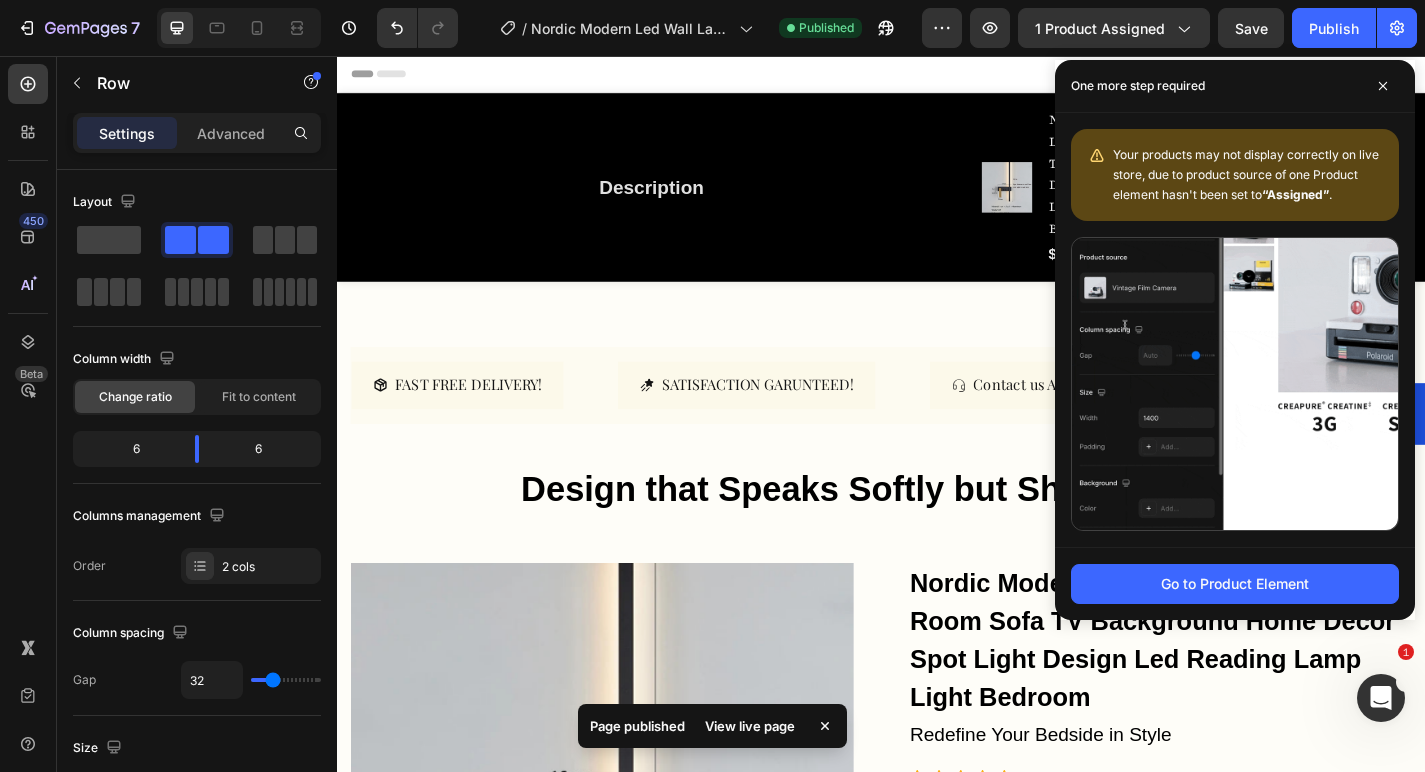 scroll, scrollTop: 0, scrollLeft: 0, axis: both 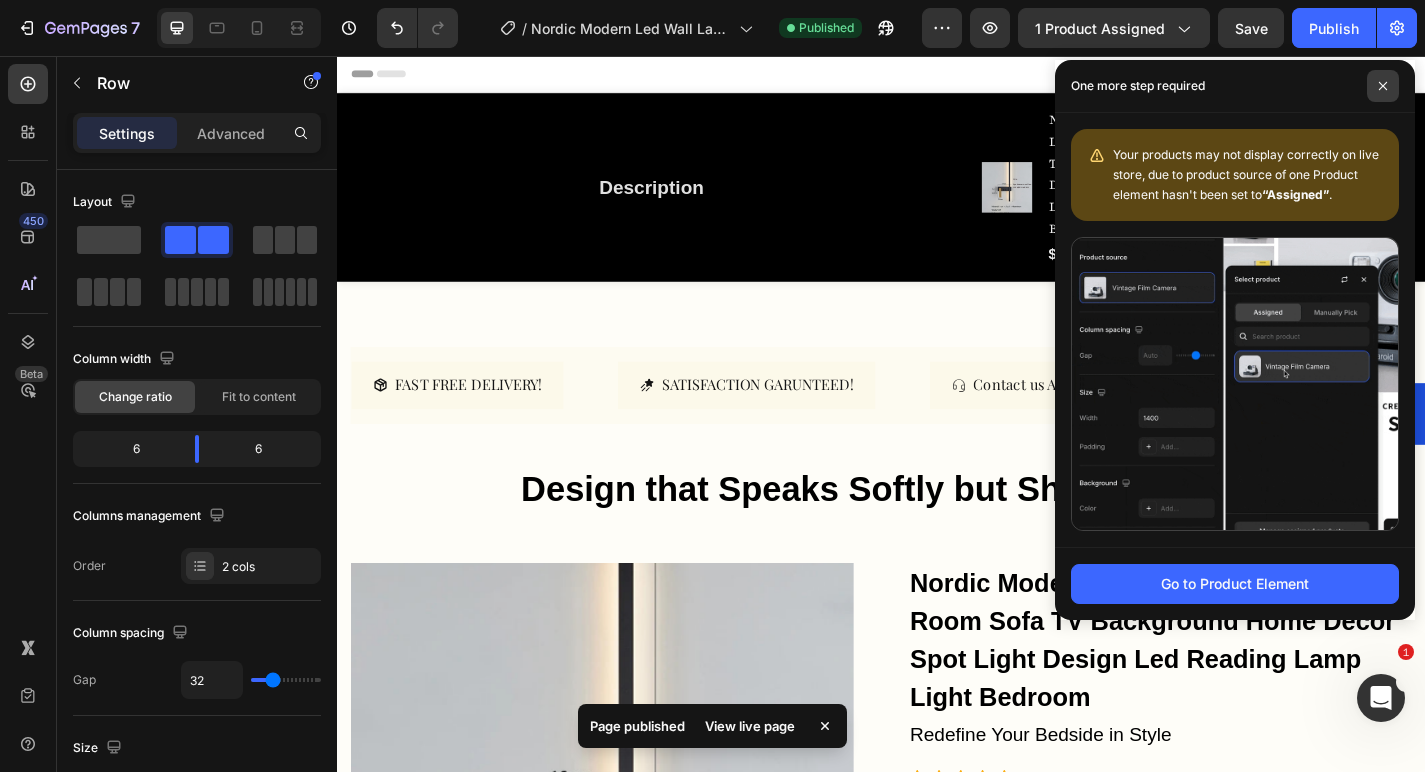 click 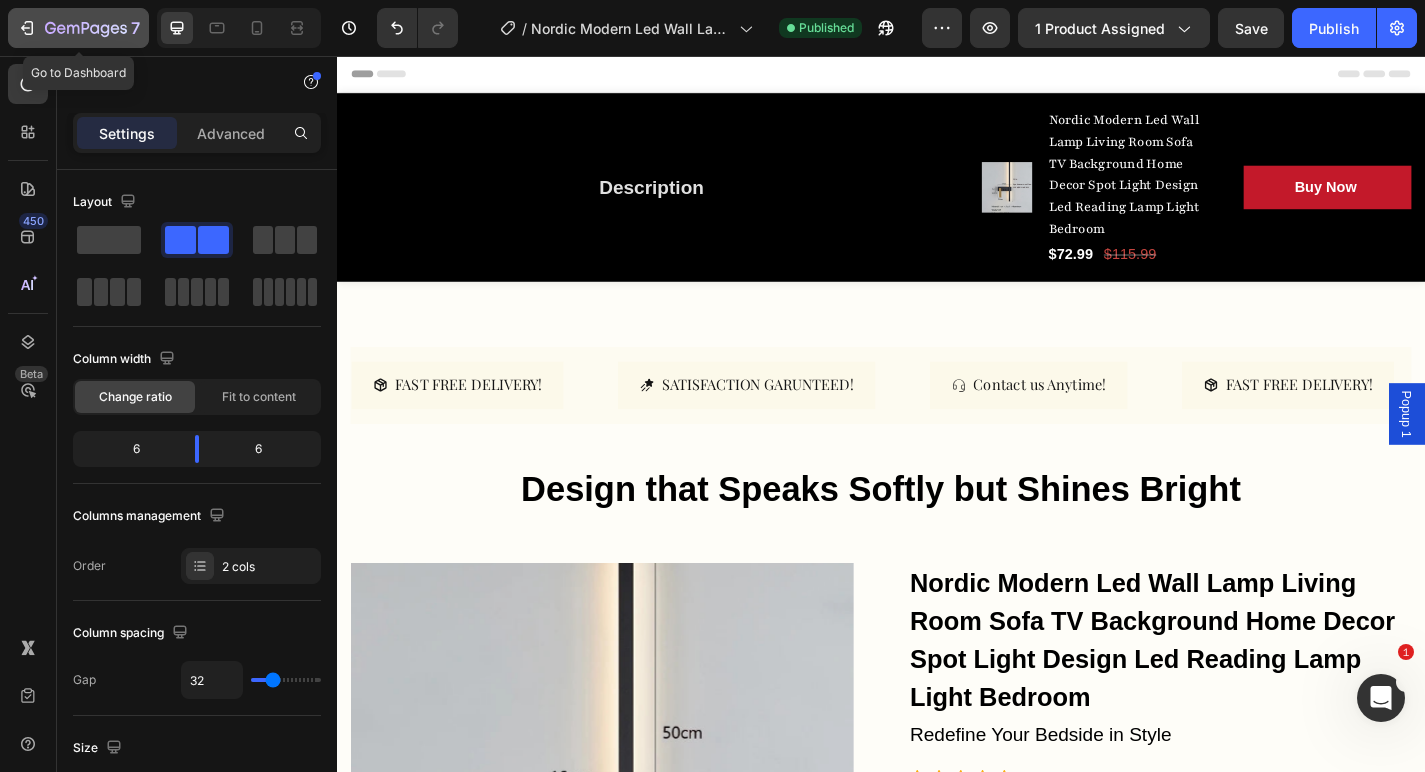 click 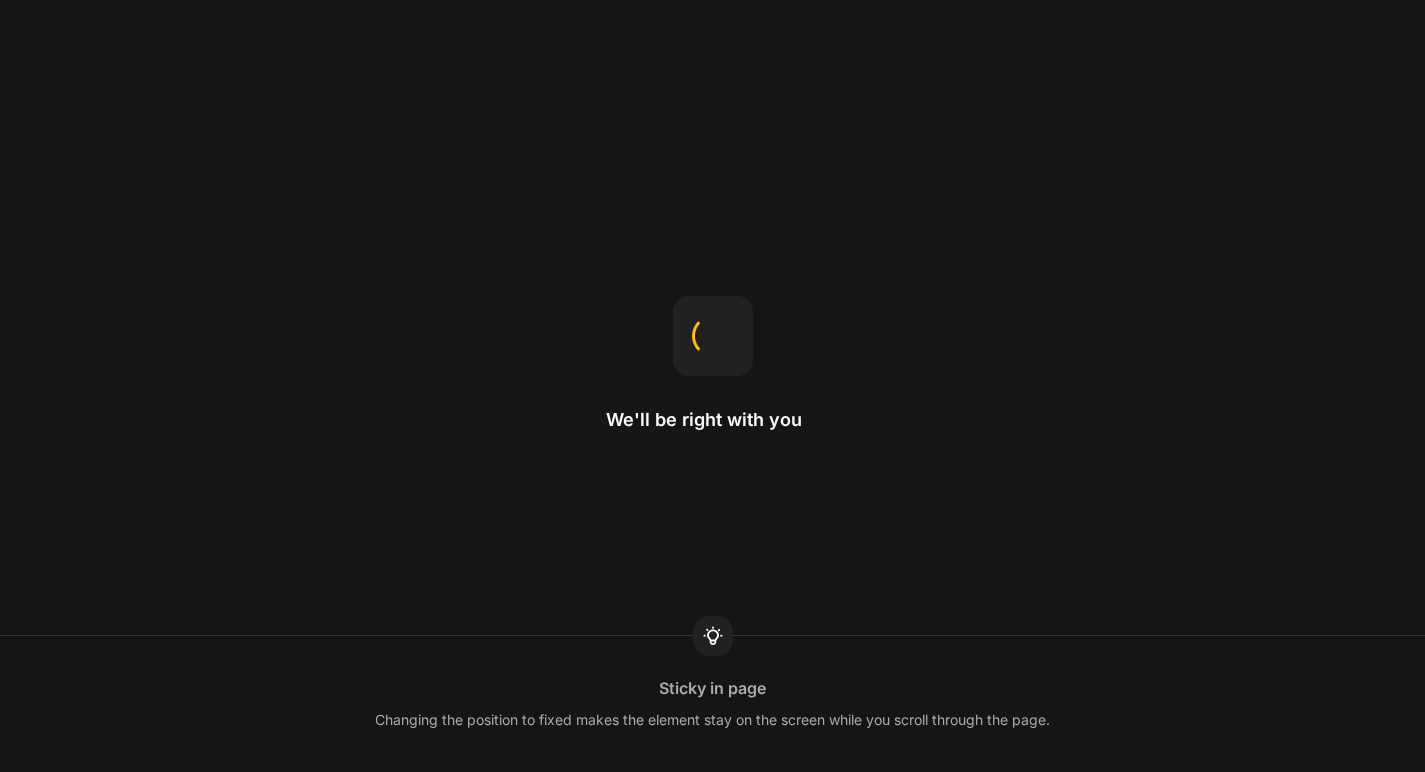 scroll, scrollTop: 0, scrollLeft: 0, axis: both 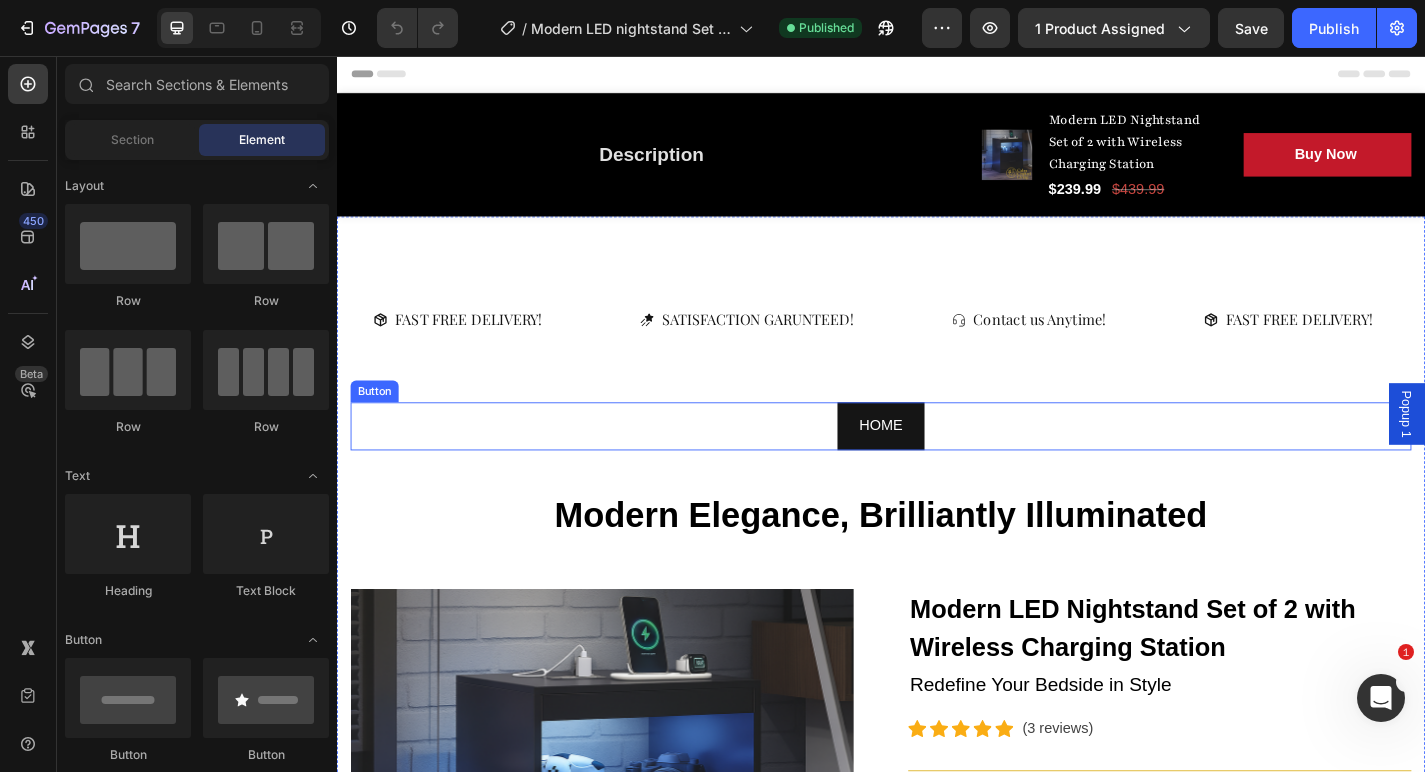 click on "HOME Button" at bounding box center [937, 464] 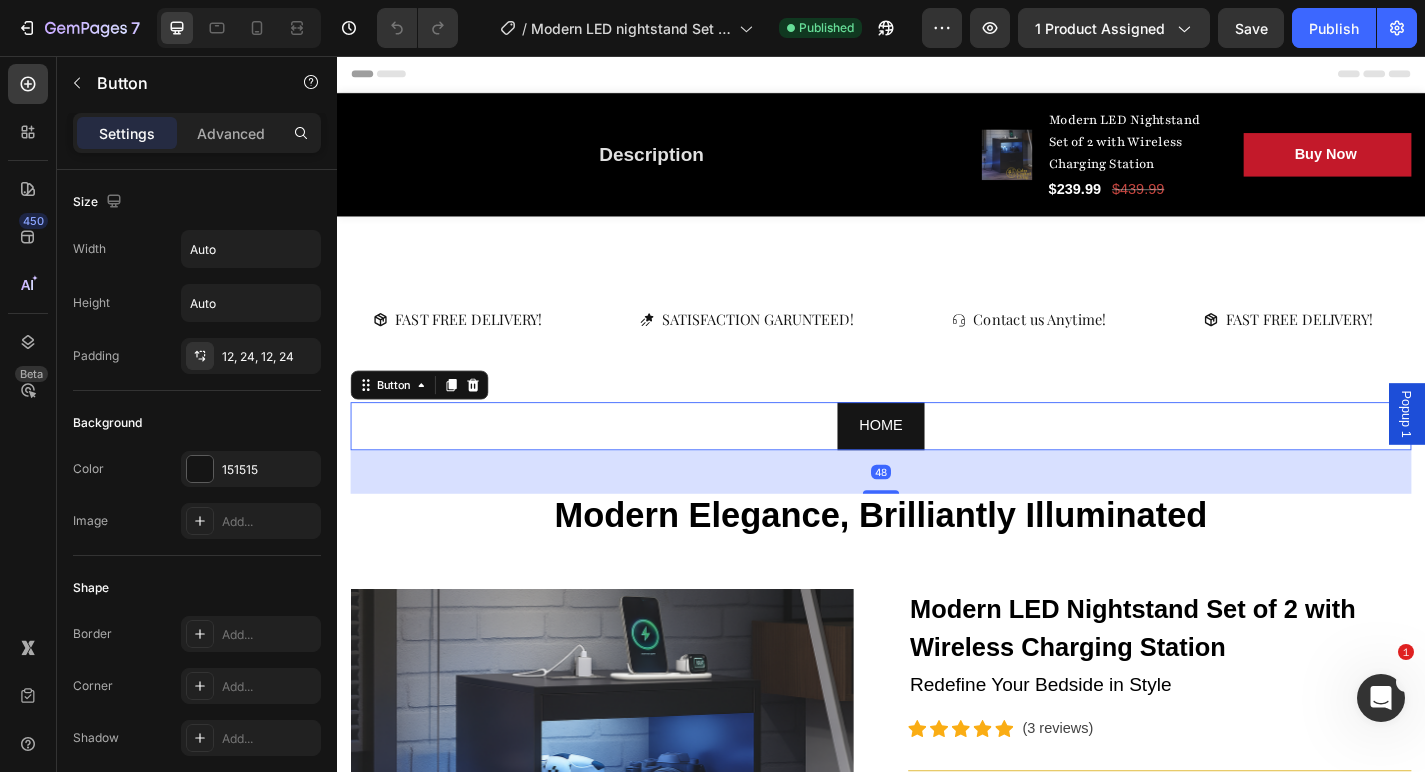 scroll, scrollTop: 0, scrollLeft: 0, axis: both 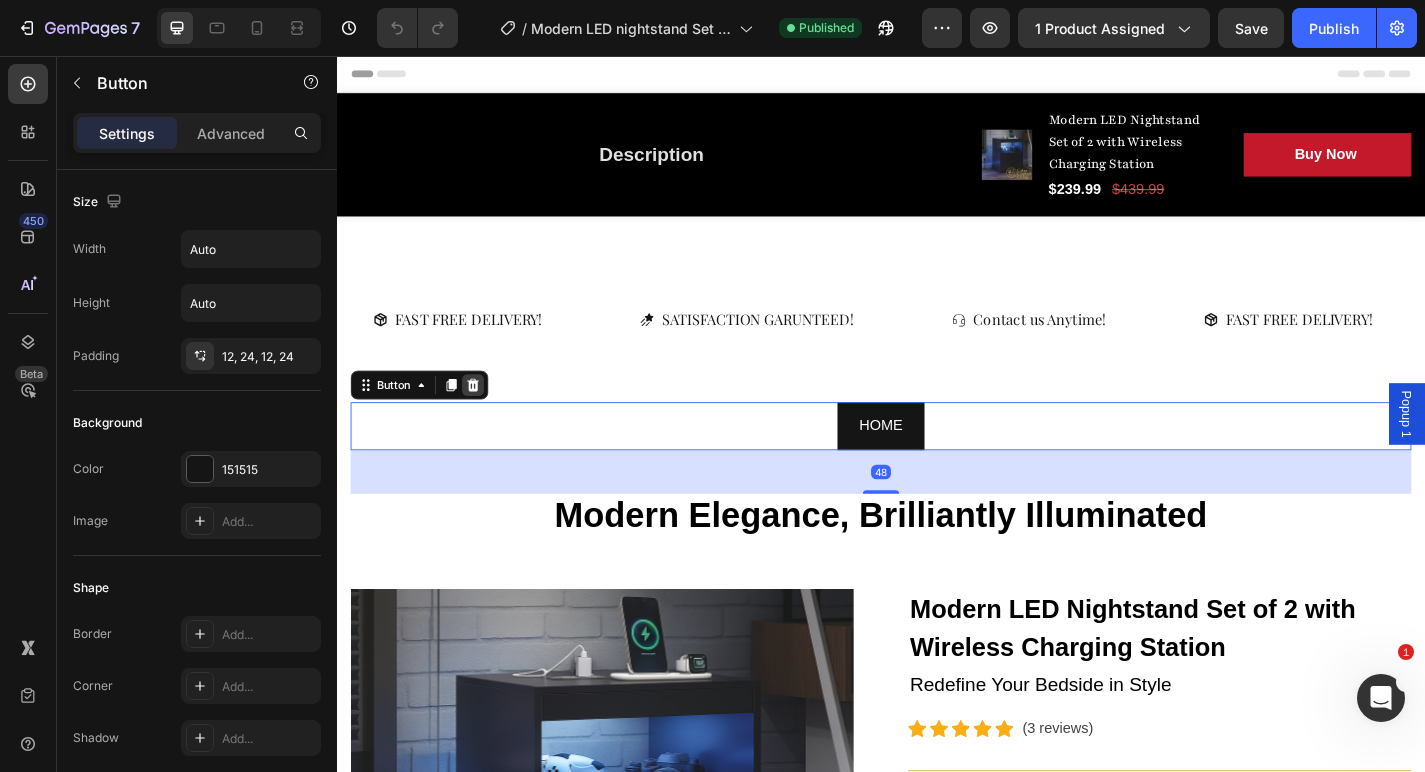 click 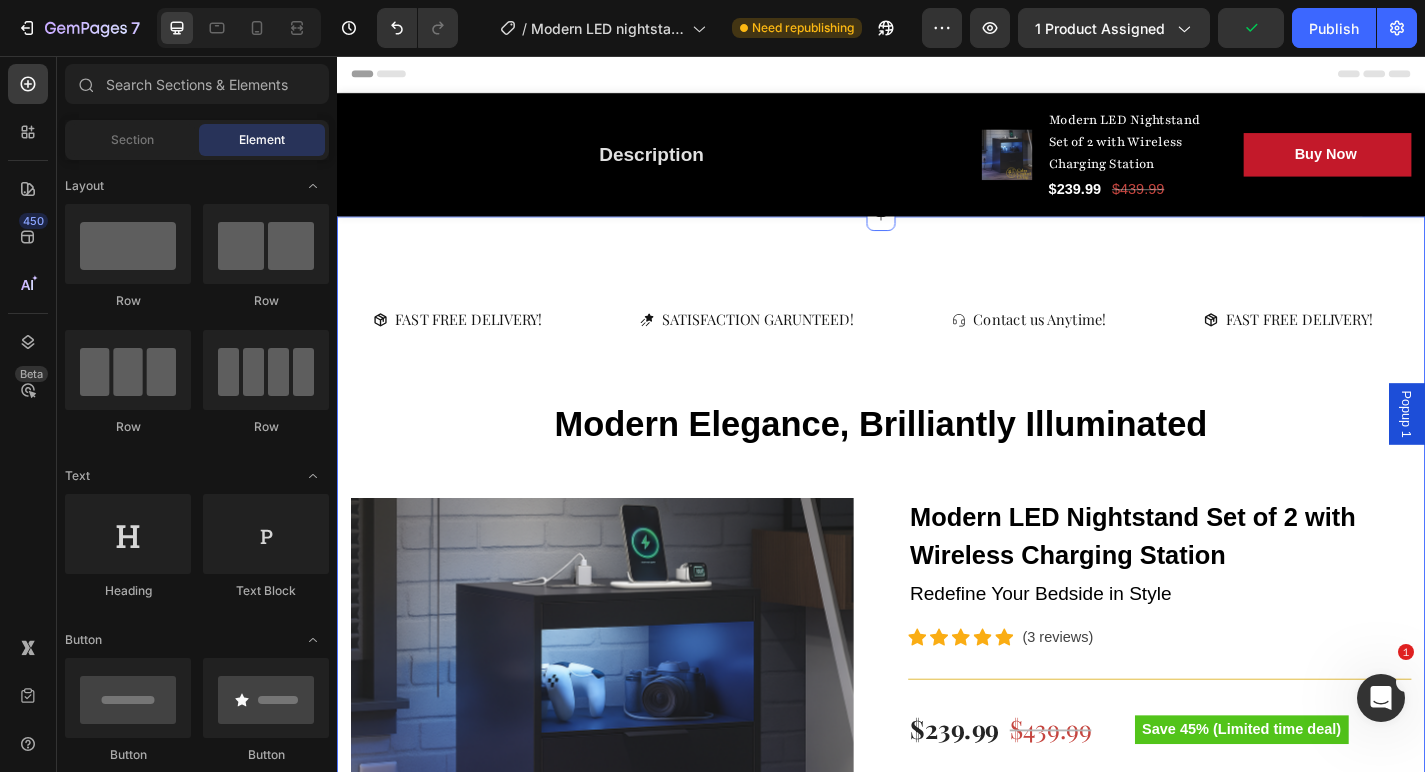 click on "FAST FREE DELIVERY! Button
SATISFACTION GARUNTEED! Button
Contact us Anytime! Button
FAST FREE DELIVERY! Button
SATISFACTION GARUNTEED! Button
Contact us Anytime! Button
FAST FREE DELIVERY! Button
SATISFACTION GARUNTEED! Button
Contact us Anytime! Button
FAST FREE DELIVERY! Button
SATISFACTION GARUNTEED! Button
Contact us Anytime! Button
FAST FREE DELIVERY! Button
SATISFACTION GARUNTEED! Button
Contact us Anytime! Button
FAST FREE DELIVERY! Button
SATISFACTION GARUNTEED! Button
Contact us Anytime! Button Marquee Modern Elegance, Brilliantly Illuminated Heading Row Product Images Modern LED Nightstand Set of 2 with Wireless Charging Station (P) Title Redefine Your Bedside in Style Text block                Icon" at bounding box center [937, 1654] 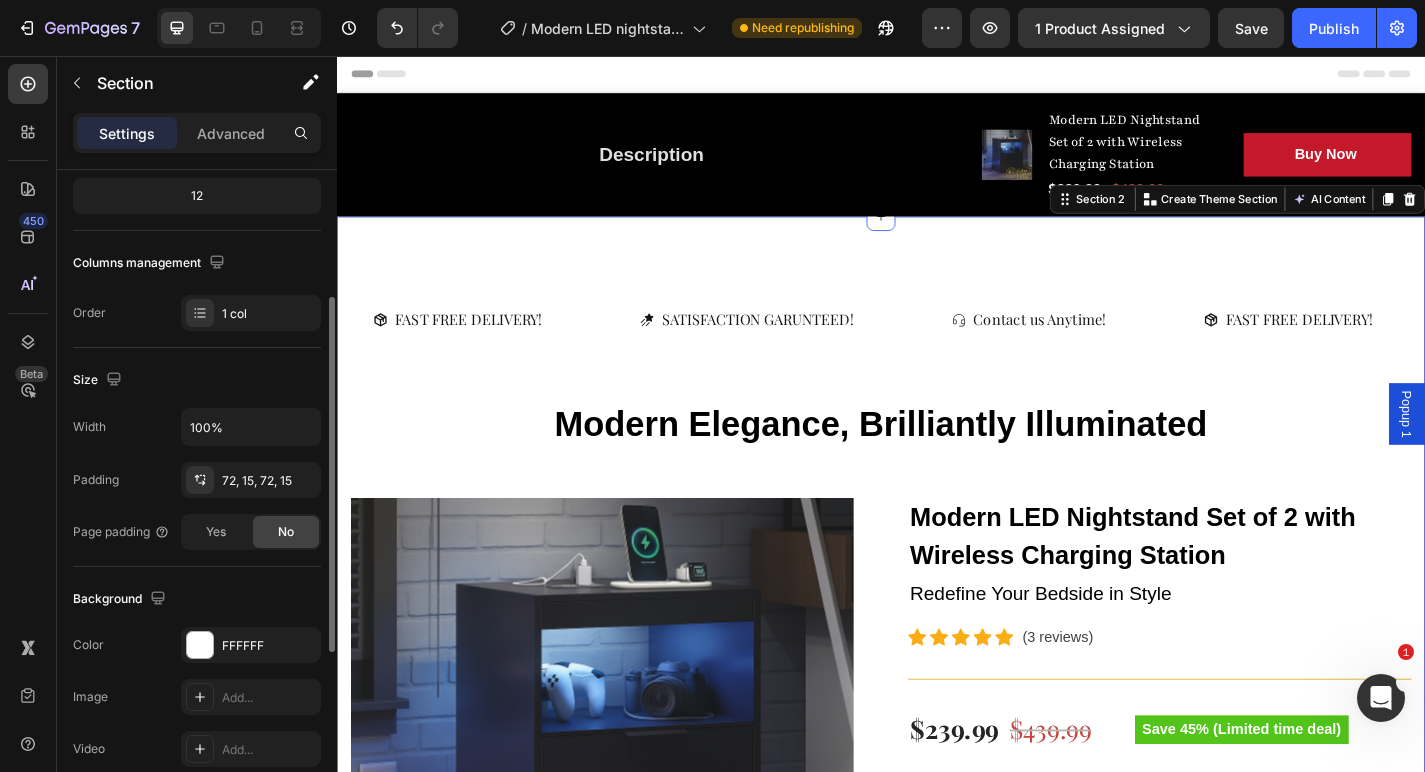 scroll, scrollTop: 255, scrollLeft: 0, axis: vertical 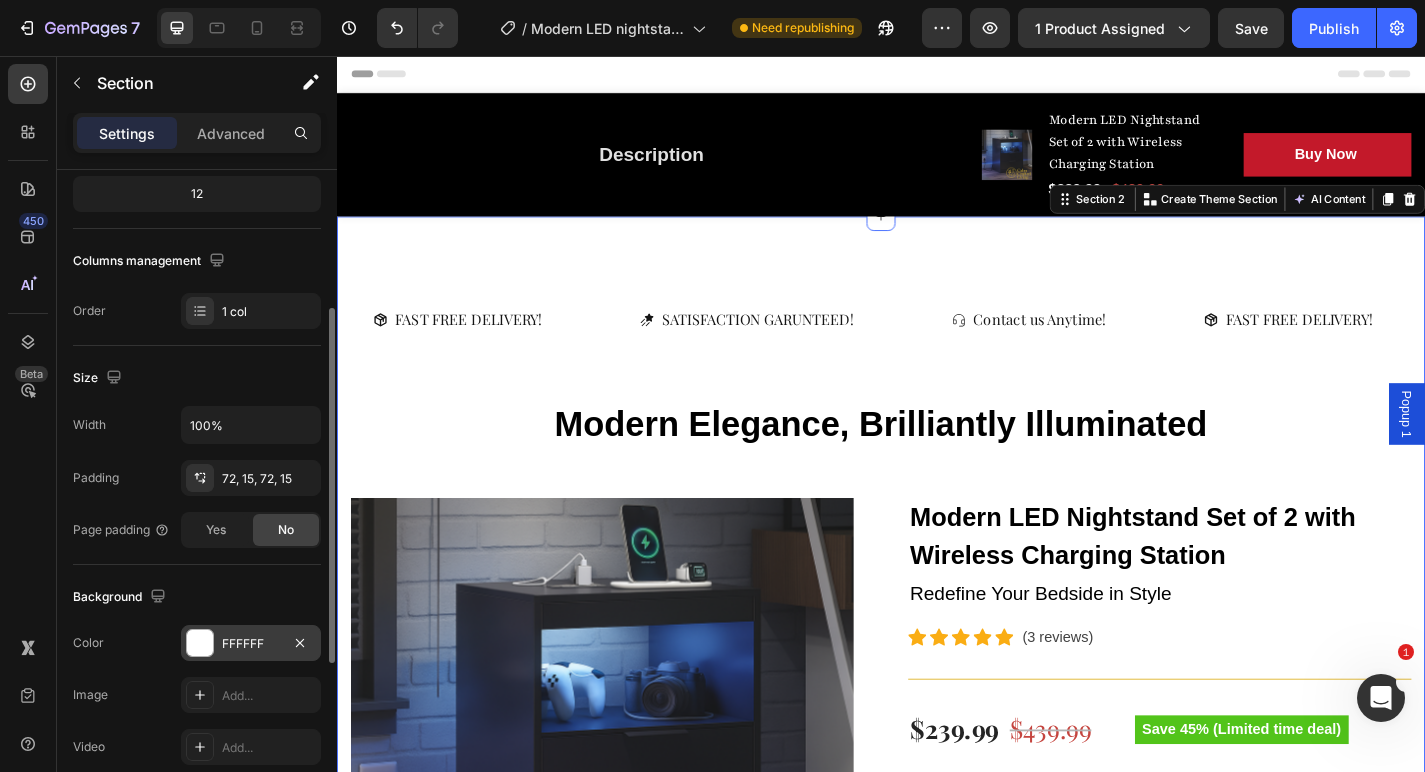 click on "FFFFFF" at bounding box center [251, 644] 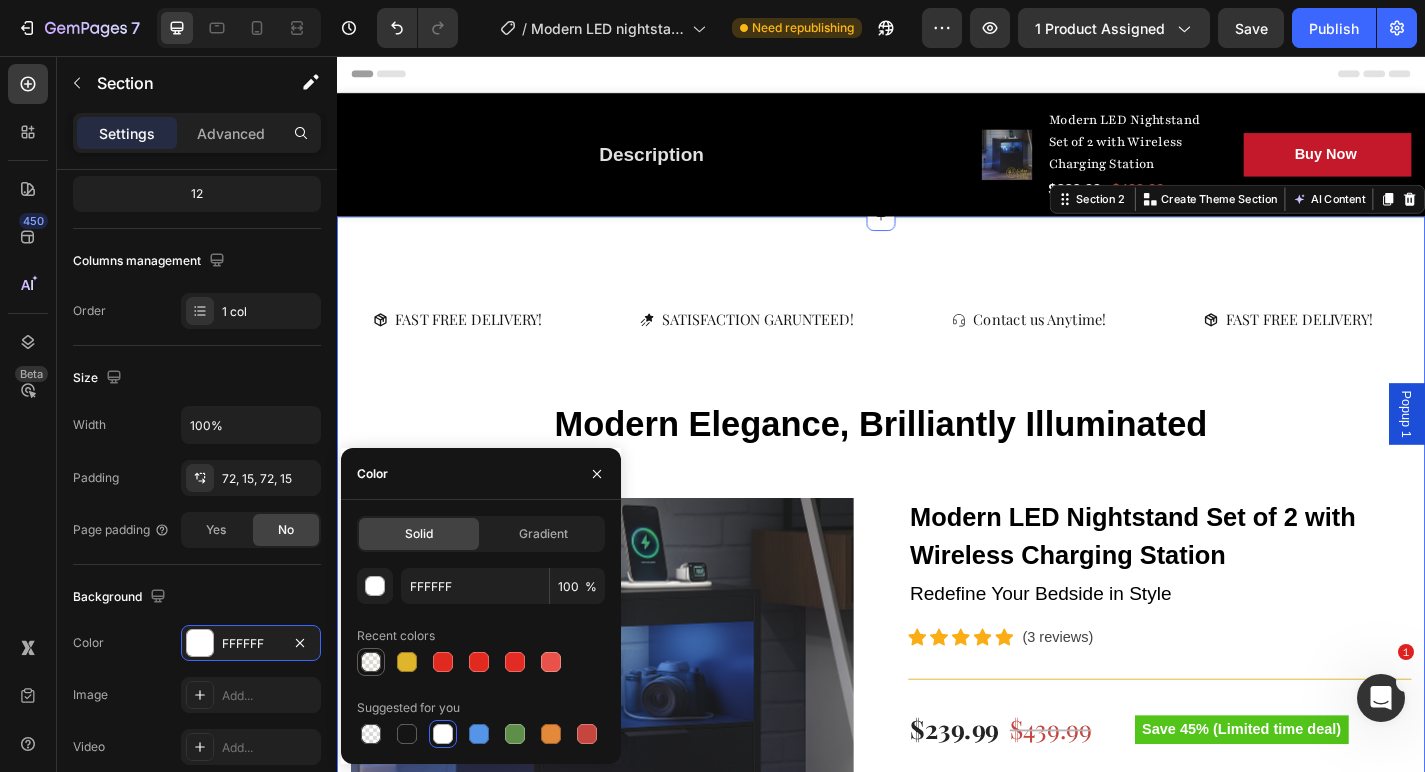 click at bounding box center (371, 662) 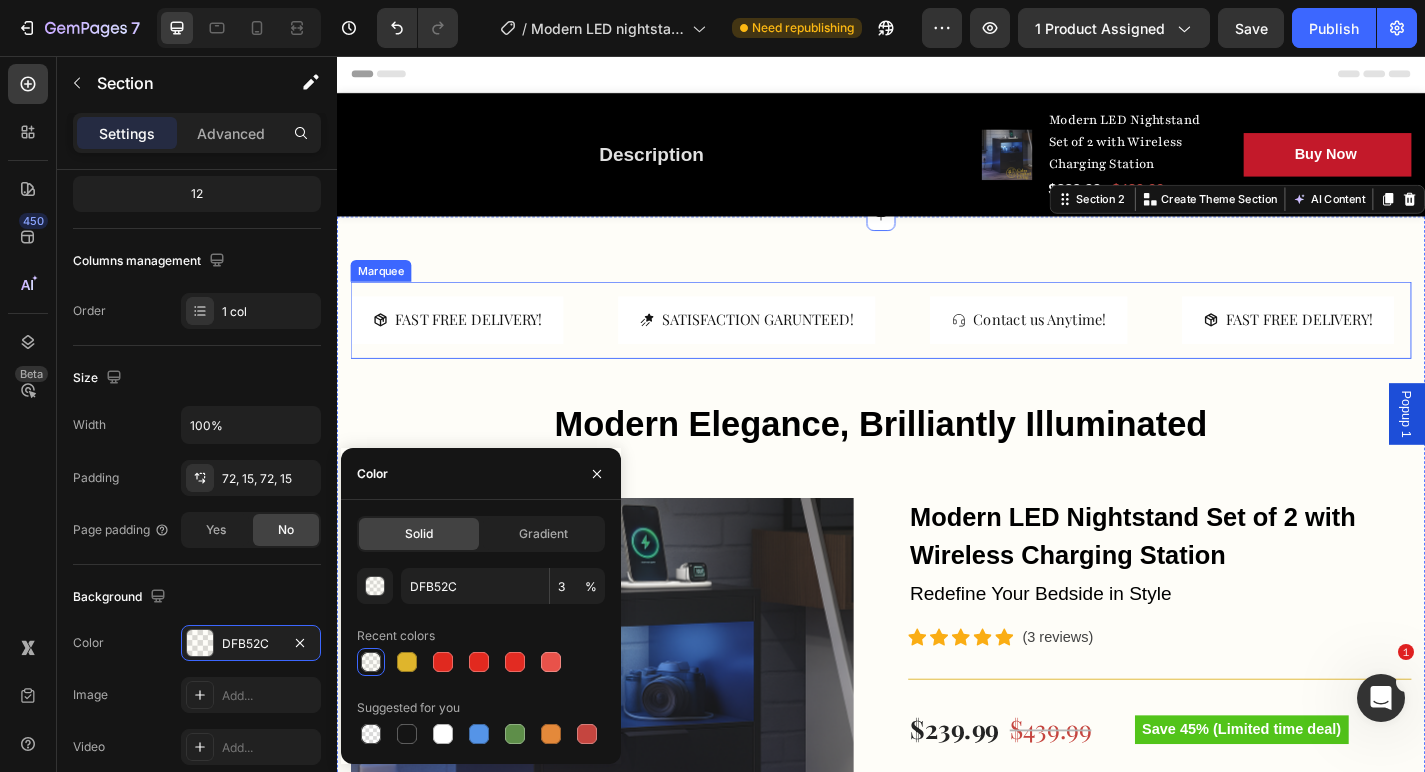 click on "FAST FREE DELIVERY! Button" at bounding box center (500, 347) 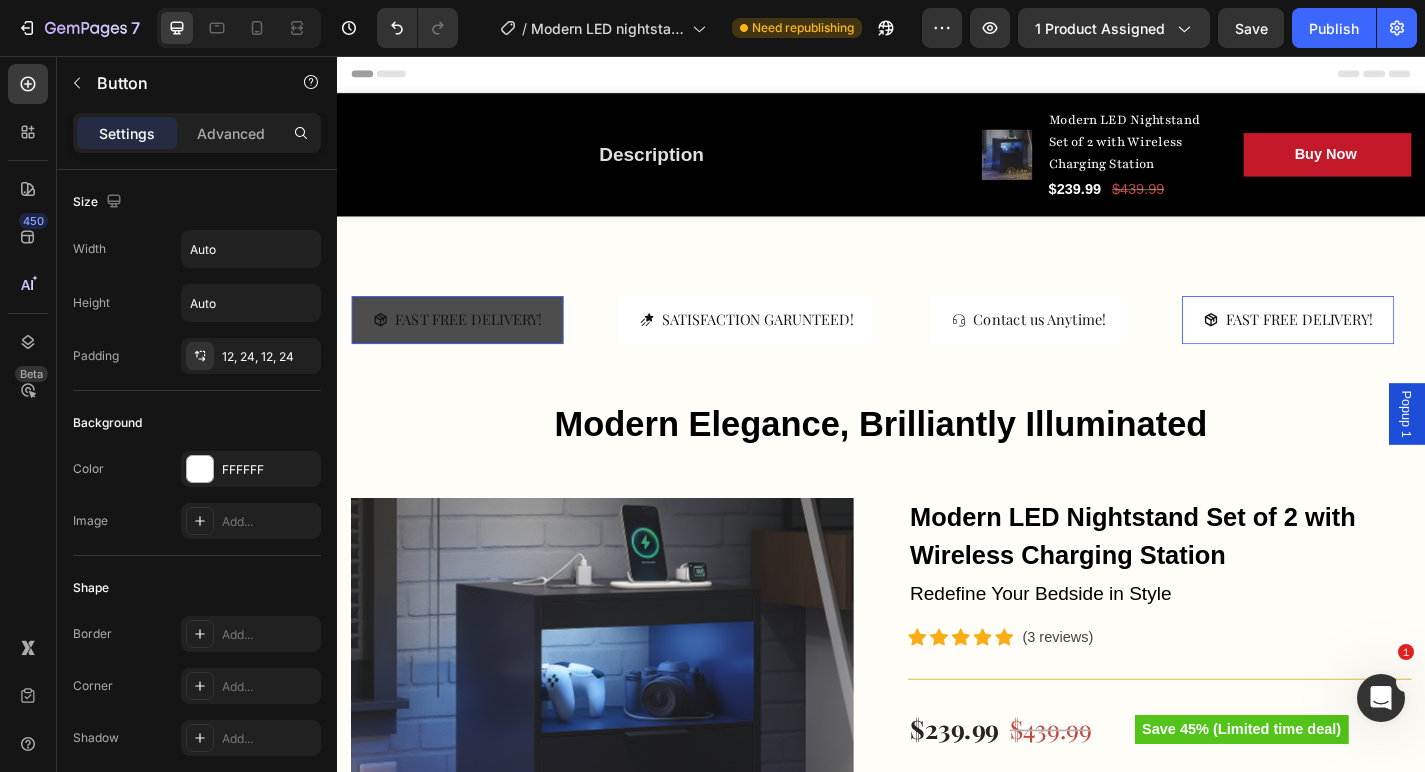 click on "FAST FREE DELIVERY!" at bounding box center (470, 347) 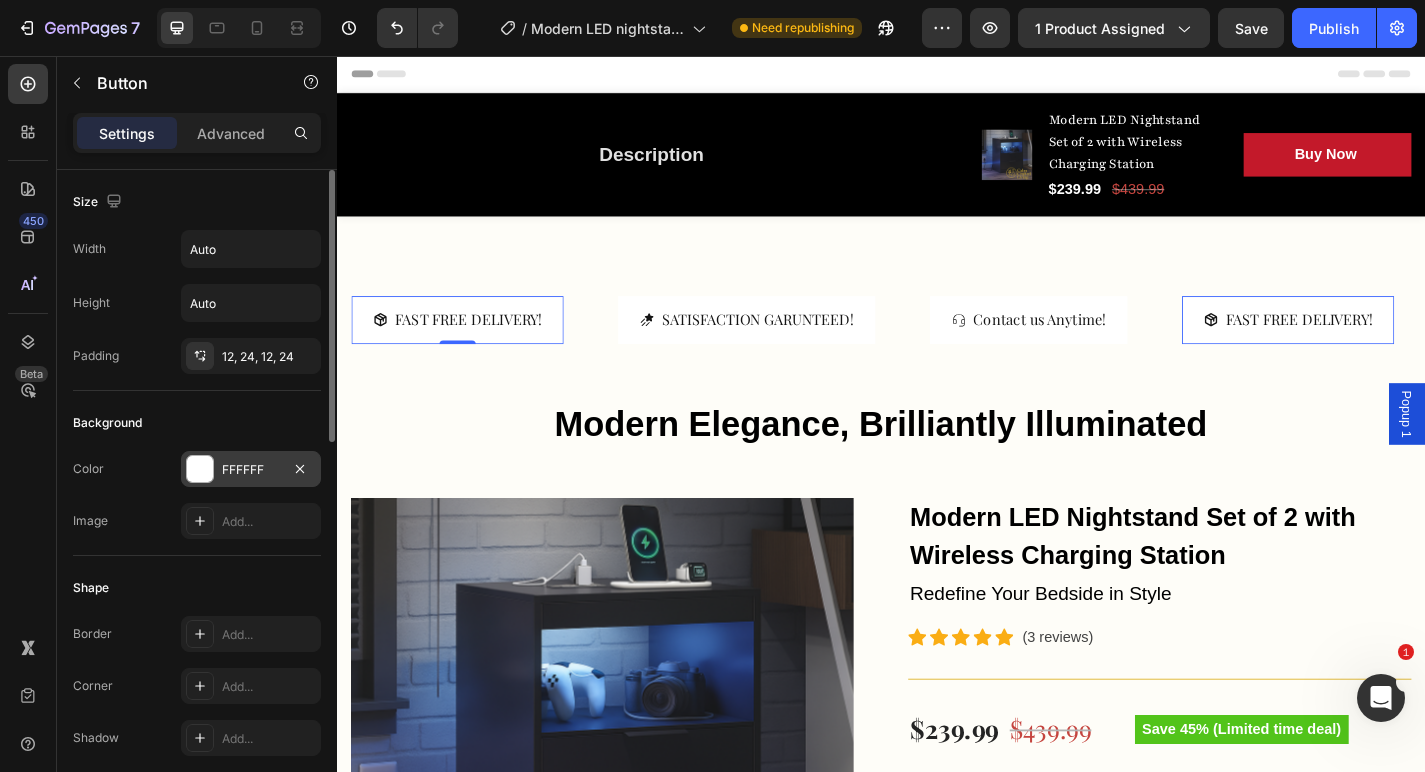 click on "FFFFFF" at bounding box center (251, 470) 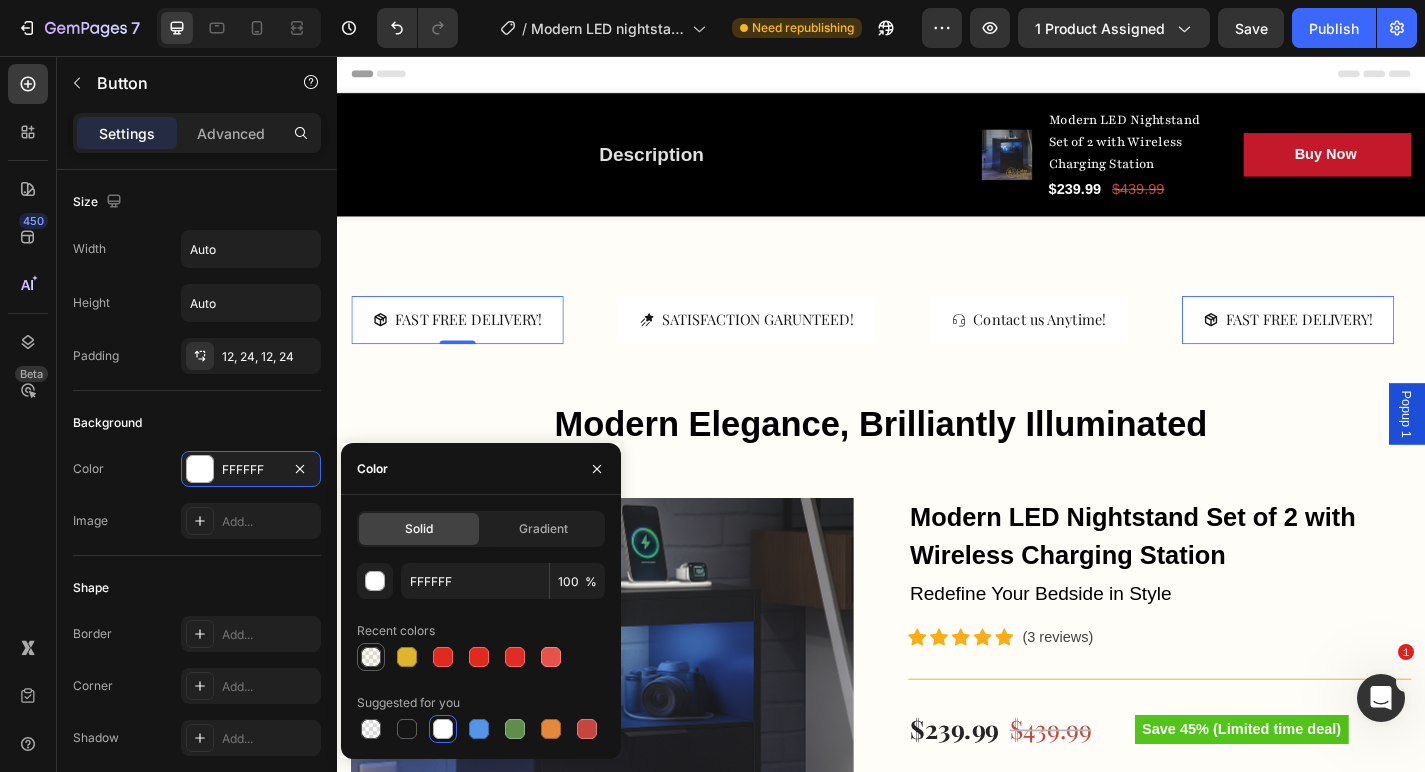 click at bounding box center [371, 657] 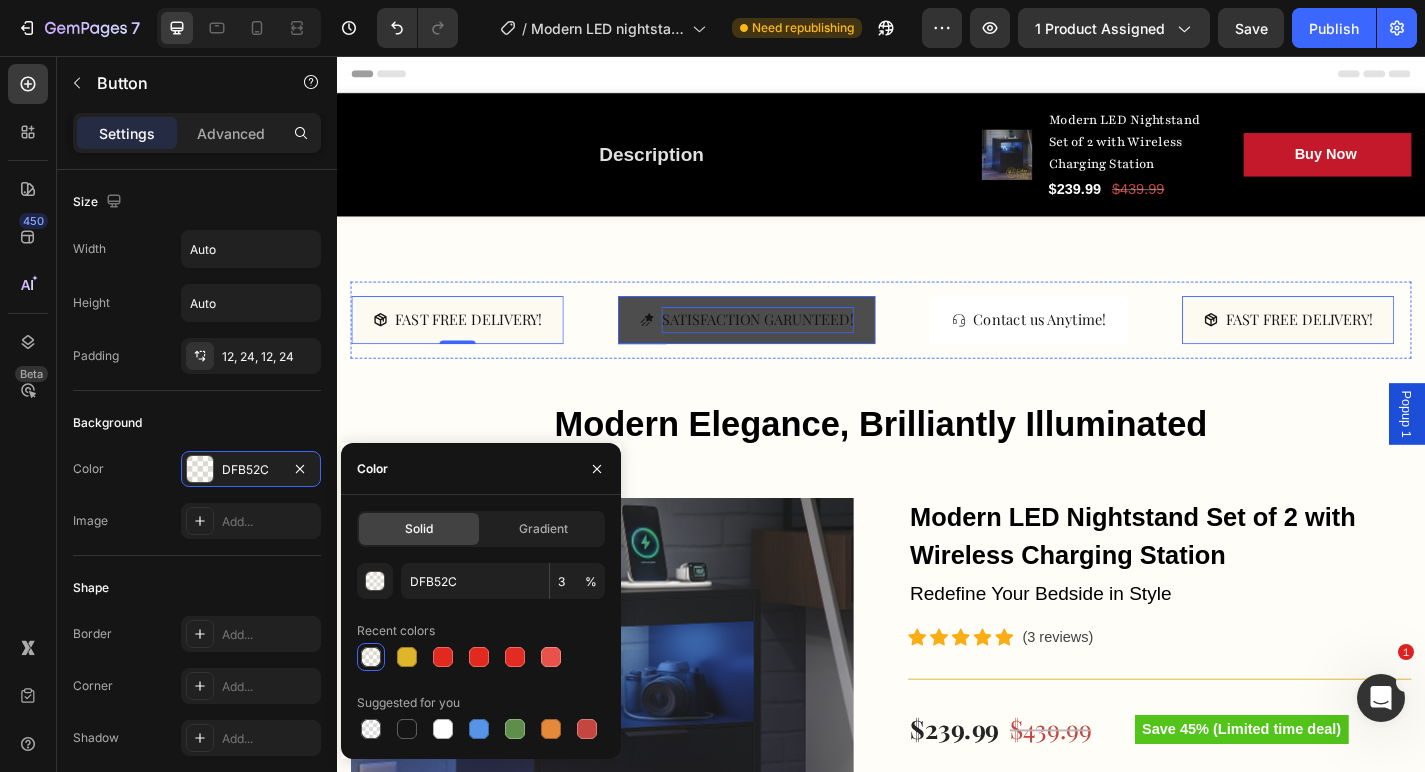 click on "SATISFACTION GARUNTEED!" at bounding box center (801, 347) 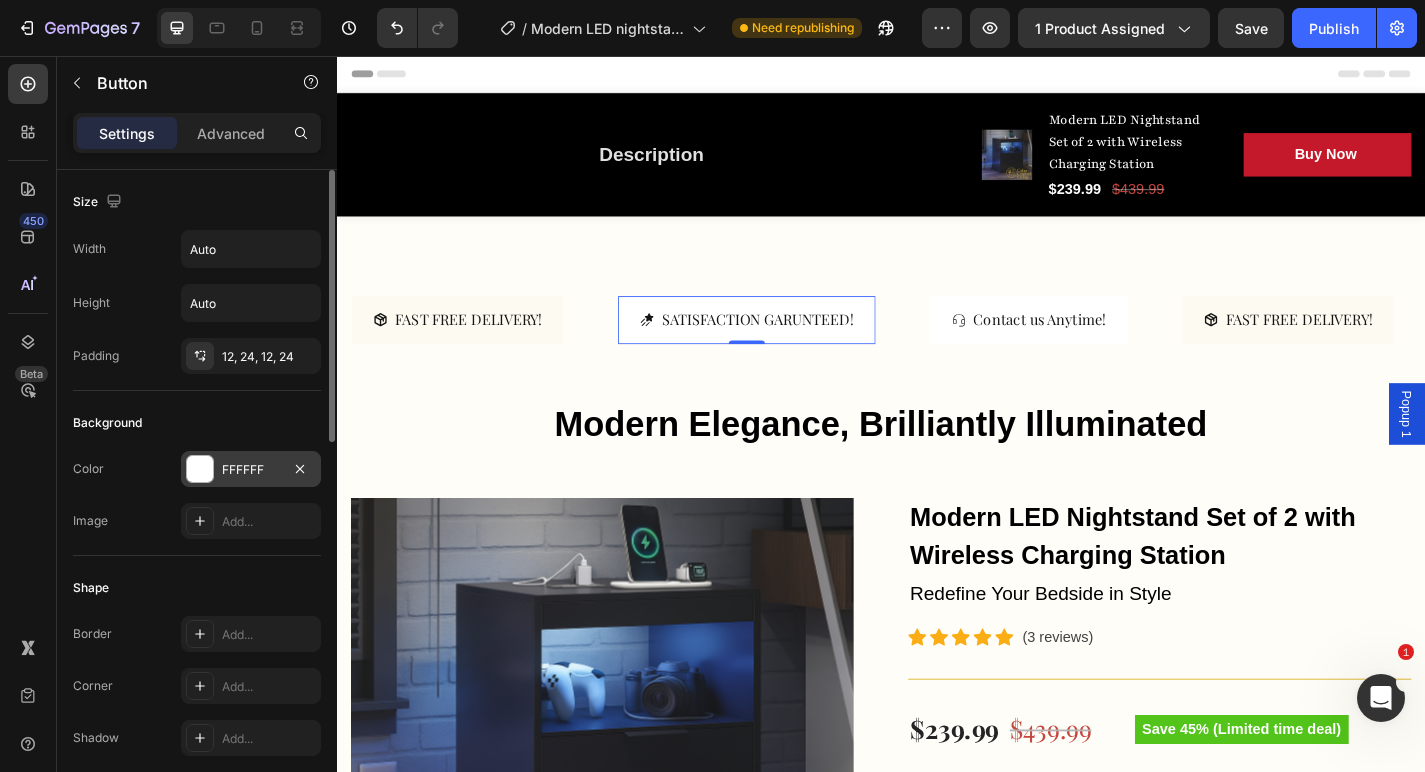 click at bounding box center (200, 469) 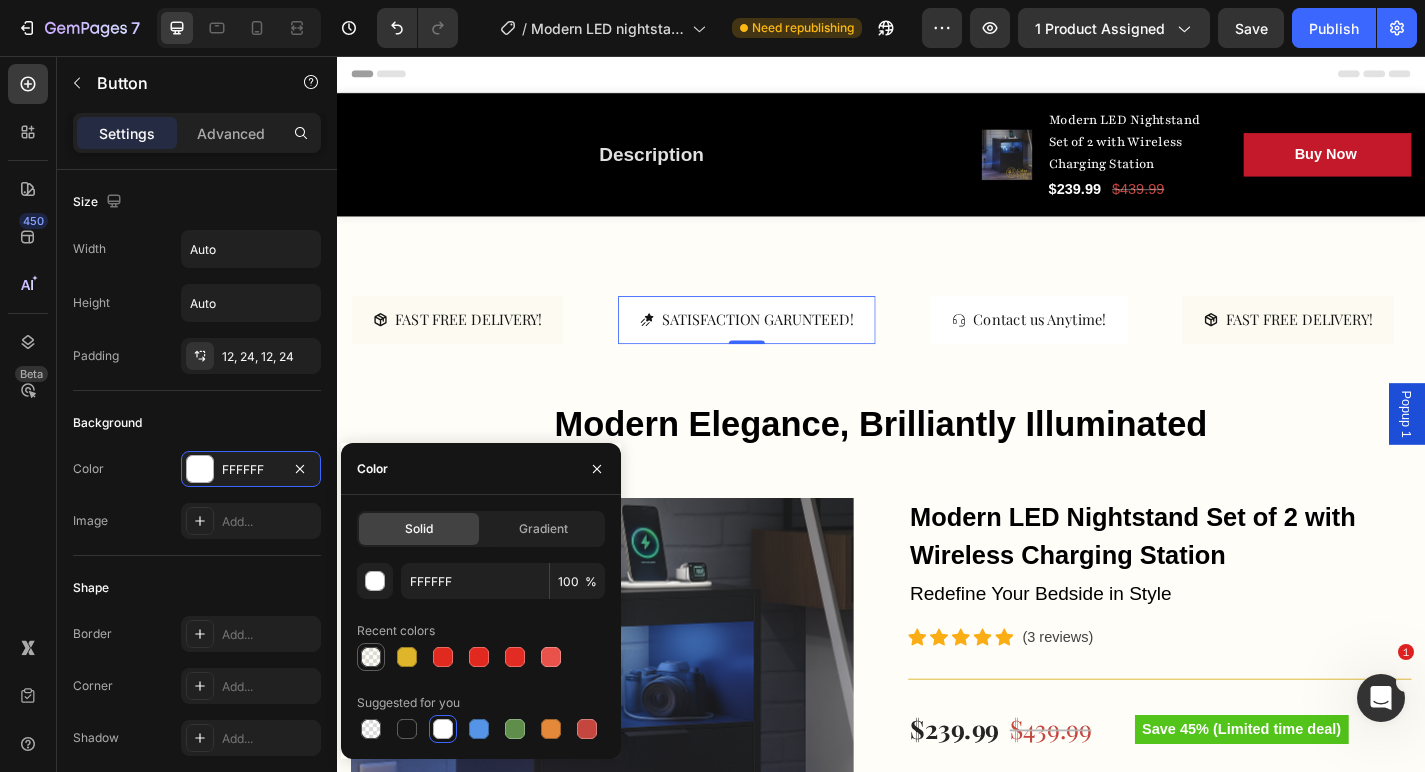 click at bounding box center [371, 657] 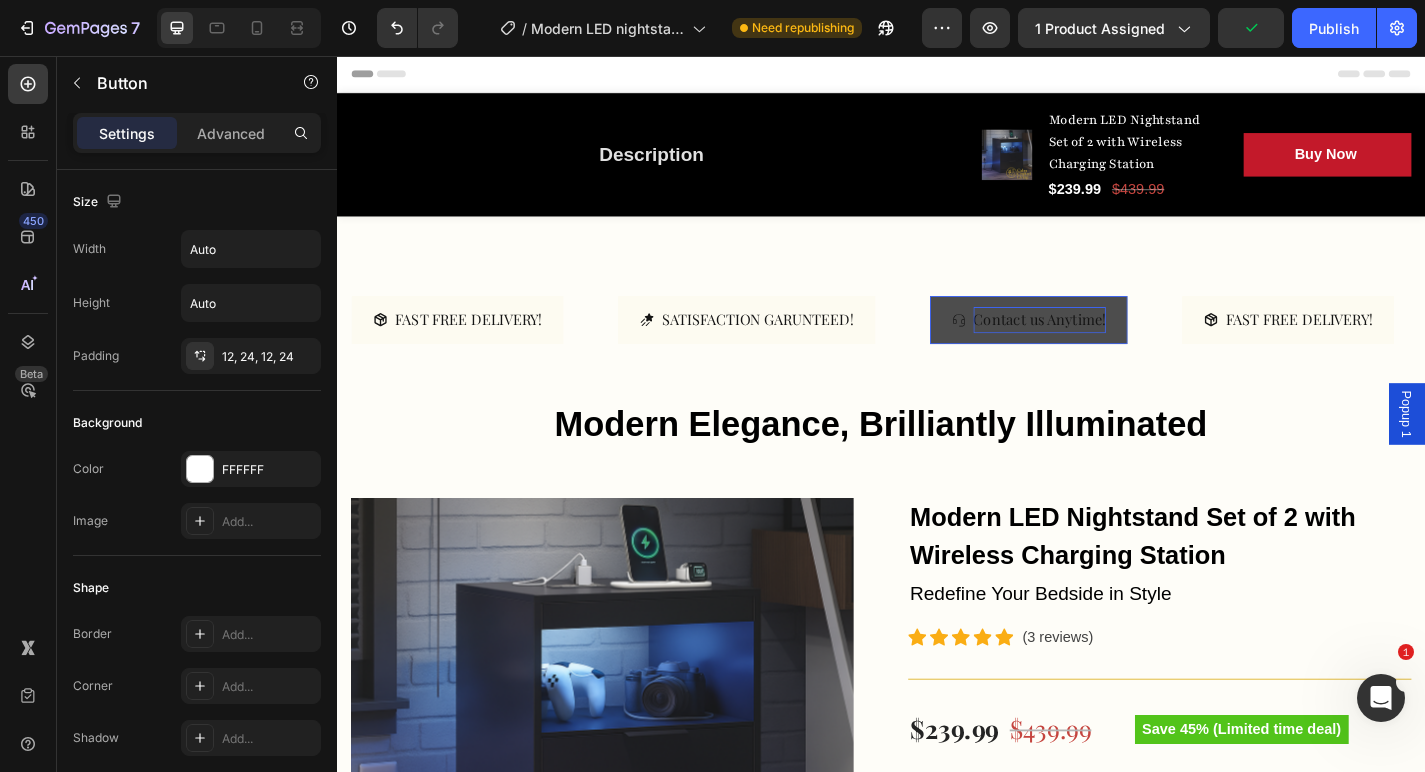 click on "Contact us Anytime!" at bounding box center (1112, 347) 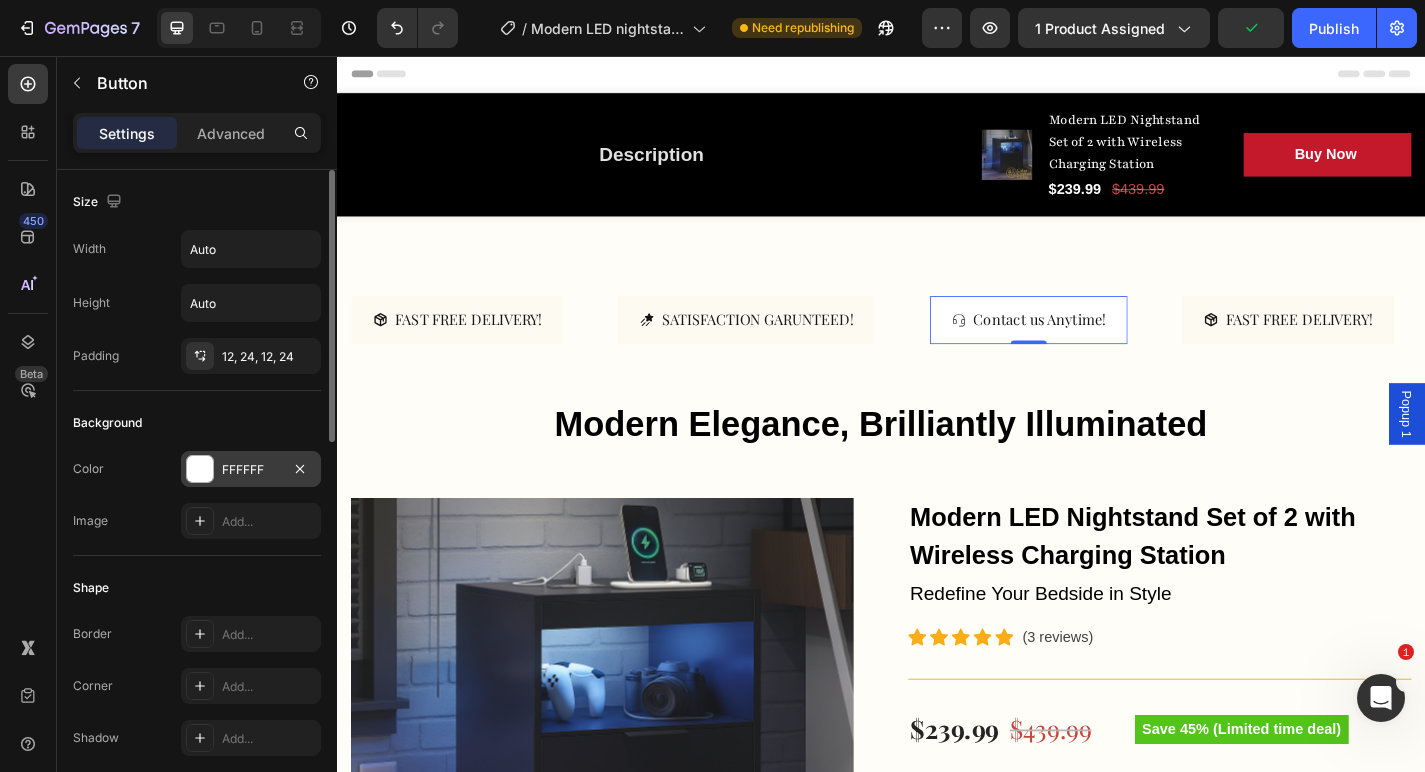 click at bounding box center [200, 469] 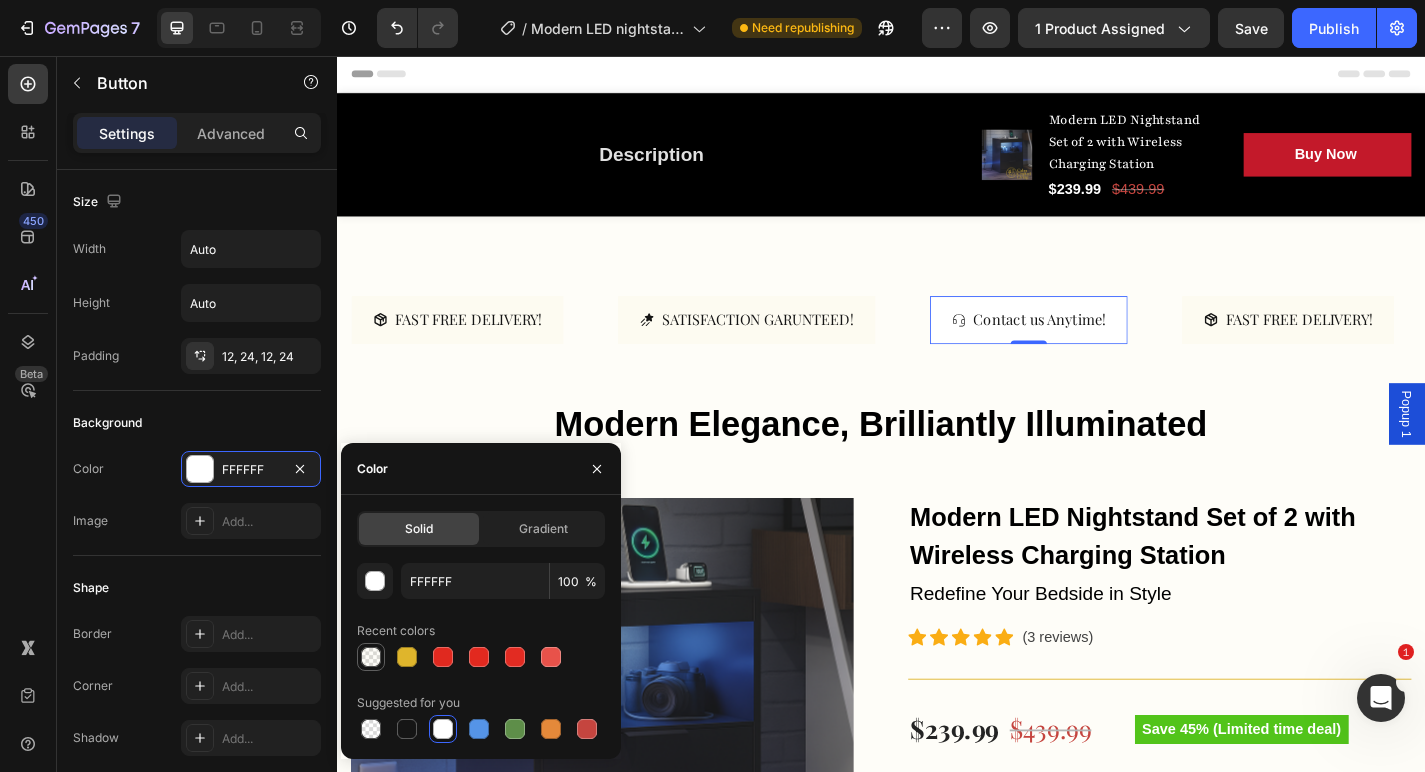 click at bounding box center (371, 657) 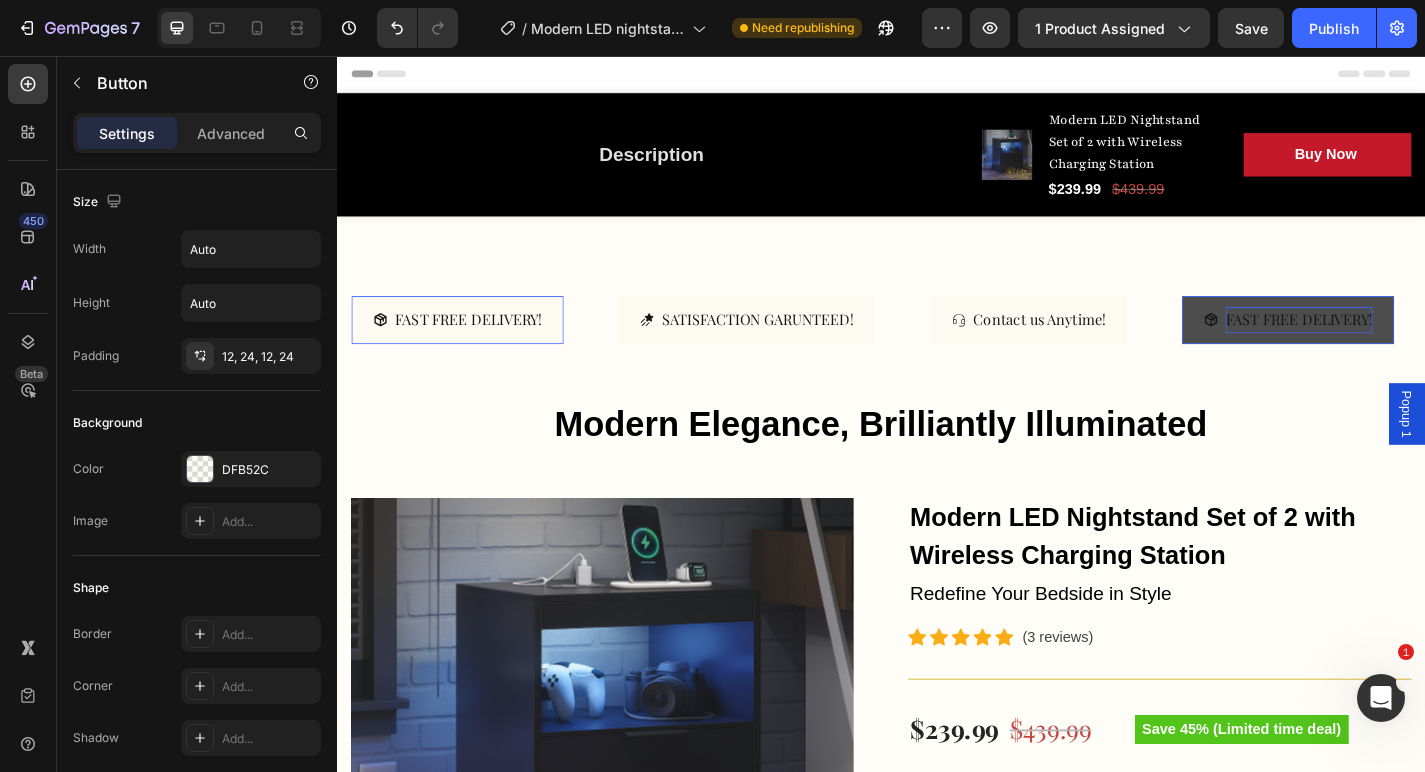 click on "FAST FREE DELIVERY!" at bounding box center (1398, 347) 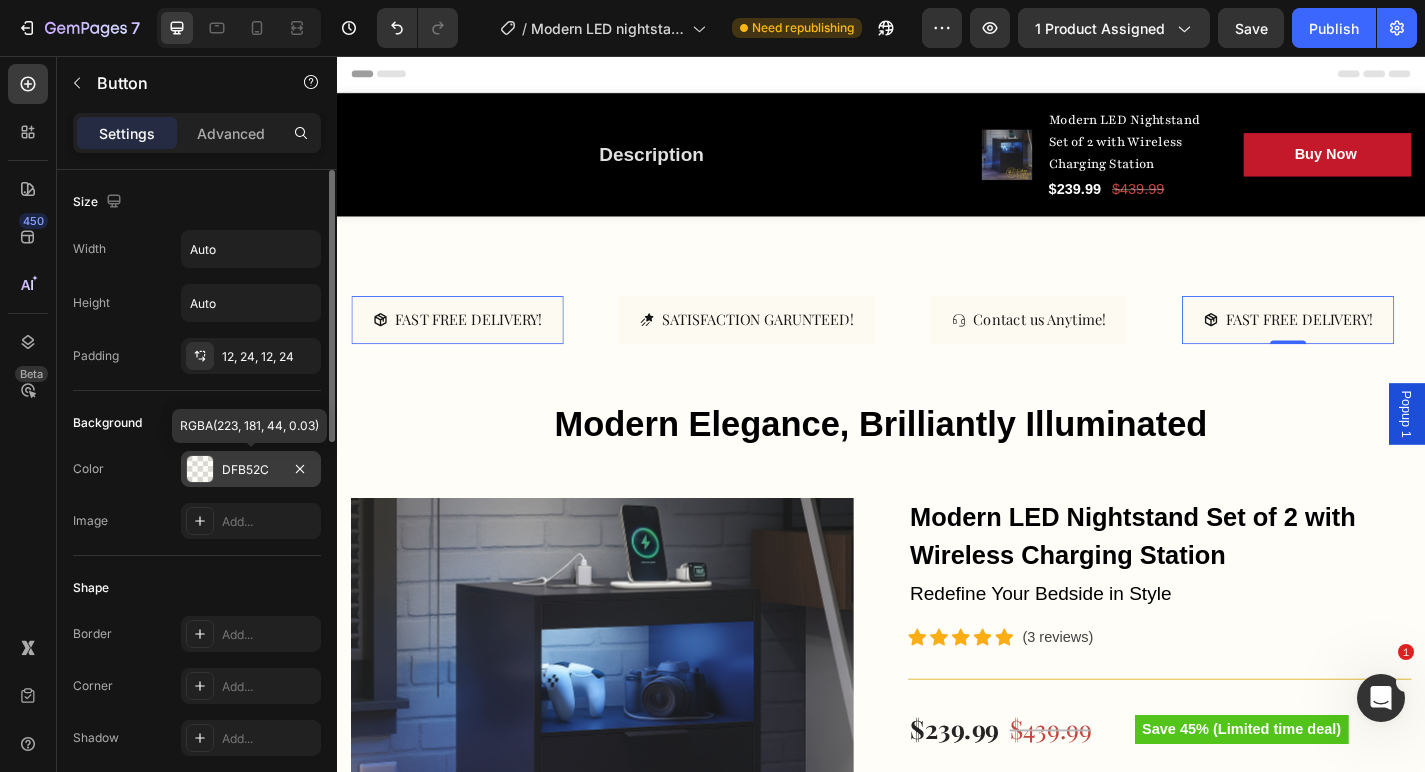 click on "DFB52C" at bounding box center (251, 470) 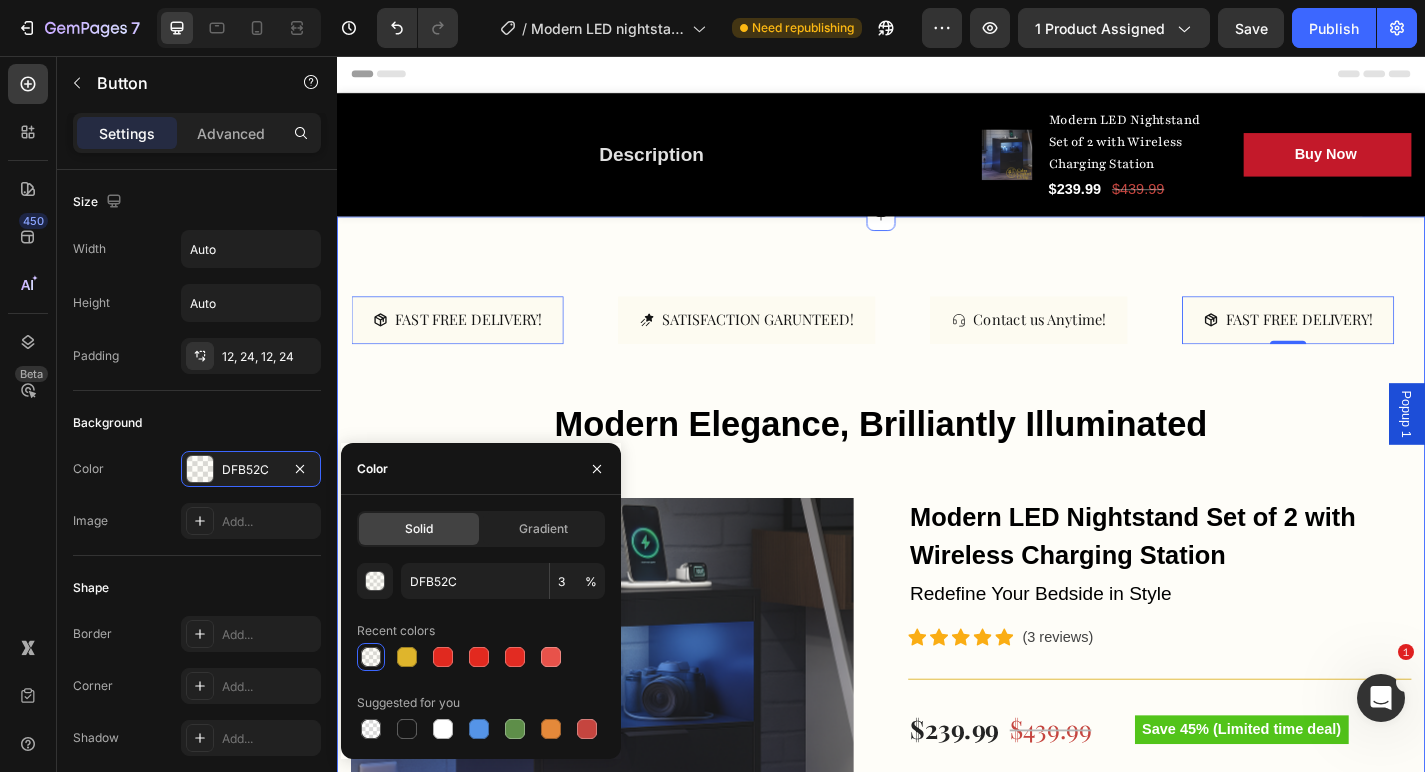 click on "FAST FREE DELIVERY! Button   0
SATISFACTION GARUNTEED! Button
Contact us Anytime! Button
FAST FREE DELIVERY! Button   0
SATISFACTION GARUNTEED! Button
Contact us Anytime! Button
FAST FREE DELIVERY! Button   0
SATISFACTION GARUNTEED! Button
Contact us Anytime! Button
FAST FREE DELIVERY! Button   0
SATISFACTION GARUNTEED! Button
Contact us Anytime! Button
FAST FREE DELIVERY! Button   0
SATISFACTION GARUNTEED! Button
Contact us Anytime! Button
FAST FREE DELIVERY! Button   0
SATISFACTION GARUNTEED! Button
Contact us Anytime! Button Marquee Modern Elegance, Brilliantly Illuminated Heading Row Product Images Modern LED Nightstand Set of 2 with Wireless Charging Station (P) Title Redefine Your Bedside in Style Text block Icon Icon" at bounding box center (937, 1654) 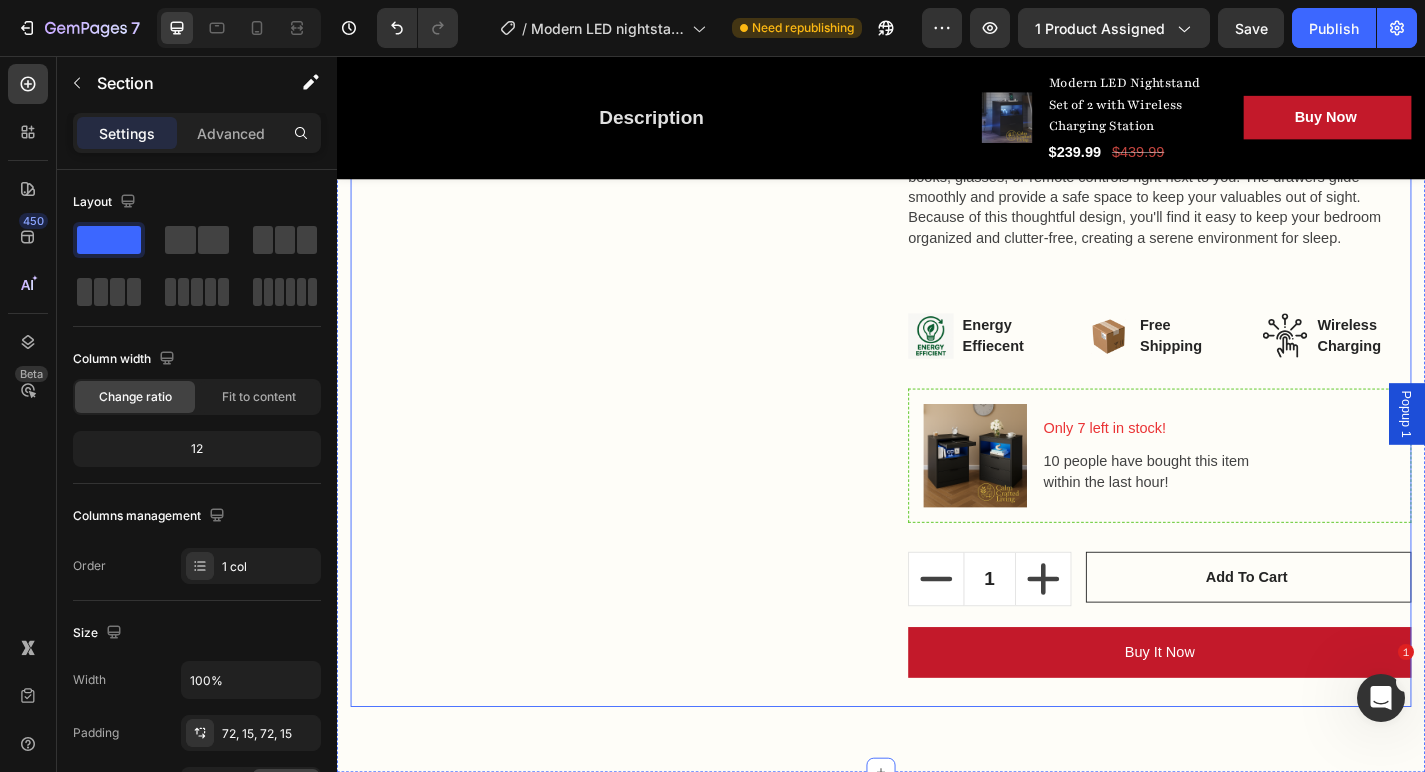 scroll, scrollTop: 2485, scrollLeft: 0, axis: vertical 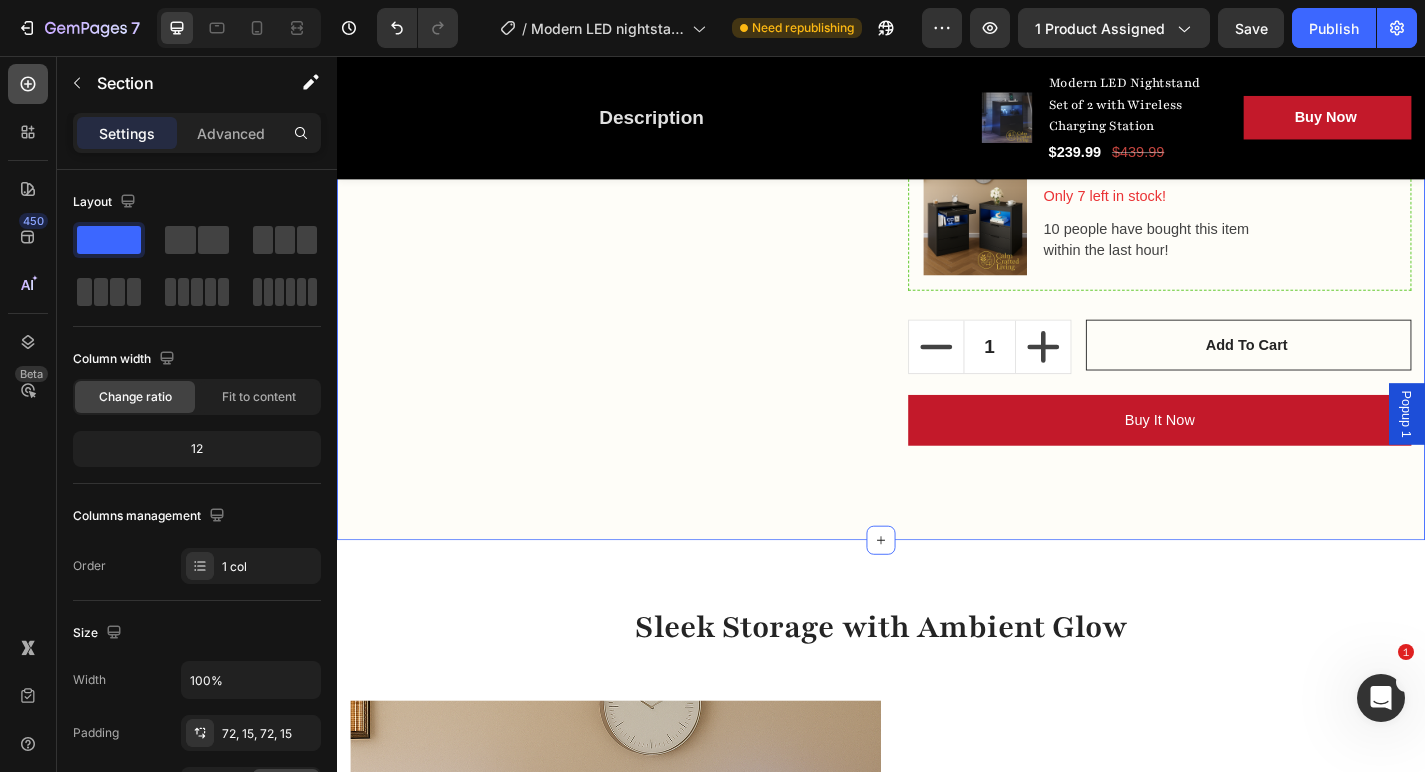 click 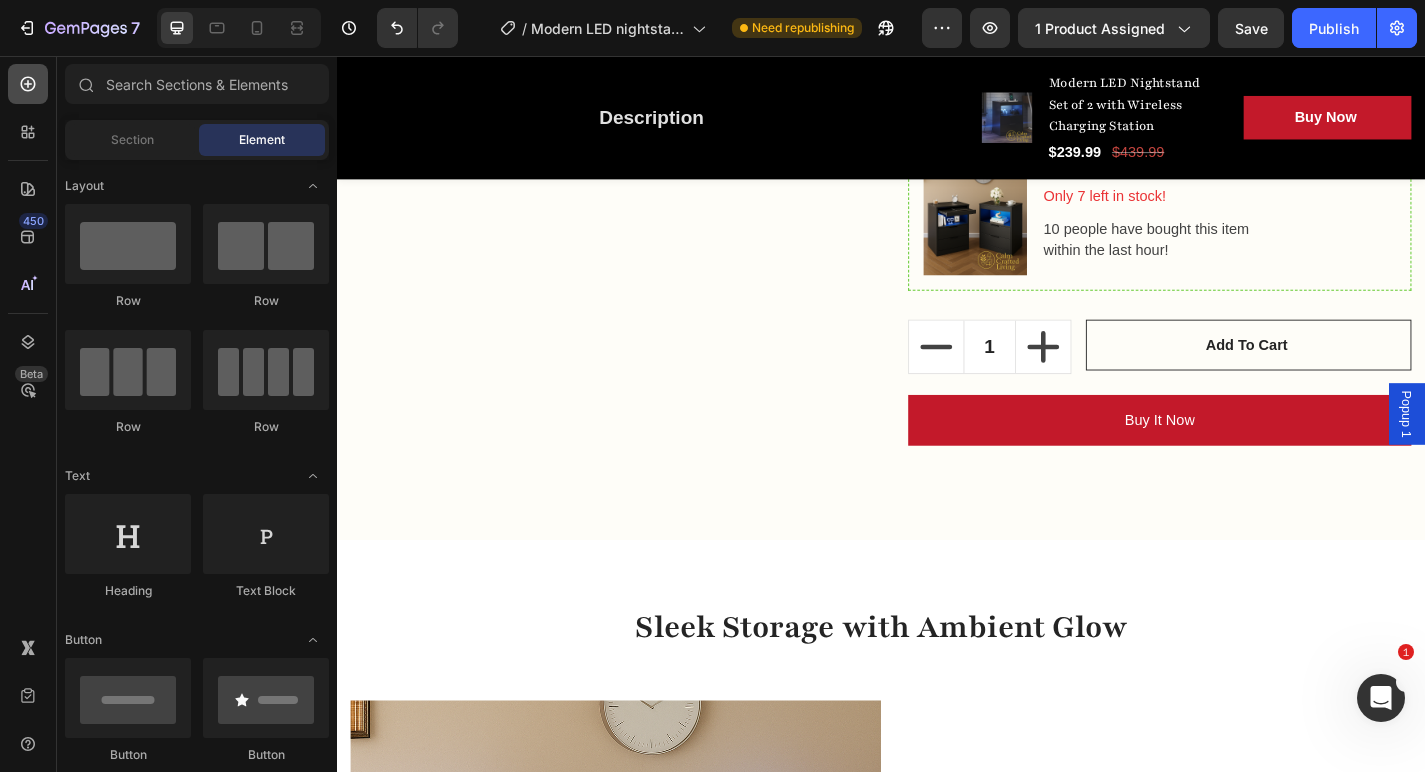 click 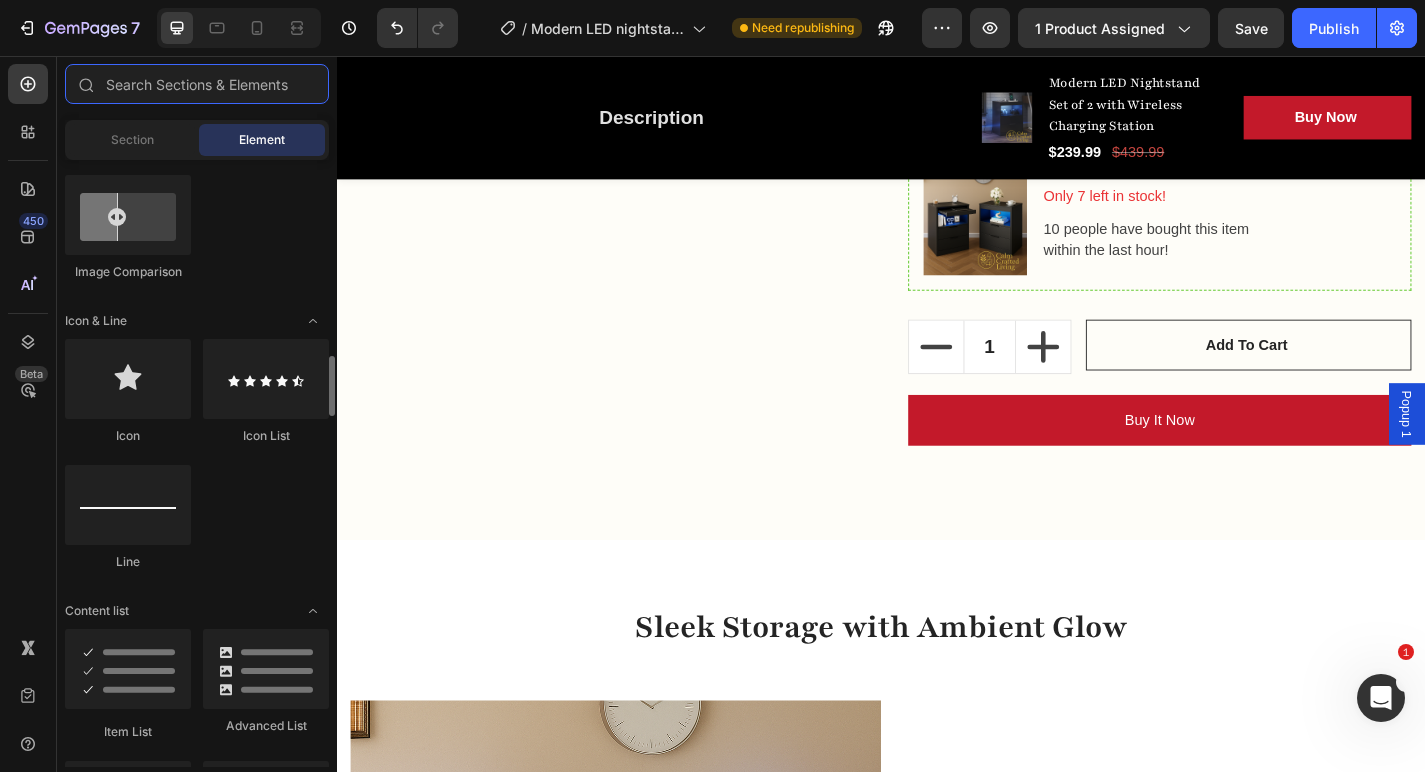 scroll, scrollTop: 1225, scrollLeft: 0, axis: vertical 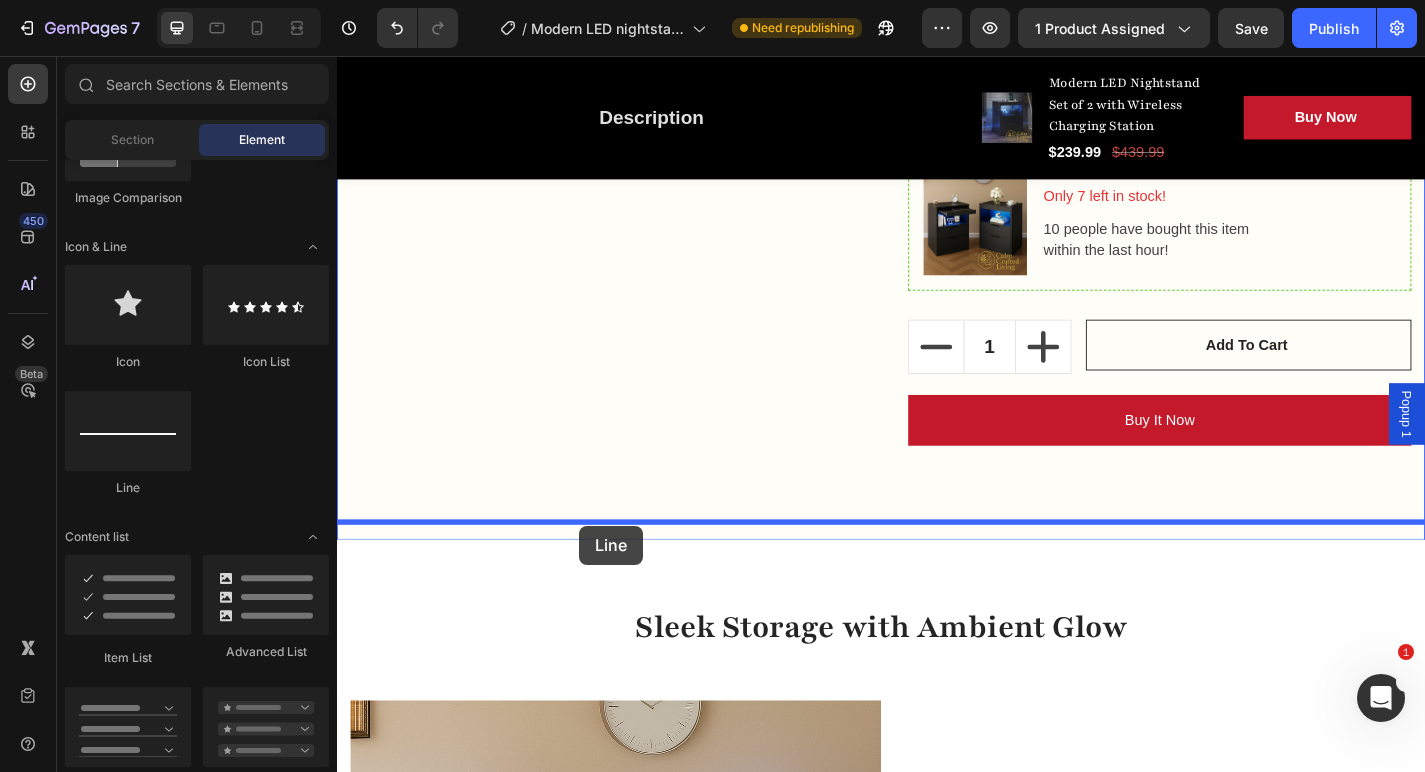 drag, startPoint x: 496, startPoint y: 484, endPoint x: 604, endPoint y: 574, distance: 140.58449 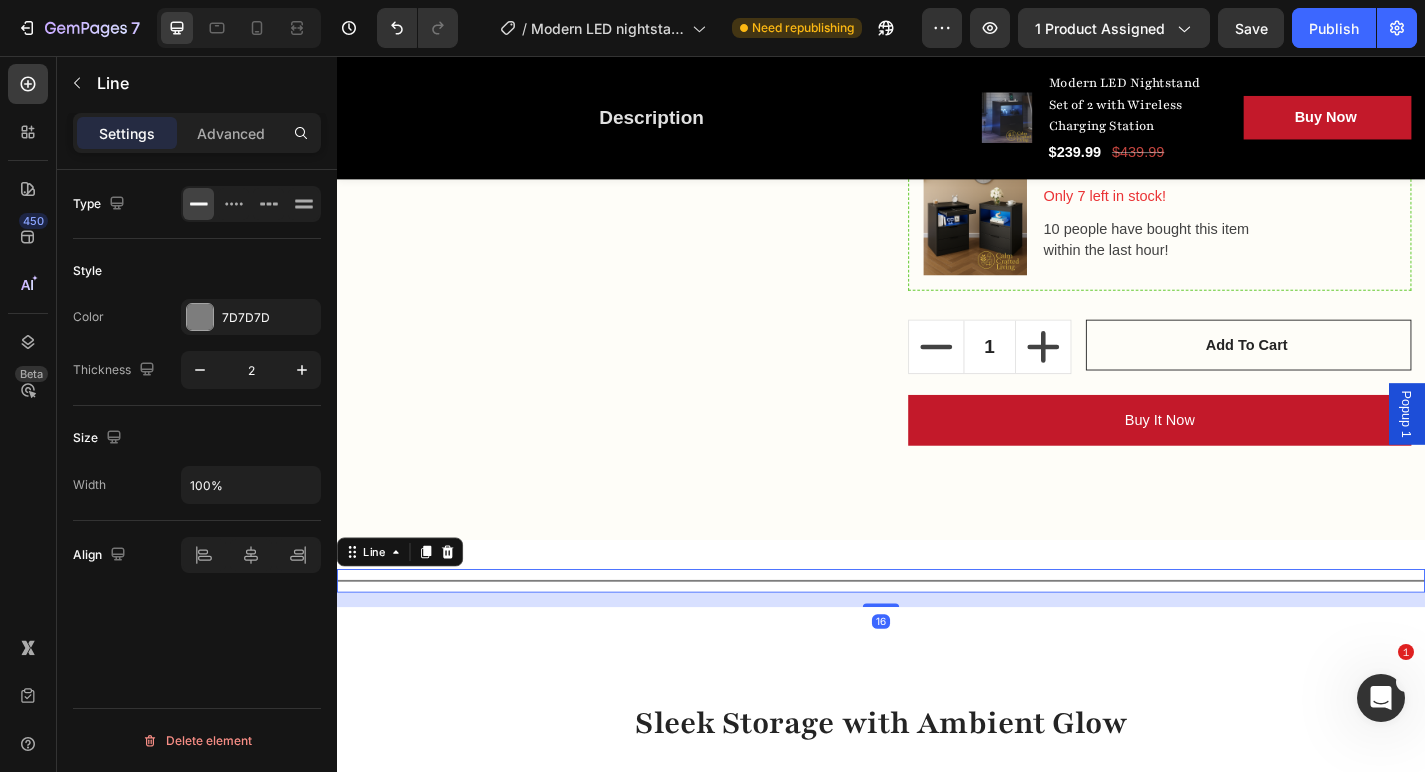 click at bounding box center (937, 635) 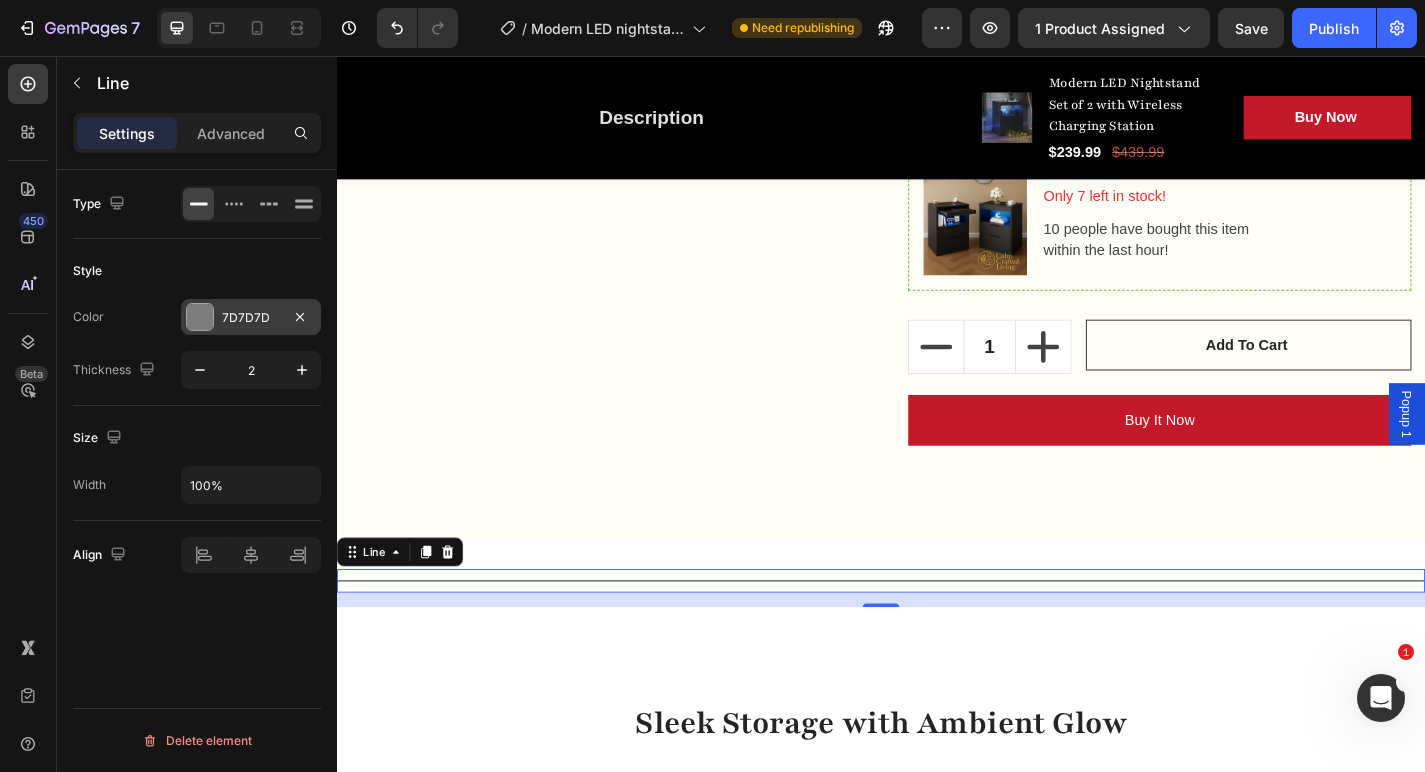 click on "7D7D7D" at bounding box center [251, 318] 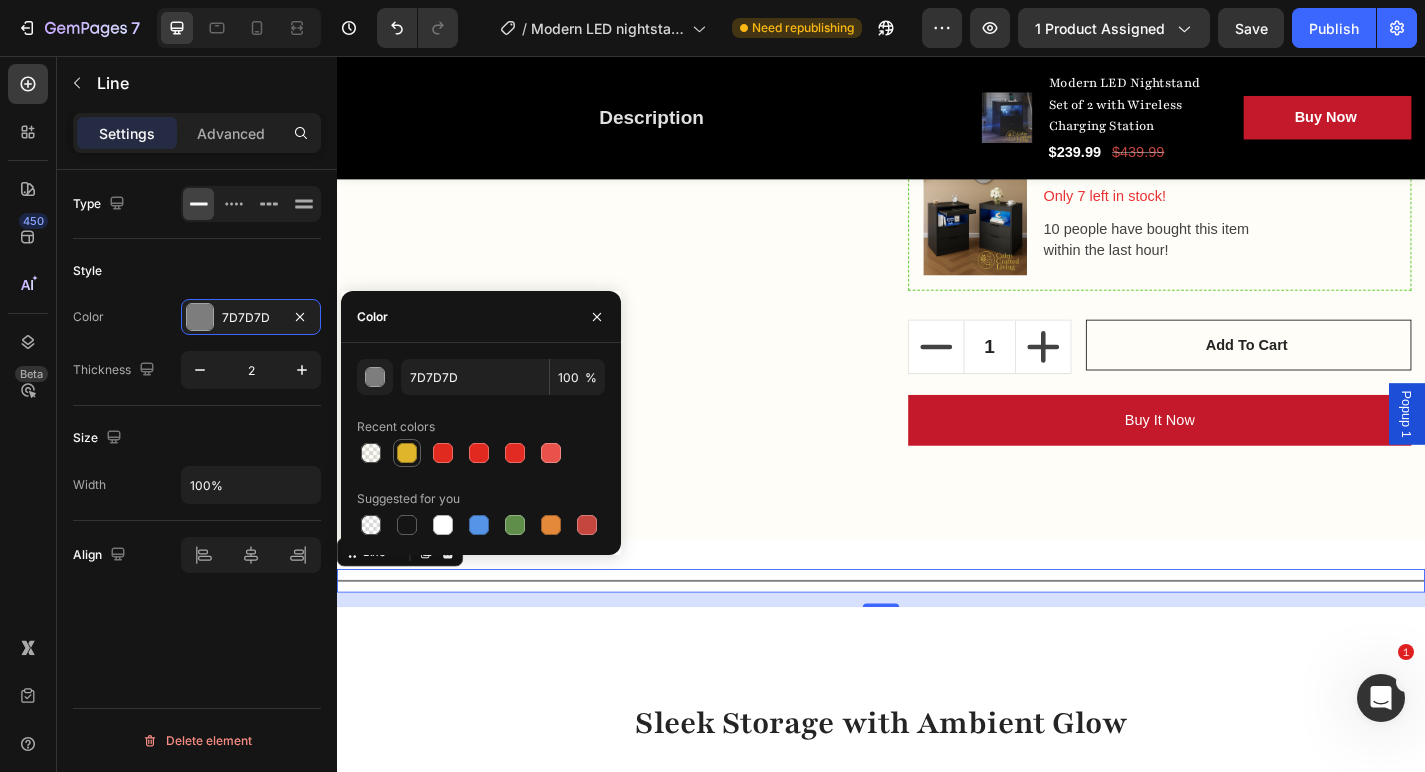 click at bounding box center [407, 453] 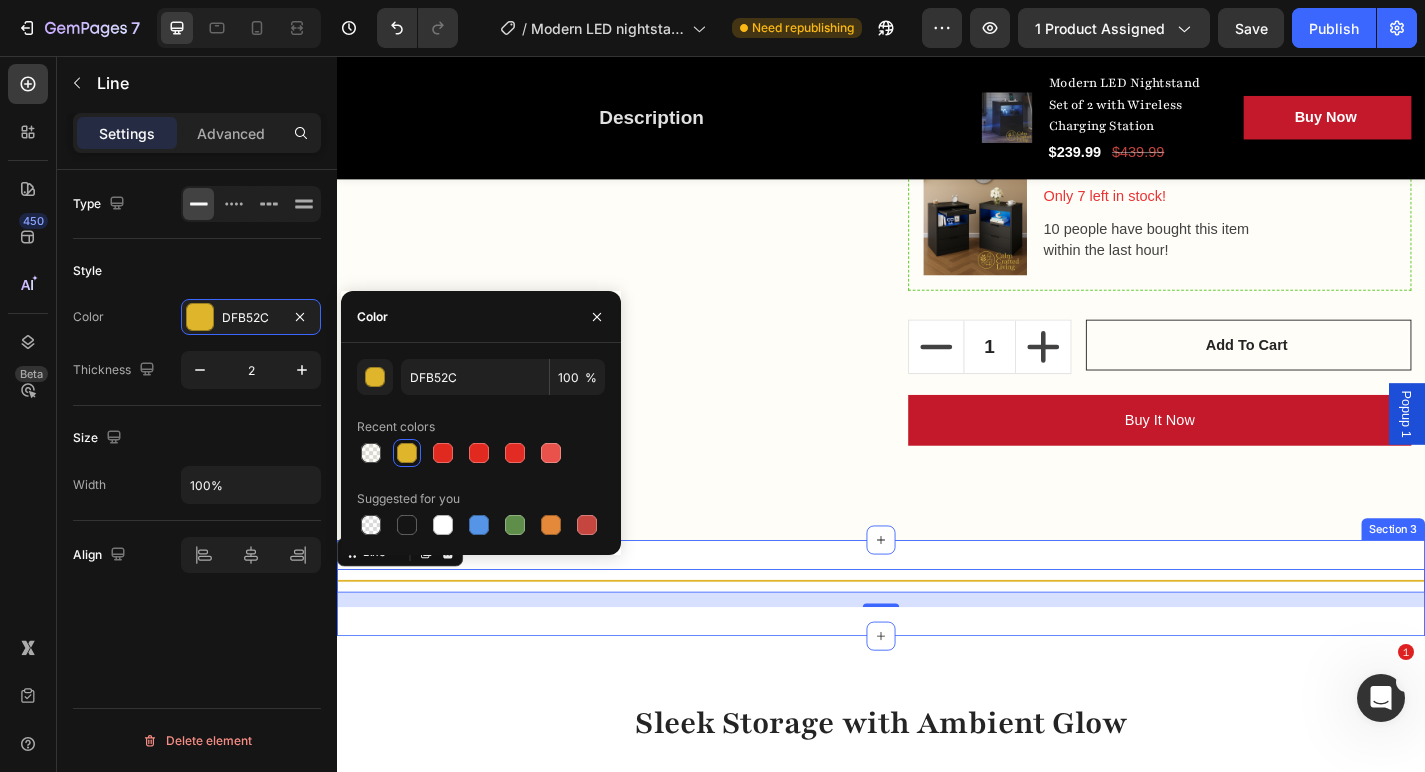 click on "Title Line   16 Section 3" at bounding box center (937, 643) 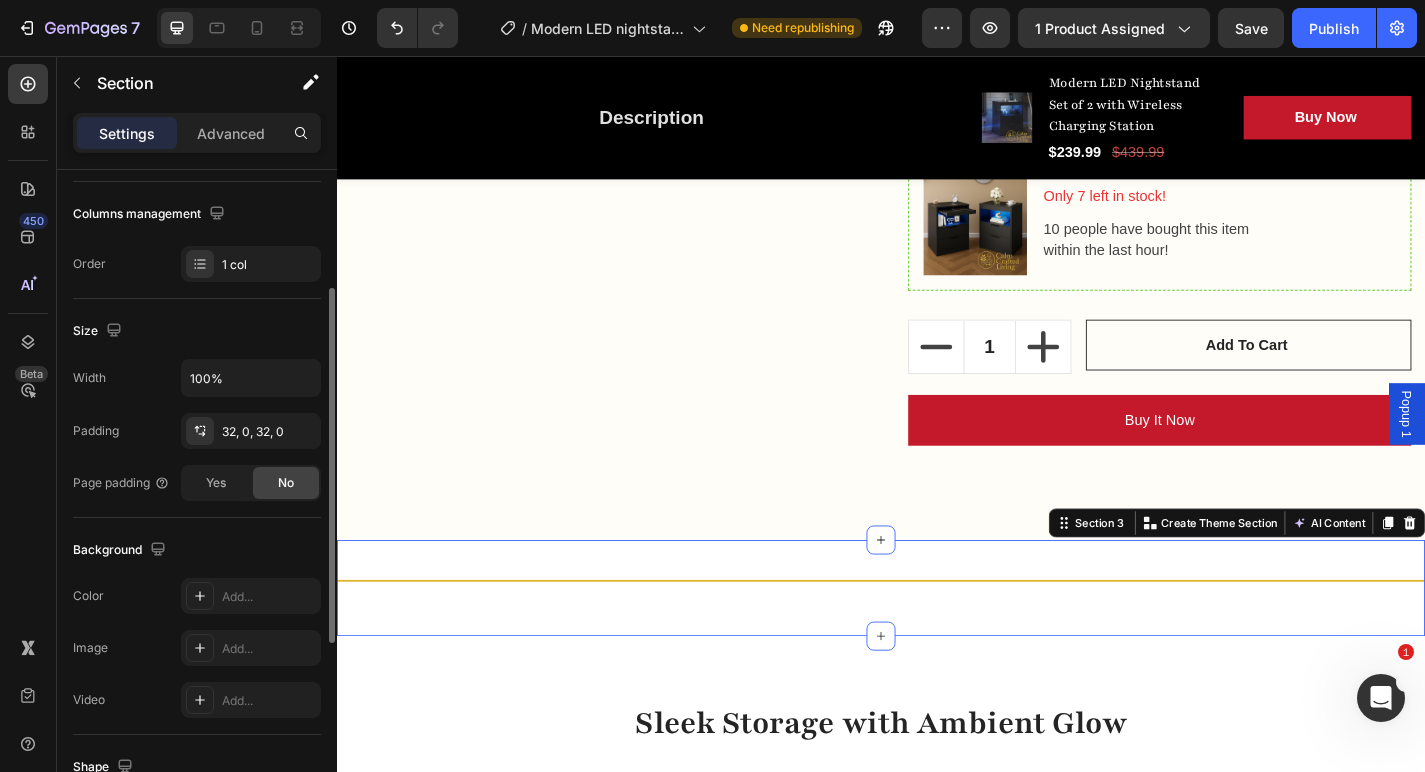 scroll, scrollTop: 561, scrollLeft: 0, axis: vertical 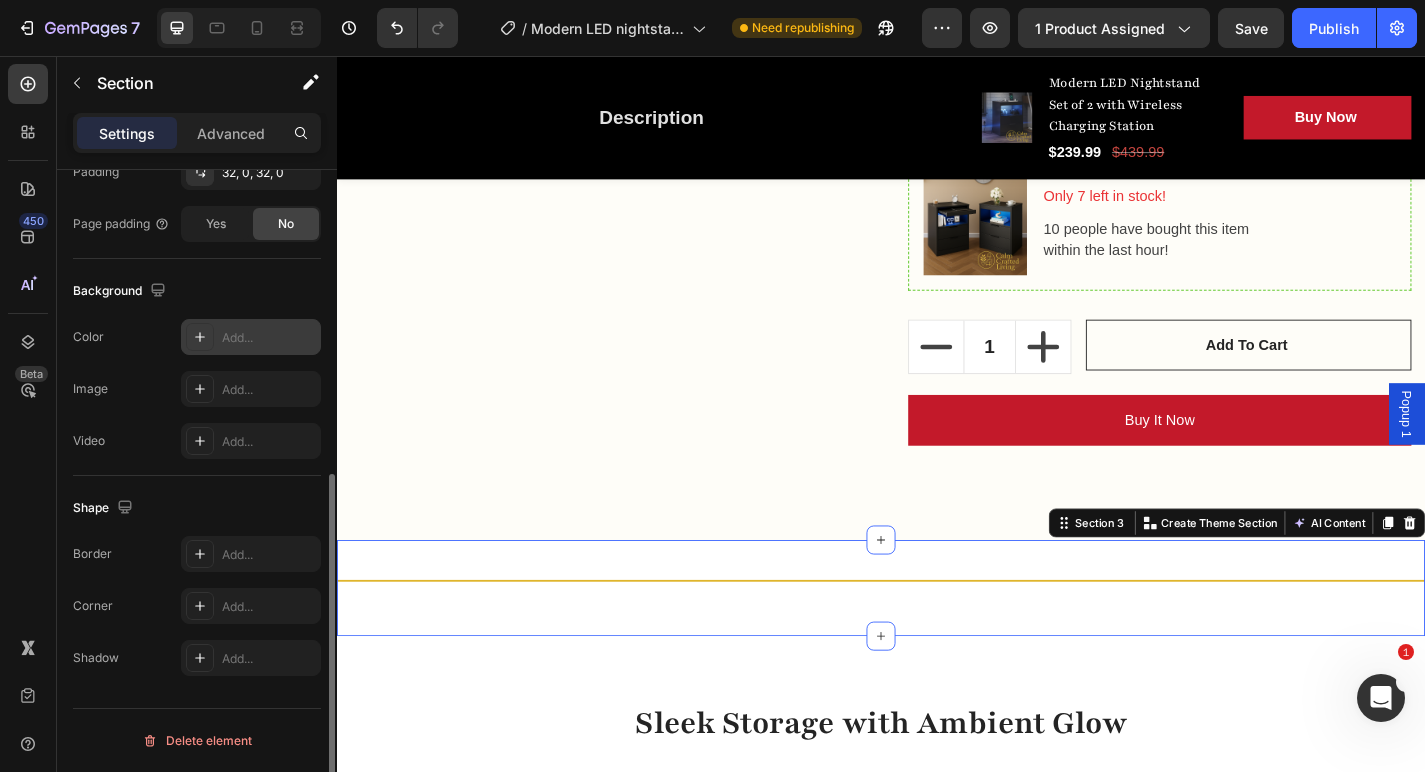 click on "Add..." at bounding box center [269, 338] 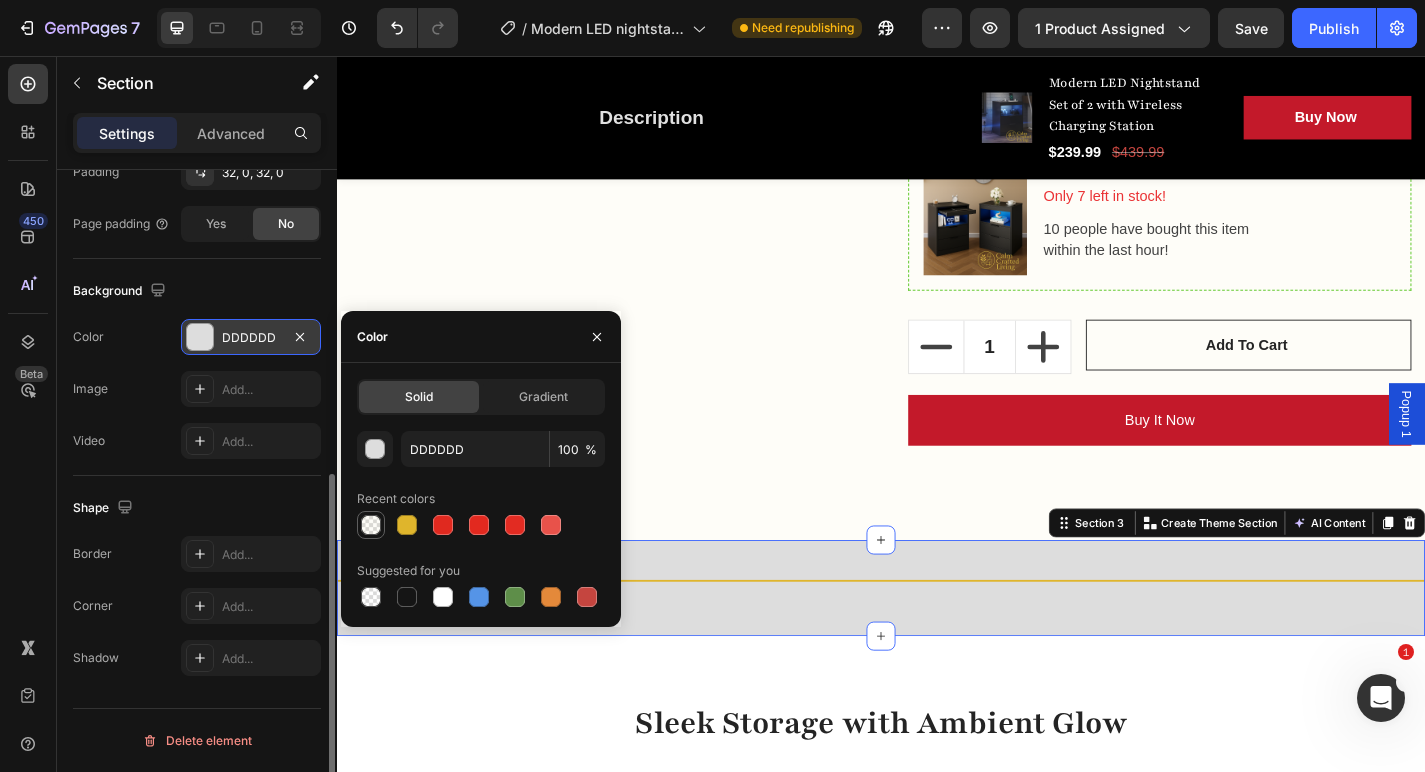 click at bounding box center [371, 525] 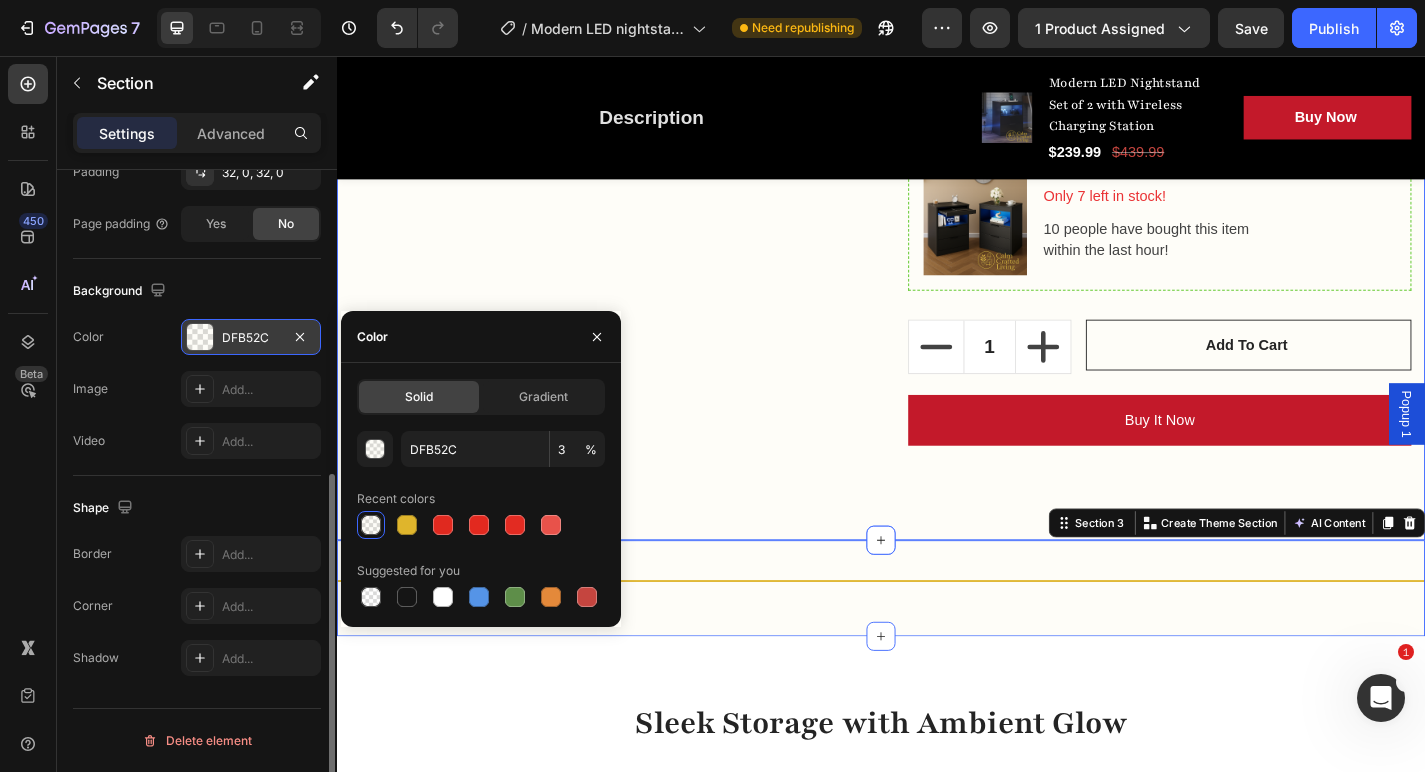 click on "FAST FREE DELIVERY! Button
SATISFACTION GARUNTEED! Button
Contact us Anytime! Button
FAST FREE DELIVERY! Button
SATISFACTION GARUNTEED! Button
Contact us Anytime! Button
FAST FREE DELIVERY! Button
SATISFACTION GARUNTEED! Button
Contact us Anytime! Button
FAST FREE DELIVERY! Button
SATISFACTION GARUNTEED! Button
Contact us Anytime! Button
FAST FREE DELIVERY! Button
SATISFACTION GARUNTEED! Button
Contact us Anytime! Button
FAST FREE DELIVERY! Button
SATISFACTION GARUNTEED! Button
Contact us Anytime! Button Marquee Modern Elegance, Brilliantly Illuminated Heading Row Product Images Modern LED Nightstand Set of 2 with Wireless Charging Station (P) Title Redefine Your Bedside in Style Text block                Icon" at bounding box center (937, -831) 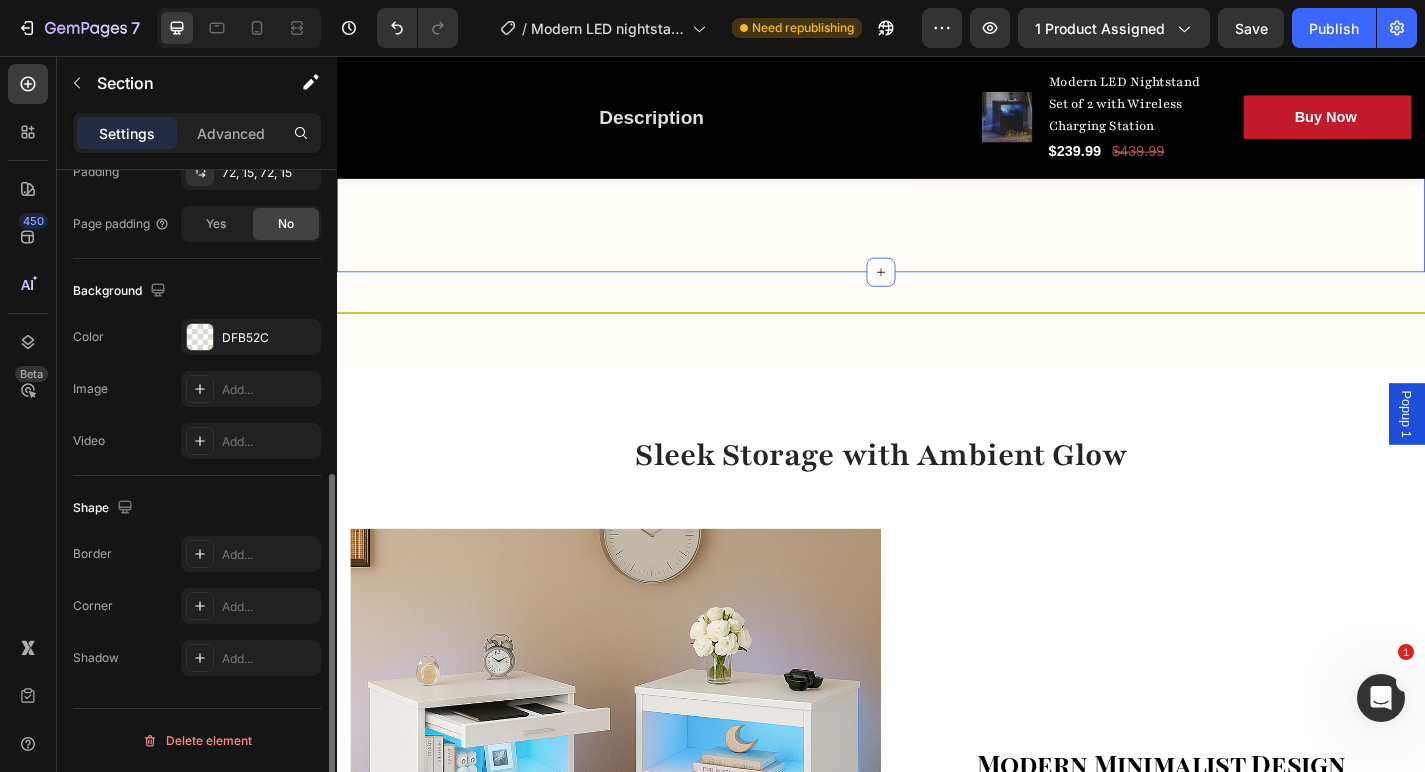 scroll, scrollTop: 2814, scrollLeft: 0, axis: vertical 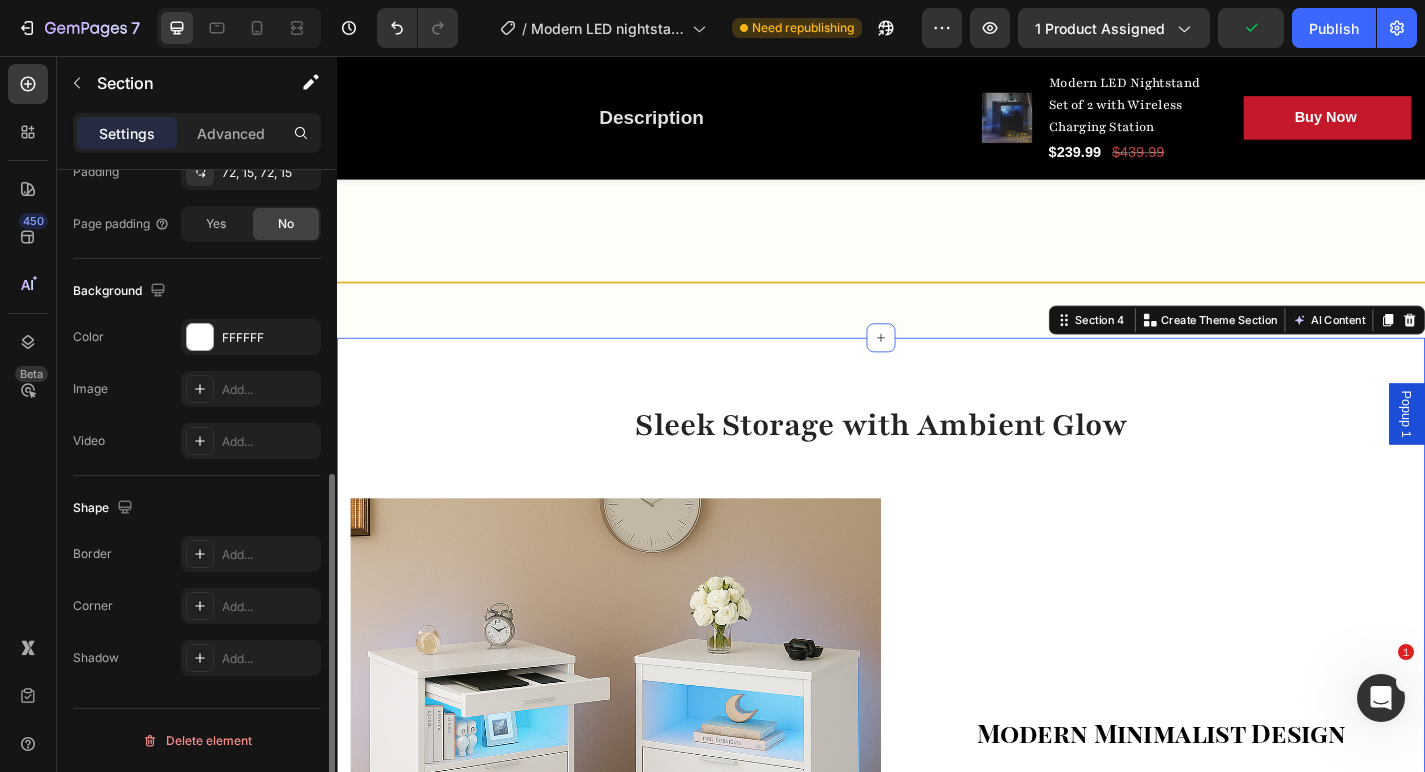 click on "Sleek Storage with Ambient Glow Heading Row Image Modern Minimalist Design Text block Clean lines with matte finish for a sleek, contemporary look. Text block Row Row Set of Two Text block Perfect for balanced bedroom orliving room setups. Text block Row Image Row Section 4   Create Theme Section AI Content Write with GemAI What would you like to describe here? Tone and Voice Persuasive Product U-shaped Living Room Sofa, 111 Inch Modular Double Recliner Sofa, Apartment Large Leisure Sofa, Gray Show more Generate" at bounding box center [937, 1077] 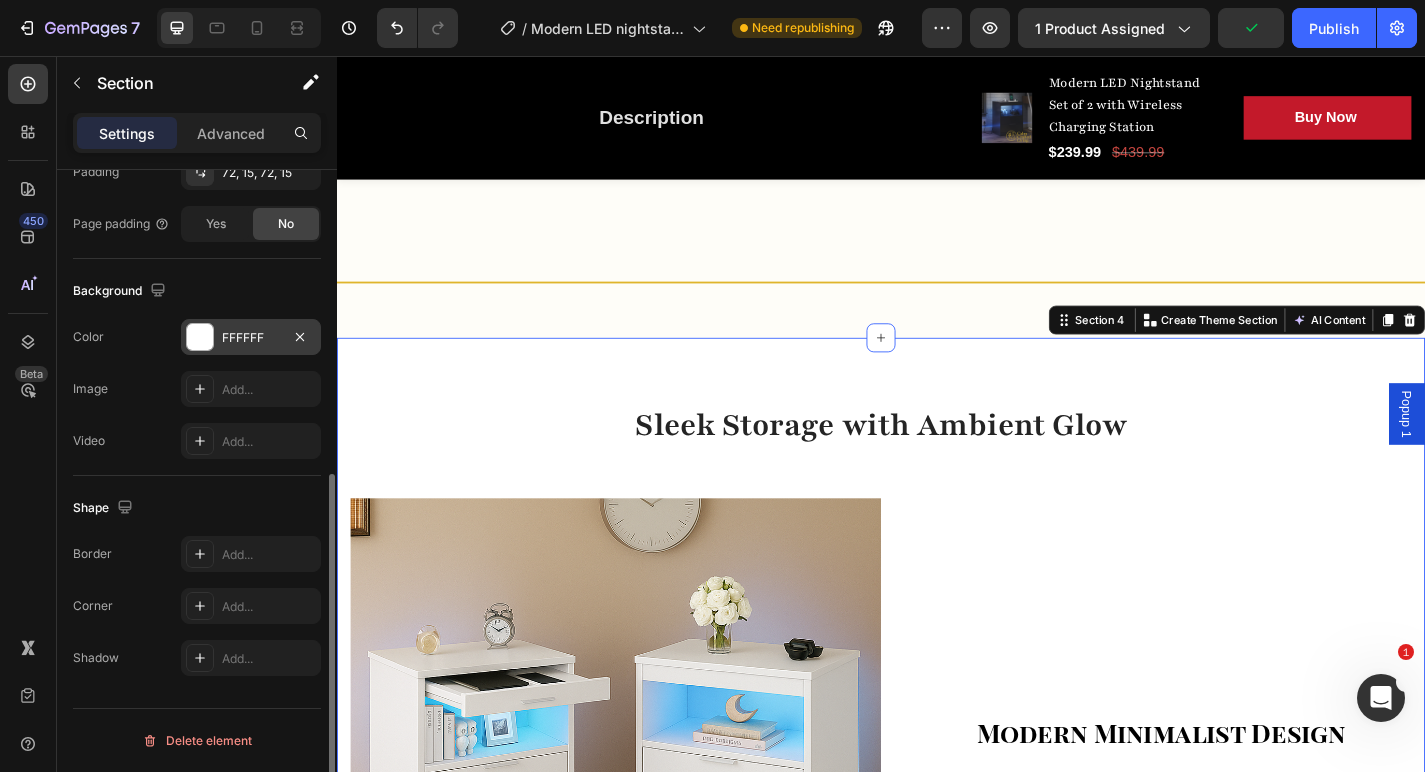 click at bounding box center [200, 337] 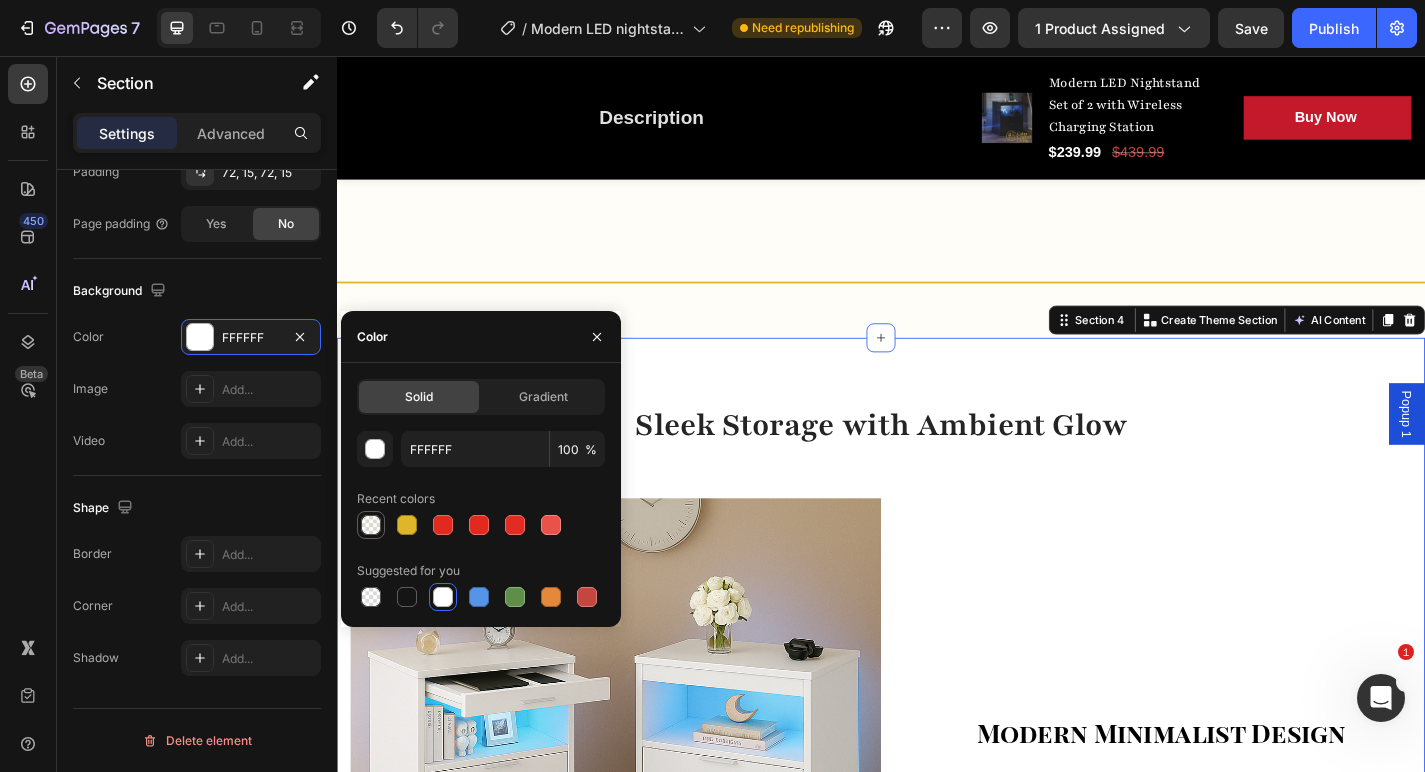 click at bounding box center (371, 525) 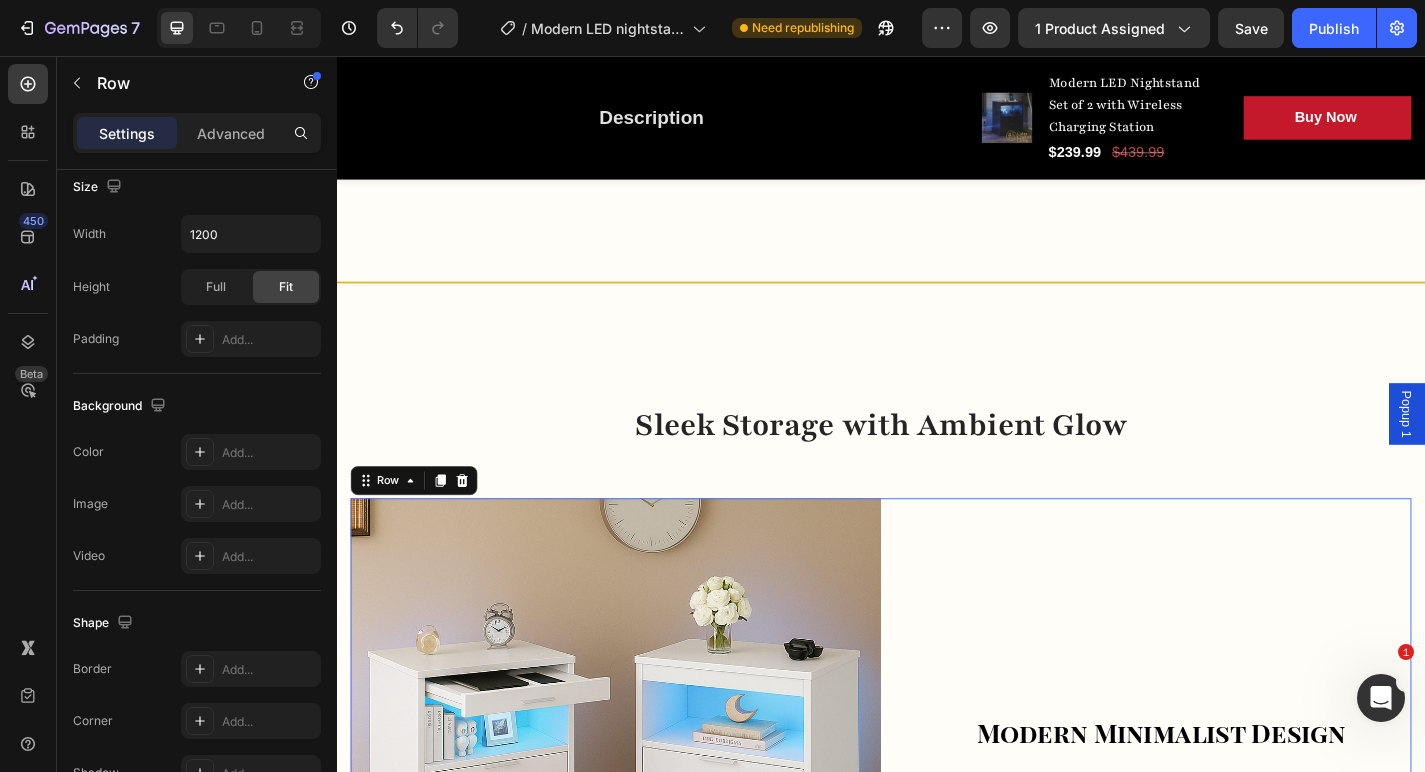 click on "Modern Minimalist Design Text block Clean lines with matte finish for a sleek, contemporary look. Text block Row" at bounding box center (1229, 836) 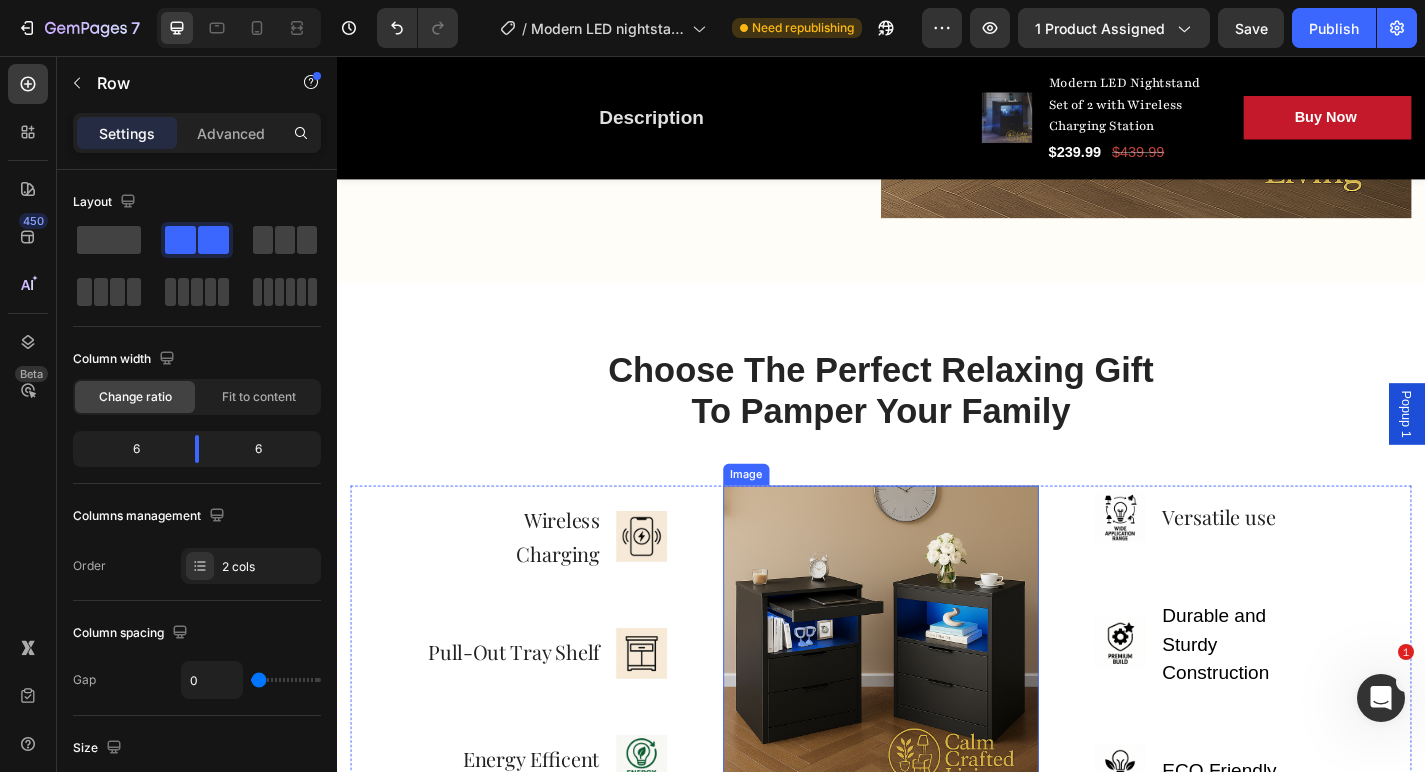 scroll, scrollTop: 4269, scrollLeft: 0, axis: vertical 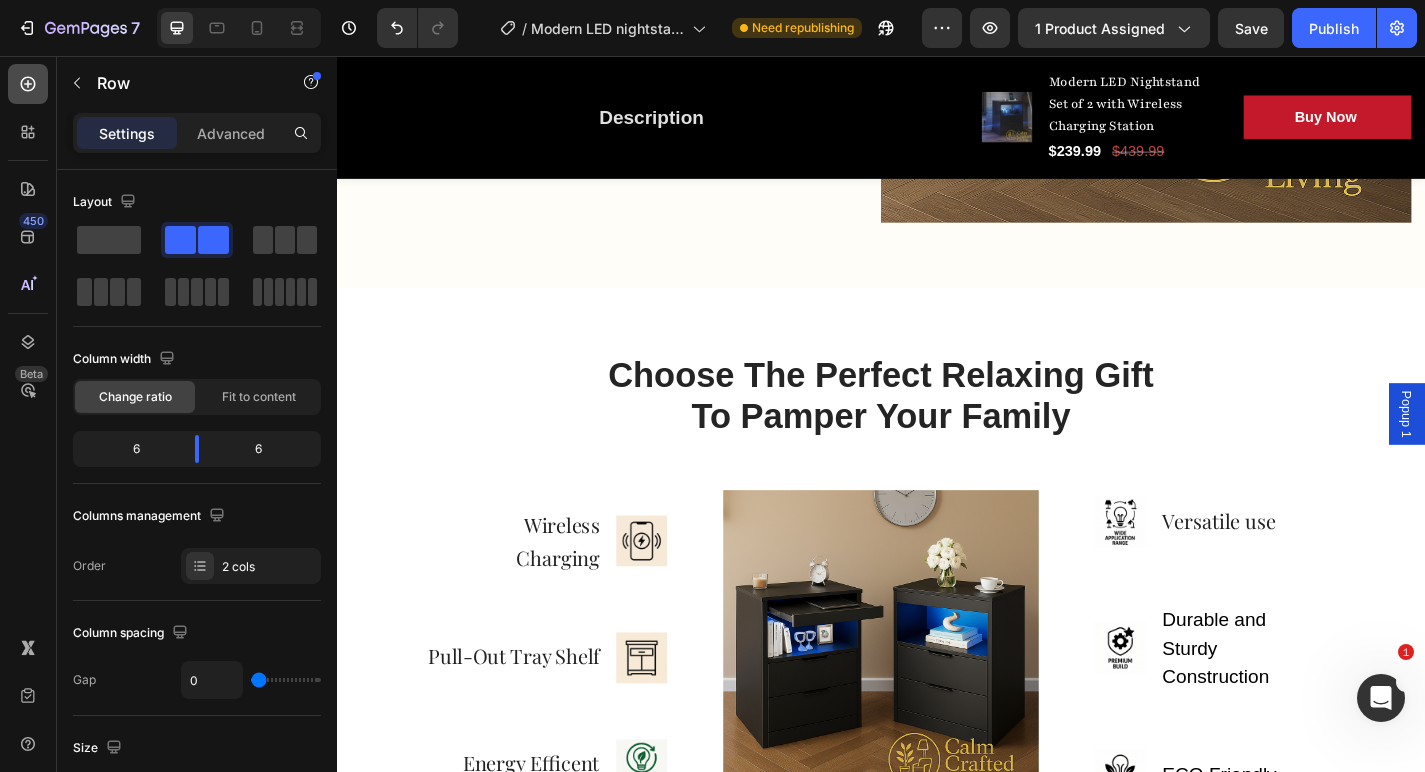 click 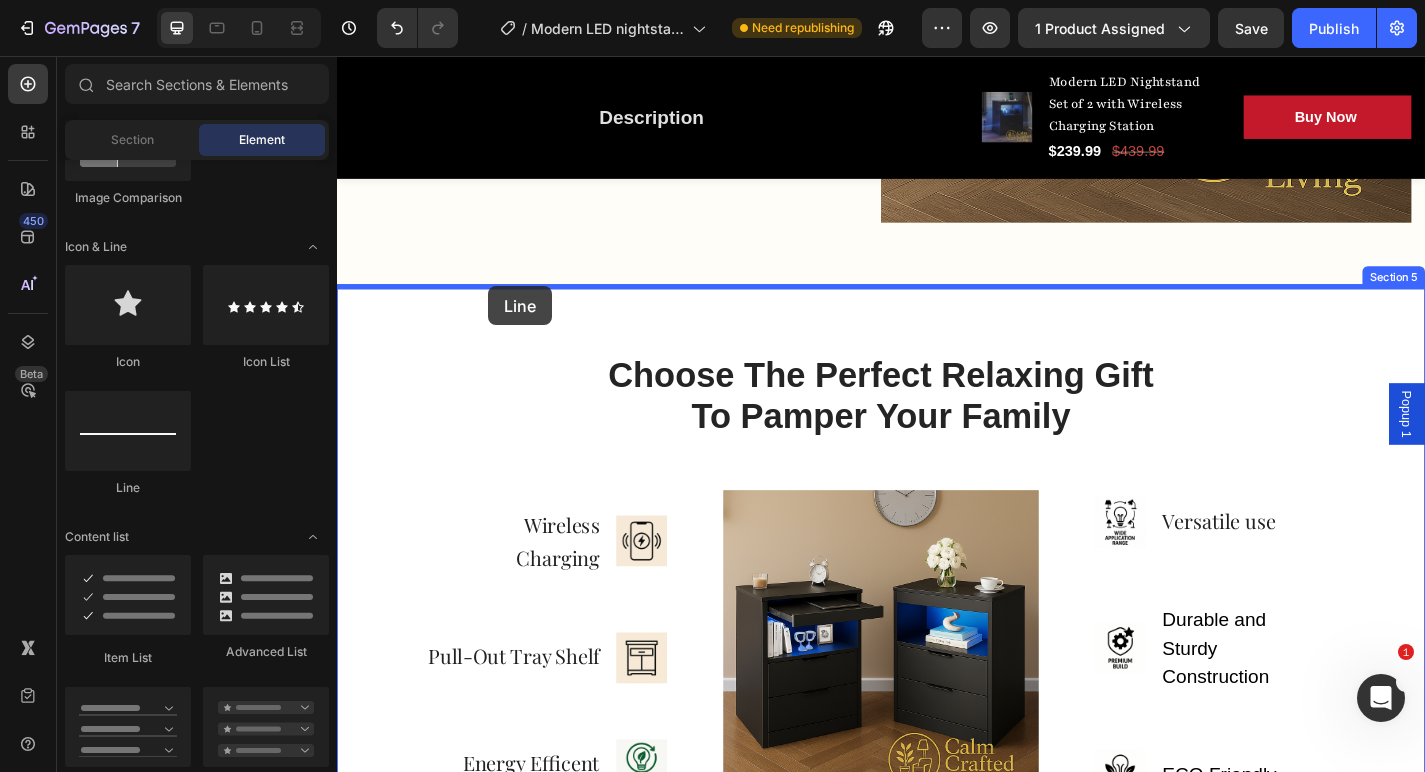 drag, startPoint x: 464, startPoint y: 494, endPoint x: 504, endPoint y: 310, distance: 188.29764 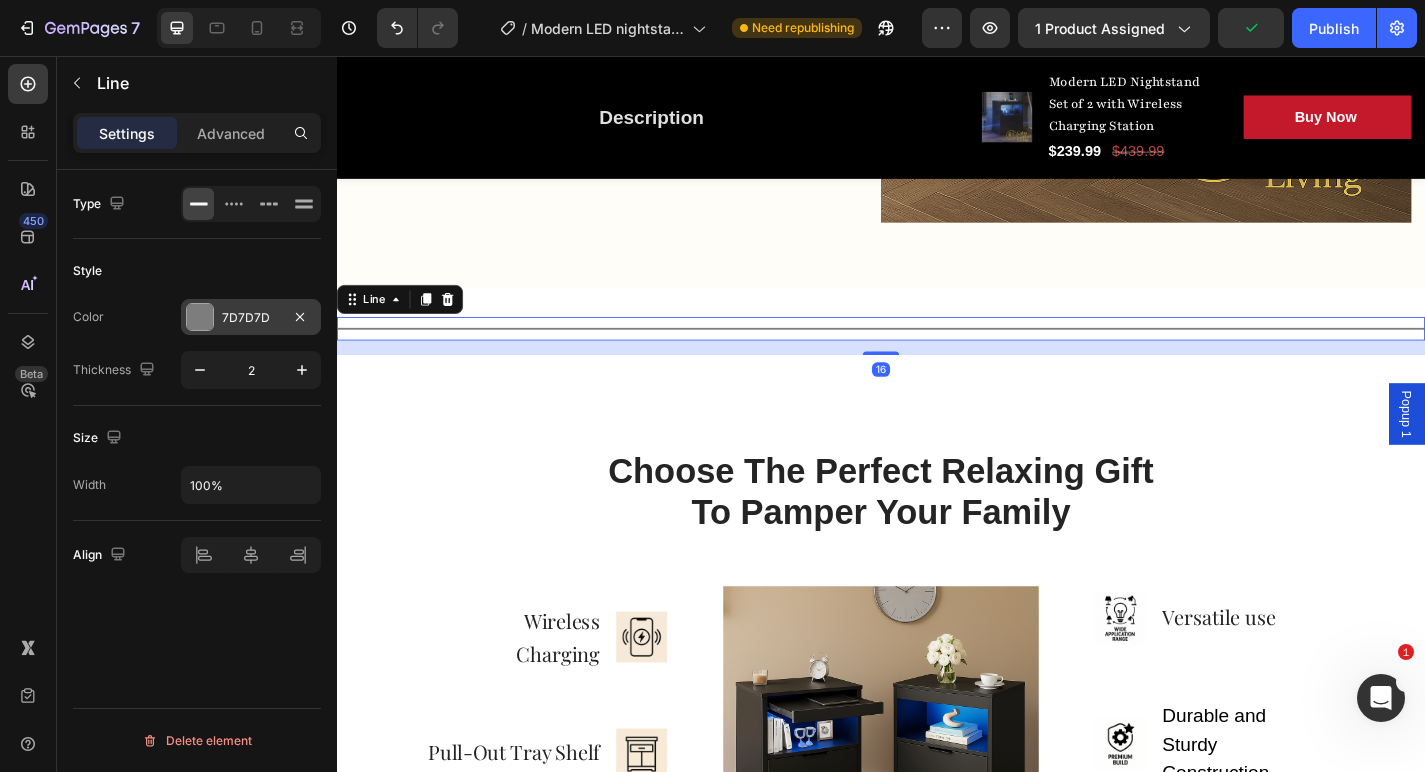 click on "7D7D7D" at bounding box center (251, 318) 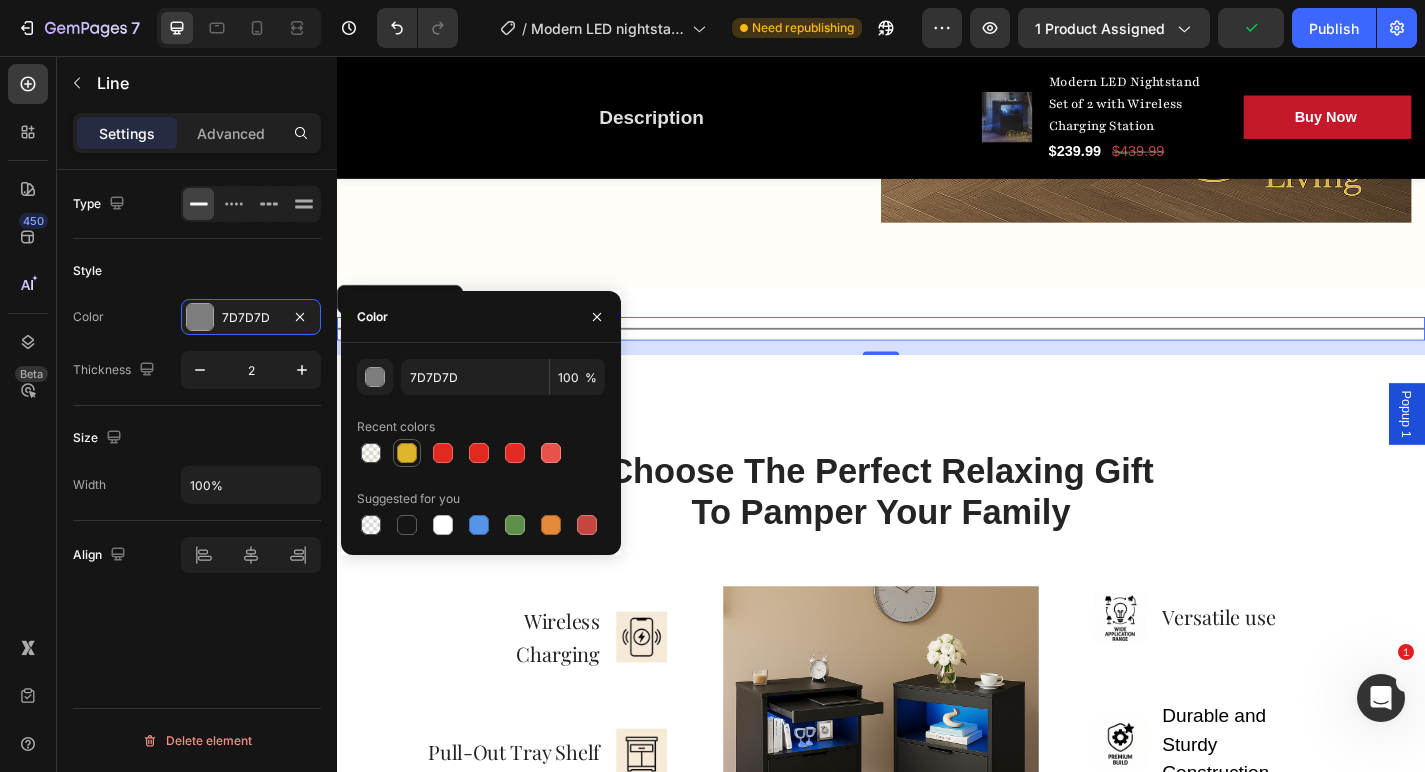 click at bounding box center (407, 453) 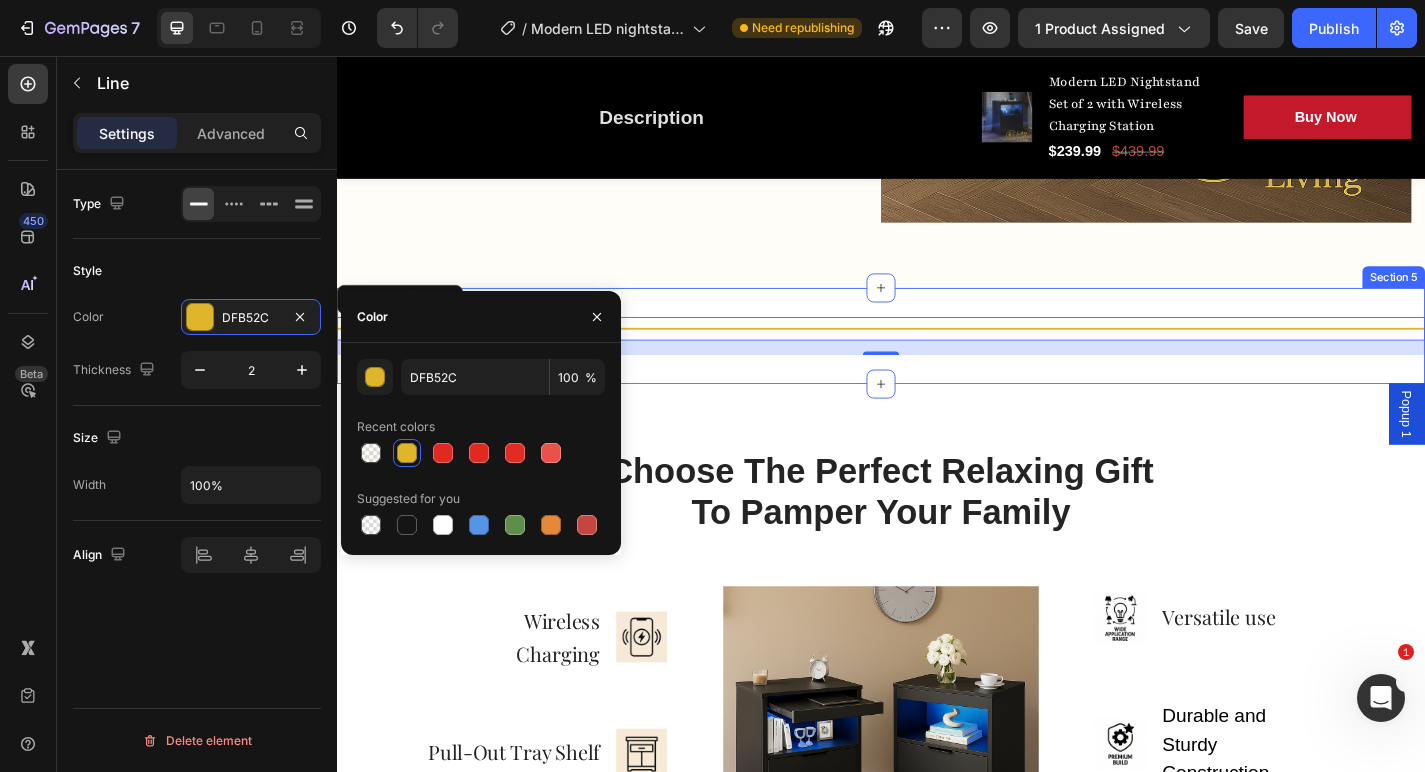 click on "Choose The Perfect Relaxing Gift To Pamper Your Family Heading Row Wireless Charging  Text block Image Row Pull-Out Tray Shelf Text Block Image Row Energy Efficent Text block Image Row Image Image Versatile use Text block Row Image Durable and Sturdy Construction Text block Row Image ECO Friendly Text block Row Row Section 6" at bounding box center [937, 740] 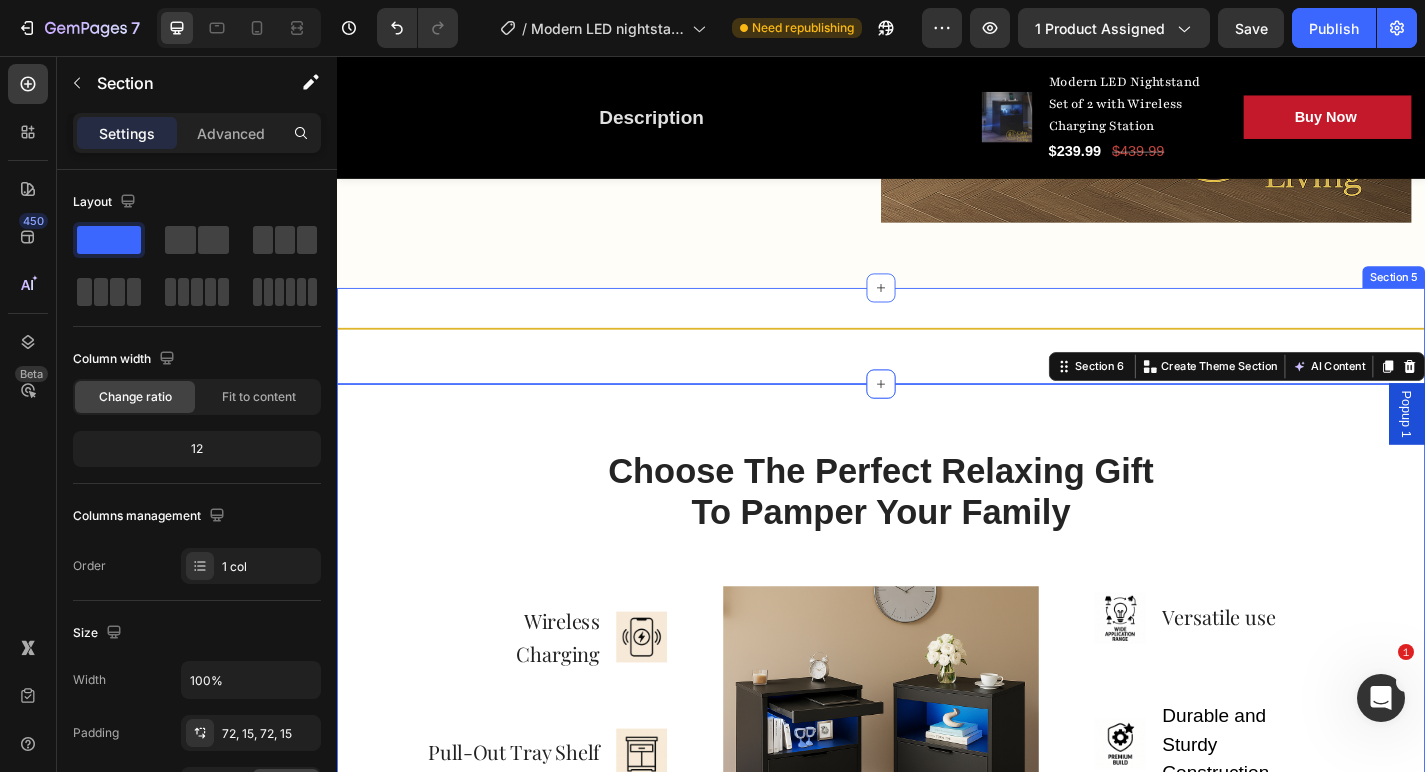 click on "Title Line Section 5" at bounding box center [937, 365] 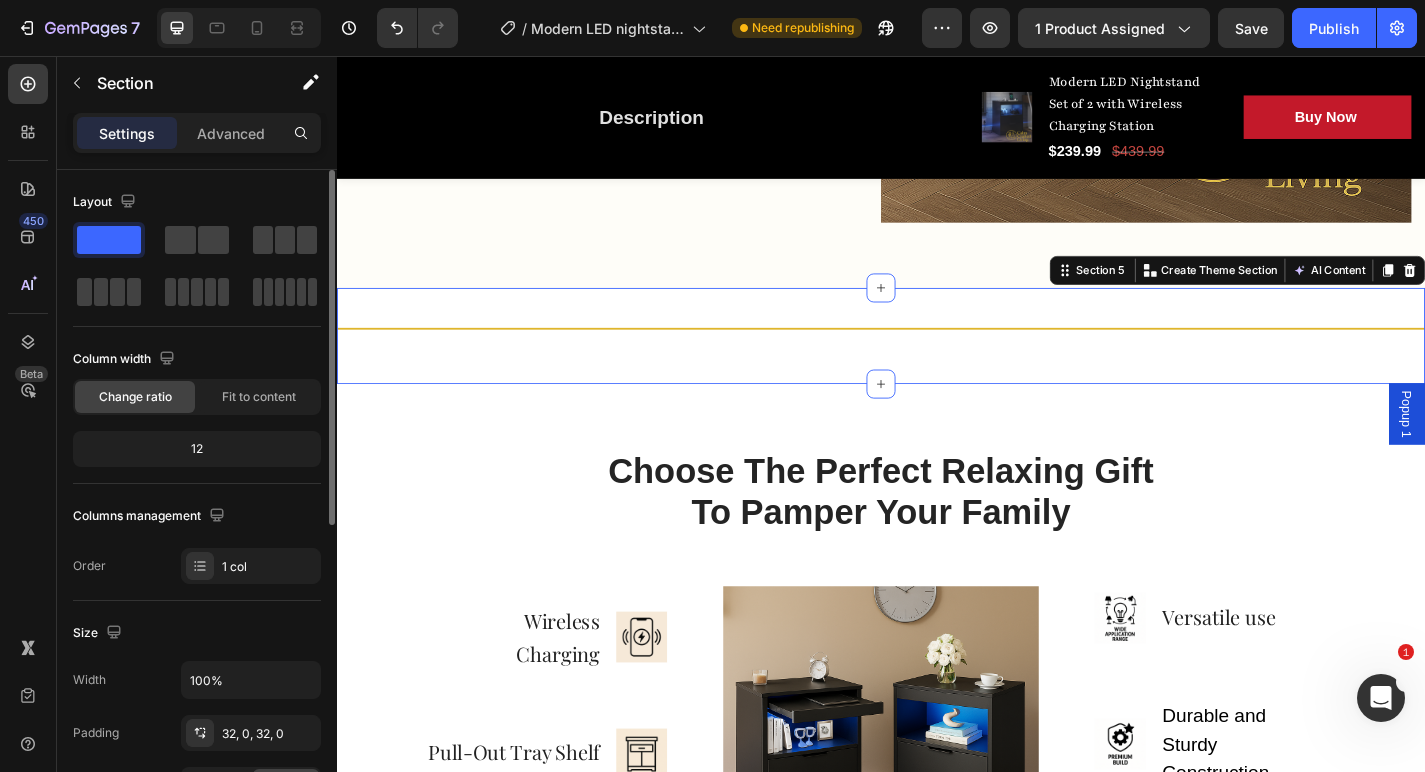 scroll, scrollTop: 561, scrollLeft: 0, axis: vertical 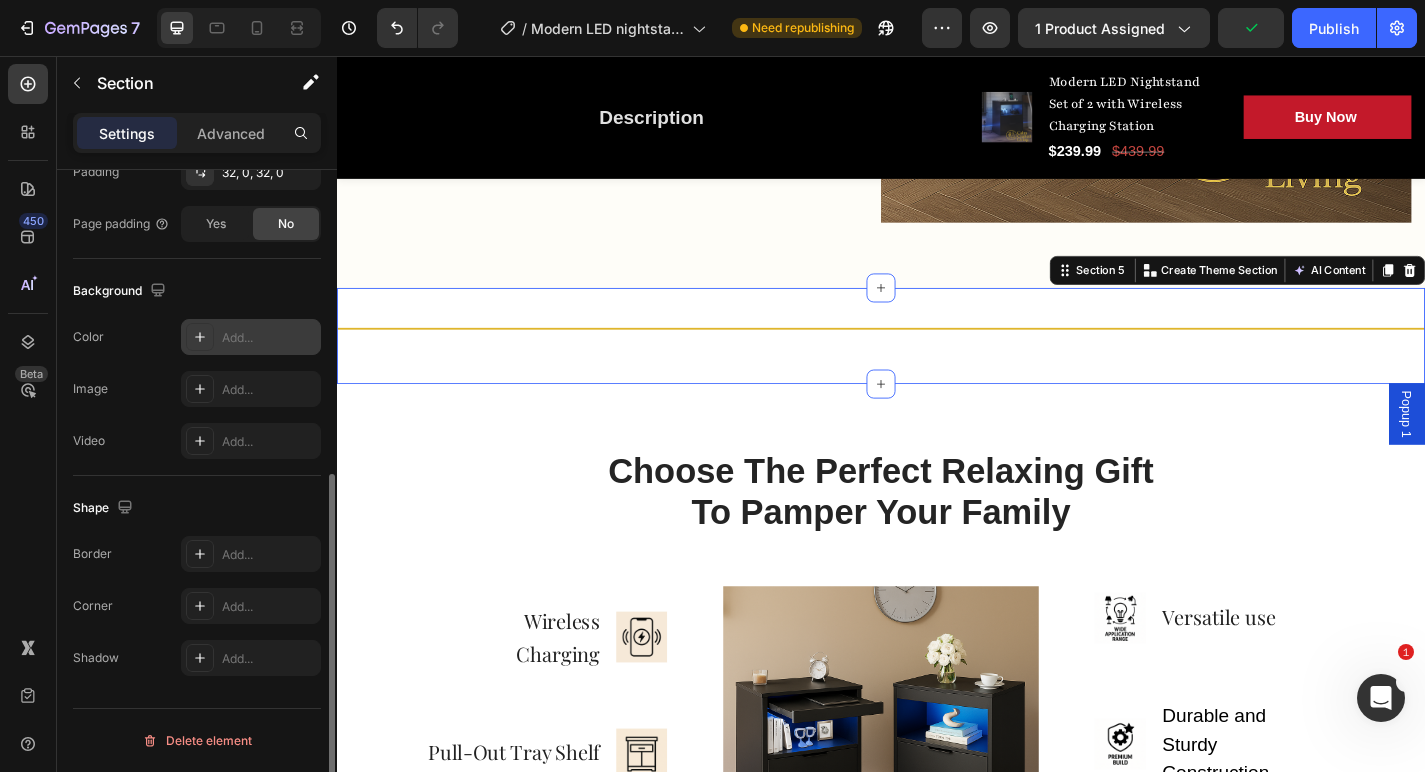 click on "Add..." at bounding box center [269, 338] 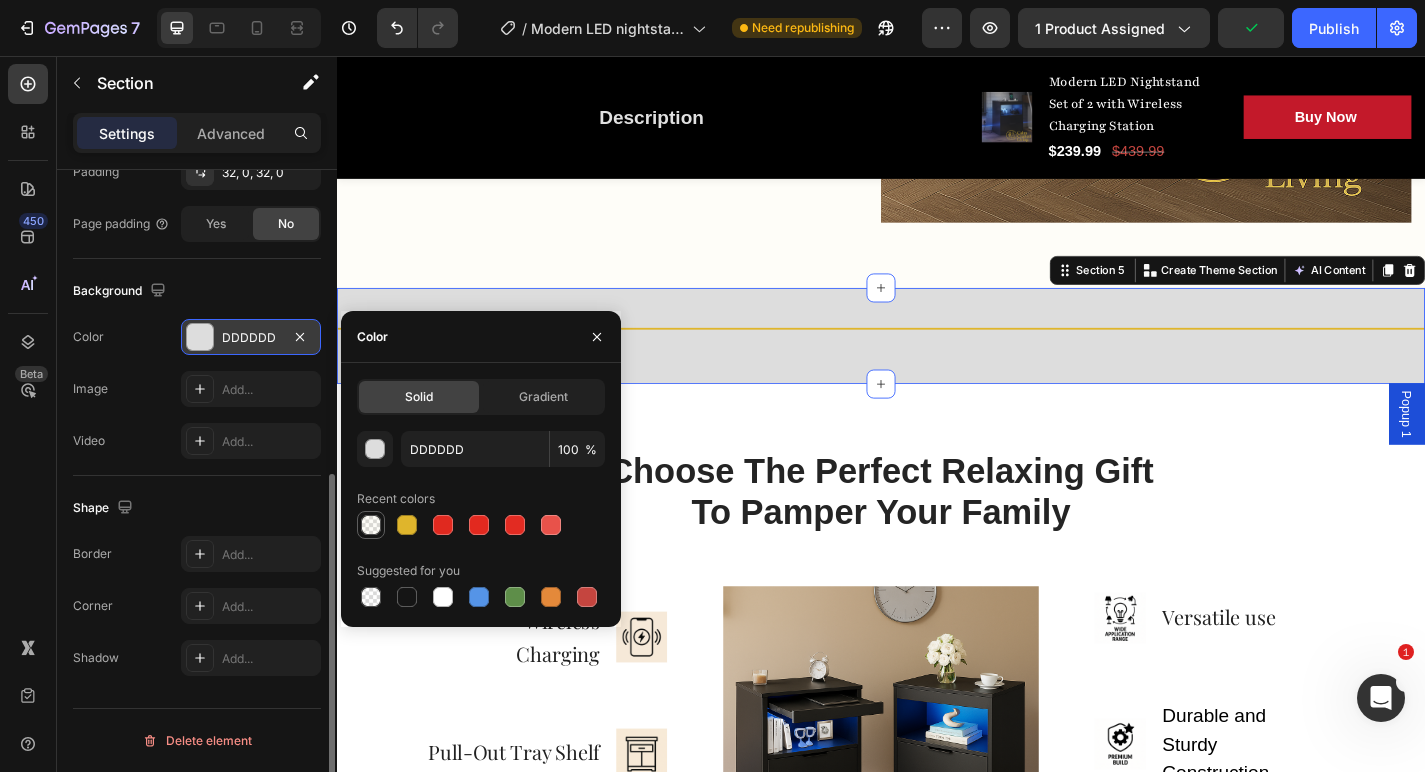 click at bounding box center (371, 525) 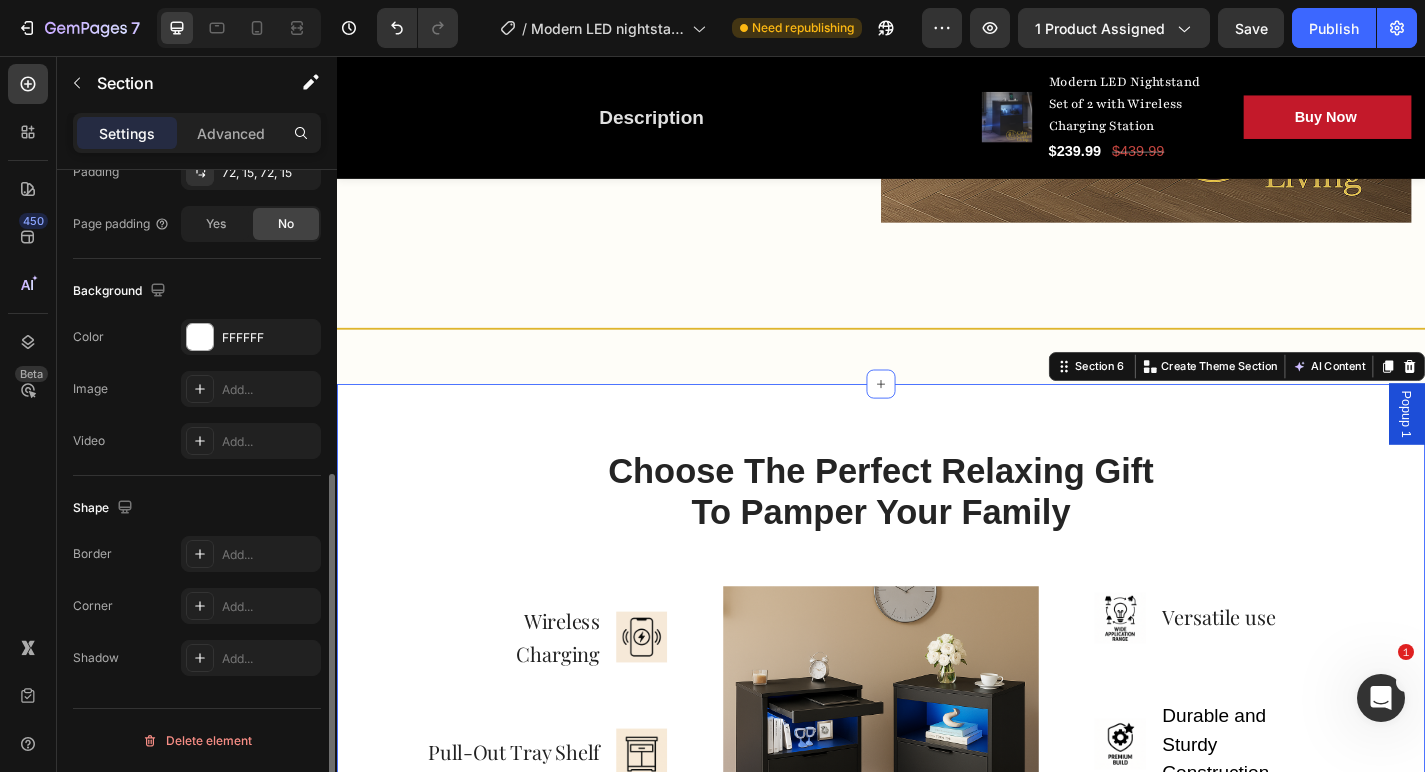 click on "Choose The Perfect Relaxing Gift To Pamper Your Family Heading Row Wireless Charging  Text block Image Row Pull-Out Tray Shelf Text Block Image Row Energy Efficent Text block Image Row Image Image Versatile use Text block Row Image Durable and Sturdy Construction Text block Row Image ECO Friendly Text block Row Row Section 6   Create Theme Section AI Content Write with GemAI What would you like to describe here? Tone and Voice Persuasive Product U-shaped Living Room Sofa, 111 Inch Modular Double Recliner Sofa, Apartment Large Leisure Sofa, Gray Show more Generate" at bounding box center [937, 740] 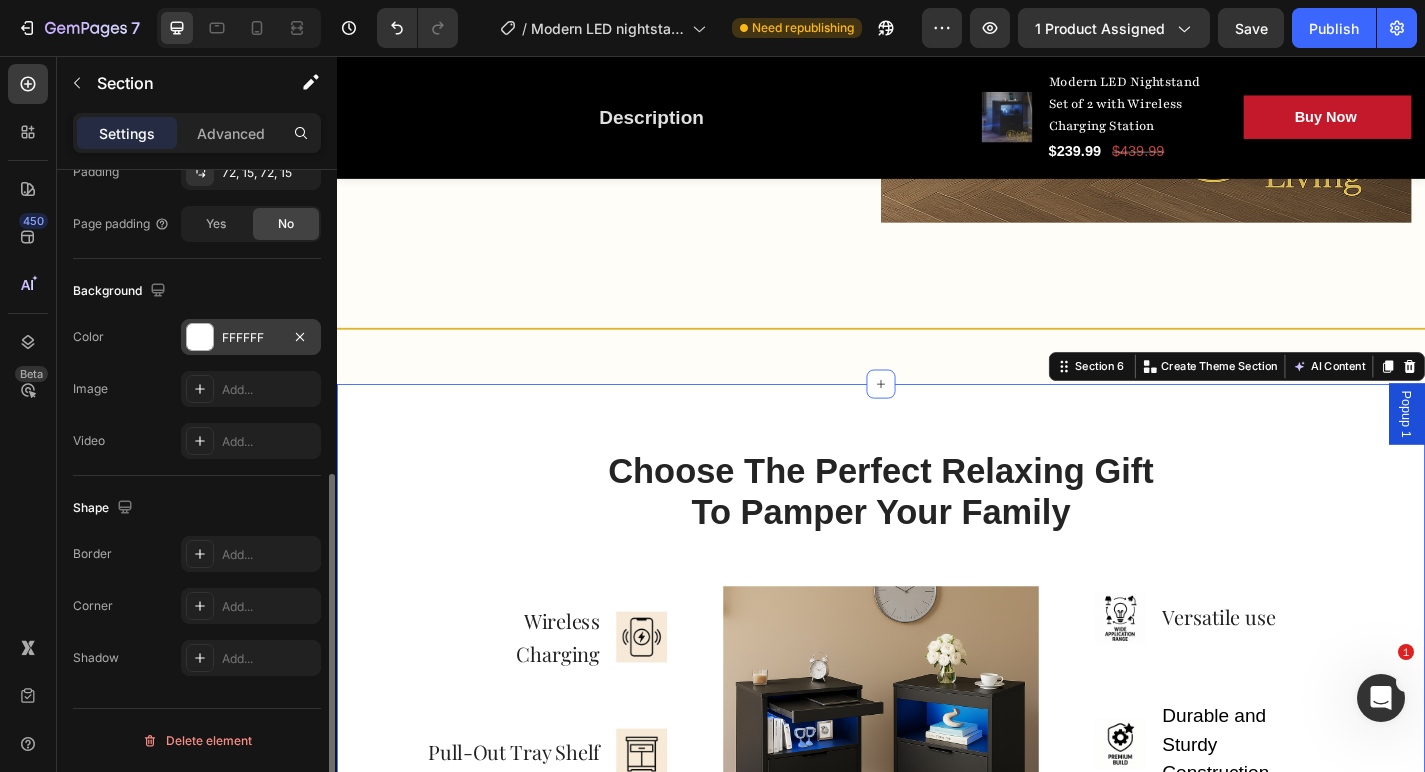 click on "FFFFFF" at bounding box center (251, 338) 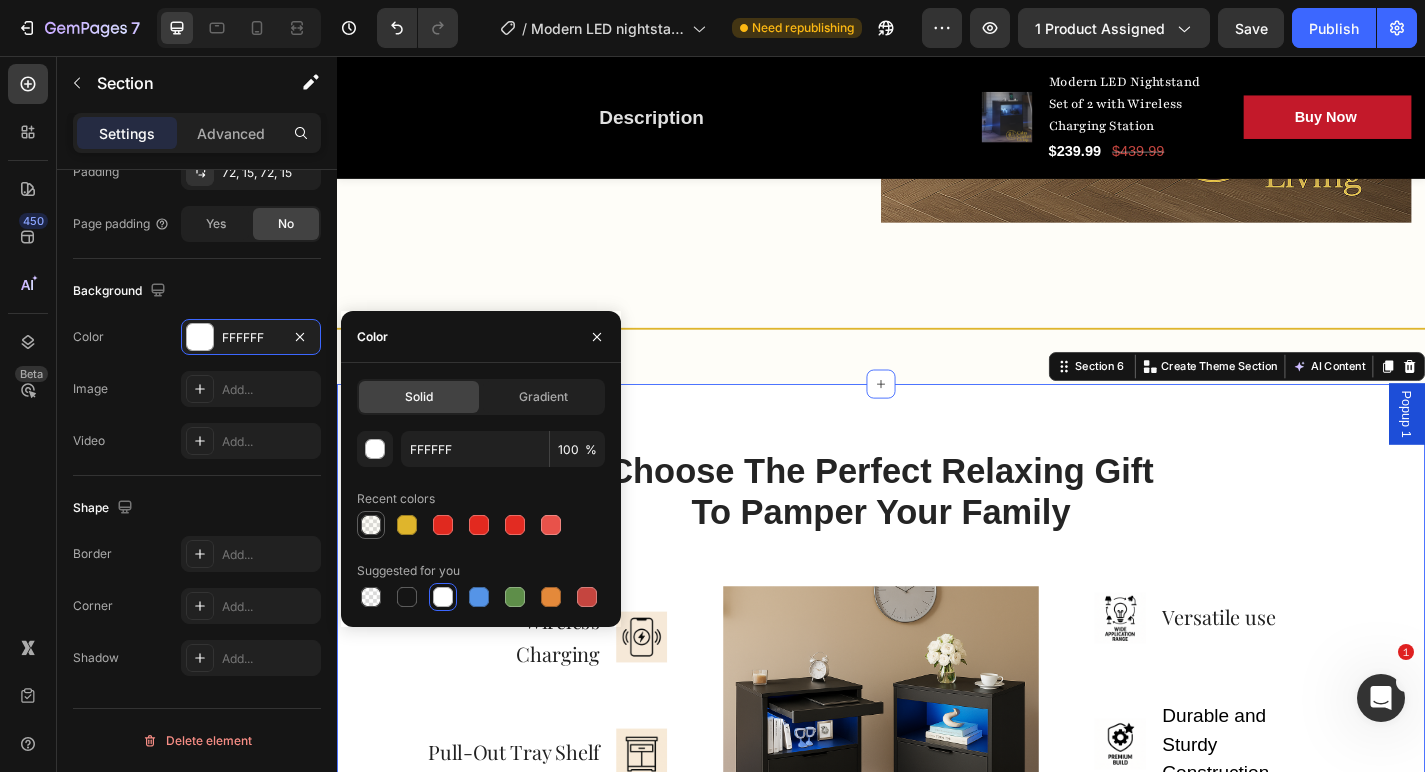 click at bounding box center [371, 525] 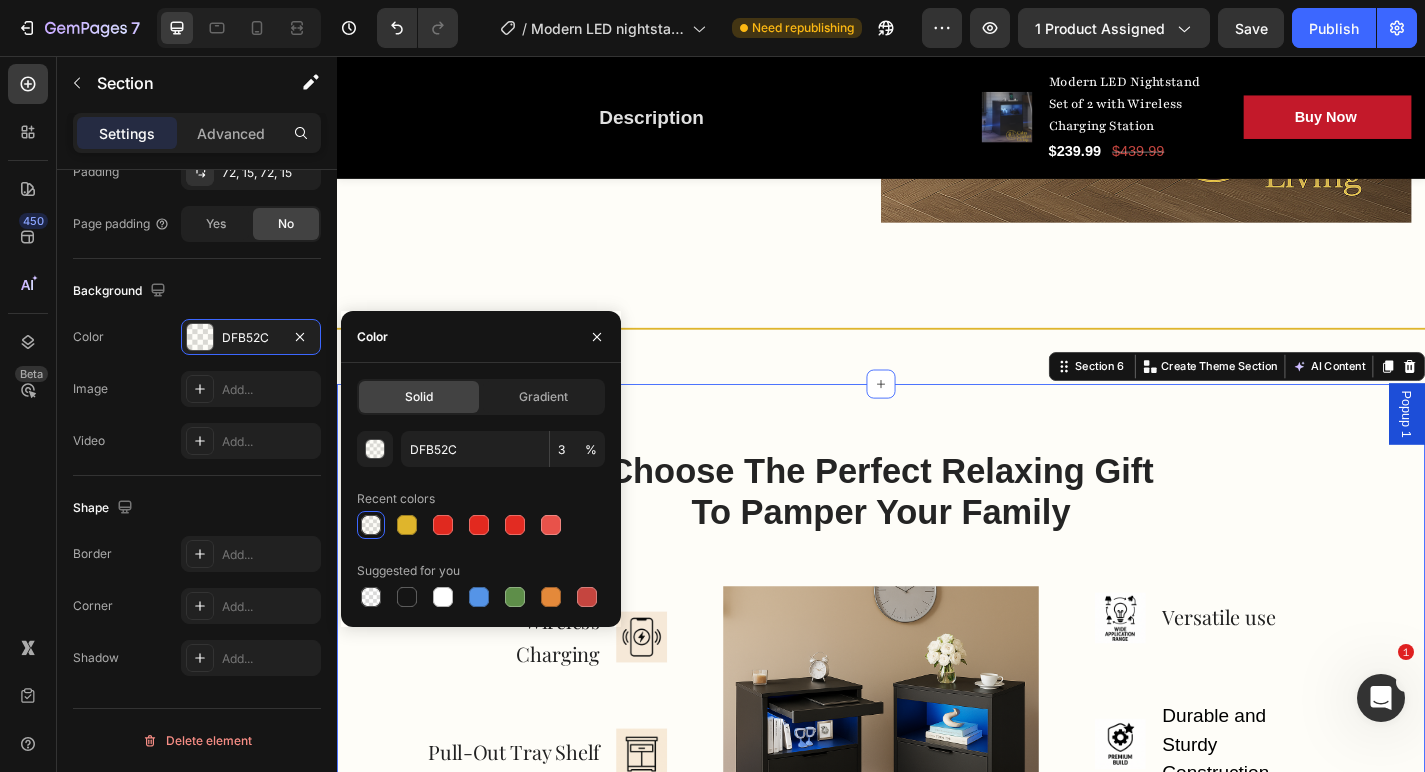 click on "Choose The Perfect Relaxing Gift To Pamper Your Family Heading Row Wireless Charging  Text block Image Row Pull-Out Tray Shelf Text Block Image Row Energy Efficent Text block Image Row Image Image Versatile use Text block Row Image Durable and Sturdy Construction Text block Row Image ECO Friendly Text block Row Row Section 6   Create Theme Section AI Content Write with GemAI What would you like to describe here? Tone and Voice Persuasive Product U-shaped Living Room Sofa, 111 Inch Modular Double Recliner Sofa, Apartment Large Leisure Sofa, Gray Show more Generate" at bounding box center (937, 740) 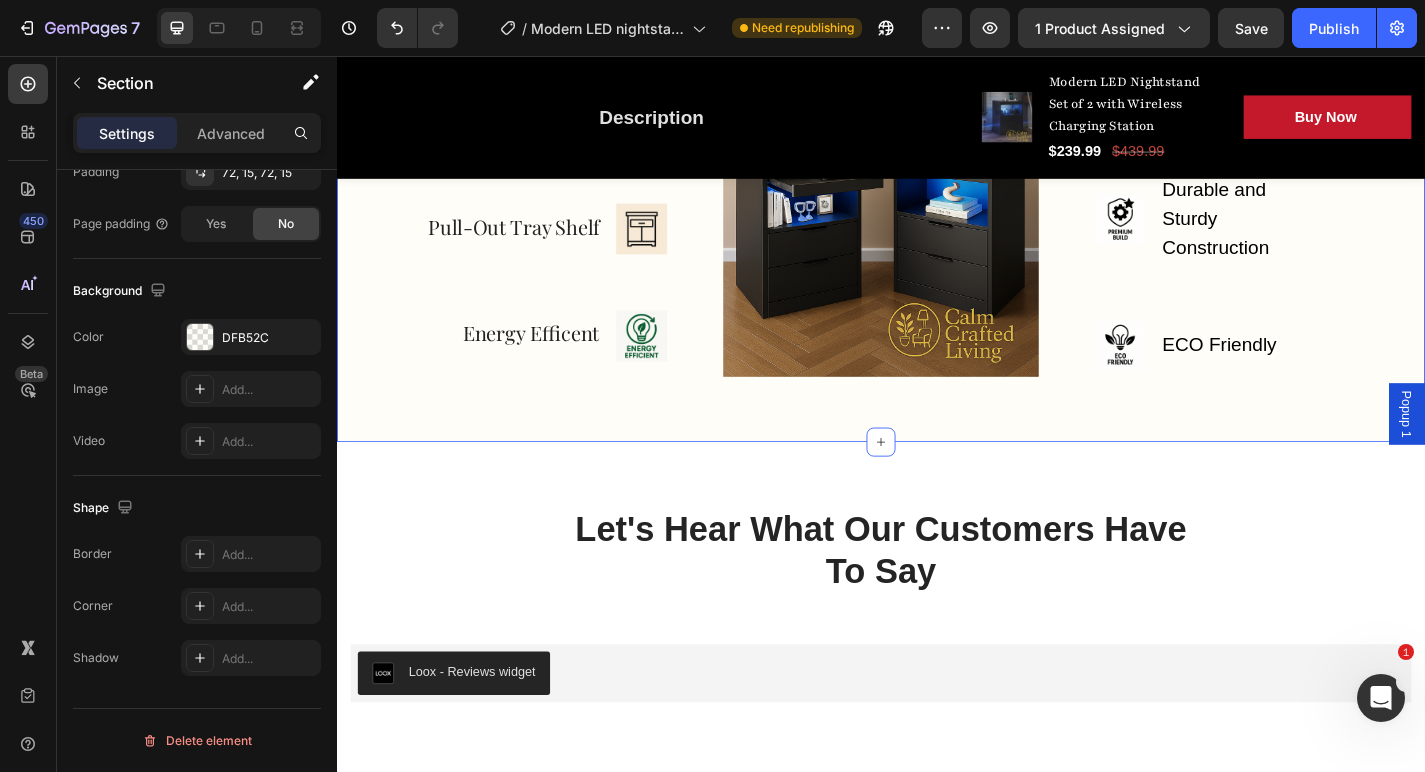 scroll, scrollTop: 4882, scrollLeft: 0, axis: vertical 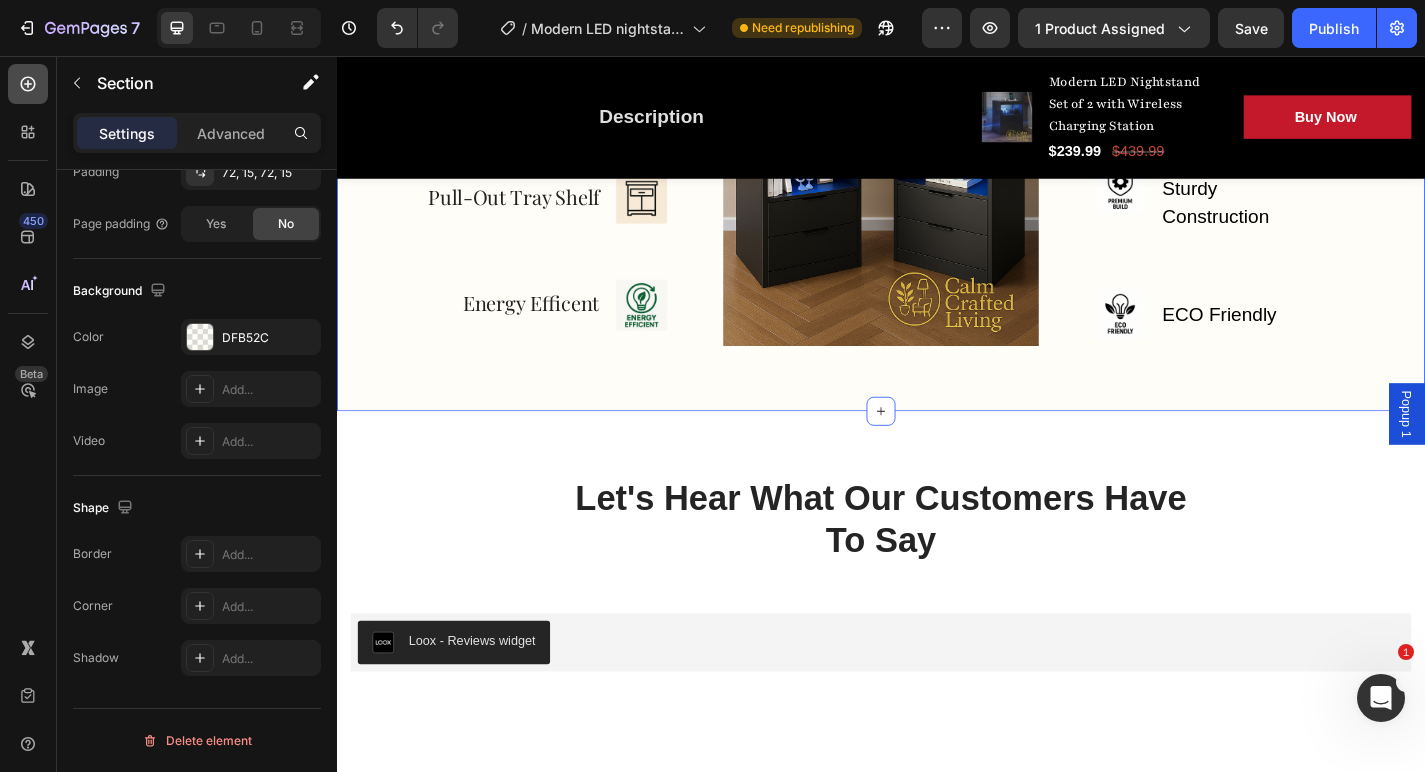 click 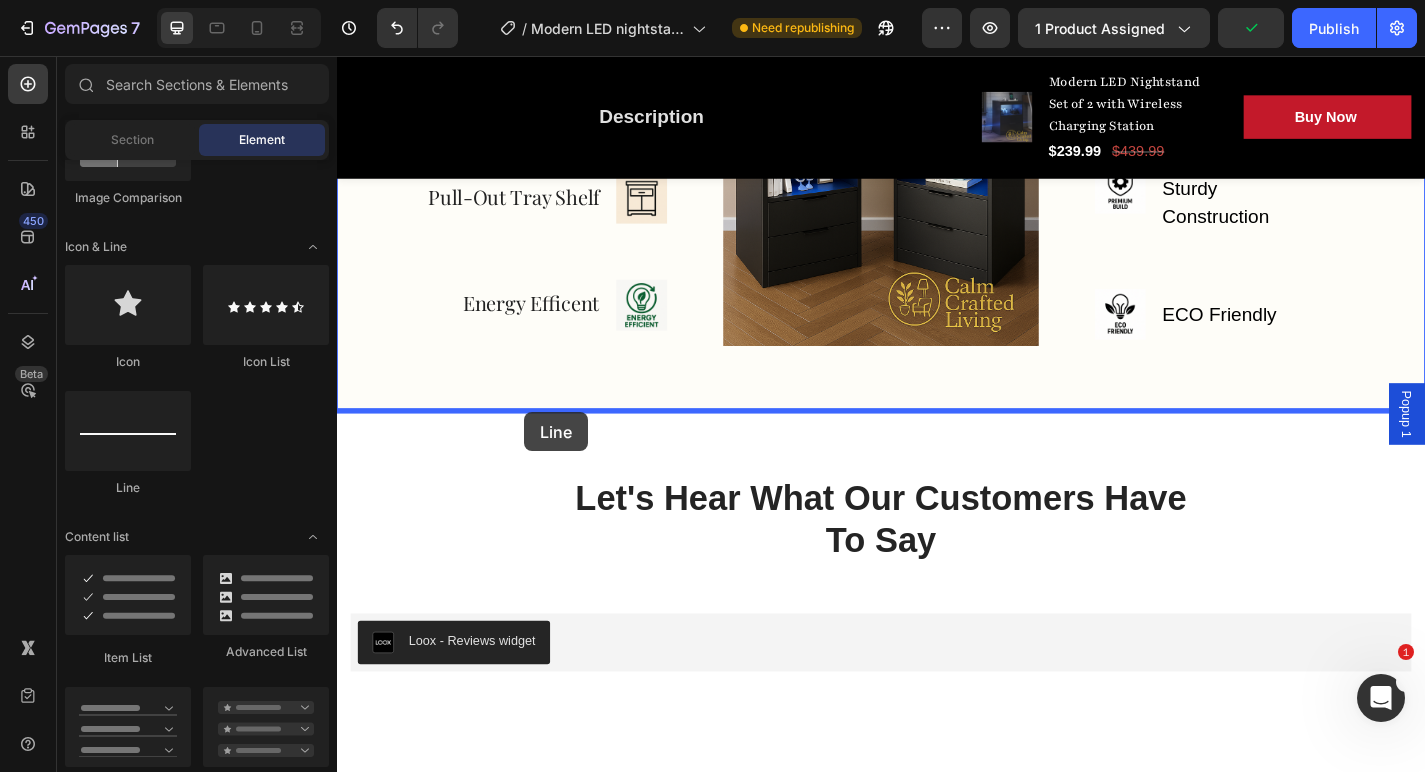 drag, startPoint x: 478, startPoint y: 490, endPoint x: 543, endPoint y: 448, distance: 77.388626 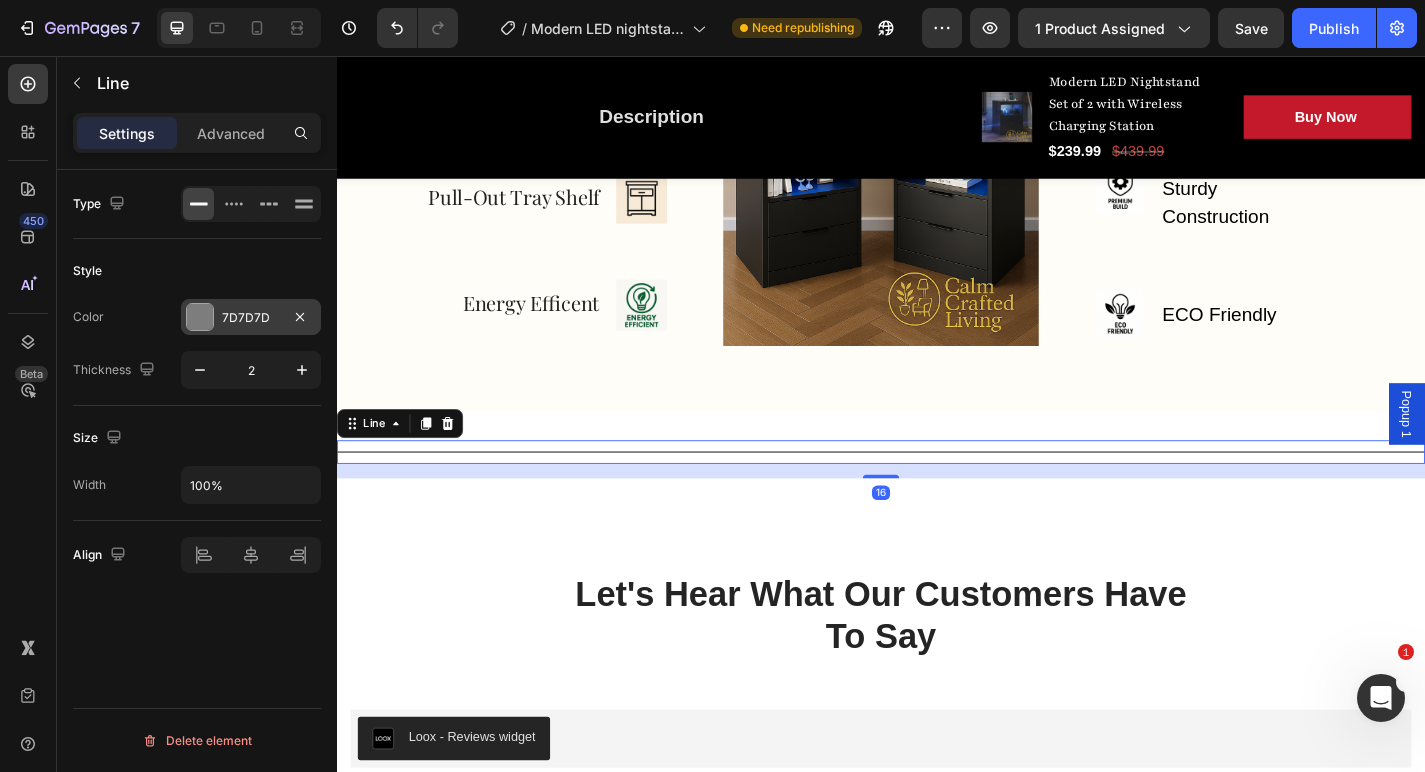 click on "7D7D7D" at bounding box center (251, 318) 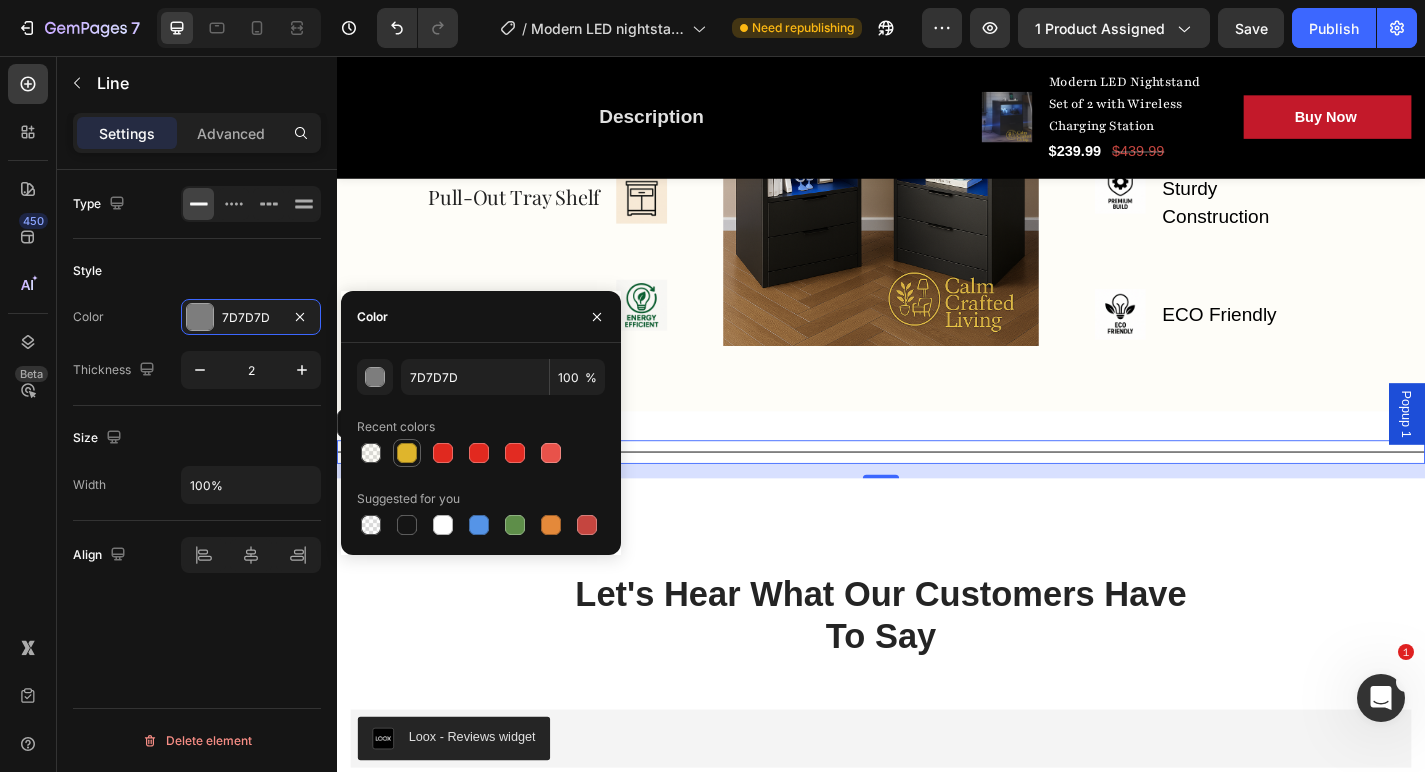 click at bounding box center (407, 453) 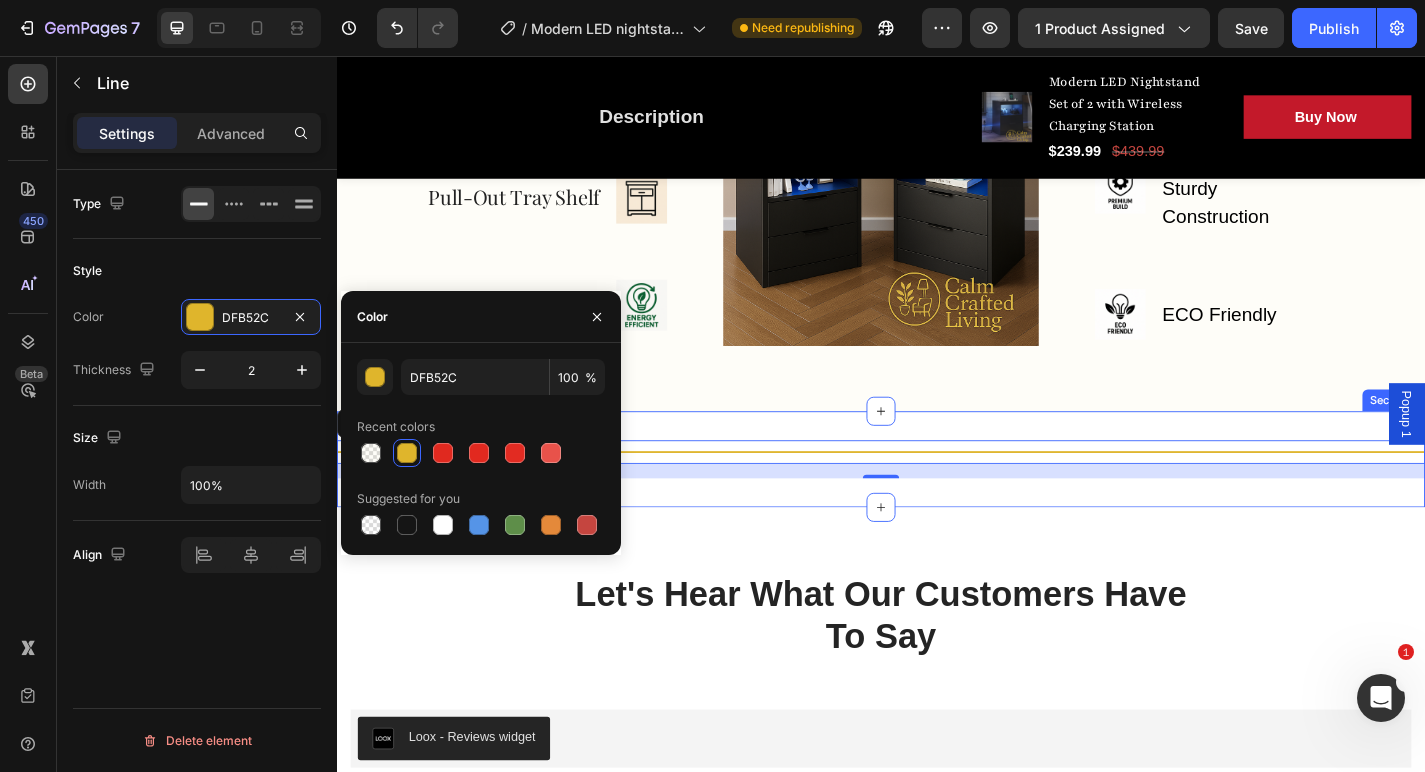 click on "Title Line   16 Section 7" at bounding box center [937, 501] 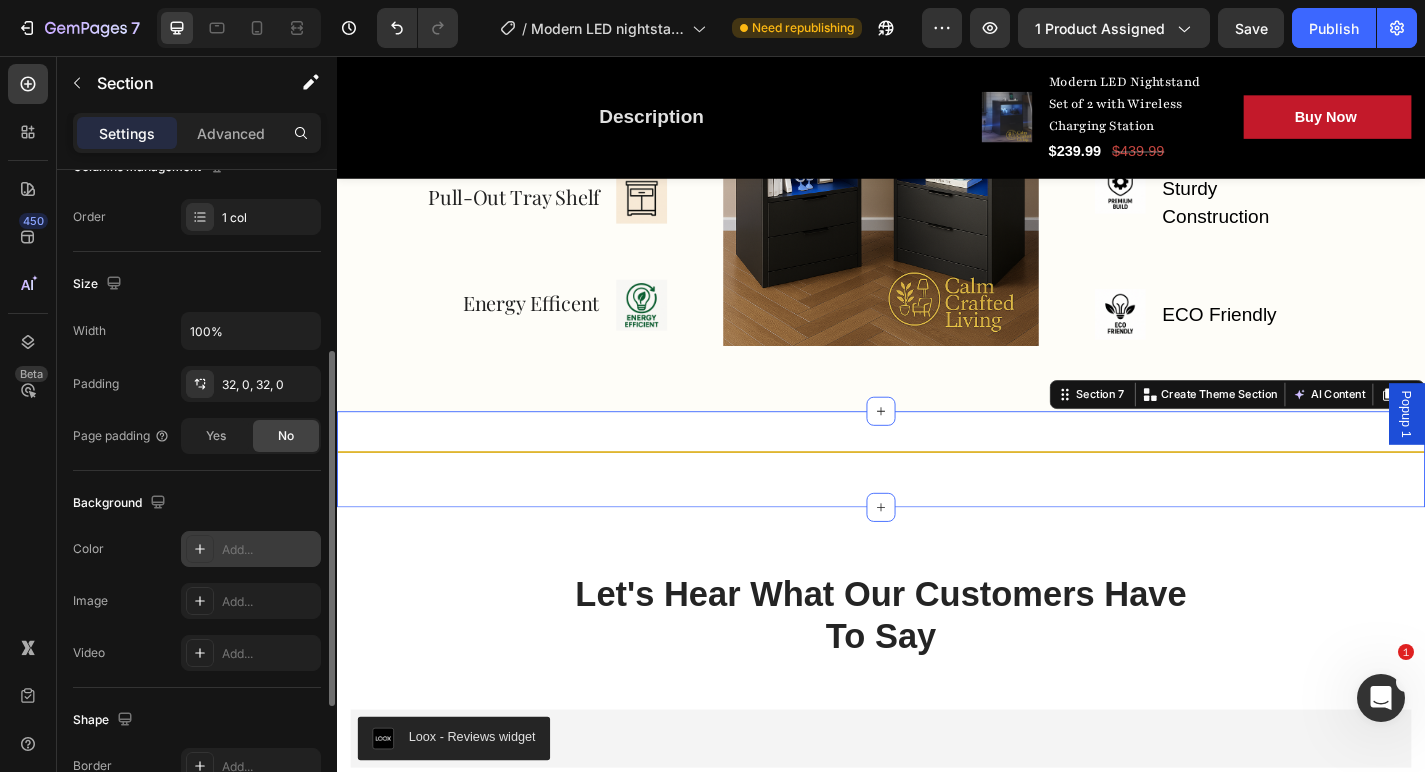 scroll, scrollTop: 350, scrollLeft: 0, axis: vertical 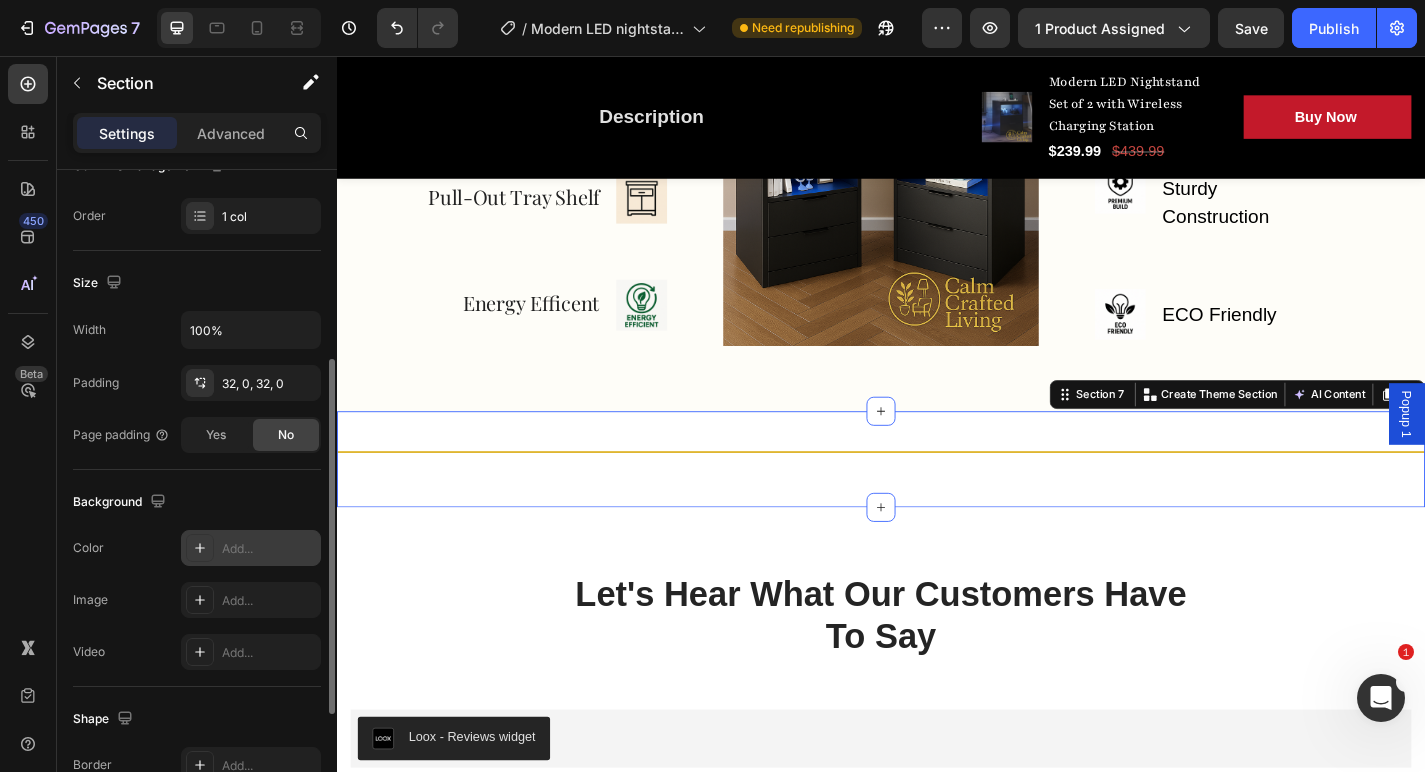 click on "Add..." at bounding box center (251, 548) 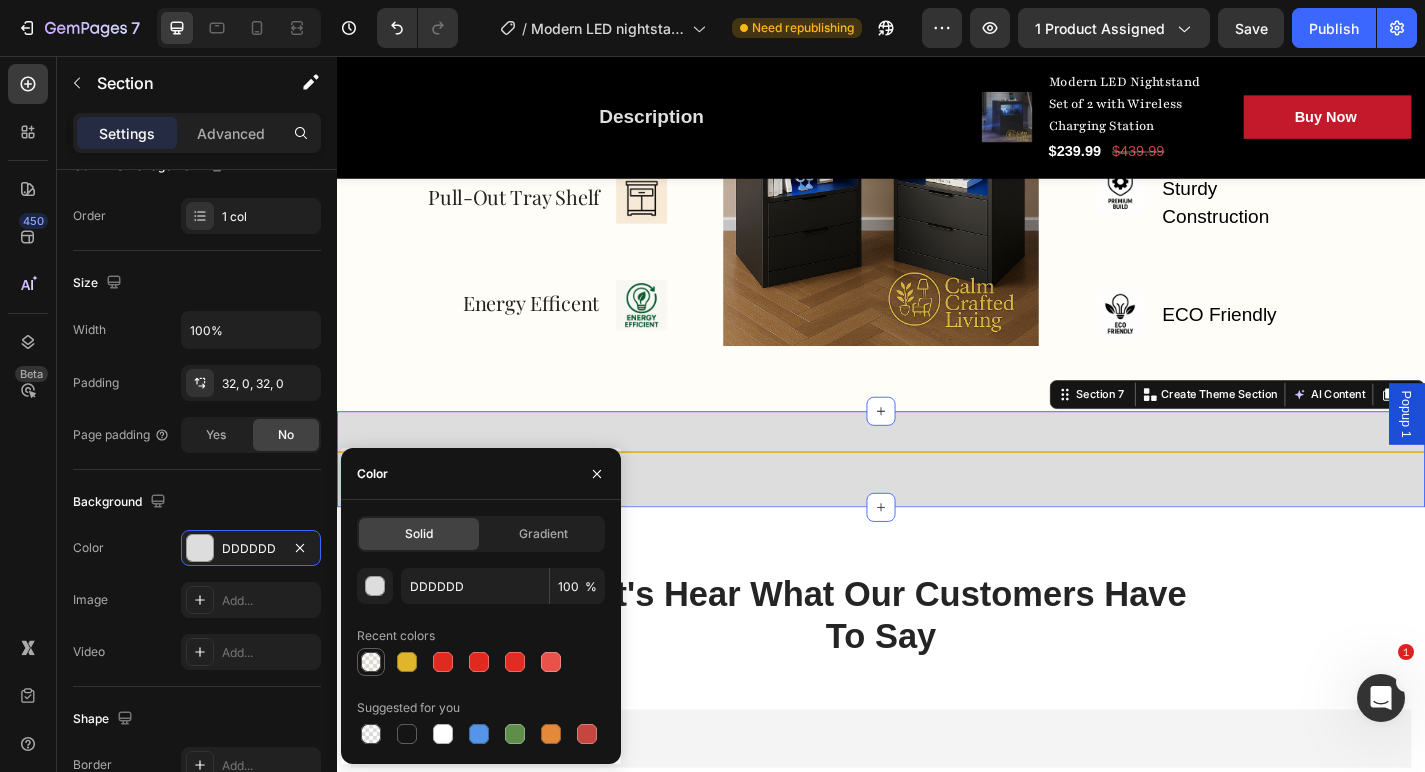 click at bounding box center (371, 662) 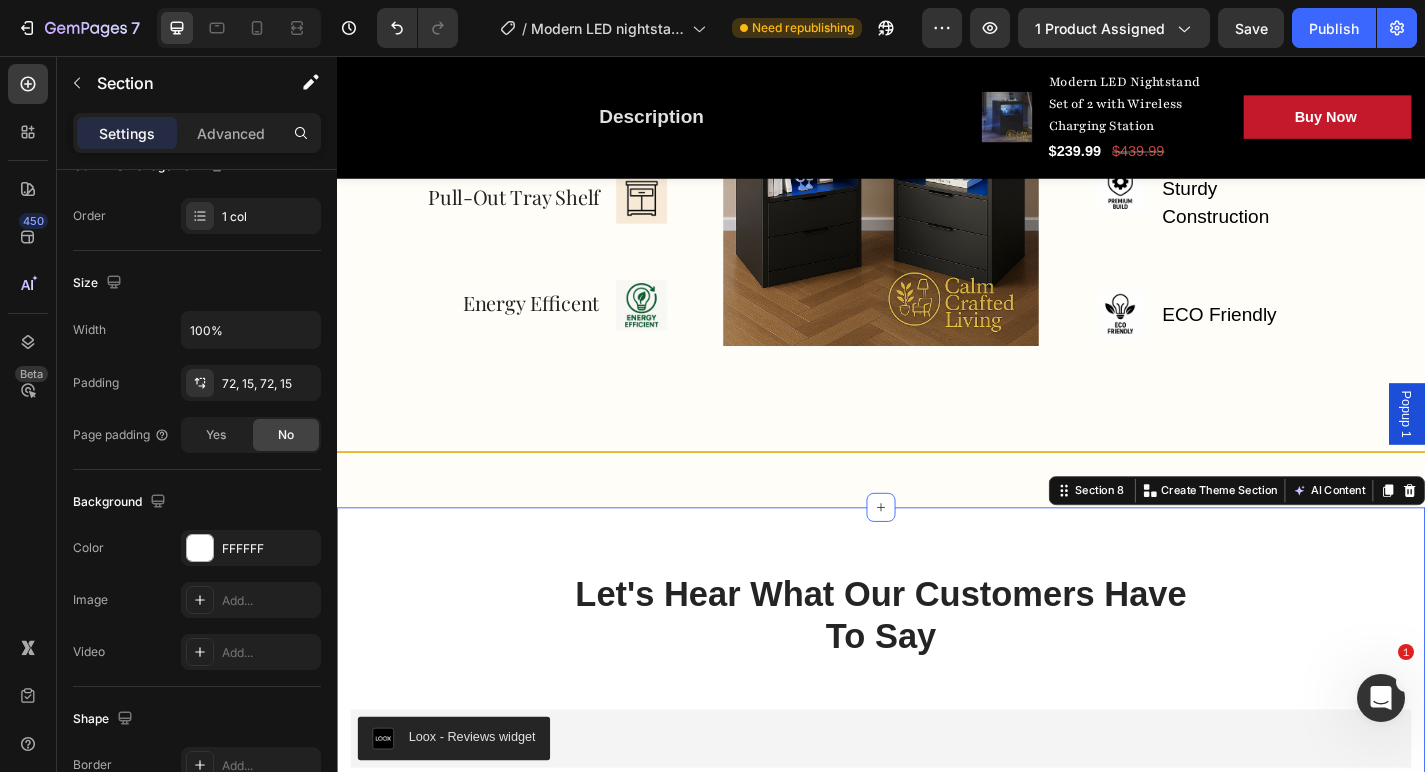 click on "Let's Hear What Our Customers Have To Say Heading Row Loox - Reviews widget Loox Row Section 8   Create Theme Section AI Content Write with GemAI What would you like to describe here? Tone and Voice Persuasive Product U-shaped Living Room Sofa, 111 Inch Modular Double Recliner Sofa, Apartment Large Leisure Sofa, Gray Show more Generate" at bounding box center [937, 733] 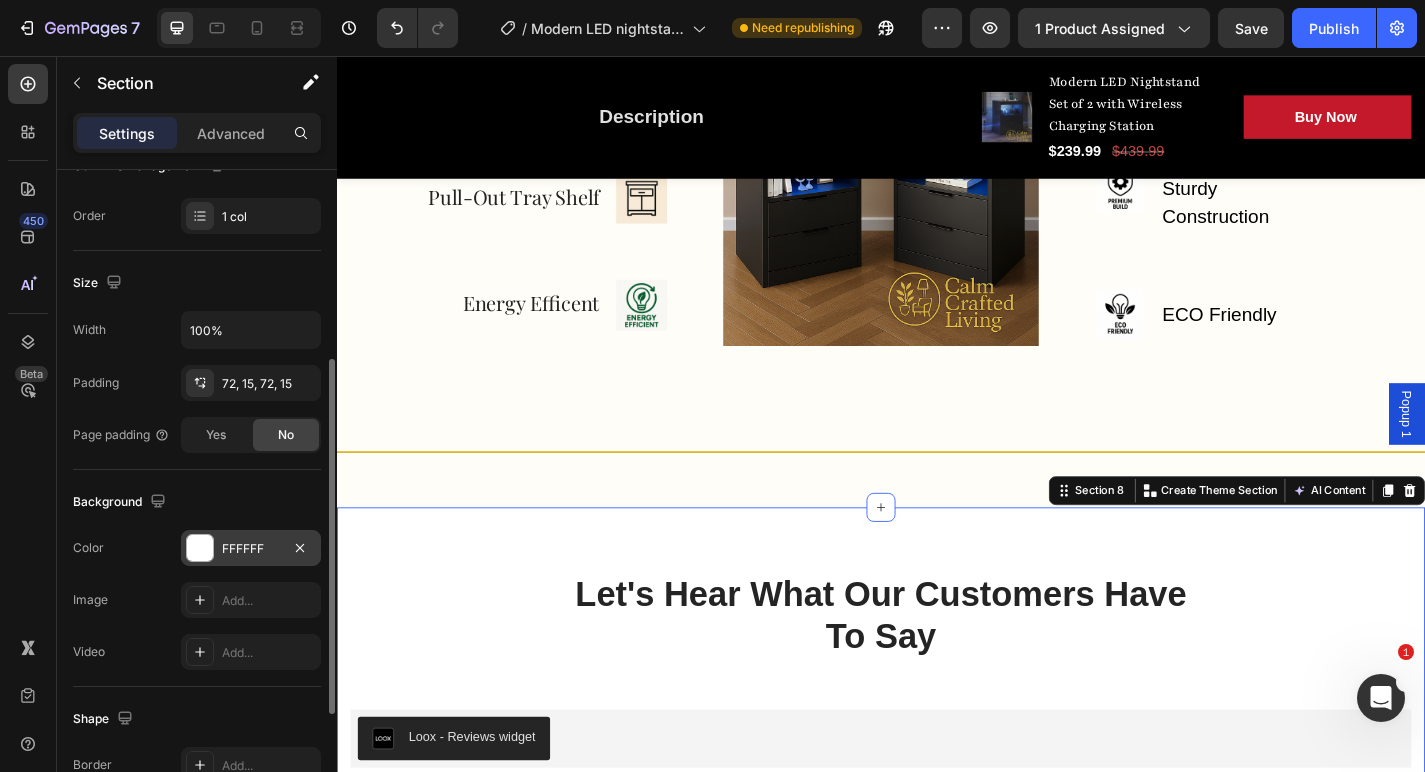 click on "FFFFFF" at bounding box center [251, 548] 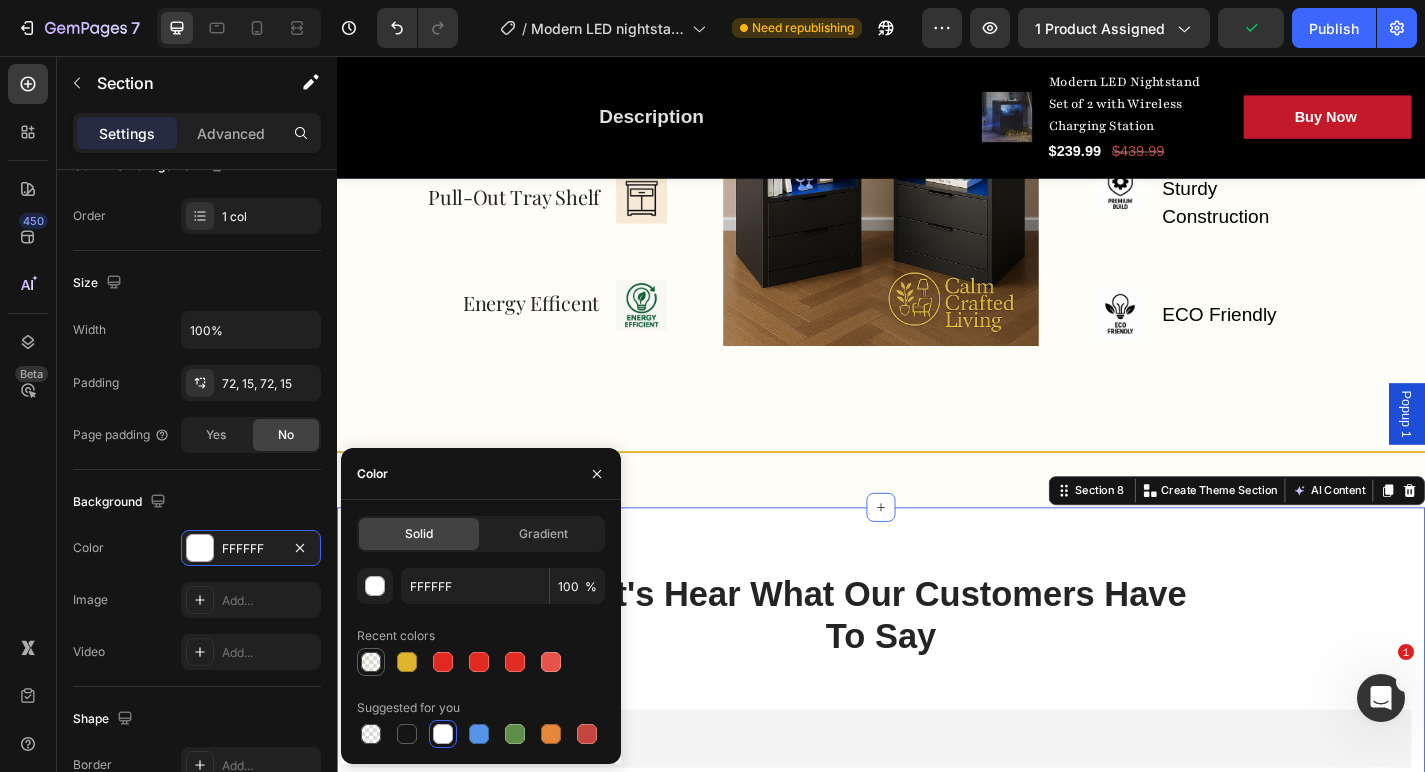 click at bounding box center [371, 662] 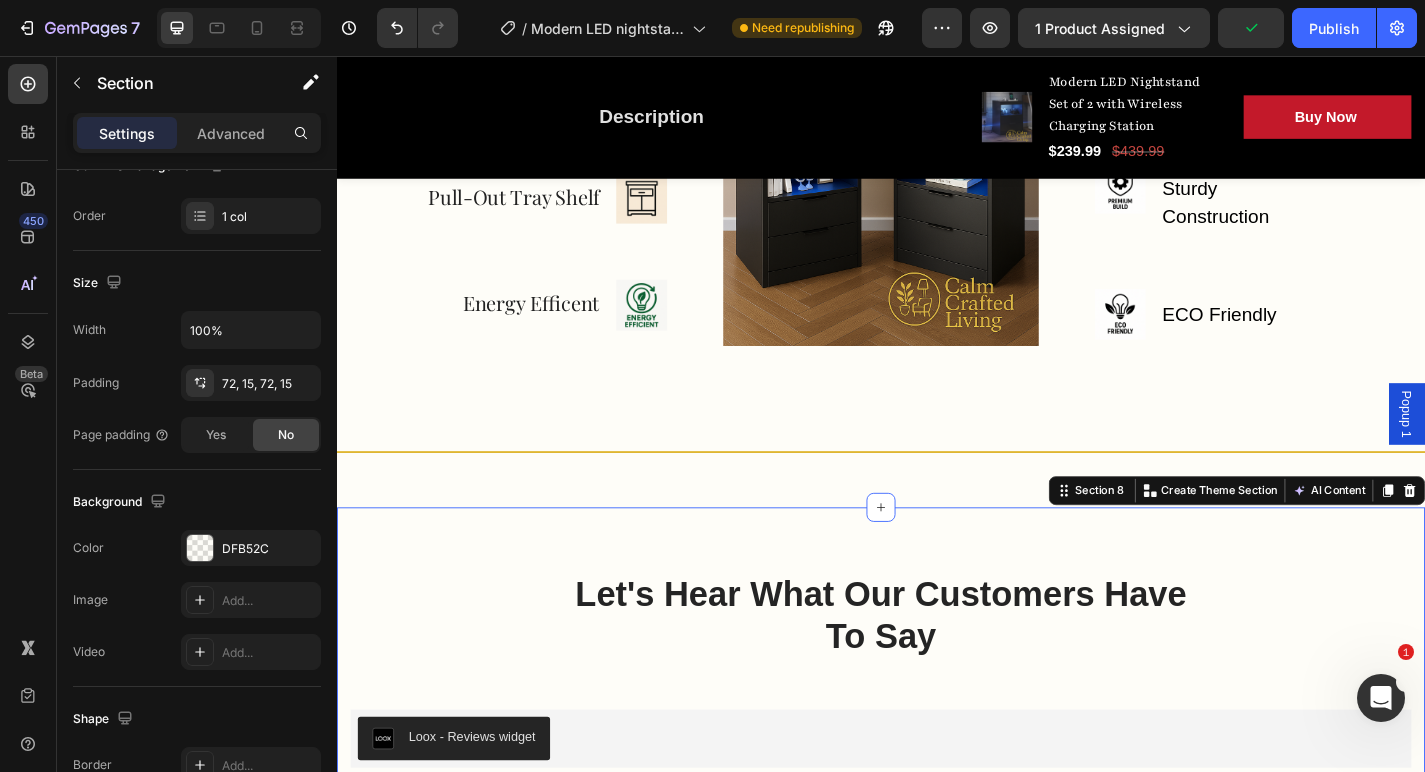 click on "Let's Hear What Our Customers Have To Say Heading Row Loox - Reviews widget Loox Row Section 8   Create Theme Section AI Content Write with GemAI What would you like to describe here? Tone and Voice Persuasive Product U-shaped Living Room Sofa, 111 Inch Modular Double Recliner Sofa, Apartment Large Leisure Sofa, Gray Show more Generate" at bounding box center (937, 733) 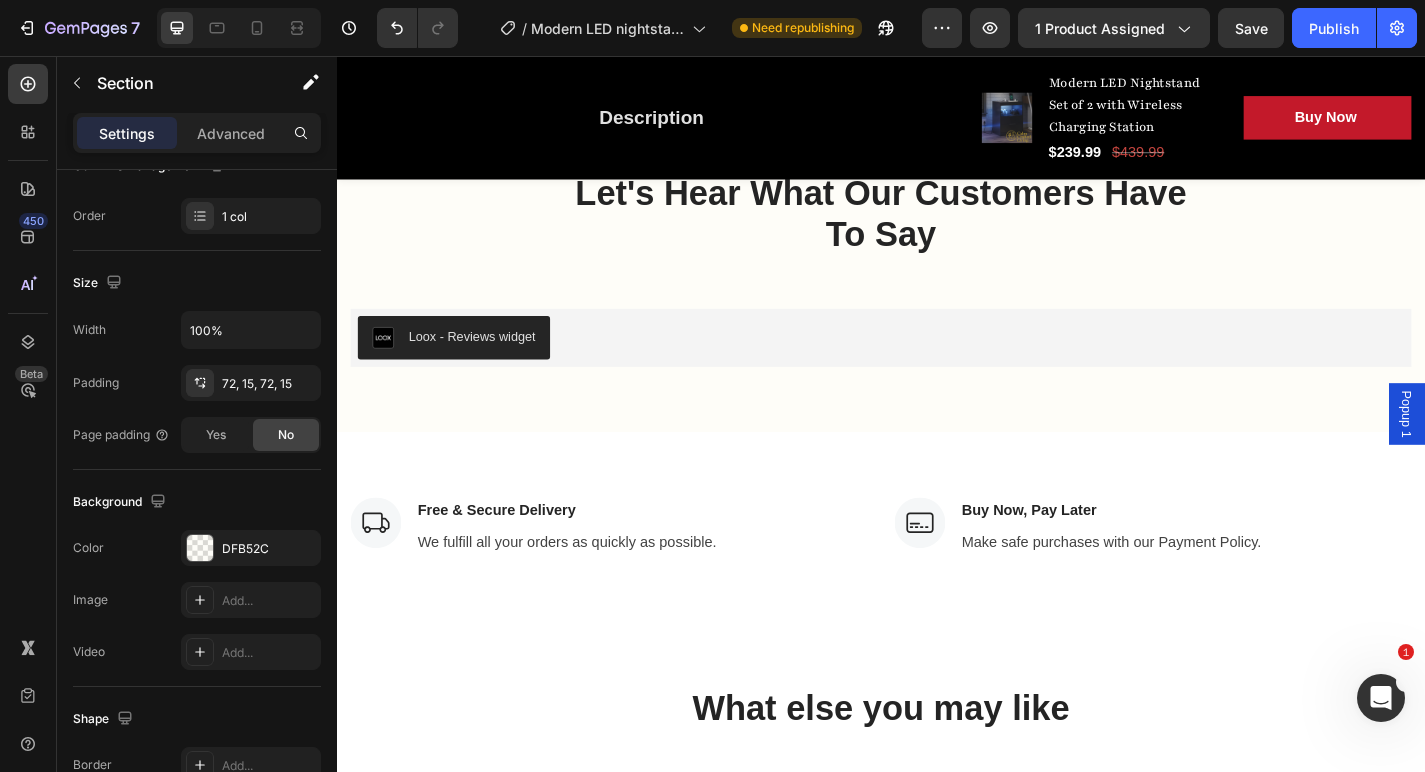 scroll, scrollTop: 5307, scrollLeft: 0, axis: vertical 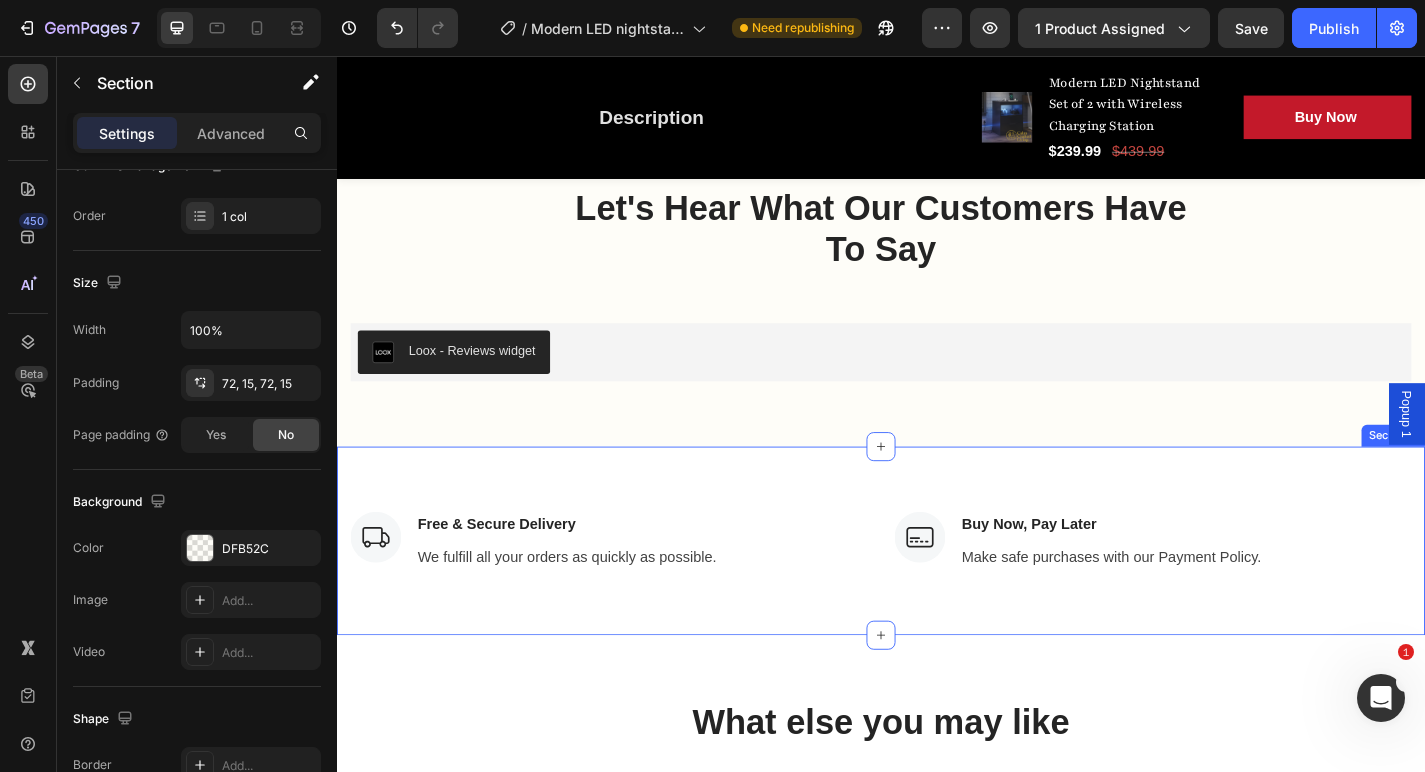 click on "Image Free & Secure Delivery Text block We fulfill all your orders as quickly as possible. Text block Row Image Buy Now, Pay Later Text block Make safe purchases with our Payment Policy. Text block Row Row Section 9" at bounding box center (937, 591) 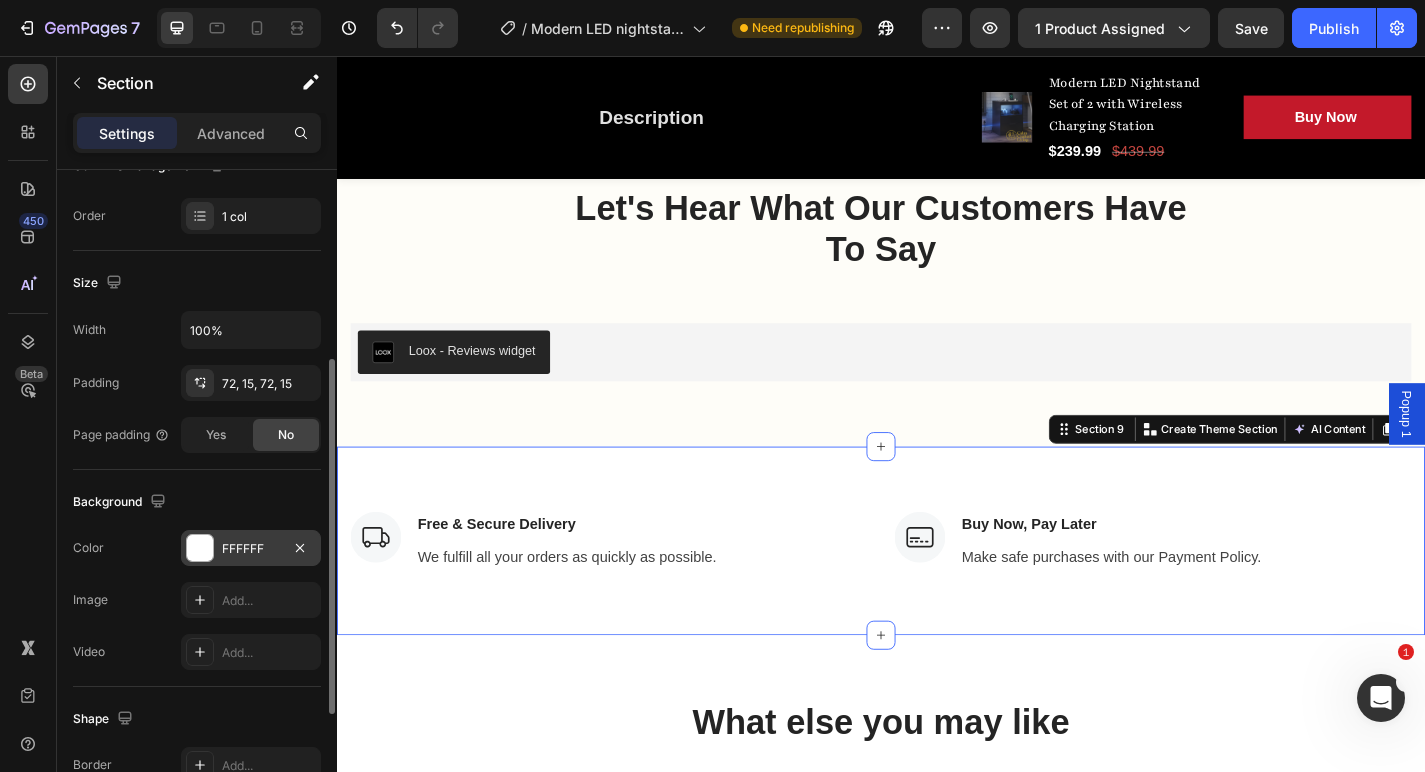 click on "FFFFFF" at bounding box center [251, 549] 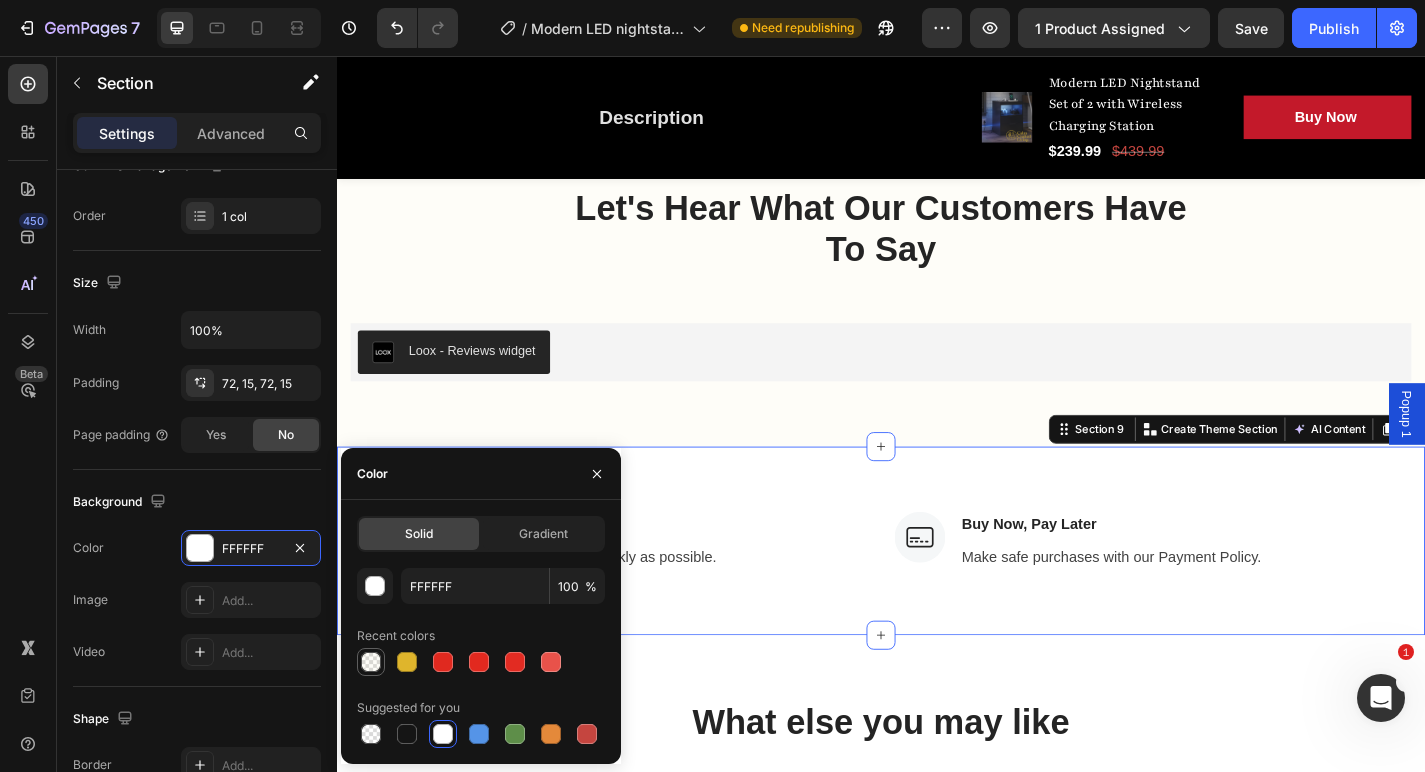 click at bounding box center [371, 662] 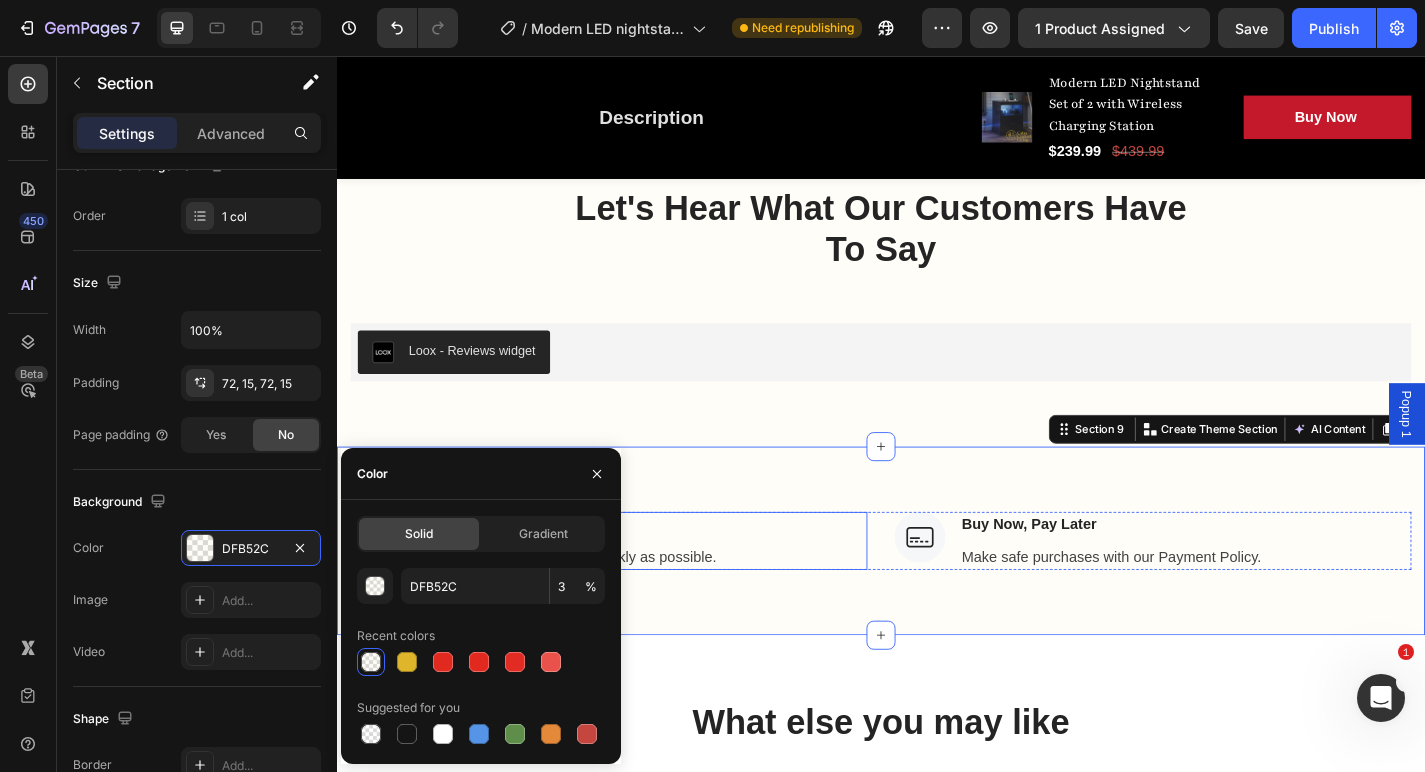 click on "Image Free & Secure Delivery Text block We fulfill all your orders as quickly as possible. Text block Row" at bounding box center [637, 591] 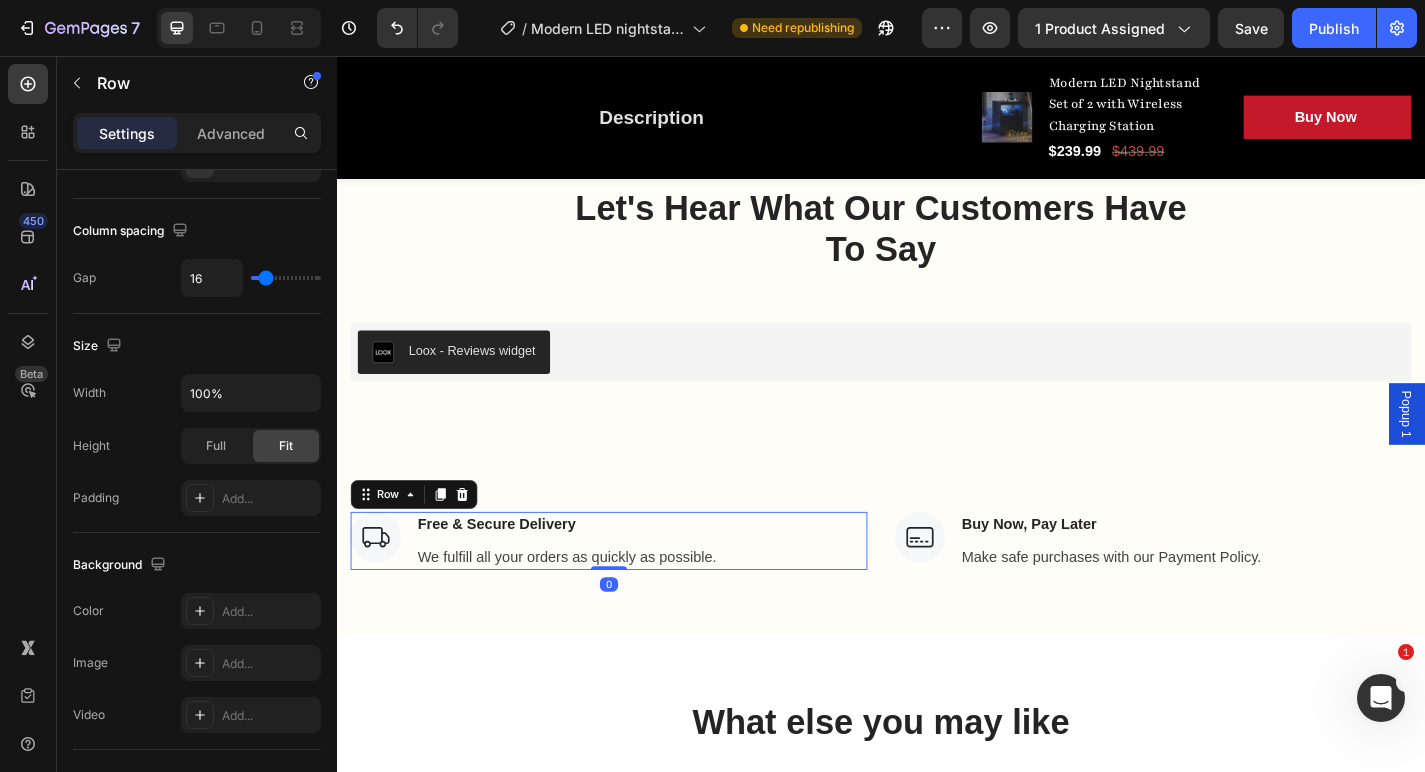 scroll, scrollTop: 0, scrollLeft: 0, axis: both 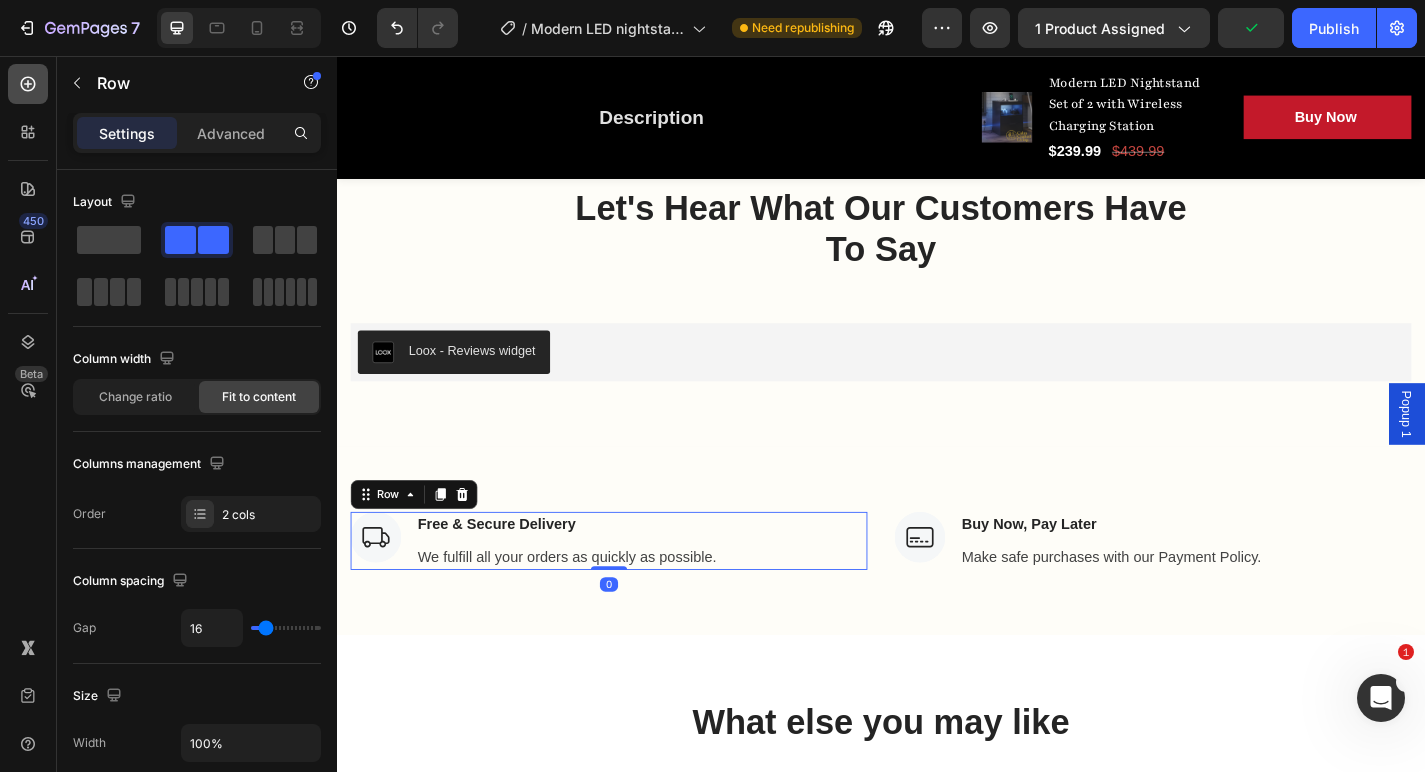 click 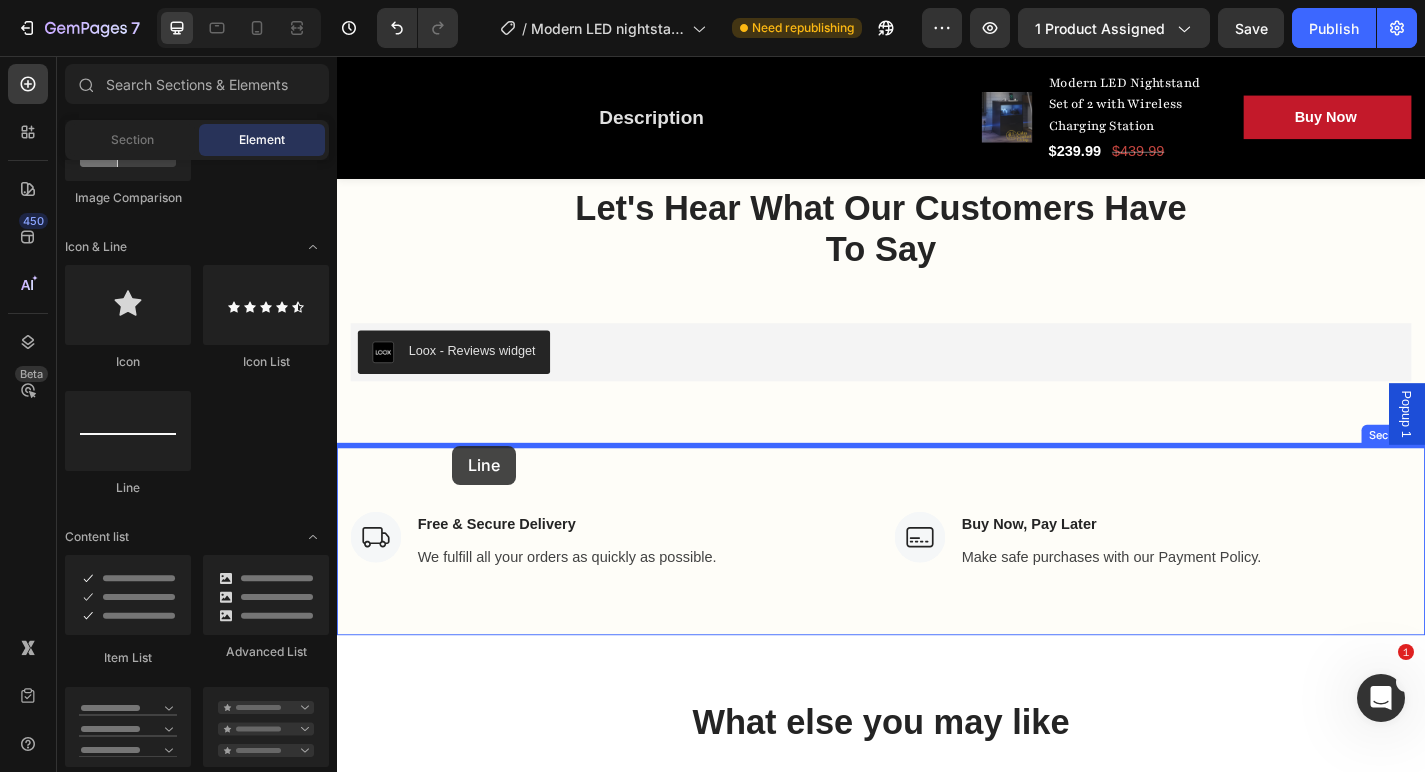 drag, startPoint x: 486, startPoint y: 494, endPoint x: 464, endPoint y: 486, distance: 23.409399 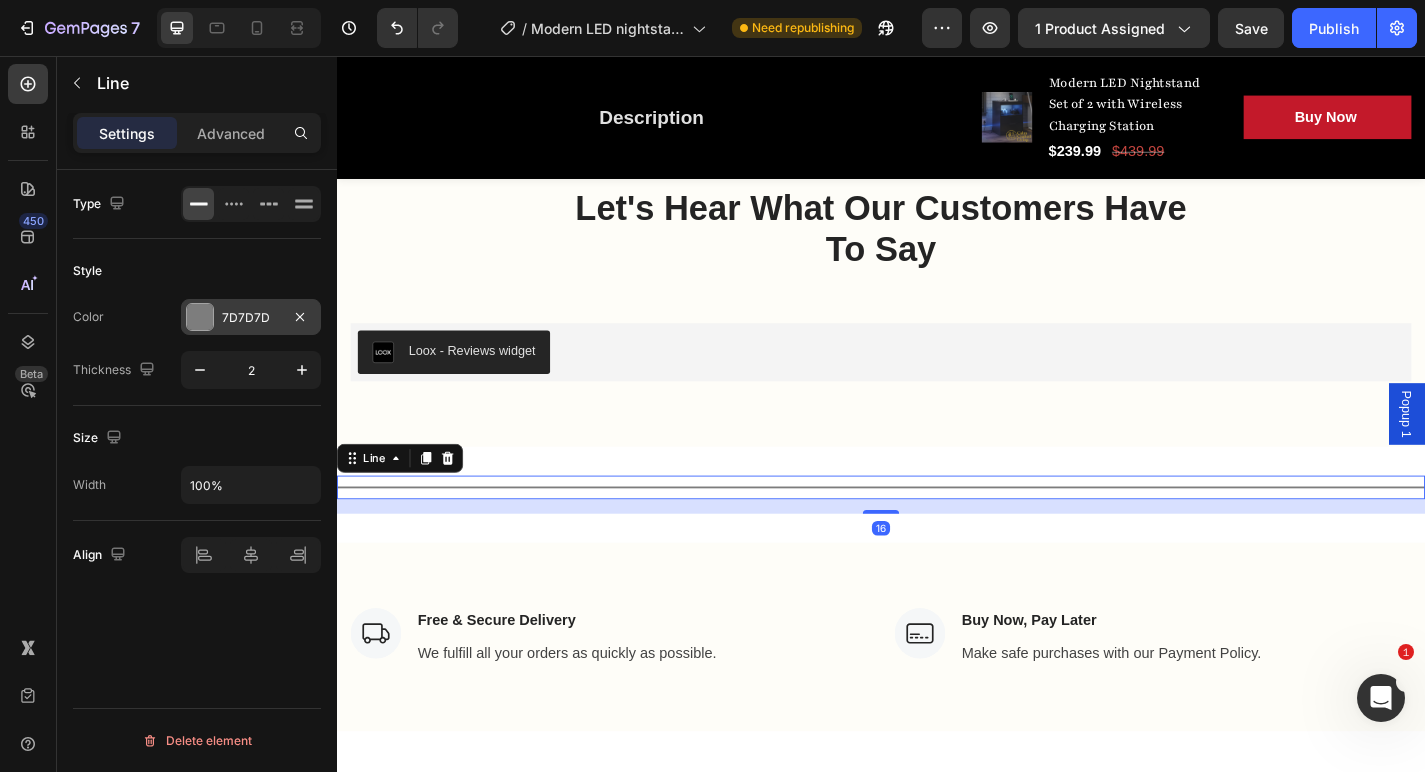 click on "7D7D7D" at bounding box center (251, 318) 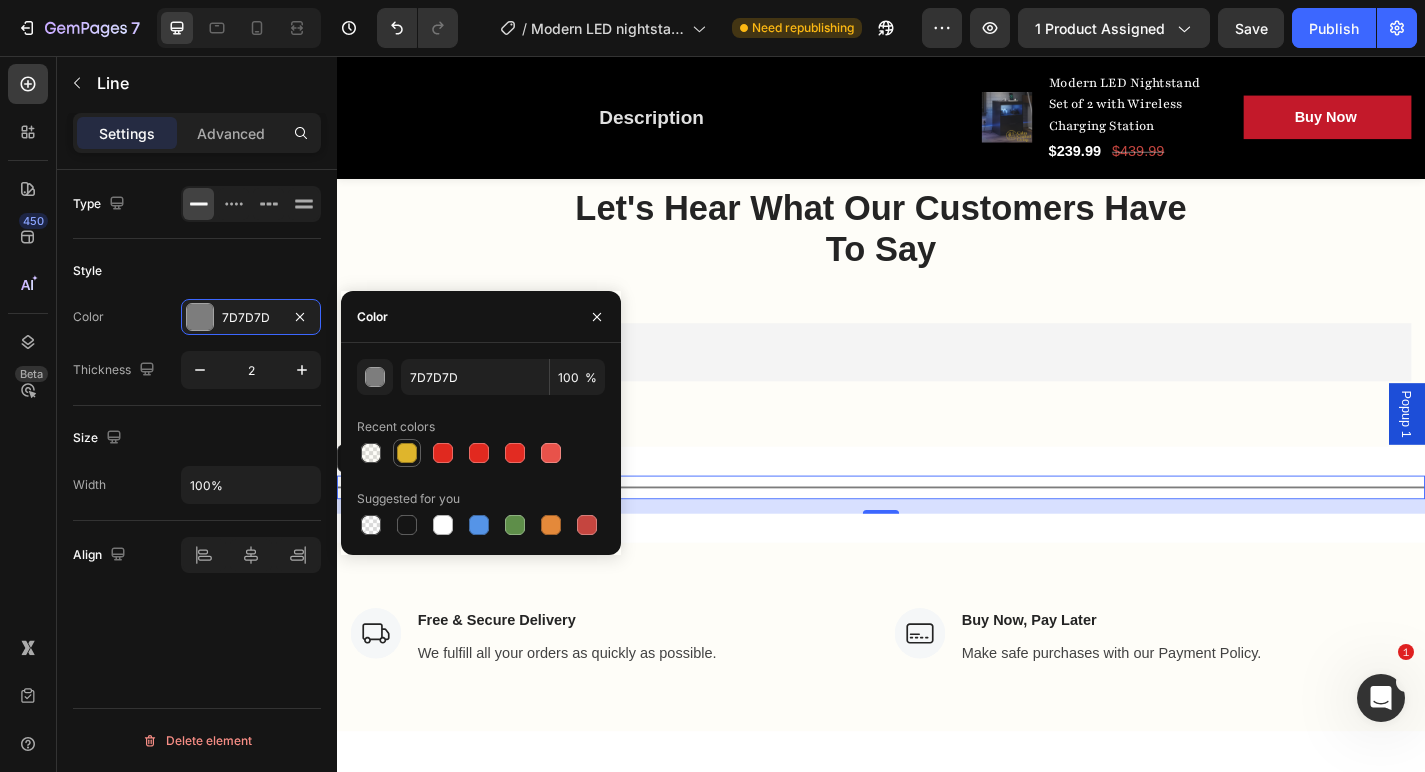 click at bounding box center [407, 453] 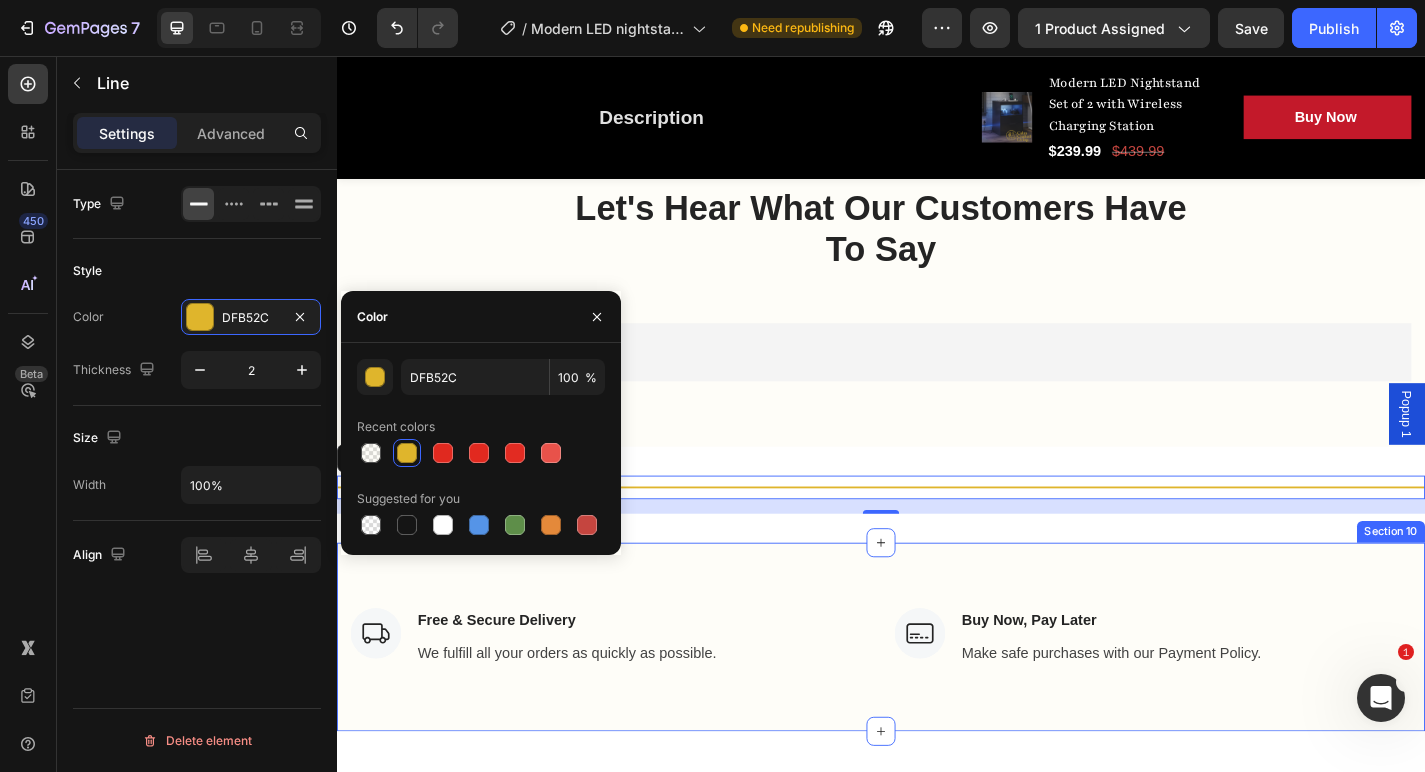 click on "Image Free & Secure Delivery Text block We fulfill all your orders as quickly as possible. Text block Row Image Buy Now, Pay Later Text block Make safe purchases with our Payment Policy. Text block Row Row Section 10" at bounding box center (937, 697) 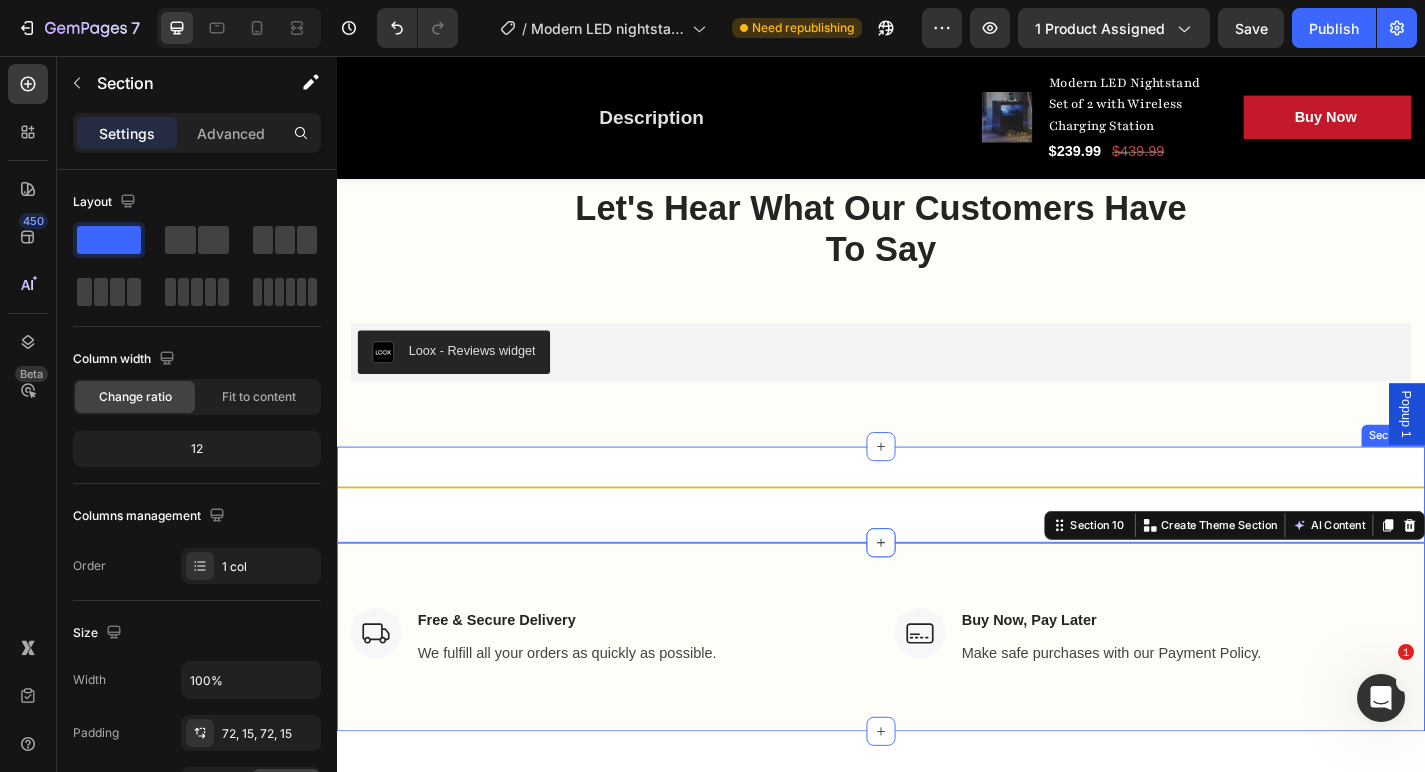 click on "Title Line Section 9" at bounding box center [937, 540] 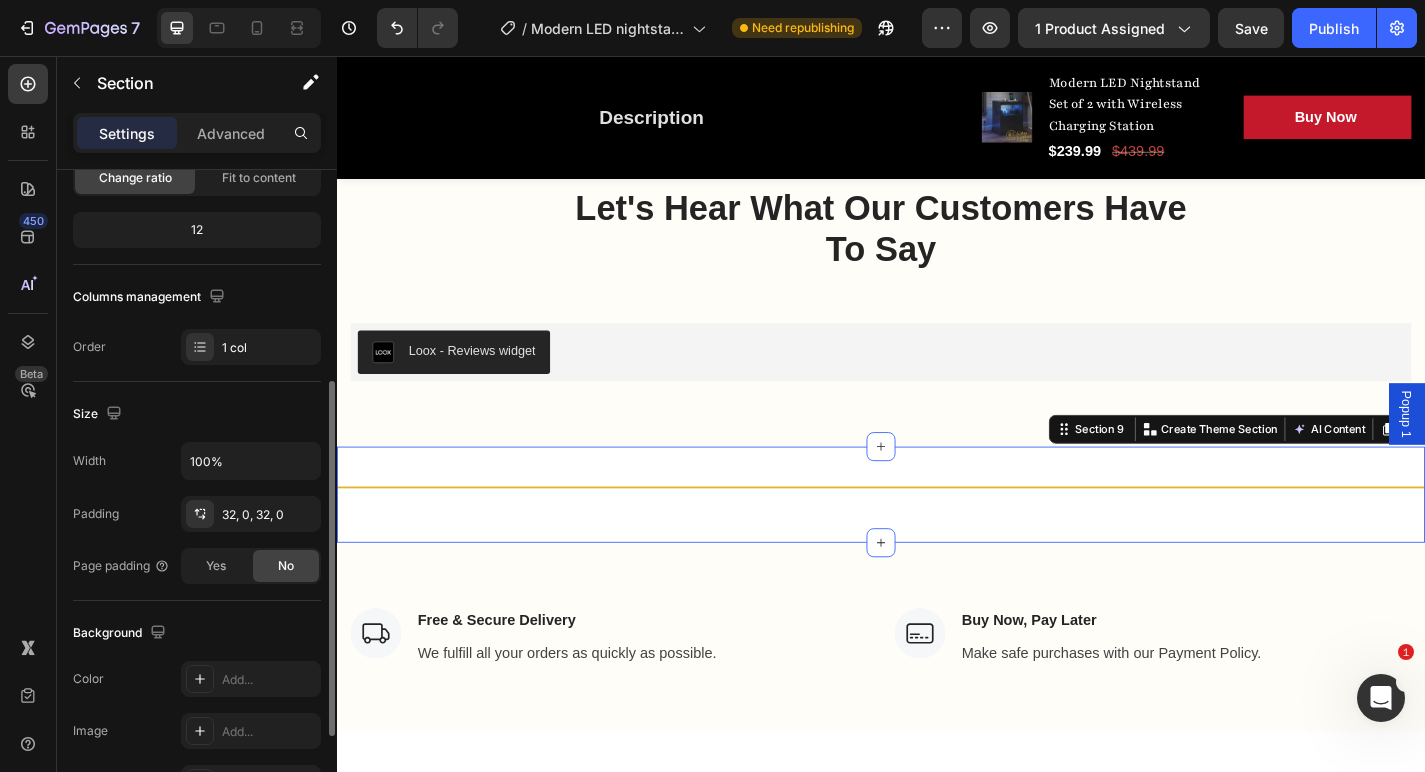 scroll, scrollTop: 349, scrollLeft: 0, axis: vertical 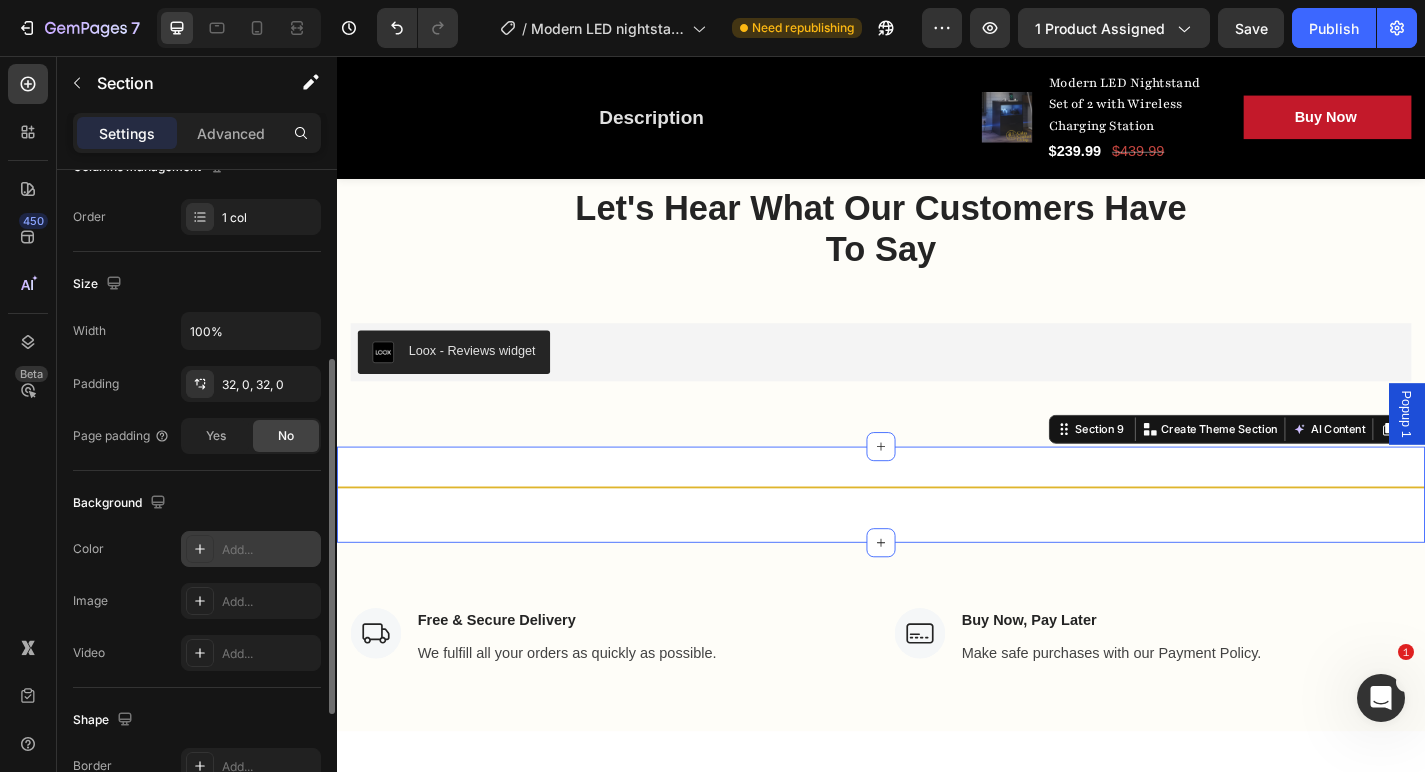 click on "Add..." at bounding box center [251, 549] 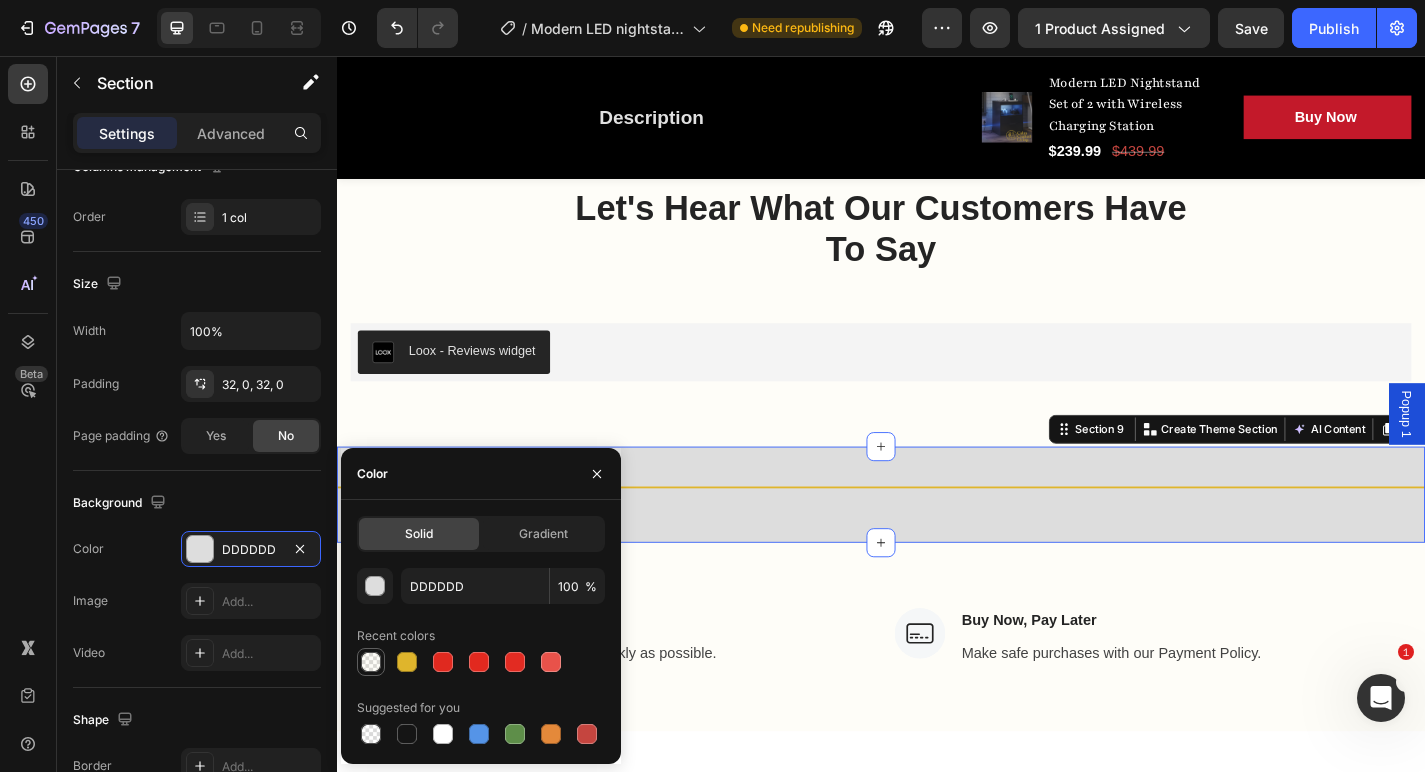 click at bounding box center (371, 662) 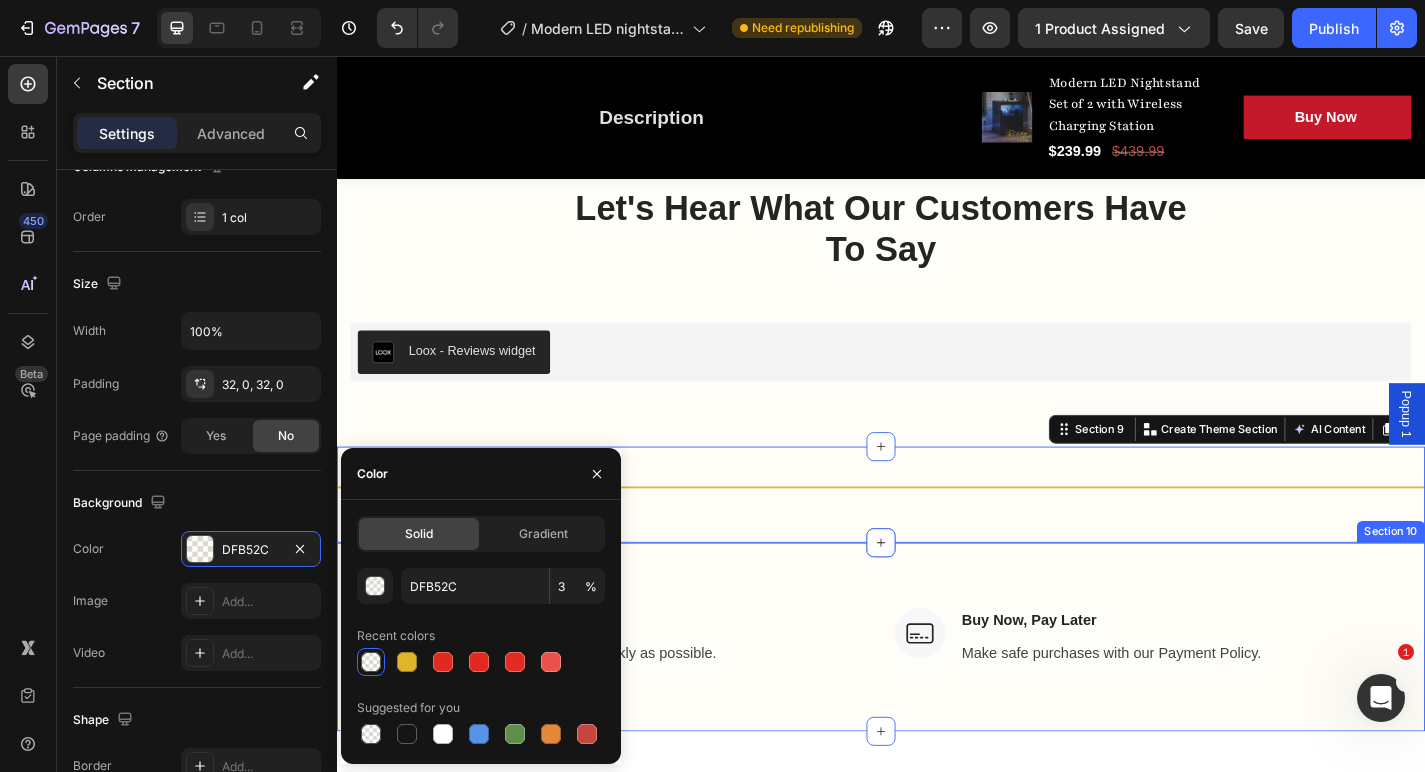 click on "Image Free & Secure Delivery Text block We fulfill all your orders as quickly as possible. Text block Row Image Buy Now, Pay Later Text block Make safe purchases with our Payment Policy. Text block Row Row Section 10" at bounding box center (937, 697) 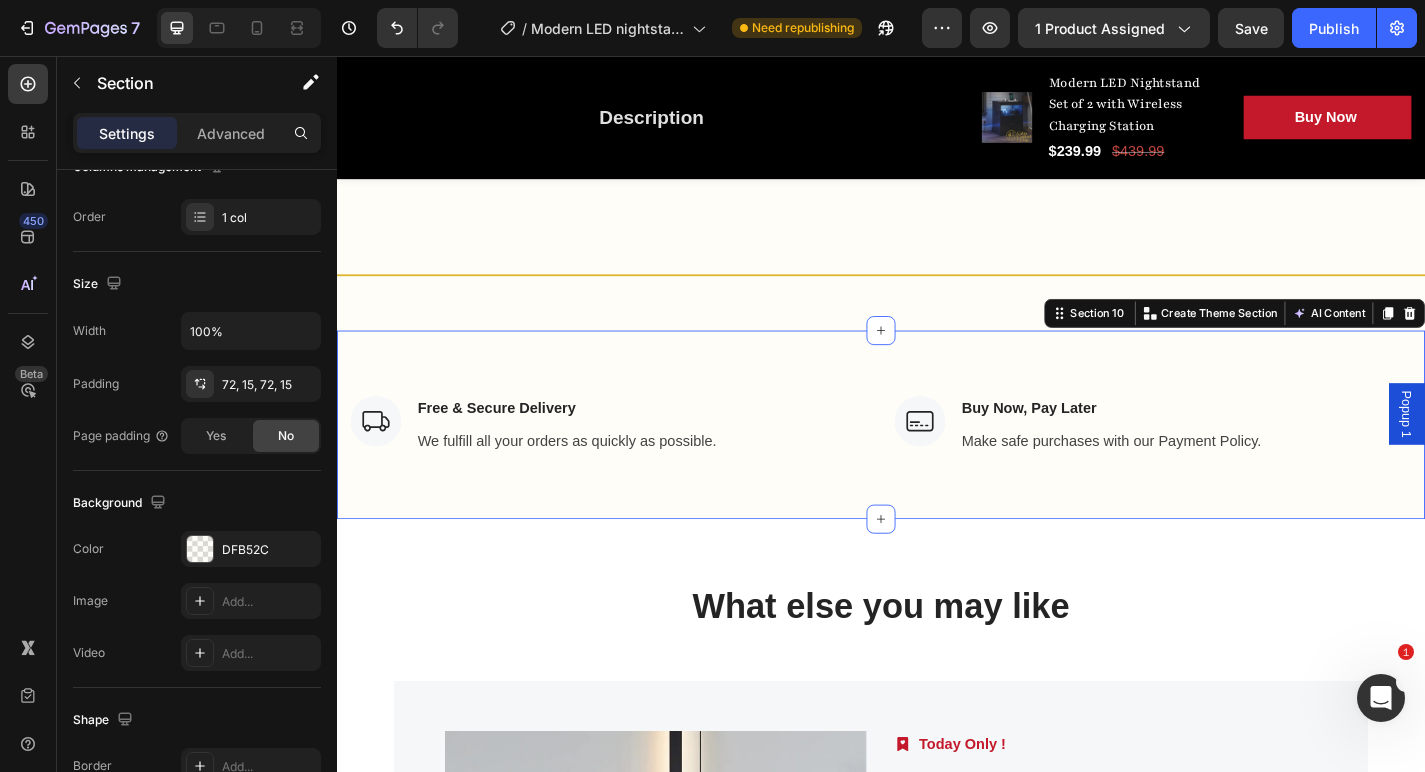 scroll, scrollTop: 5545, scrollLeft: 0, axis: vertical 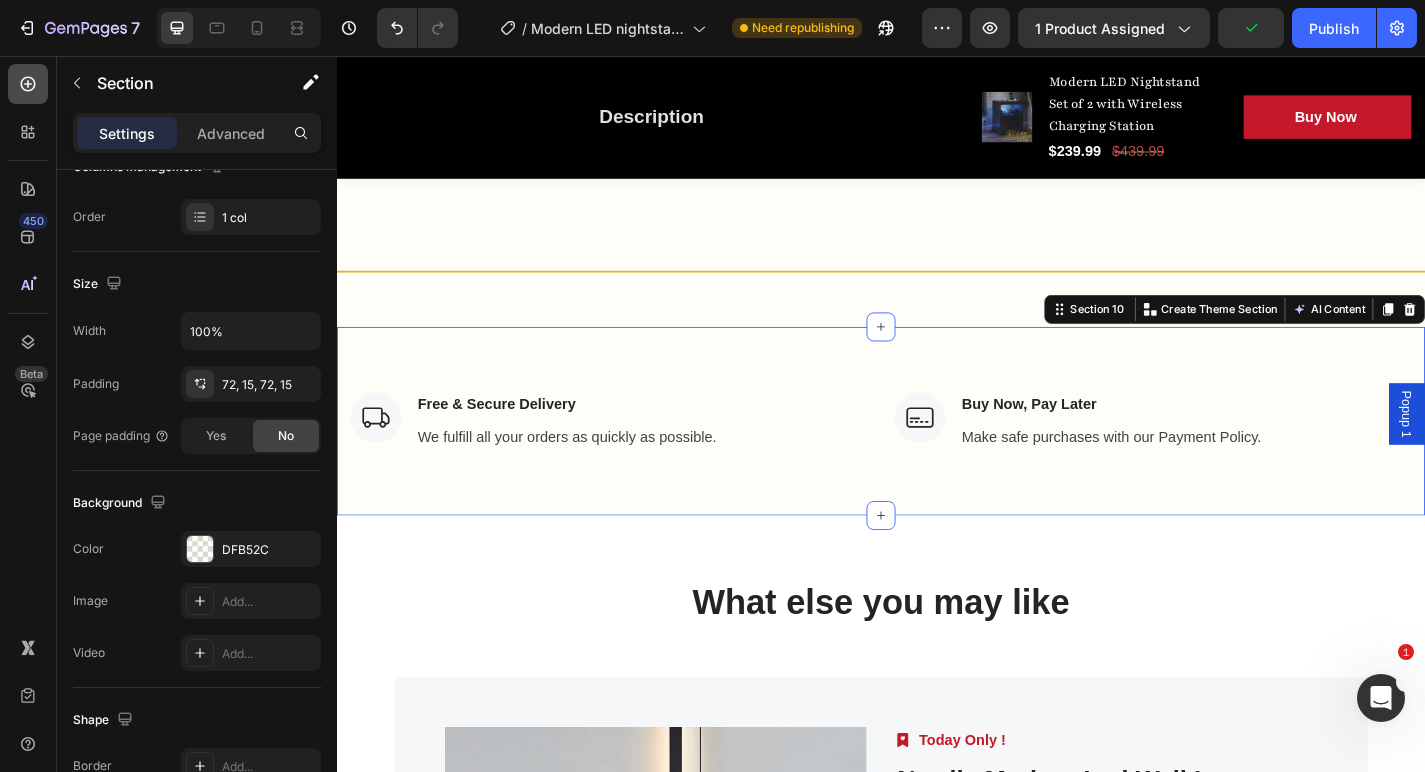 click 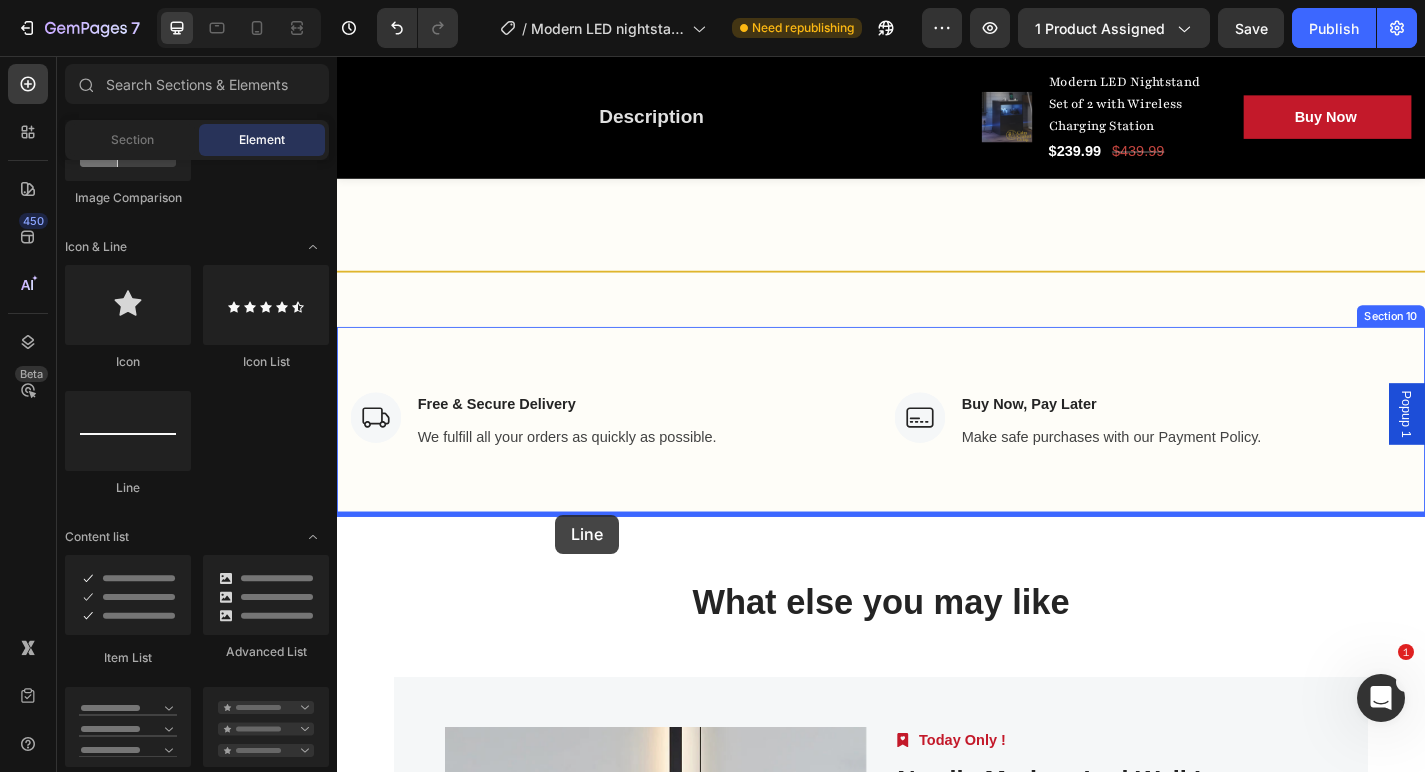 drag, startPoint x: 476, startPoint y: 469, endPoint x: 577, endPoint y: 562, distance: 137.2953 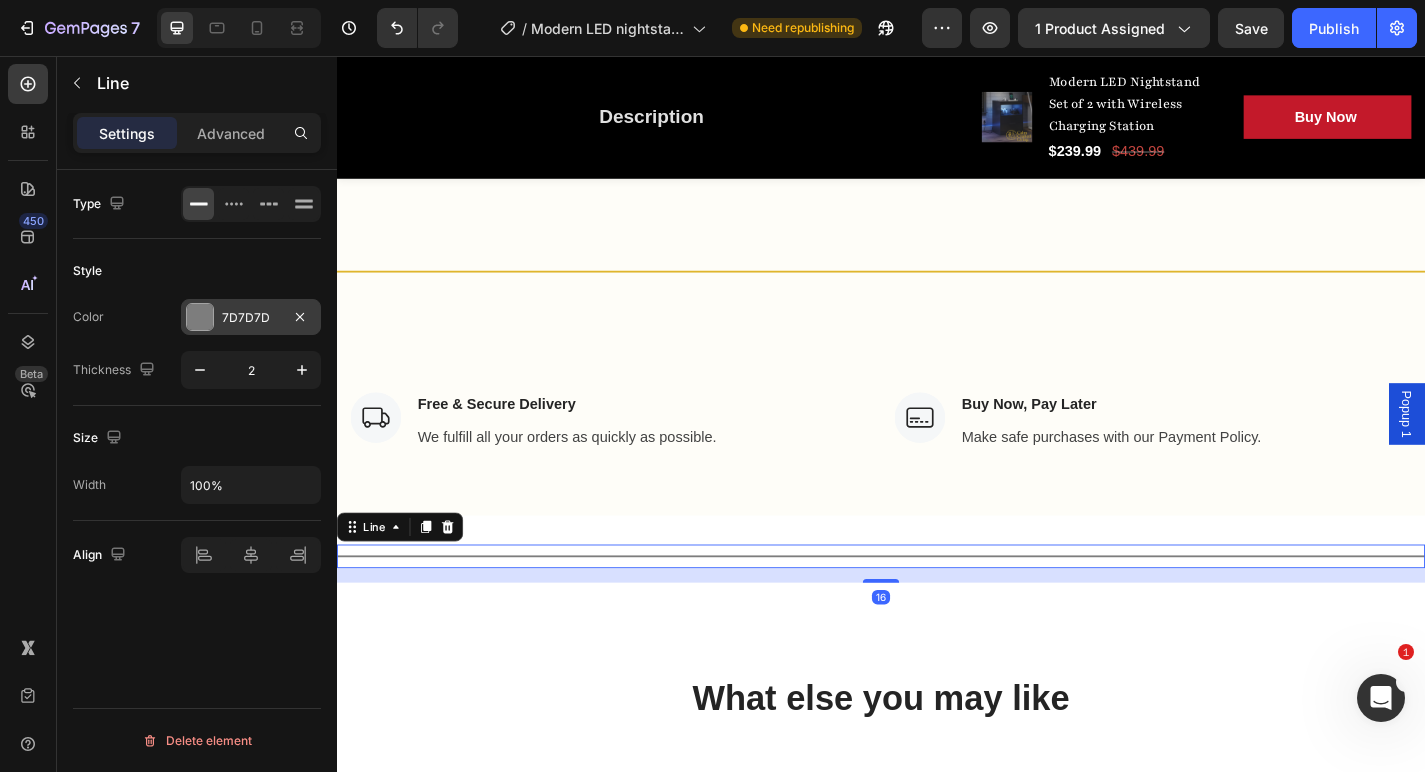 click on "7D7D7D" at bounding box center (251, 317) 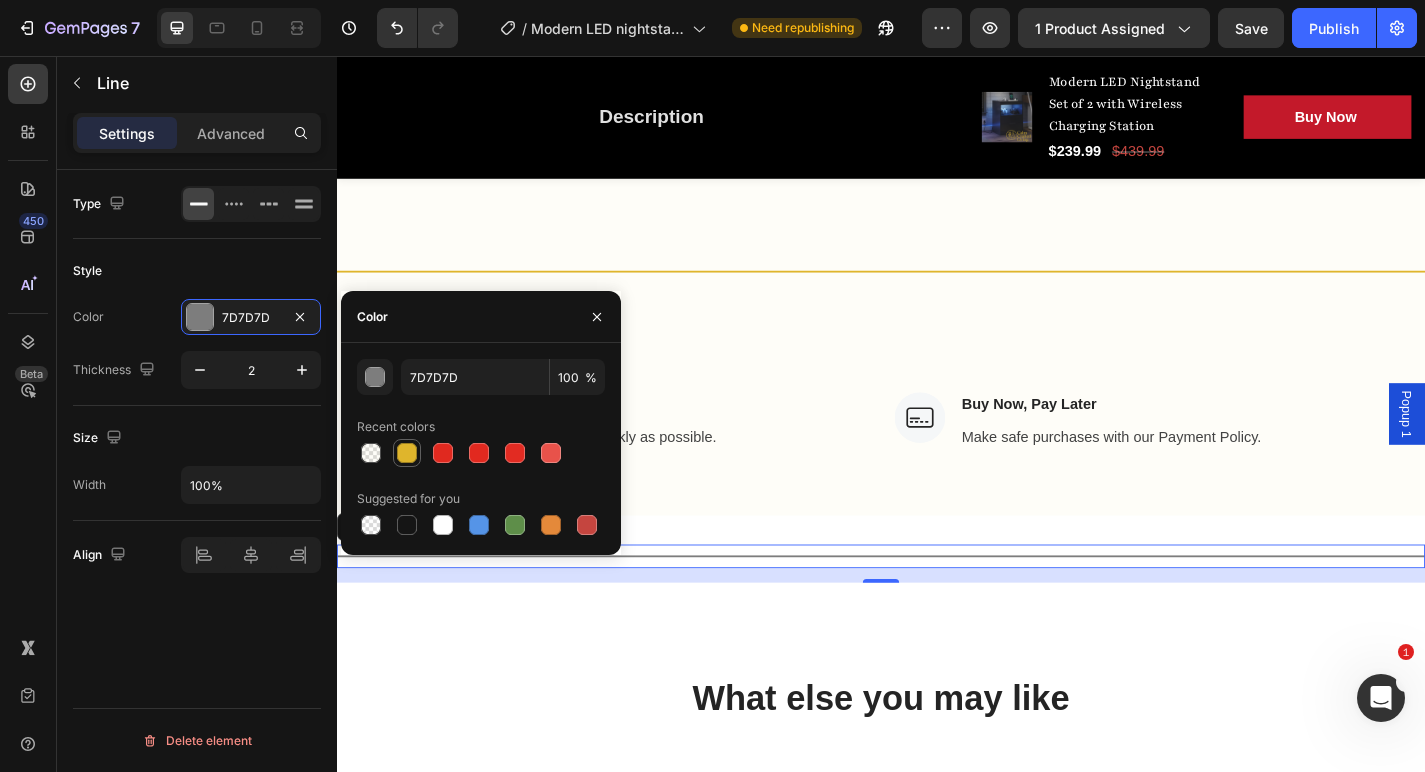 click at bounding box center (407, 453) 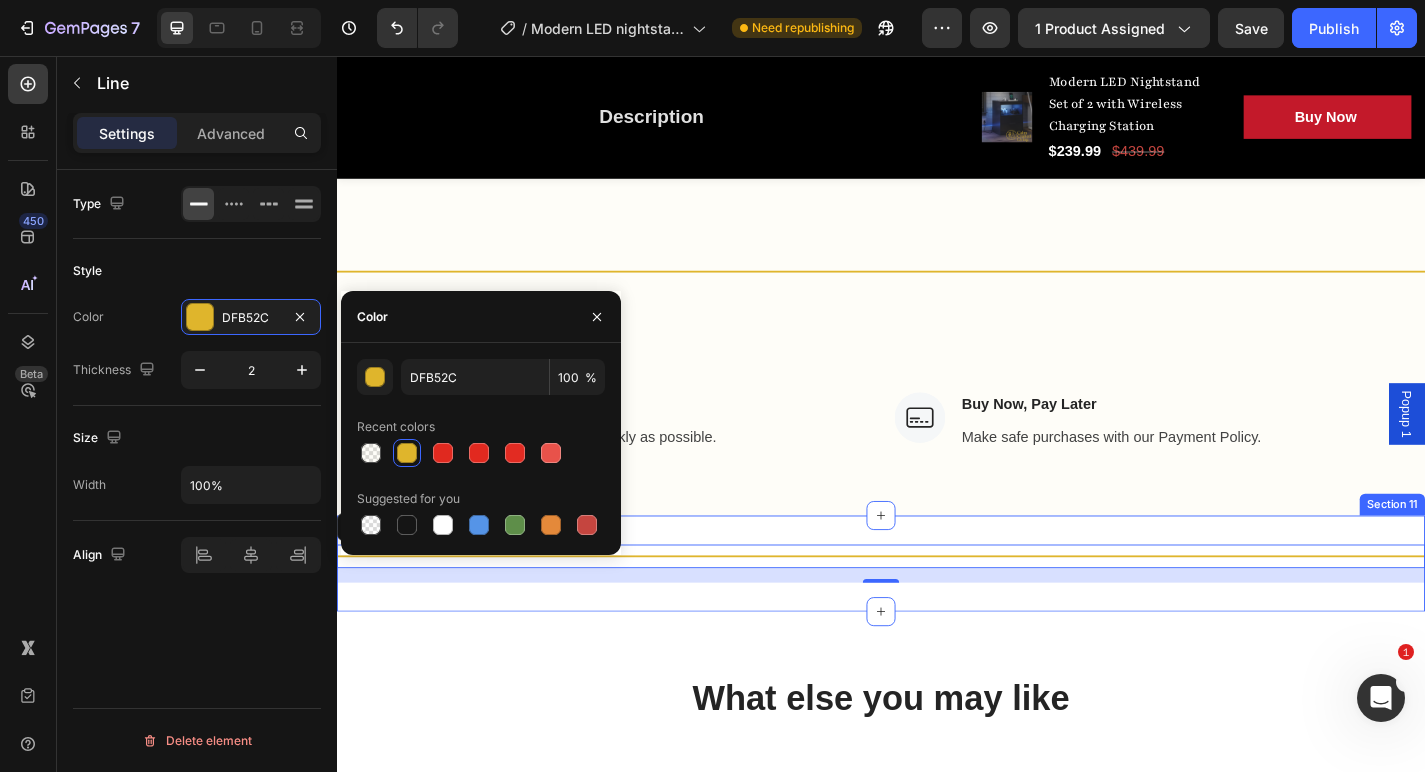 click on "Title Line   16 Section 11" at bounding box center [937, 616] 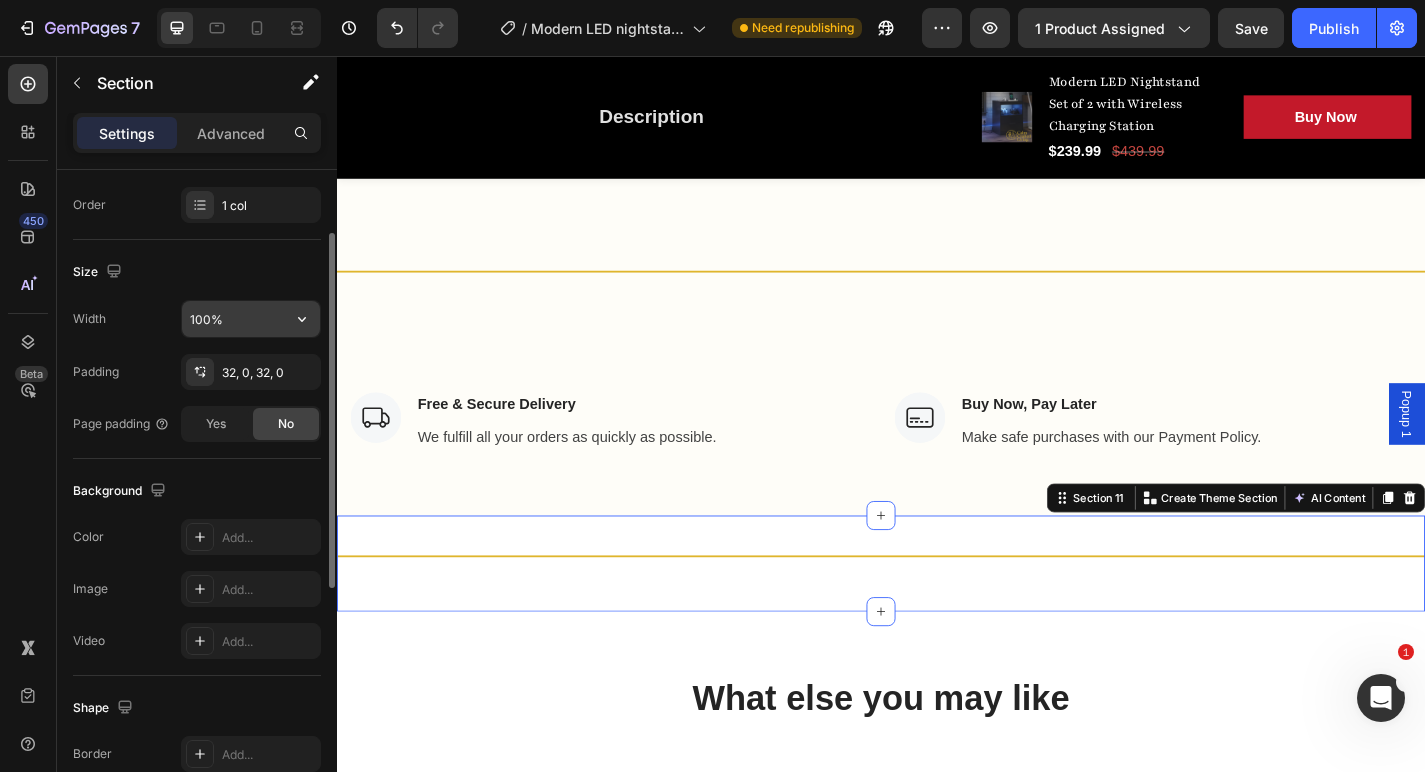 scroll, scrollTop: 561, scrollLeft: 0, axis: vertical 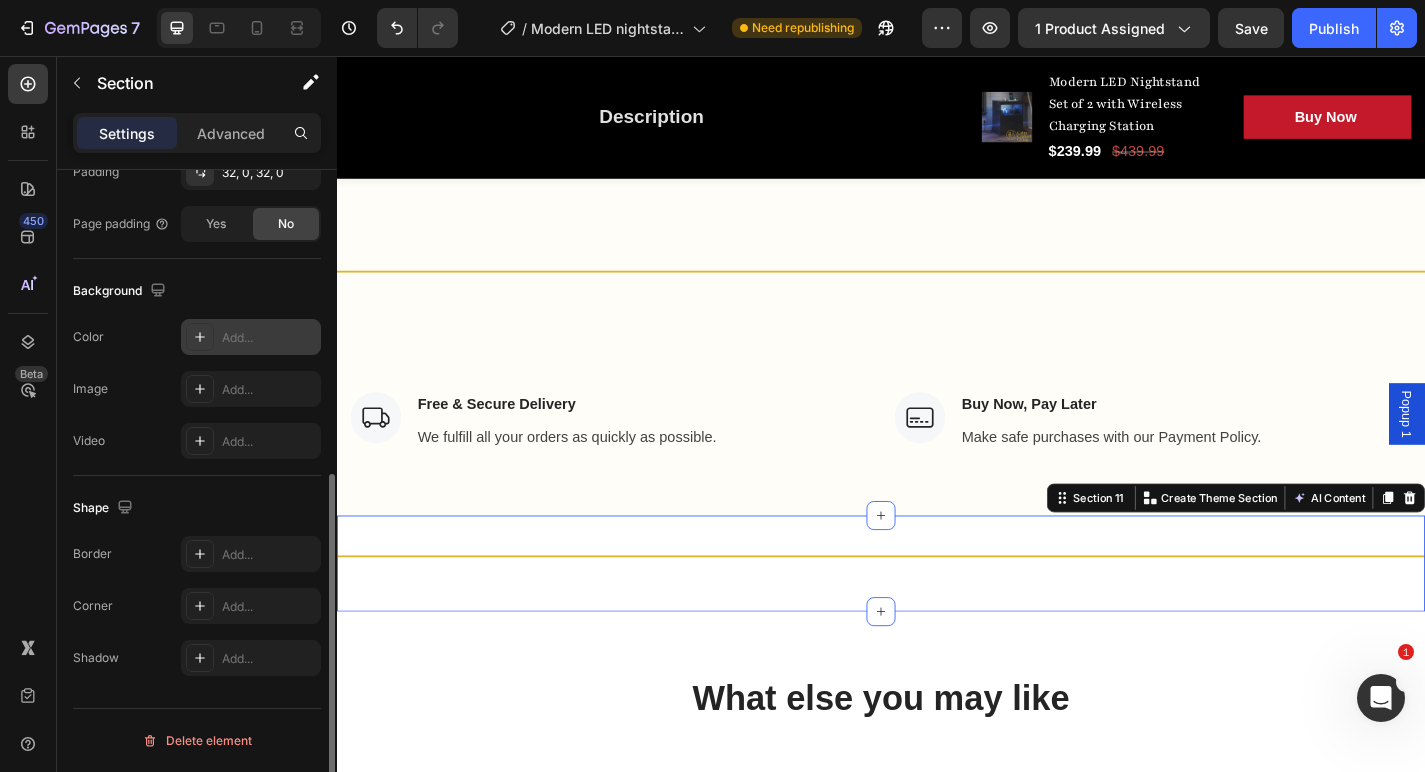 click on "Add..." at bounding box center (269, 338) 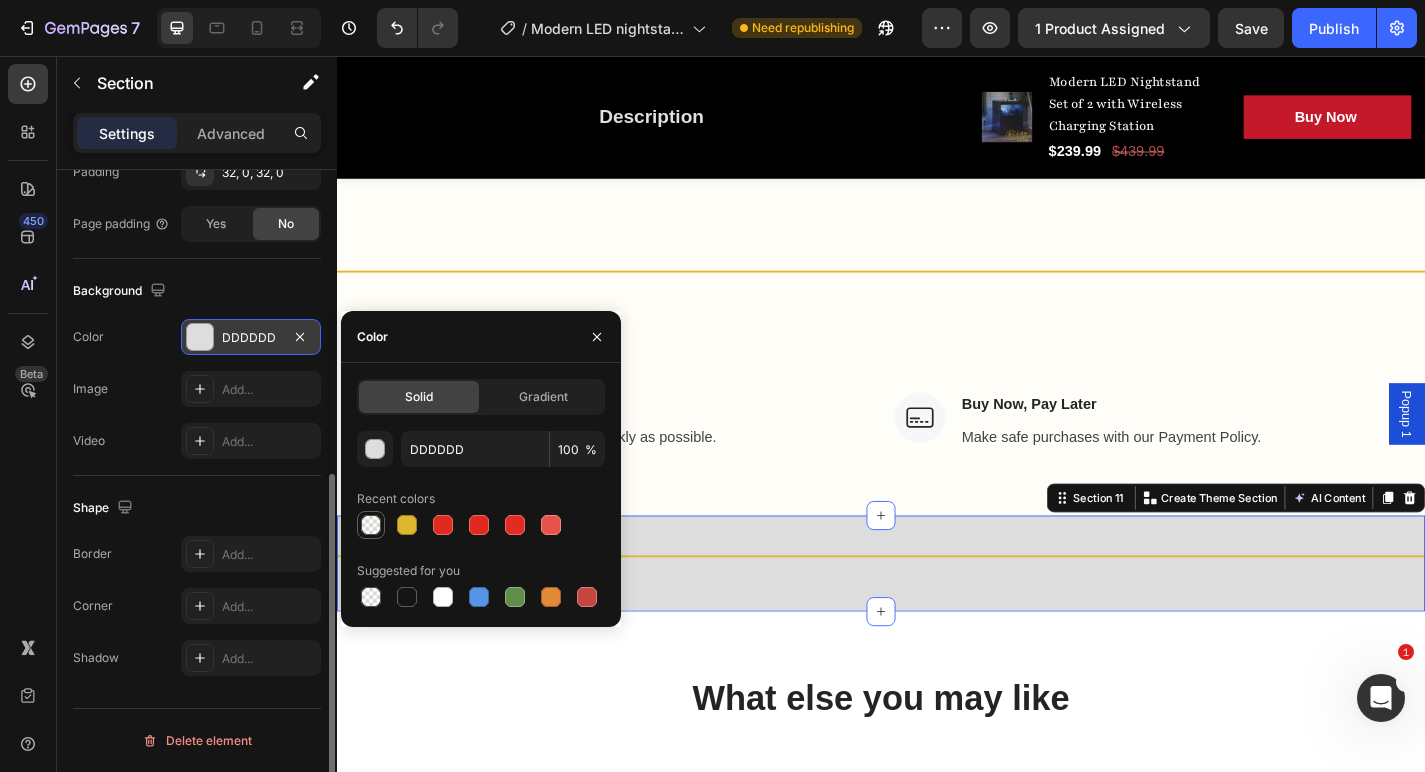 click at bounding box center (371, 525) 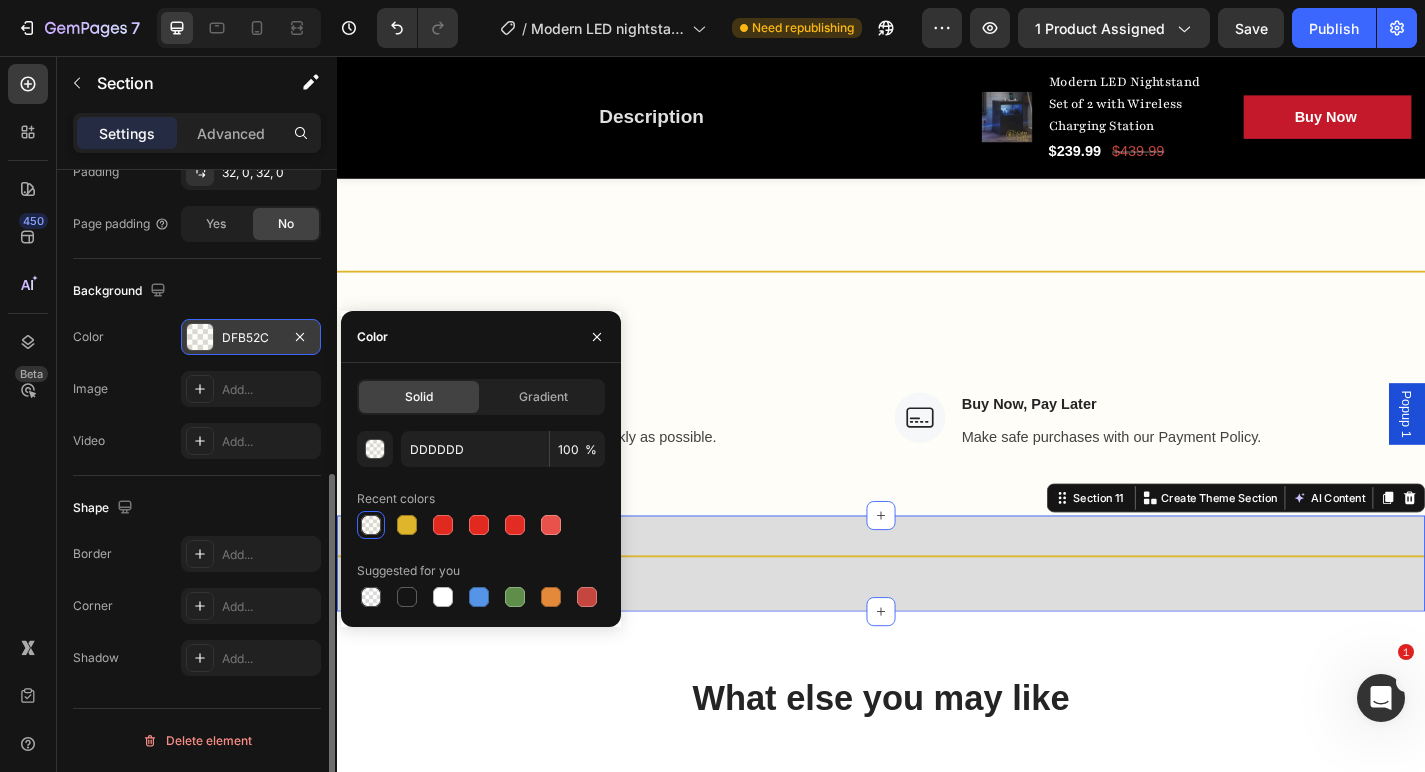 type on "DFB52C" 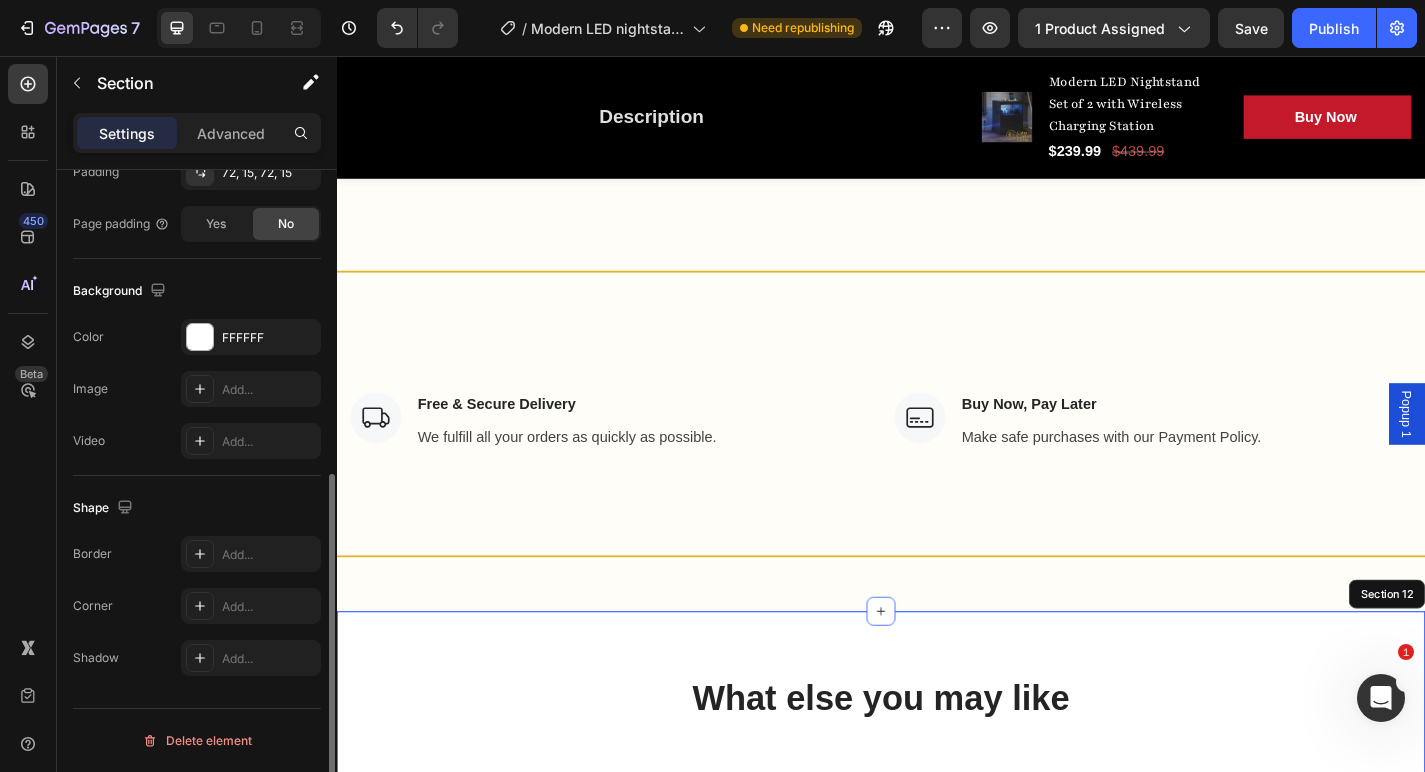 click on "What else you may like Heading Row
Product Images Image Today Only ! Text block Row Nordic Modern Led Wall Lamp Living Room Sofa TV Background Home Decor Spot Light Design Led Reading Lamp Light Bedroom (P) Title Text block                Icon                Icon                Icon                Icon                Icon Icon List Hoz (14 reviews) Text block Row $72.99 (P) Price (P) Price $115.99 (P) Price (P) Price Row Buy Now (P) Cart Button Row Product Product Images Image Sale of The Day! Text block Row Modern Farmhouse Nightstand Set of 2 – Smart Charging Station with Glass Desktop & Hidden Drawer Storage (P) Title                Icon                Icon                Icon                Icon                Icon Icon List Hoz (13 reviews) Text block Row $372.99 (P) Price (P) Price $527.99 (P) Price (P) Price Row Buy Now (P) Cart Button Row Product Product Images Image Only Today! Text block Row (P) Title                Icon                Icon                Icon                Icon" at bounding box center (937, 1082) 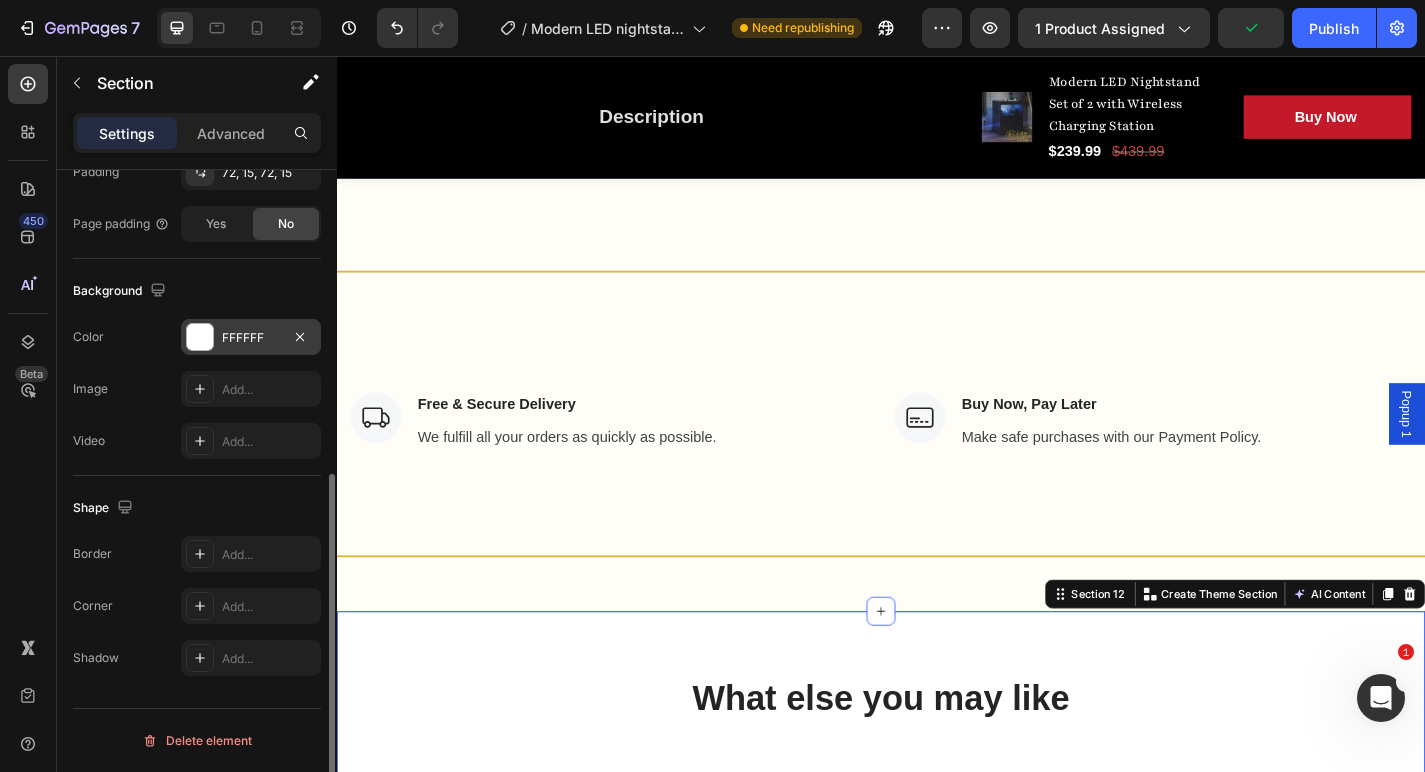 click on "FFFFFF" at bounding box center [251, 337] 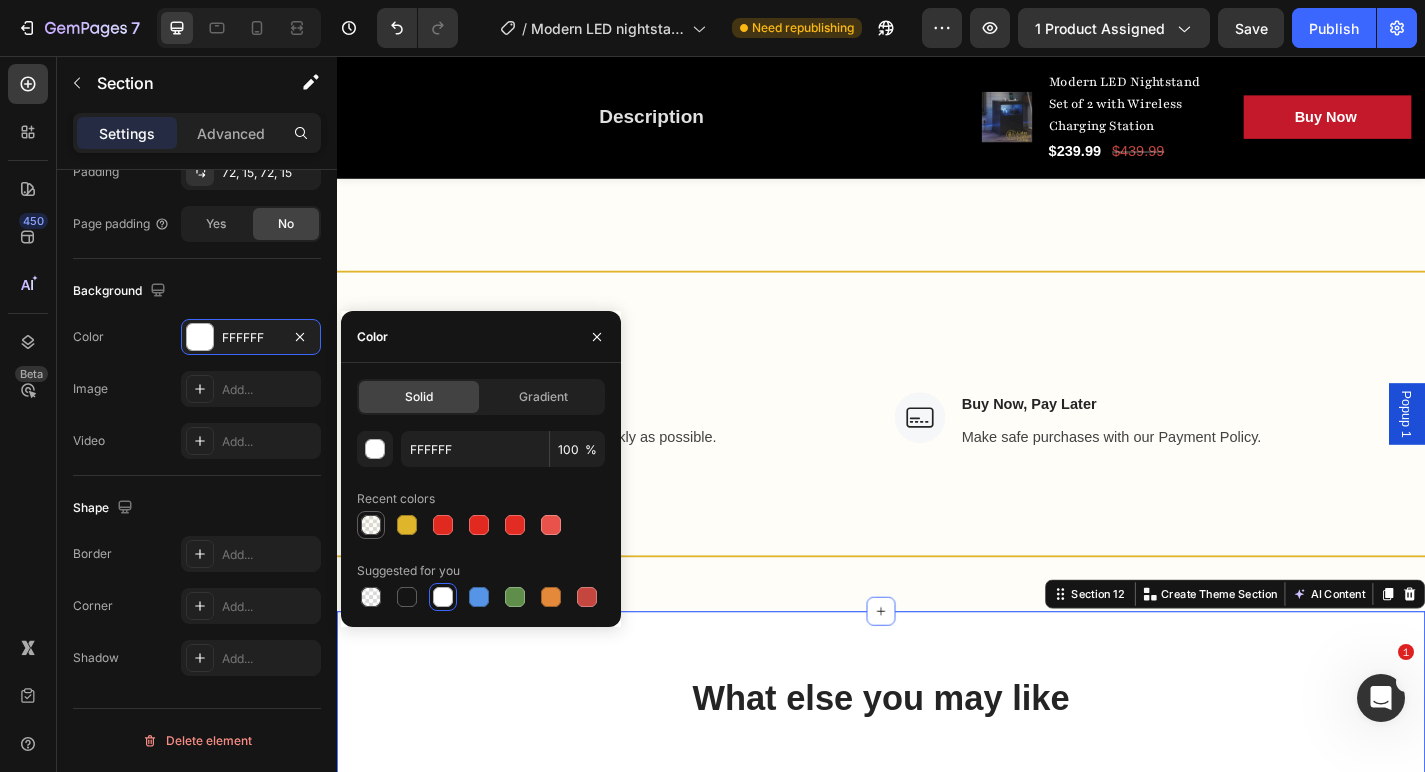 click at bounding box center (371, 525) 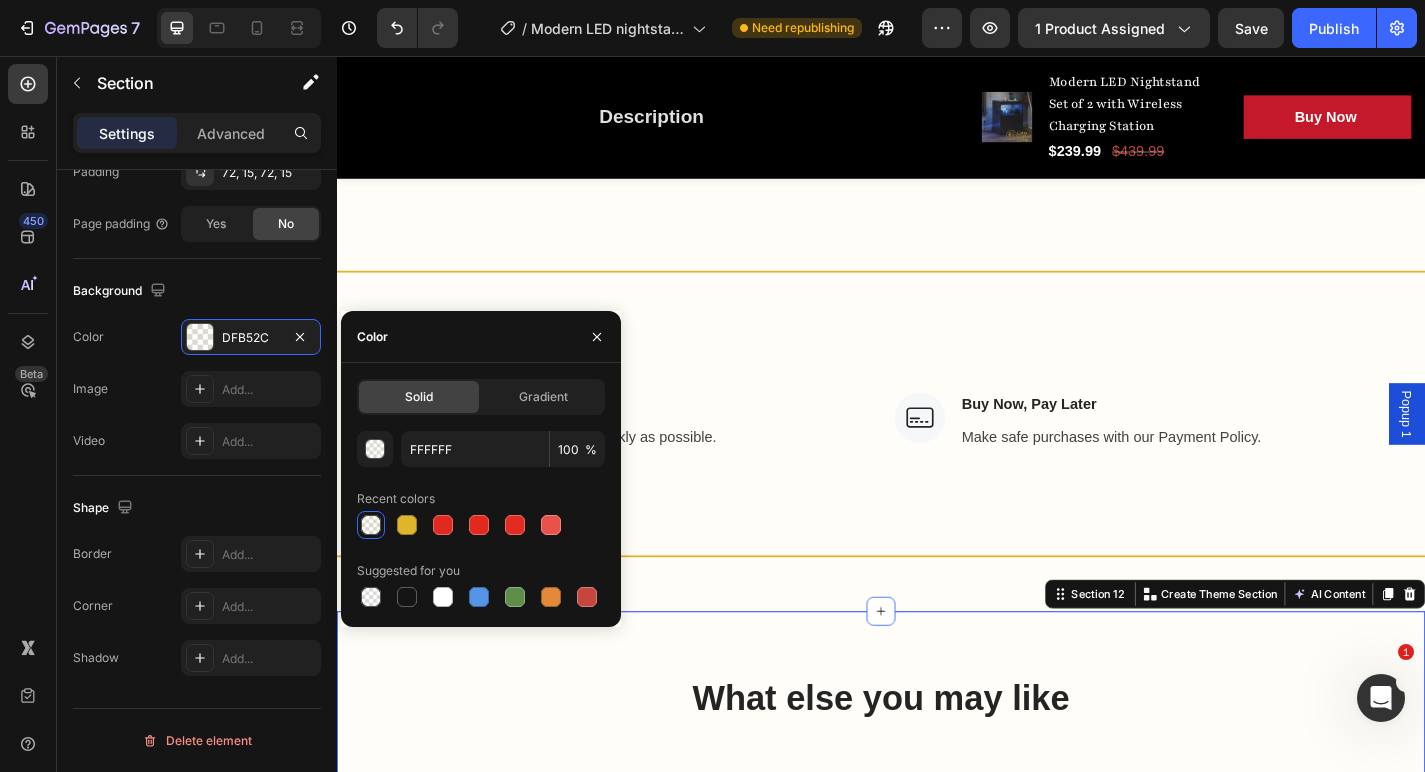 type on "DFB52C" 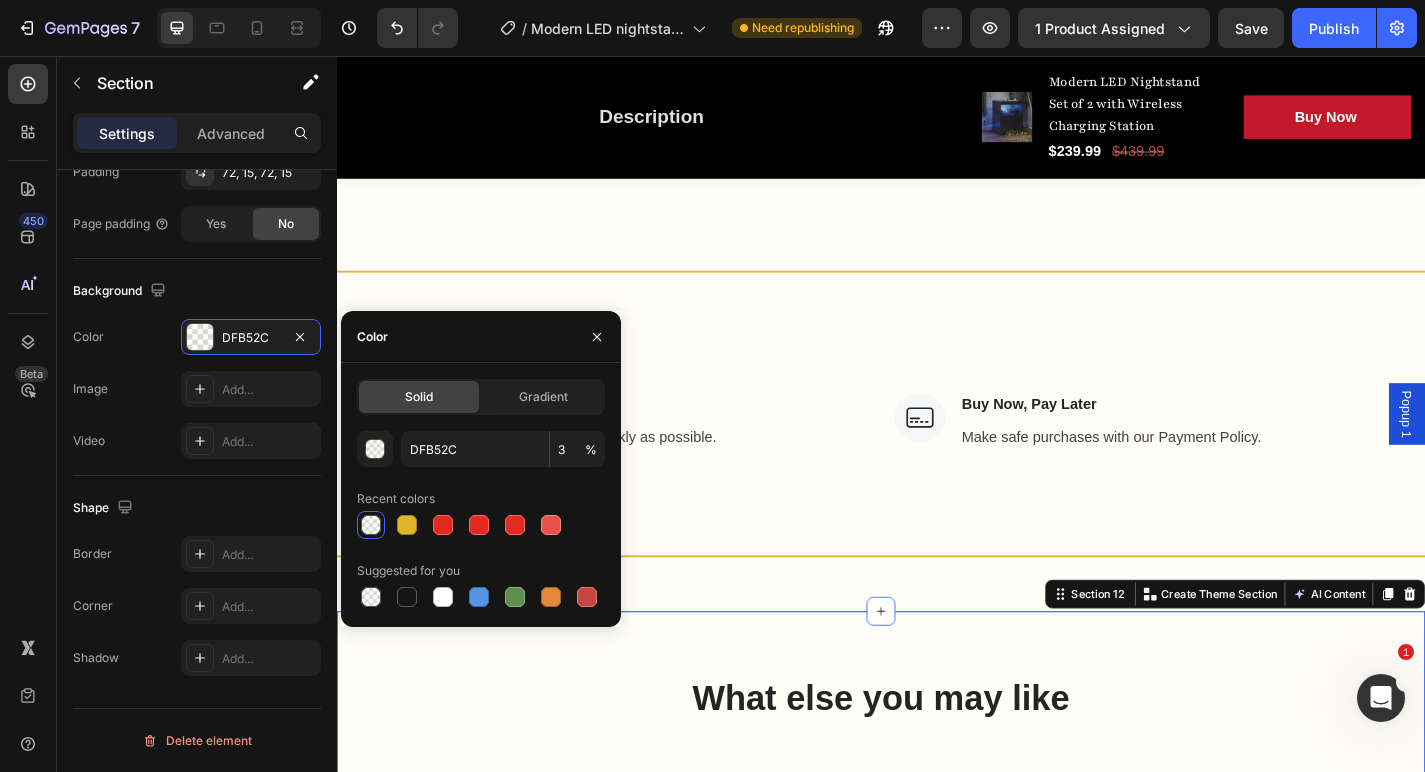 click on "What else you may like Heading Row
Product Images Image Today Only ! Text block Row Nordic Modern Led Wall Lamp Living Room Sofa TV Background Home Decor Spot Light Design Led Reading Lamp Light Bedroom (P) Title Text block                Icon                Icon                Icon                Icon                Icon Icon List Hoz (14 reviews) Text block Row $72.99 (P) Price (P) Price $115.99 (P) Price (P) Price Row Buy Now (P) Cart Button Row Product Product Images Image Sale of The Day! Text block Row Modern Farmhouse Nightstand Set of 2 – Smart Charging Station with Glass Desktop & Hidden Drawer Storage (P) Title                Icon                Icon                Icon                Icon                Icon Icon List Hoz (13 reviews) Text block Row $372.99 (P) Price (P) Price $527.99 (P) Price (P) Price Row Buy Now (P) Cart Button Row Product Product Images Image Only Today! Text block Row (P) Title                Icon                Icon                Icon                Icon" at bounding box center (937, 1082) 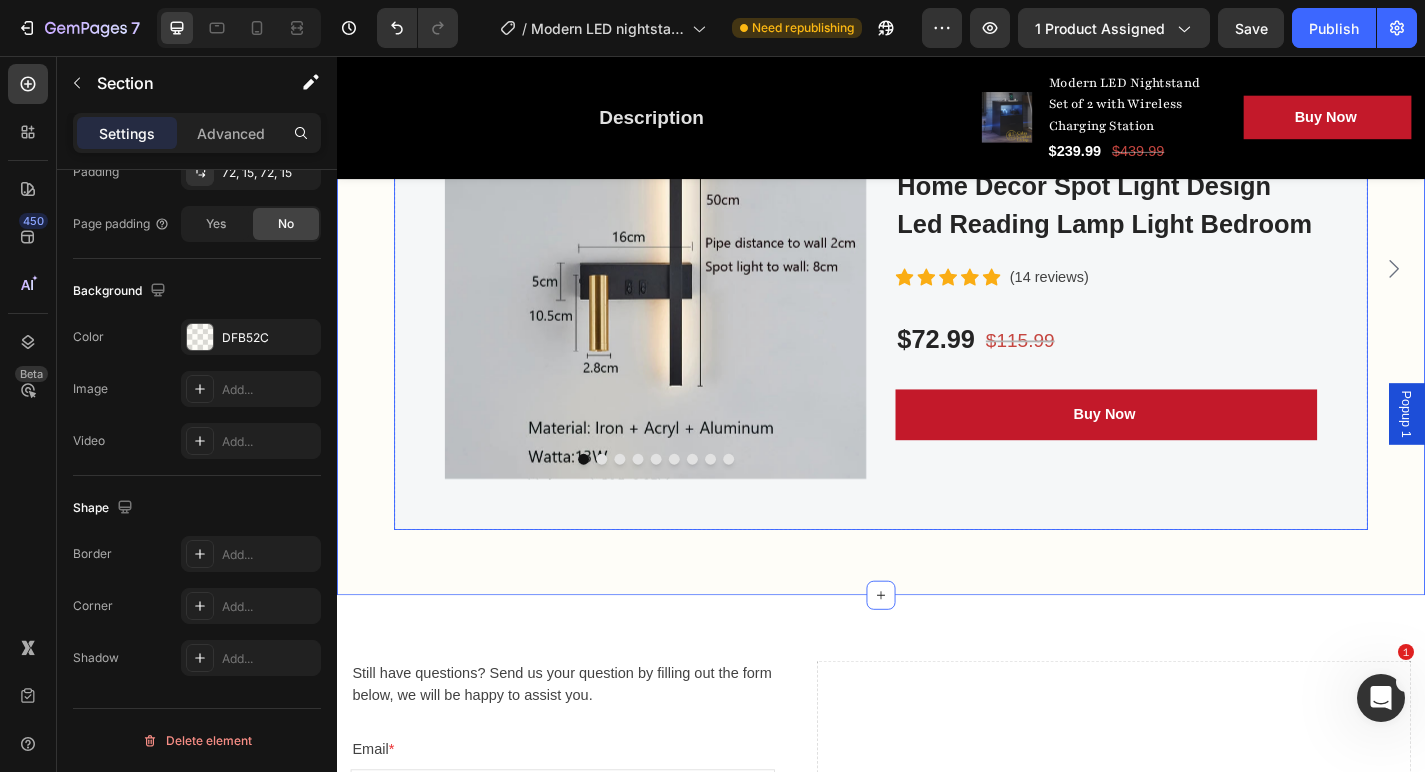 scroll, scrollTop: 6394, scrollLeft: 0, axis: vertical 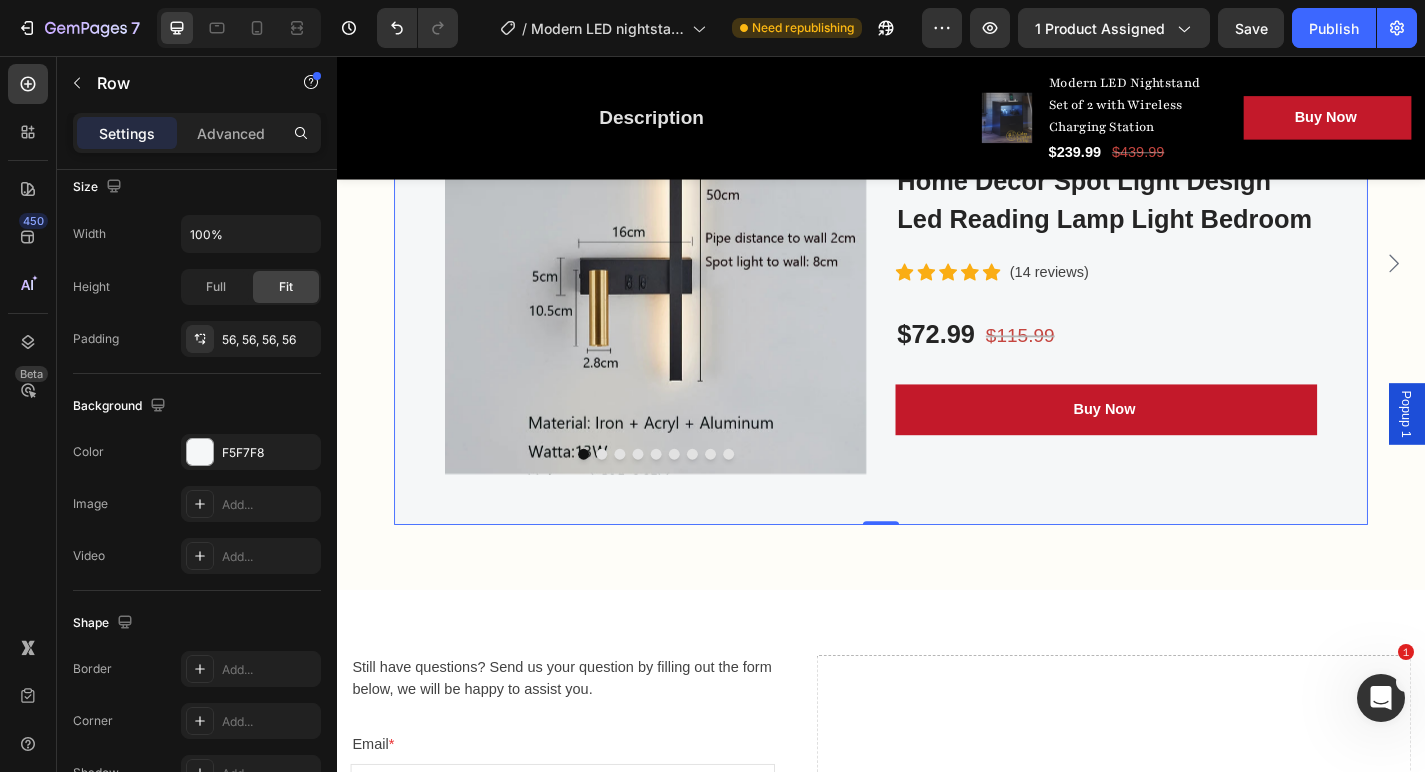 click on "Product Images Image Today Only ! Text block Row Nordic Modern Led Wall Lamp Living Room Sofa TV Background Home Decor Spot Light Design Led Reading Lamp Light Bedroom (P) Title Text block                Icon                Icon                Icon                Icon                Icon Icon List Hoz (14 reviews) Text block Row $72.99 (P) Price (P) Price $115.99 (P) Price (P) Price Row Buy Now (P) Cart Button Row   0" at bounding box center [937, 284] 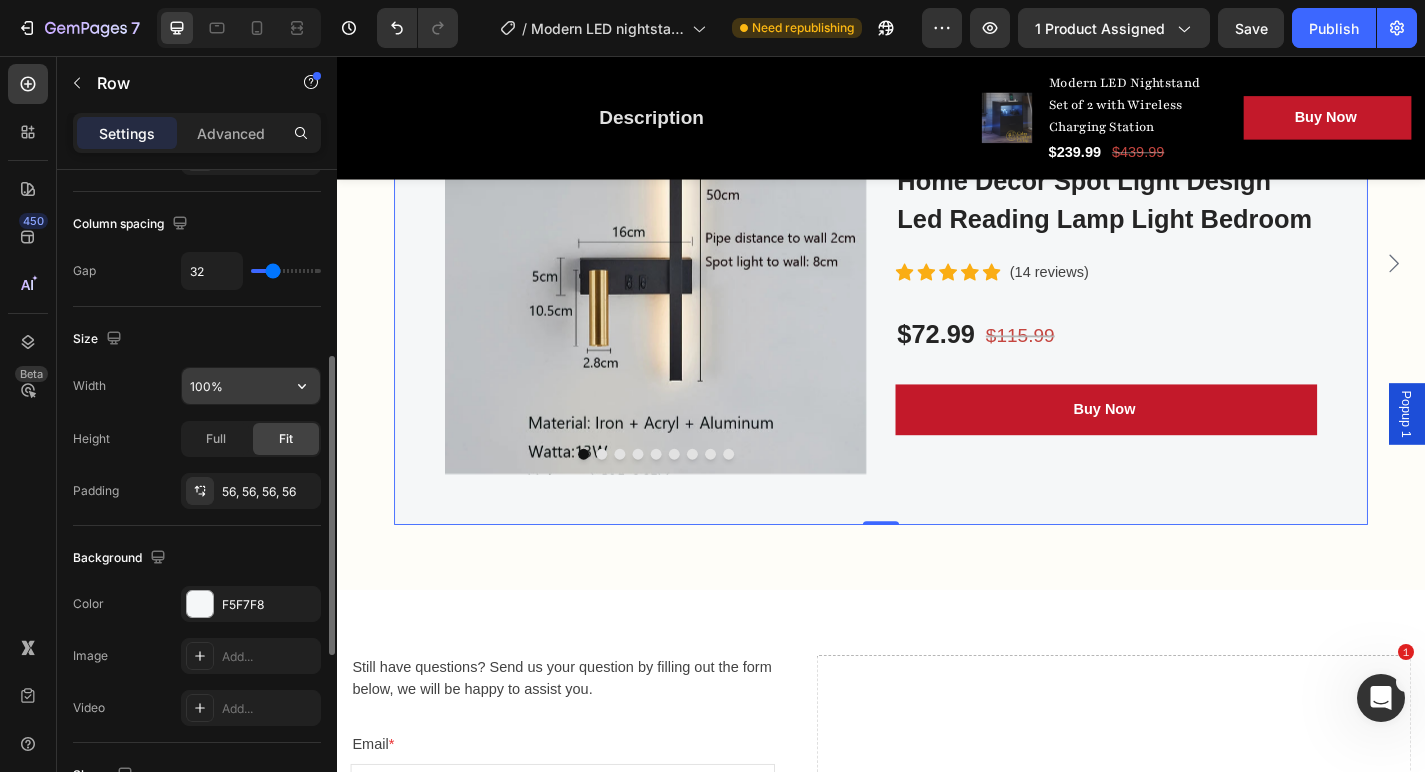 scroll, scrollTop: 411, scrollLeft: 0, axis: vertical 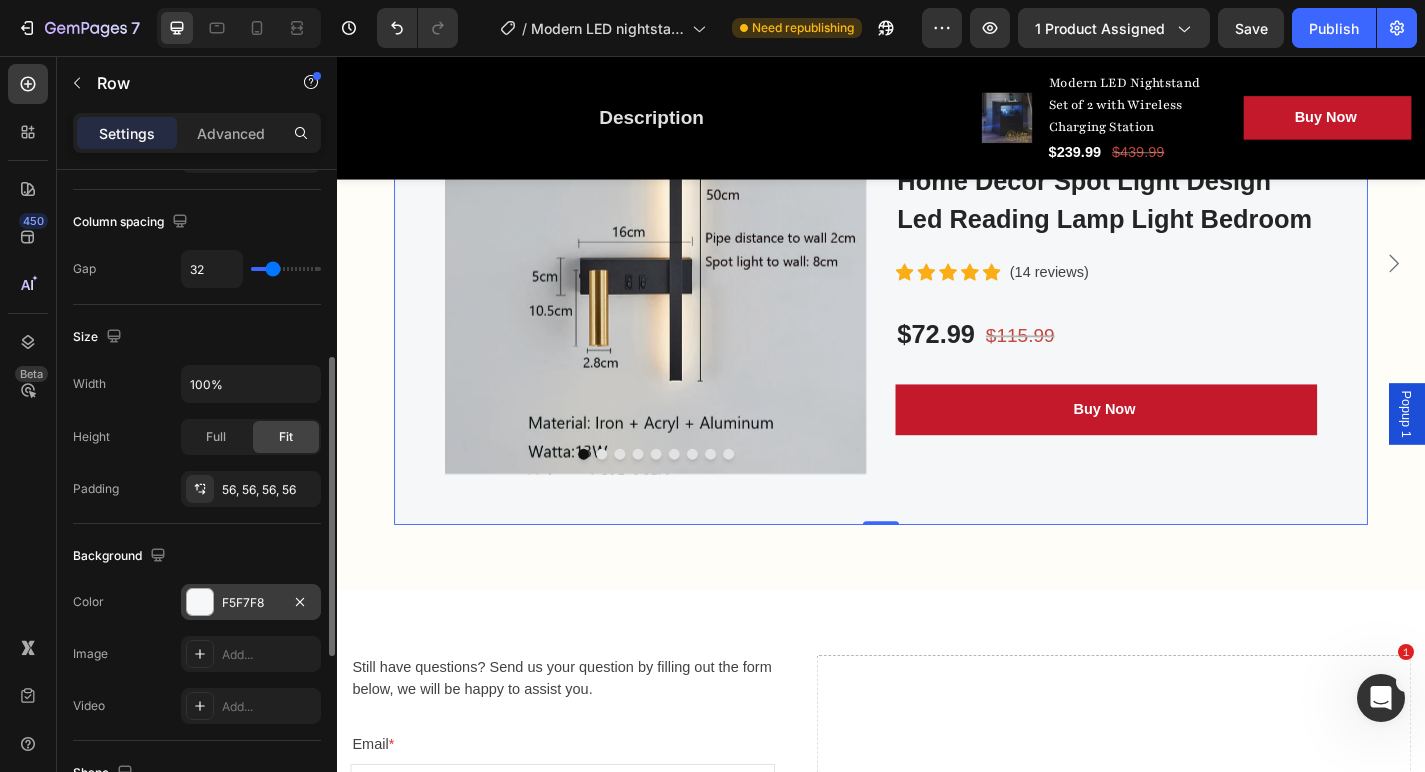 click on "F5F7F8" at bounding box center (251, 602) 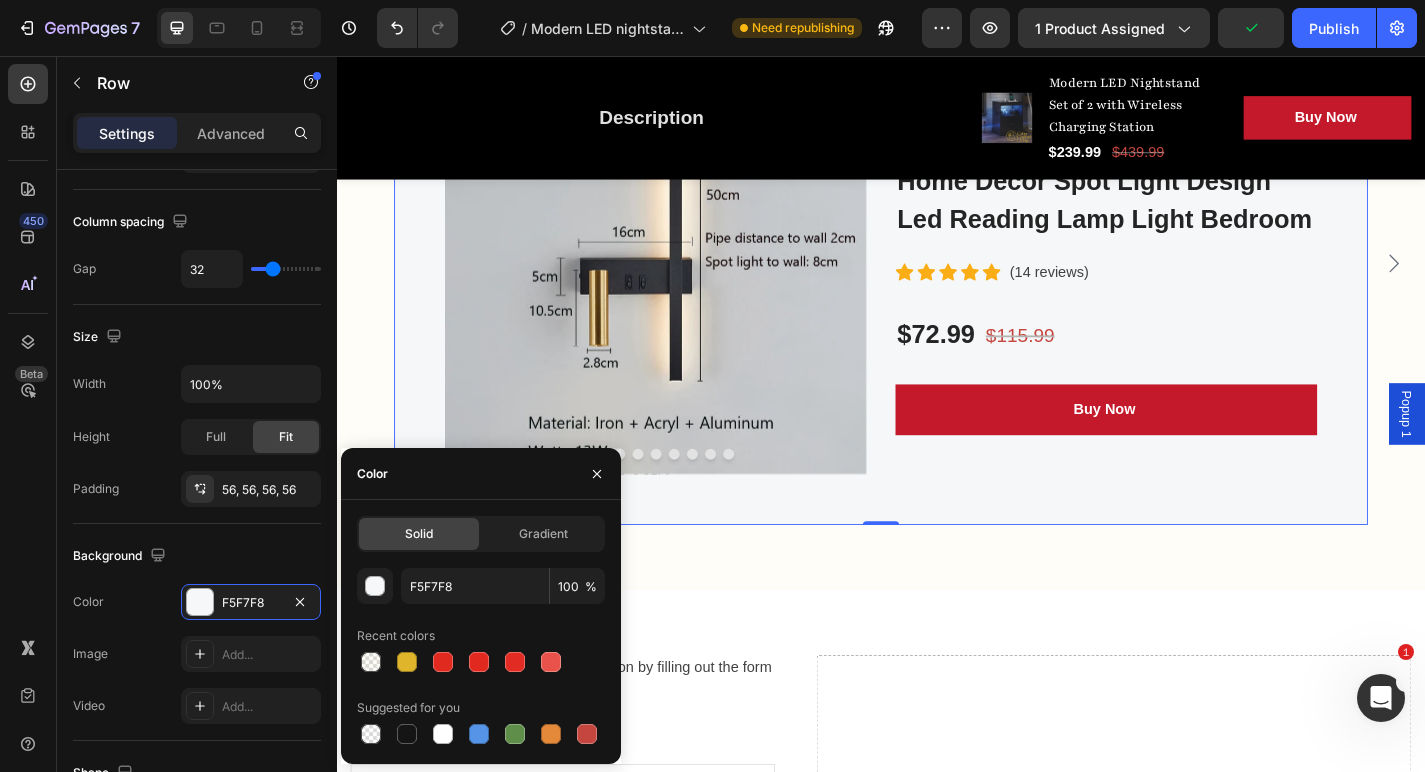 drag, startPoint x: 375, startPoint y: 659, endPoint x: 437, endPoint y: 683, distance: 66.48308 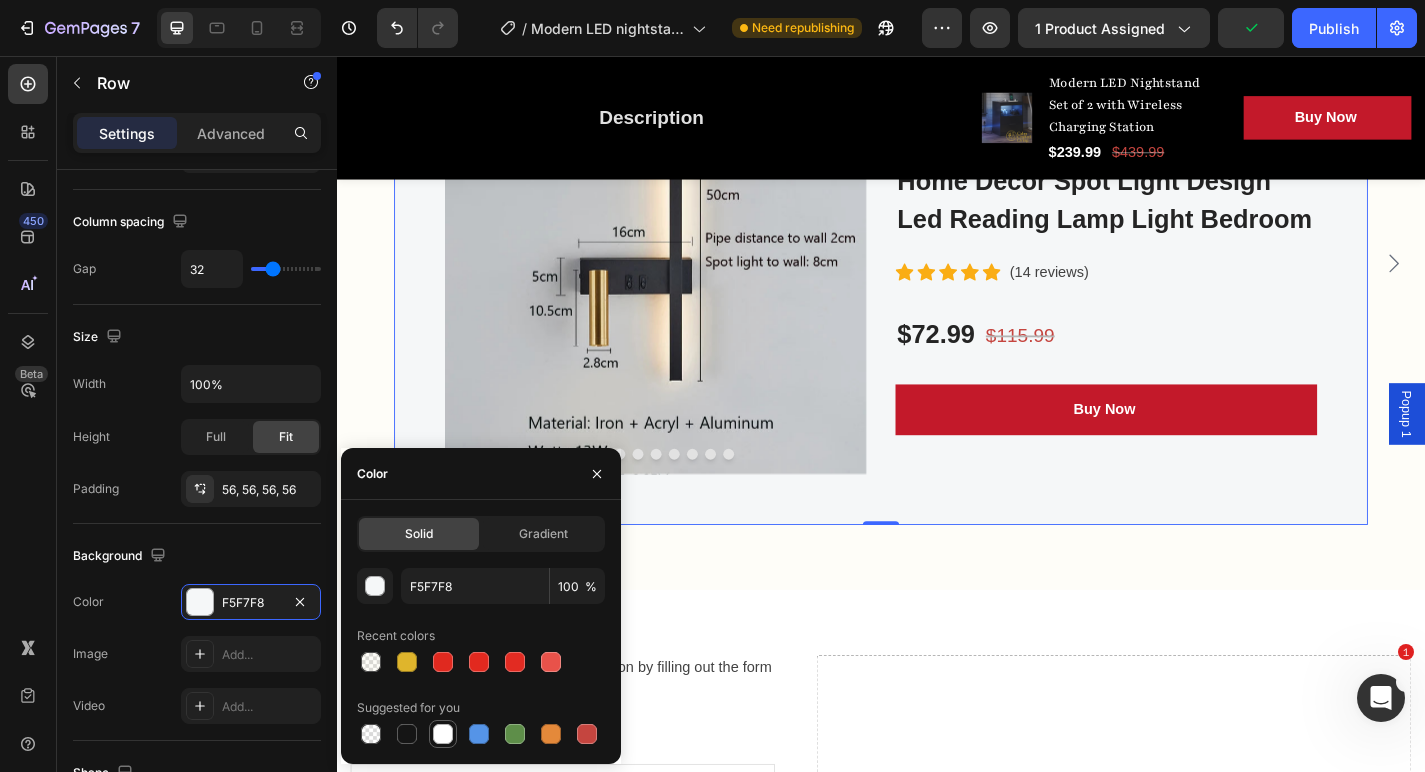 click at bounding box center [443, 734] 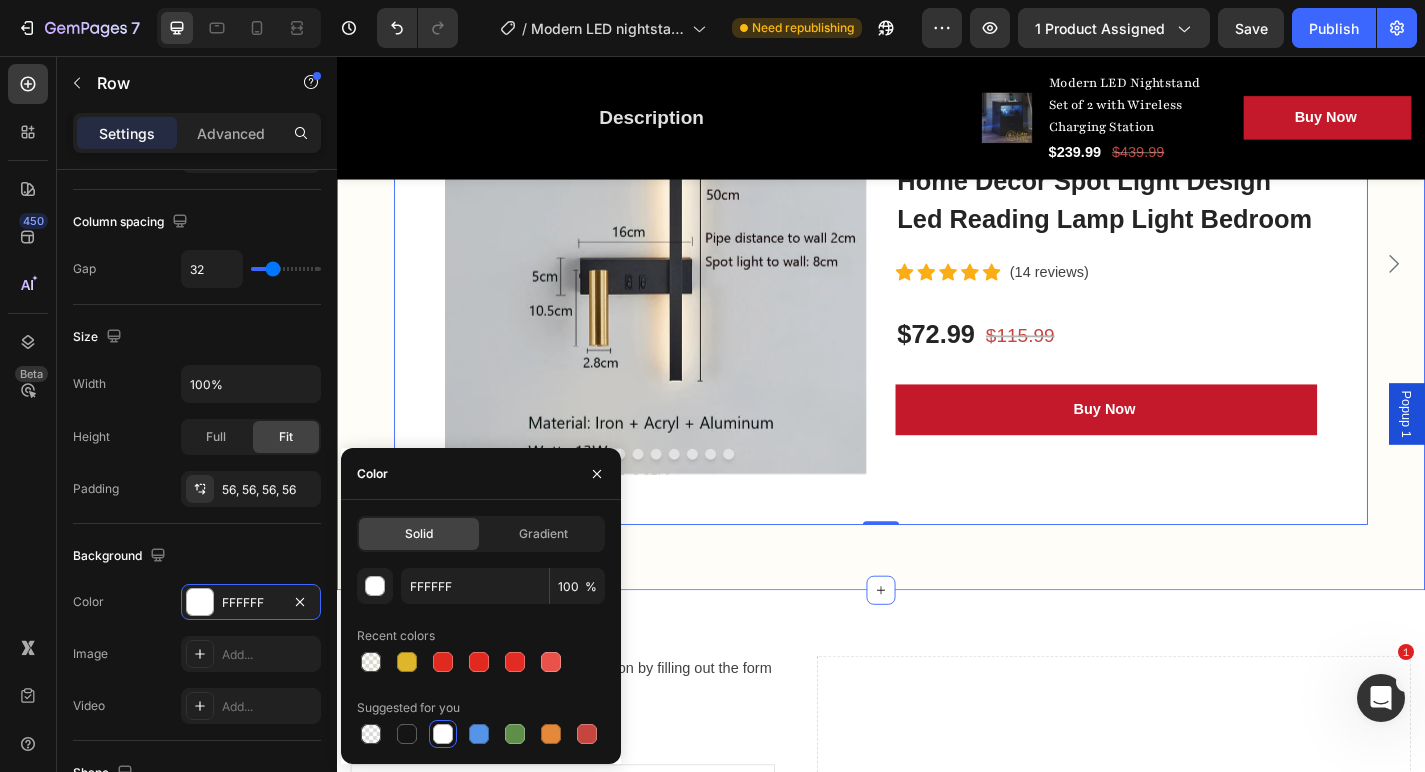 click on "What else you may like Heading Row
Product Images Image Today Only ! Text block Row Nordic Modern Led Wall Lamp Living Room Sofa TV Background Home Decor Spot Light Design Led Reading Lamp Light Bedroom (P) Title Text block                Icon                Icon                Icon                Icon                Icon Icon List Hoz (14 reviews) Text block Row $72.99 (P) Price (P) Price $115.99 (P) Price (P) Price Row Buy Now (P) Cart Button Row   0 Product Product Images Image Sale of The Day! Text block Row Modern Farmhouse Nightstand Set of 2 – Smart Charging Station with Glass Desktop & Hidden Drawer Storage (P) Title                Icon                Icon                Icon                Icon                Icon Icon List Hoz (13 reviews) Text block Row $372.99 (P) Price (P) Price $527.99 (P) Price (P) Price Row Buy Now (P) Cart Button Row Product Product Images Image Only Today! Text block Row (P) Title                Icon                Icon                Icon" at bounding box center [937, 232] 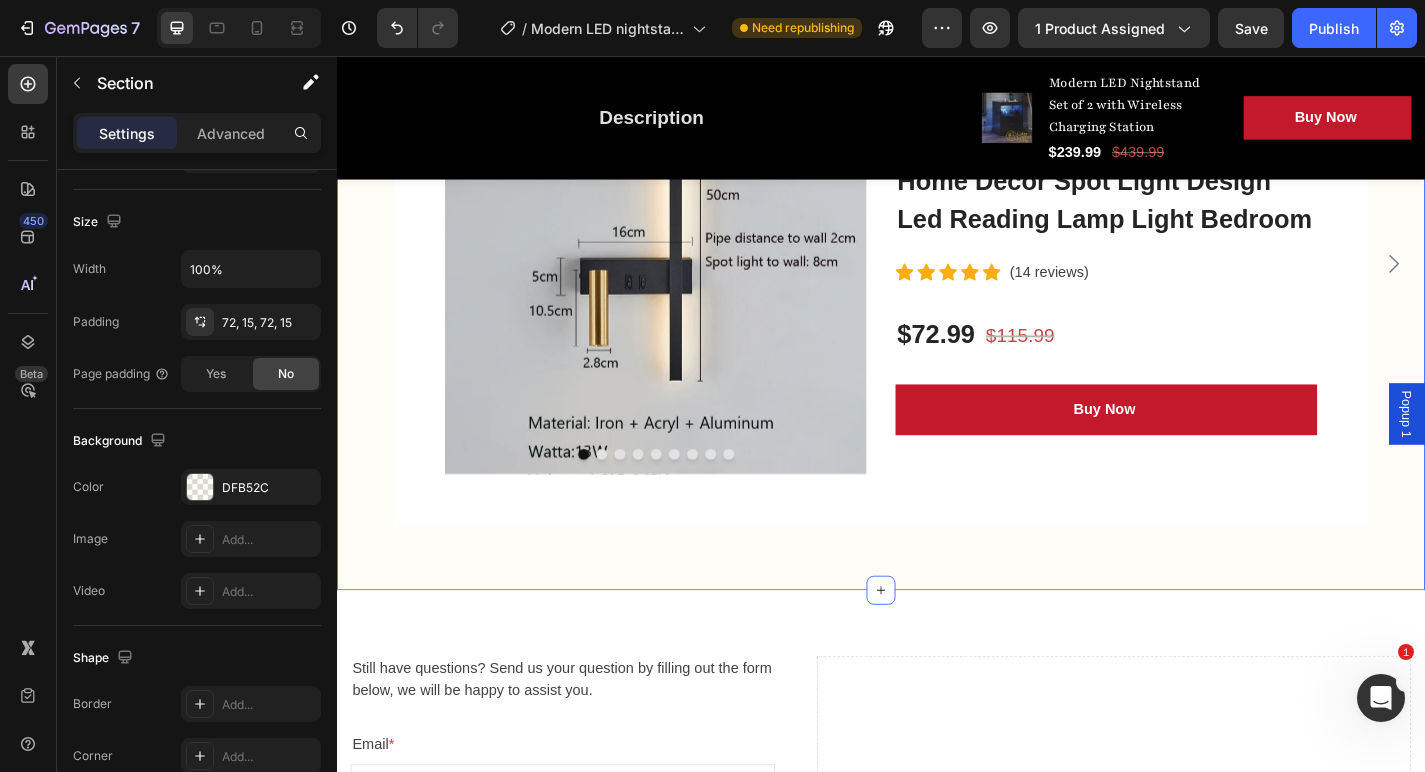 scroll, scrollTop: 0, scrollLeft: 0, axis: both 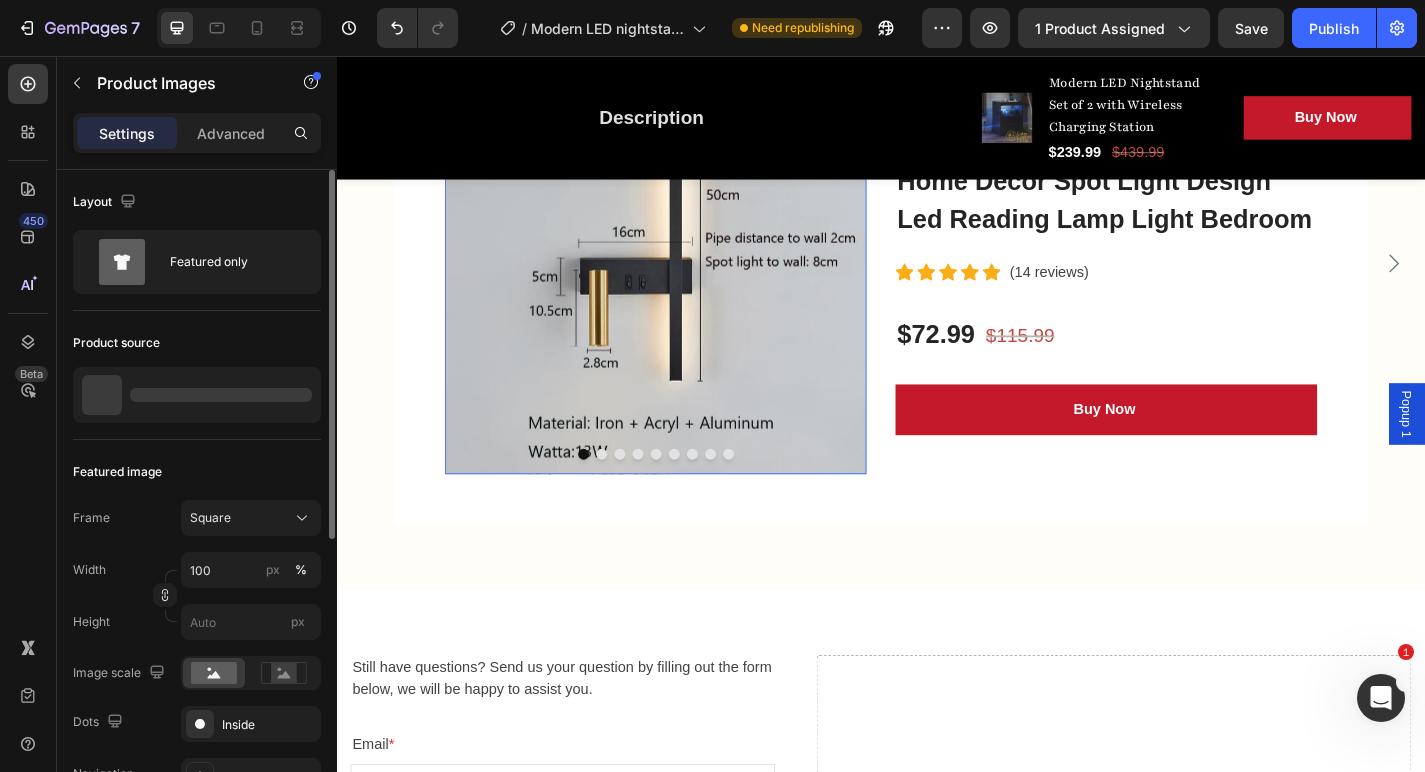 click at bounding box center (729, 495) 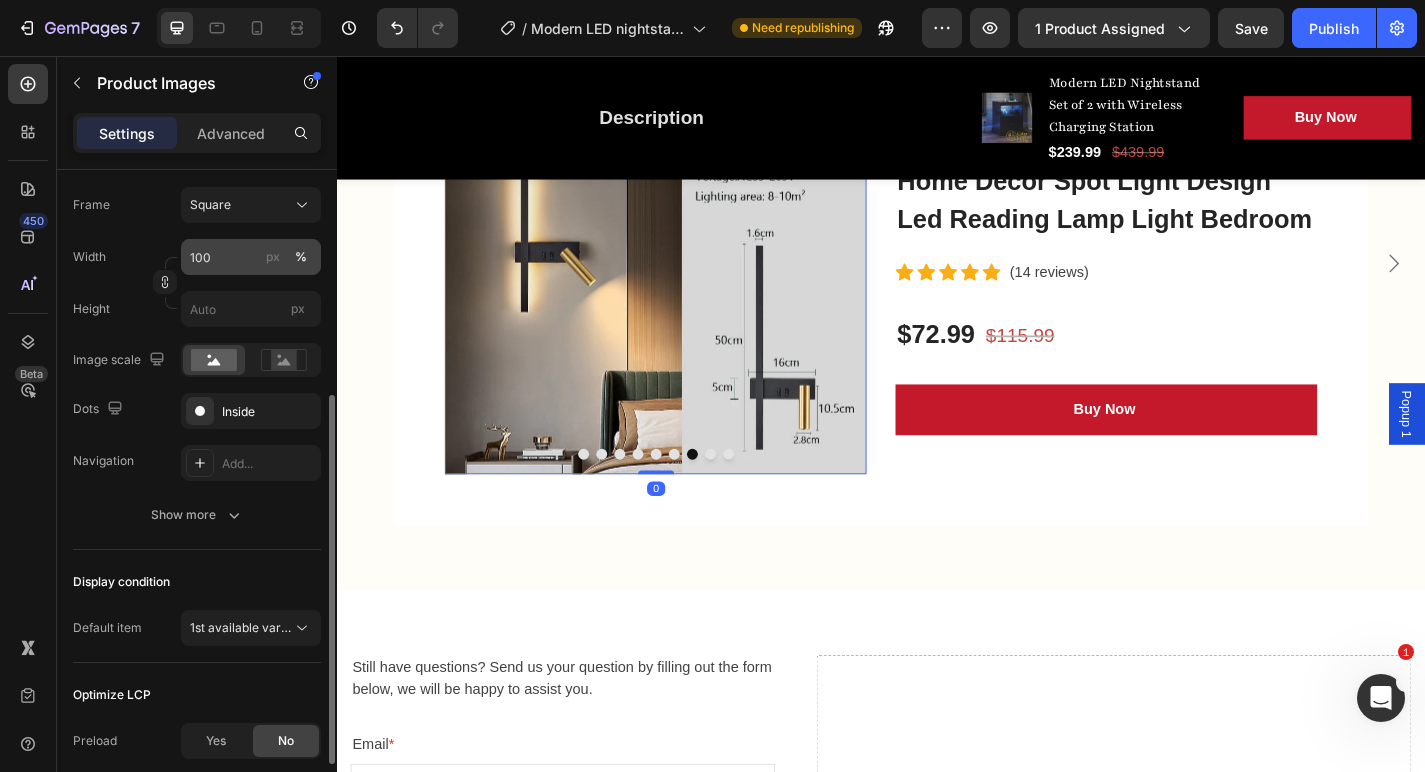 scroll, scrollTop: 345, scrollLeft: 0, axis: vertical 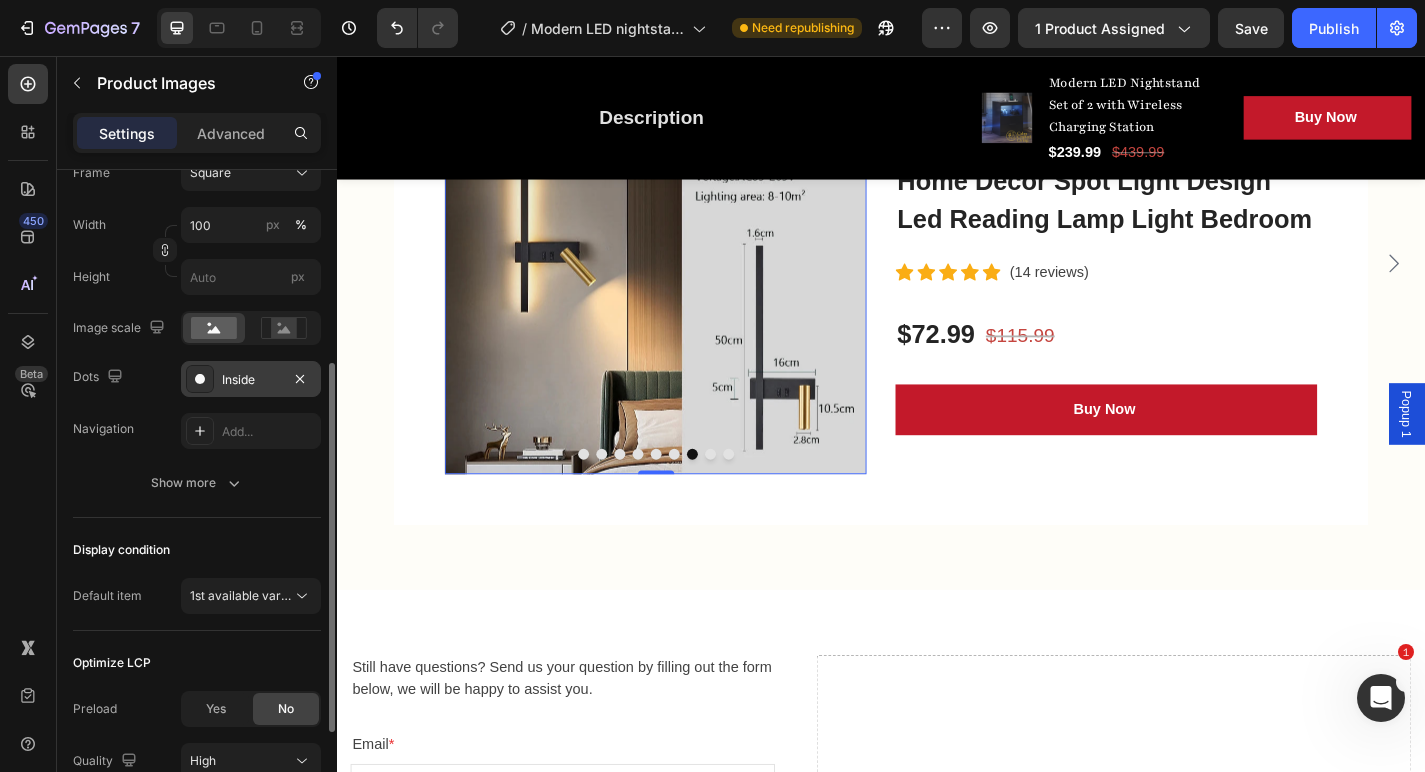 click on "Inside" at bounding box center [251, 380] 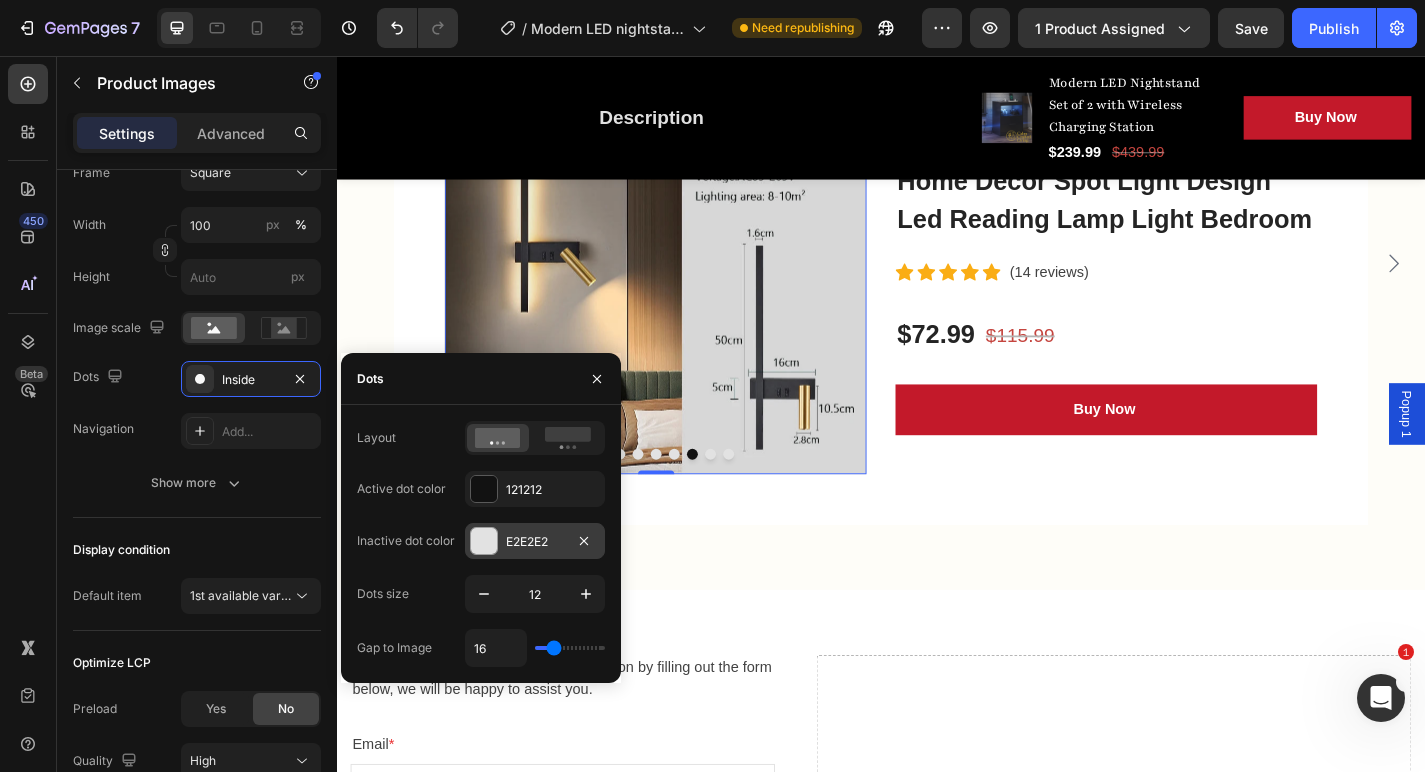 click on "E2E2E2" at bounding box center (535, 542) 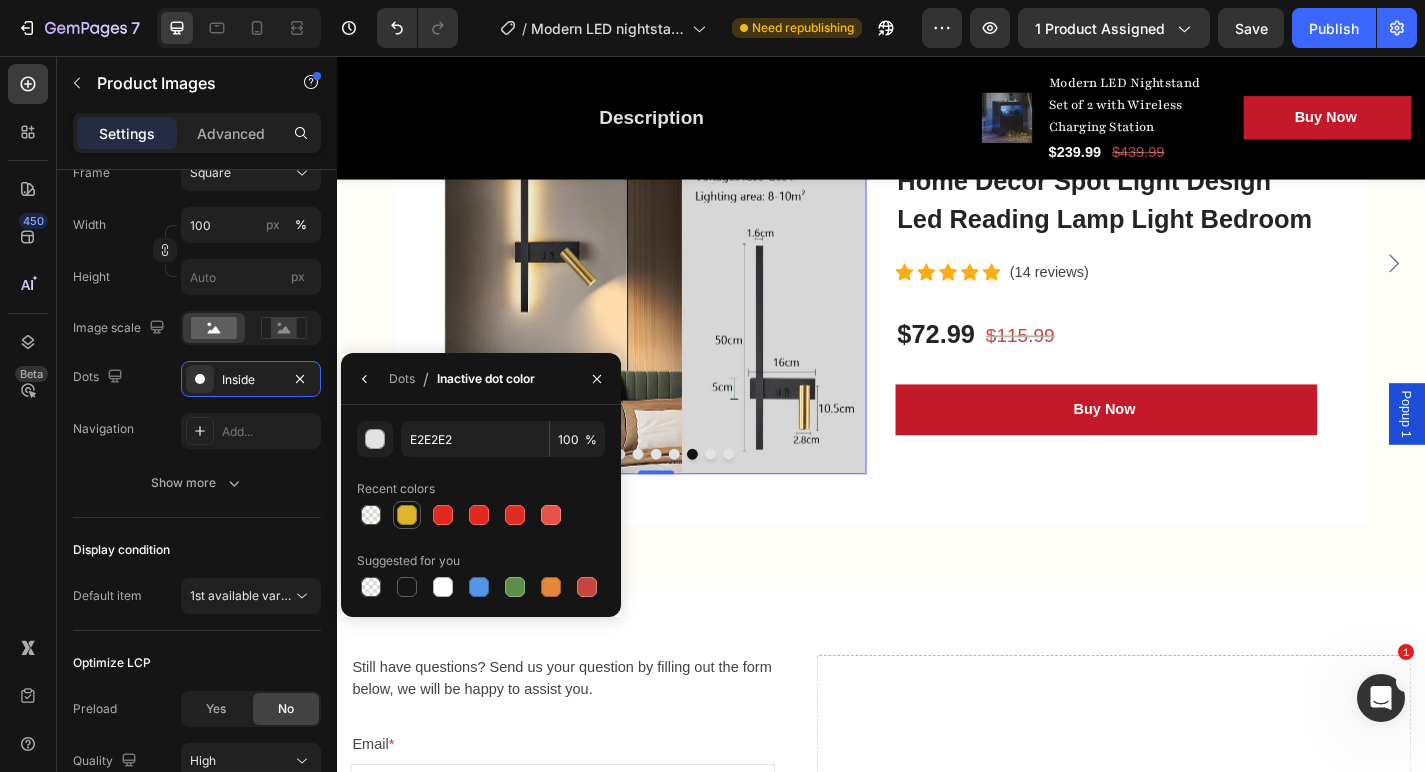 click at bounding box center [407, 515] 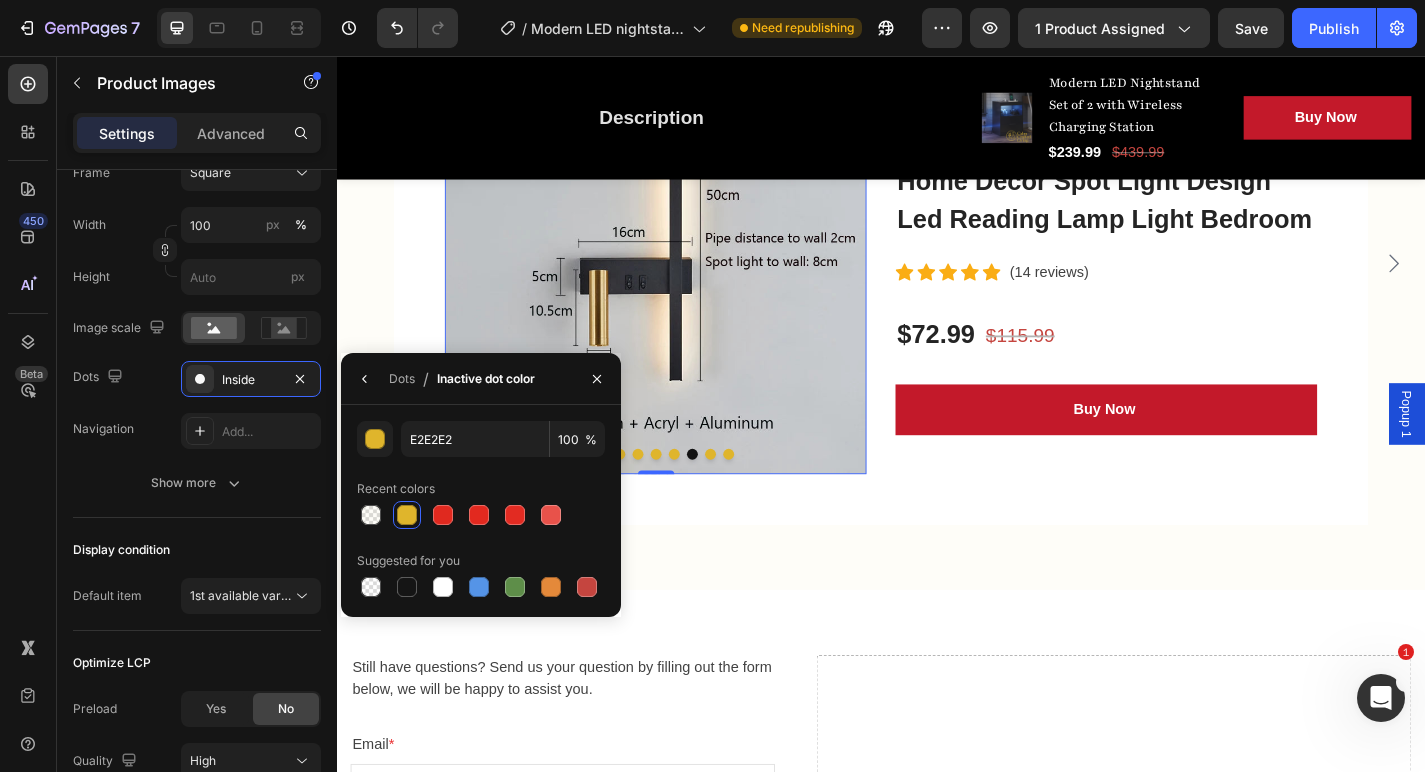 type on "DFB52C" 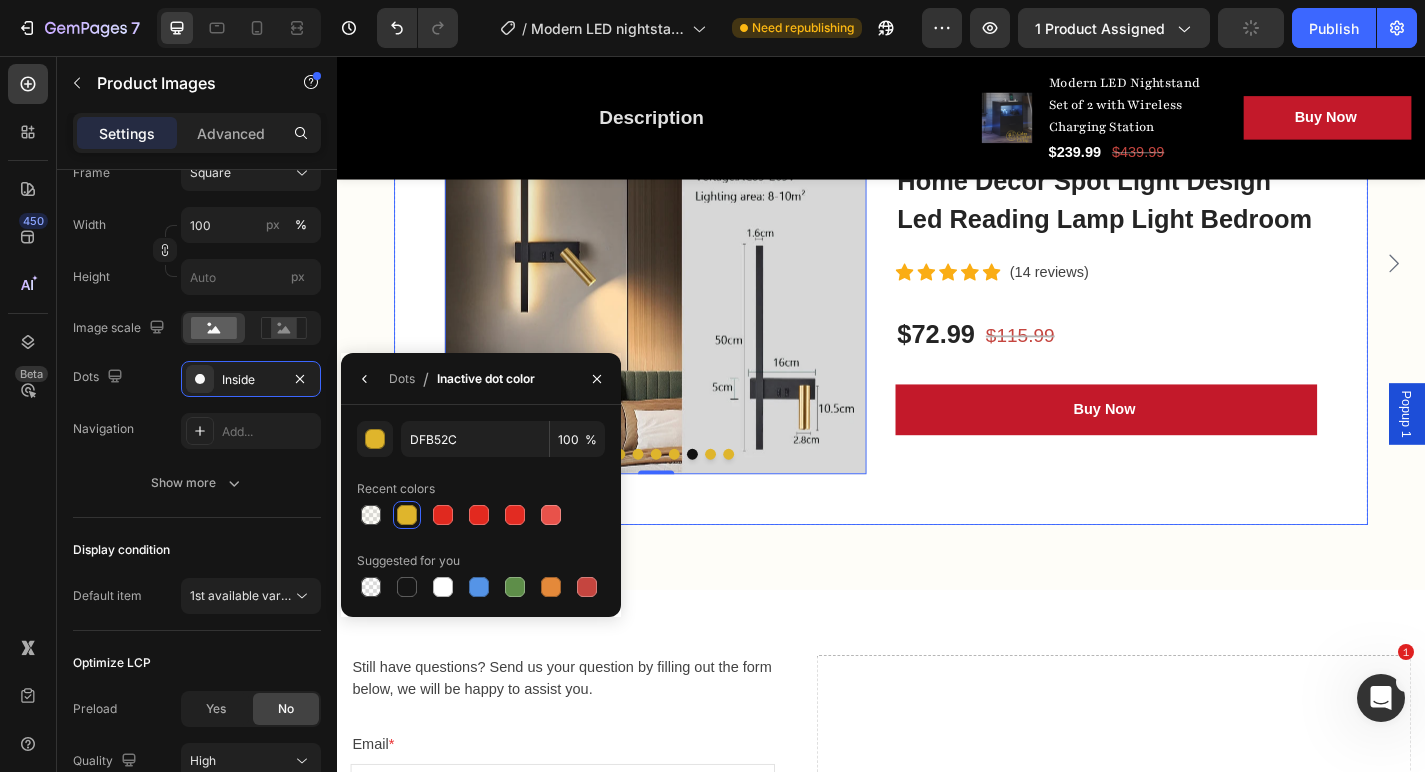 click on "Product Images   0 Image Today Only ! Text block Row Nordic Modern Led Wall Lamp Living Room Sofa TV Background Home Decor Spot Light Design Led Reading Lamp Light Bedroom (P) Title Text block                Icon                Icon                Icon                Icon                Icon Icon List Hoz (14 reviews) Text block Row $72.99 (P) Price (P) Price $115.99 (P) Price (P) Price Row Buy Now (P) Cart Button Row" at bounding box center (937, 284) 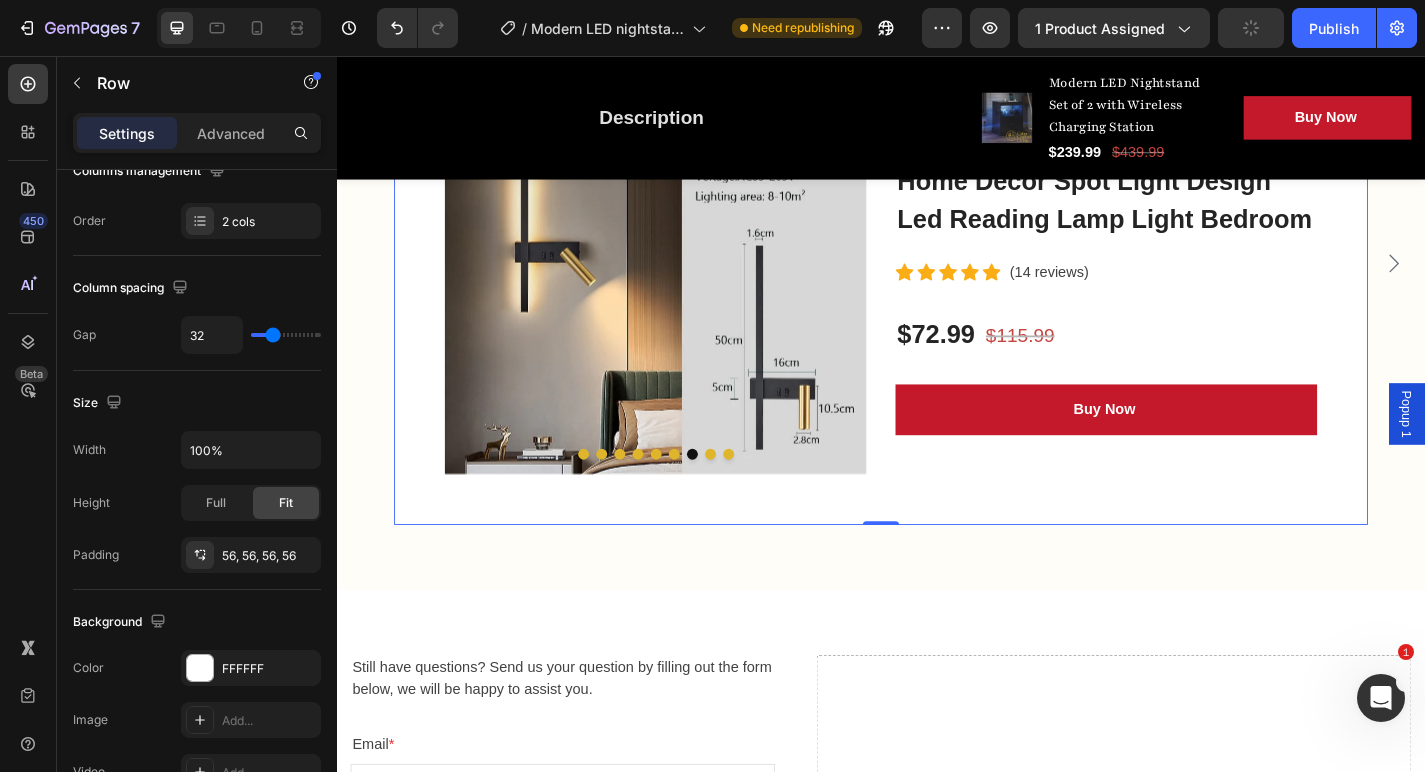 scroll, scrollTop: 0, scrollLeft: 0, axis: both 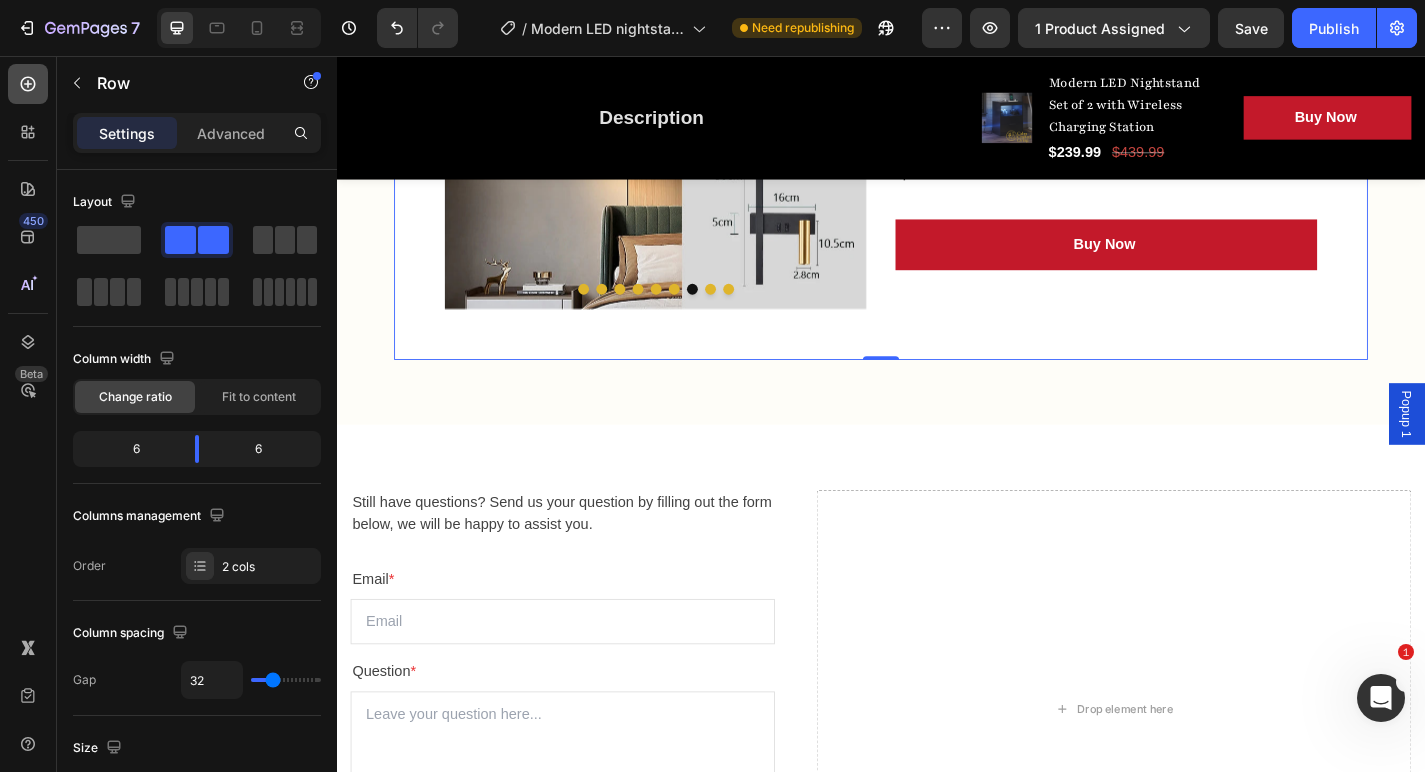 click 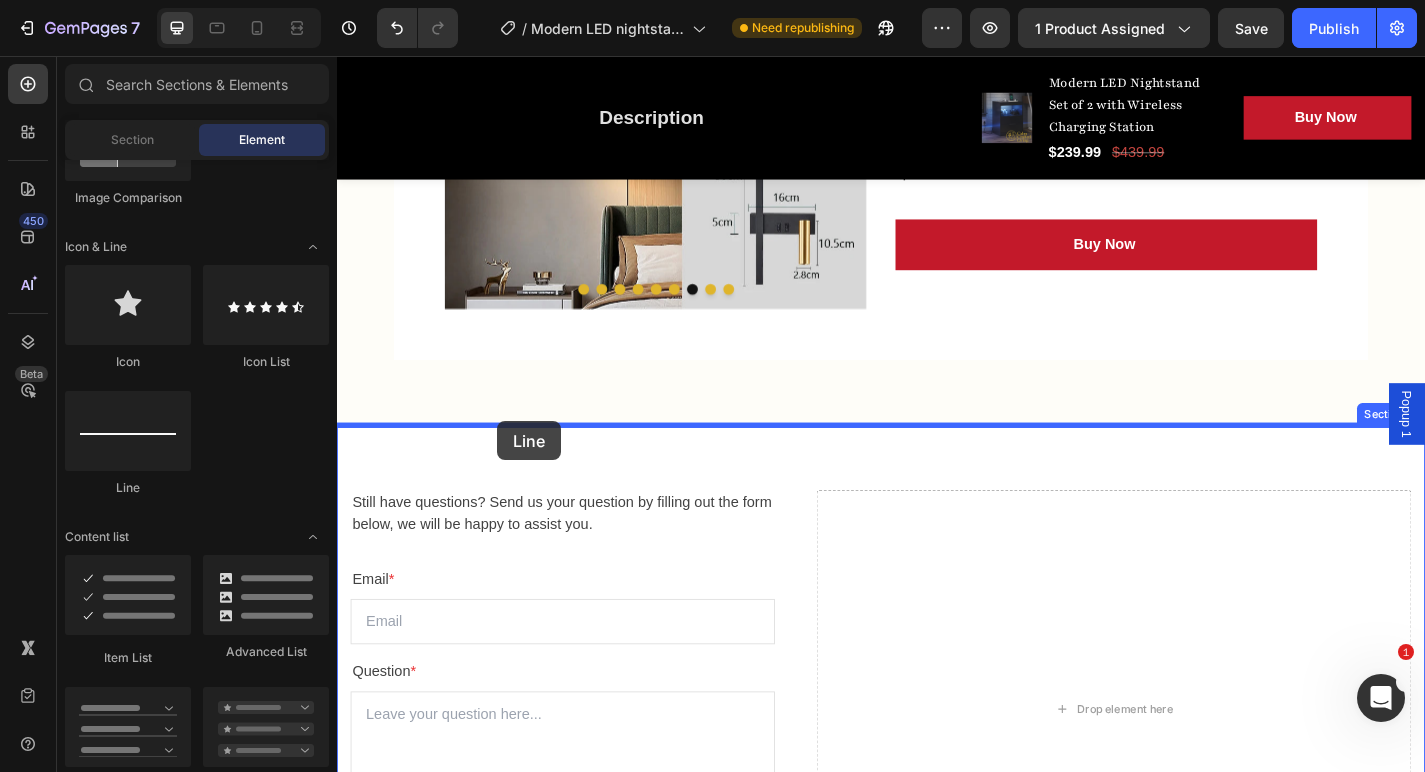 drag, startPoint x: 452, startPoint y: 506, endPoint x: 513, endPoint y: 459, distance: 77.00649 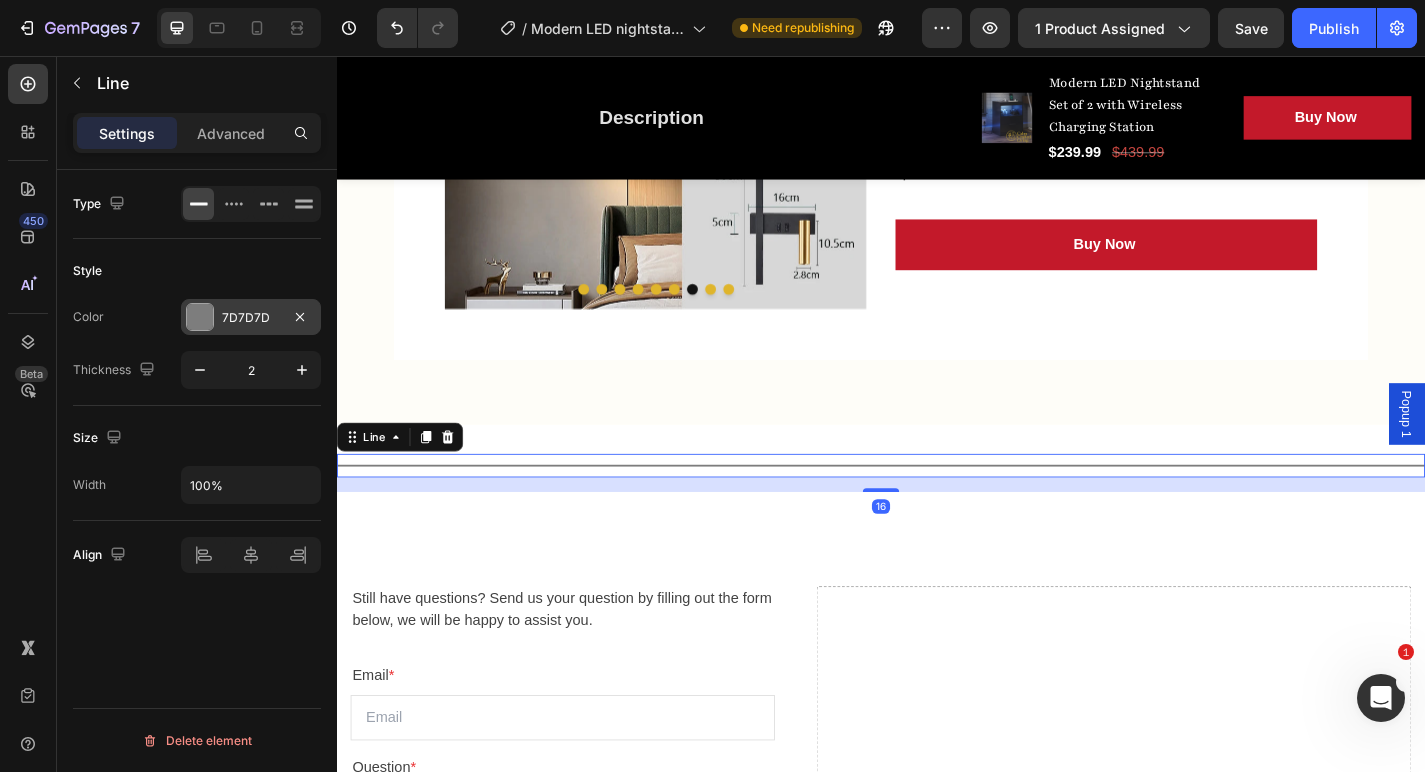 click on "7D7D7D" at bounding box center (251, 318) 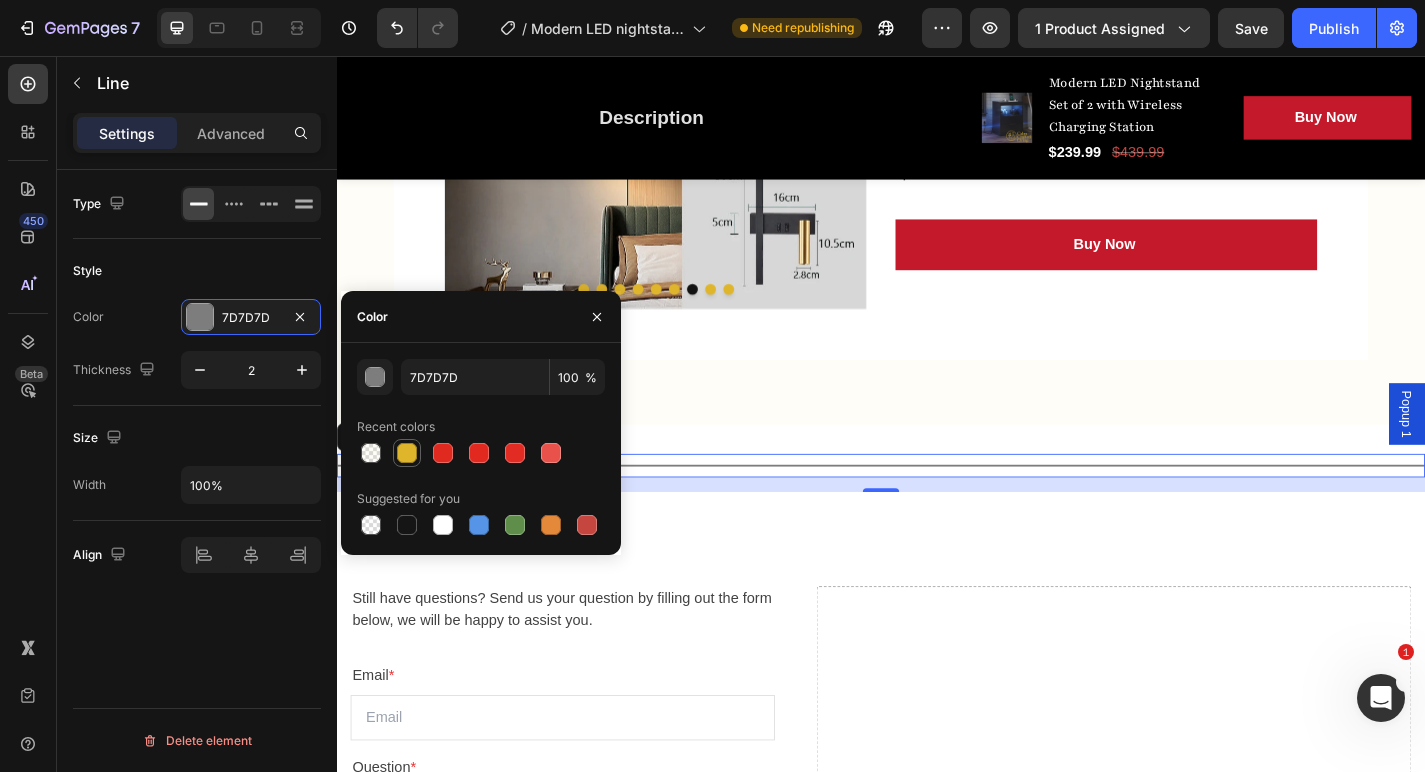 click at bounding box center [407, 453] 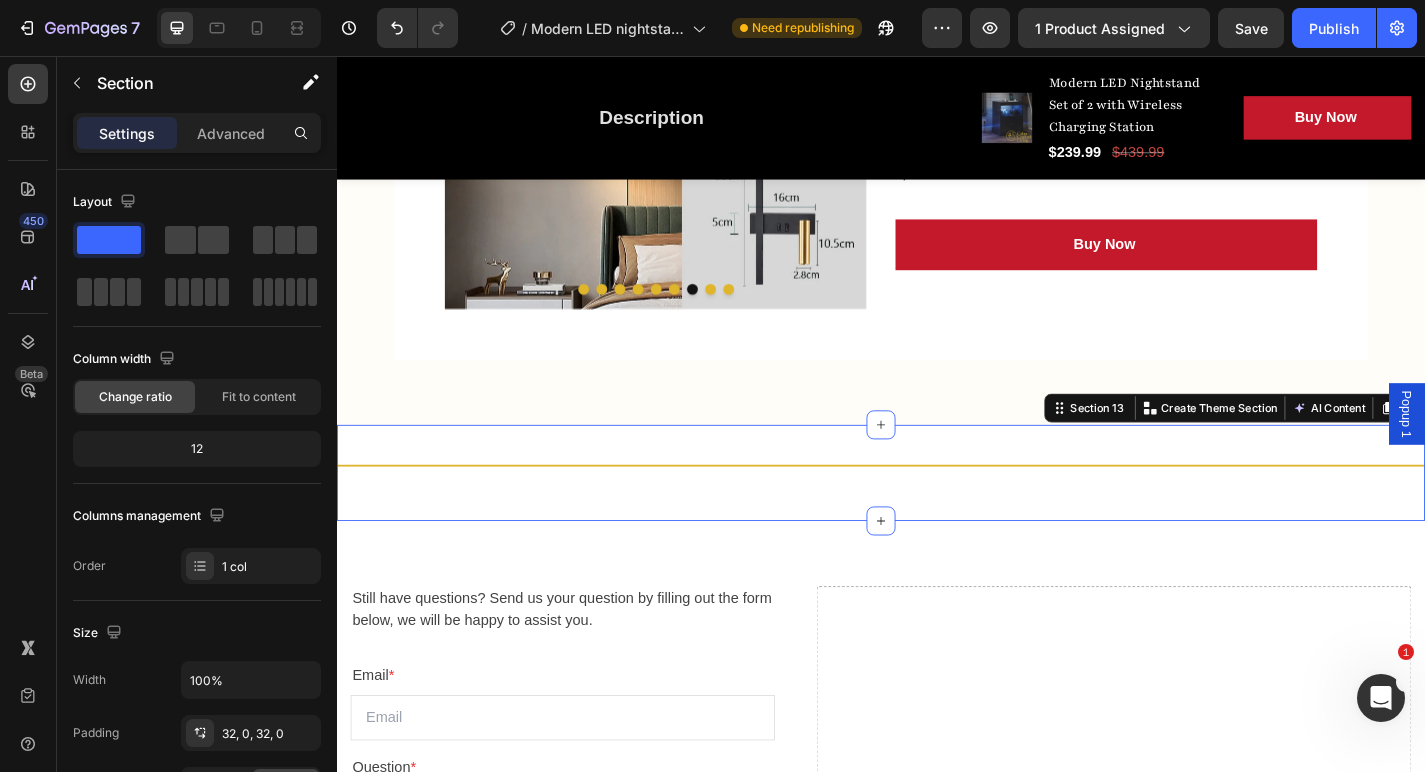 click on "Title Line Section 13   Create Theme Section AI Content Write with GemAI What would you like to describe here? Tone and Voice Persuasive Product U-shaped Living Room Sofa, 111 Inch Modular Double Recliner Sofa, Apartment Large Leisure Sofa, Gray Show more Generate" at bounding box center (937, 516) 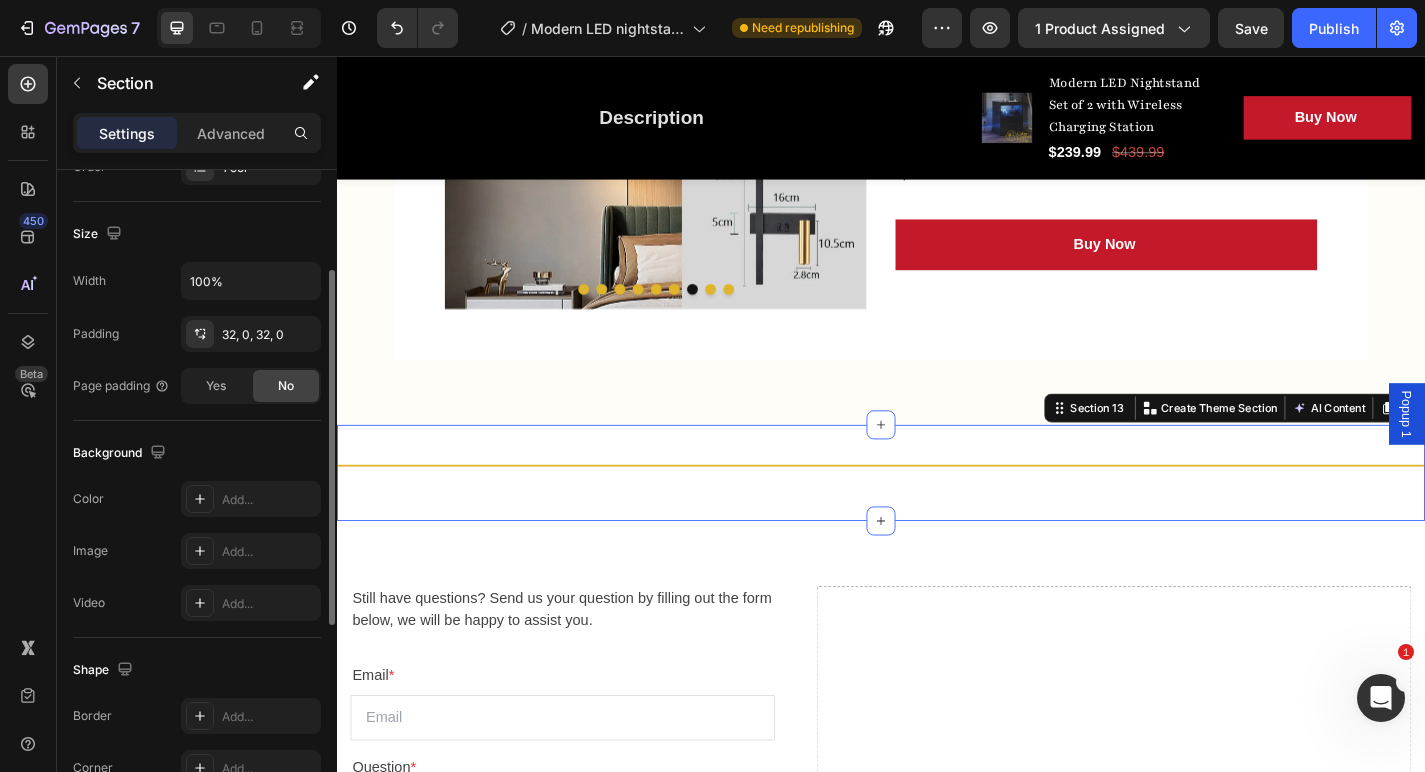 scroll, scrollTop: 432, scrollLeft: 0, axis: vertical 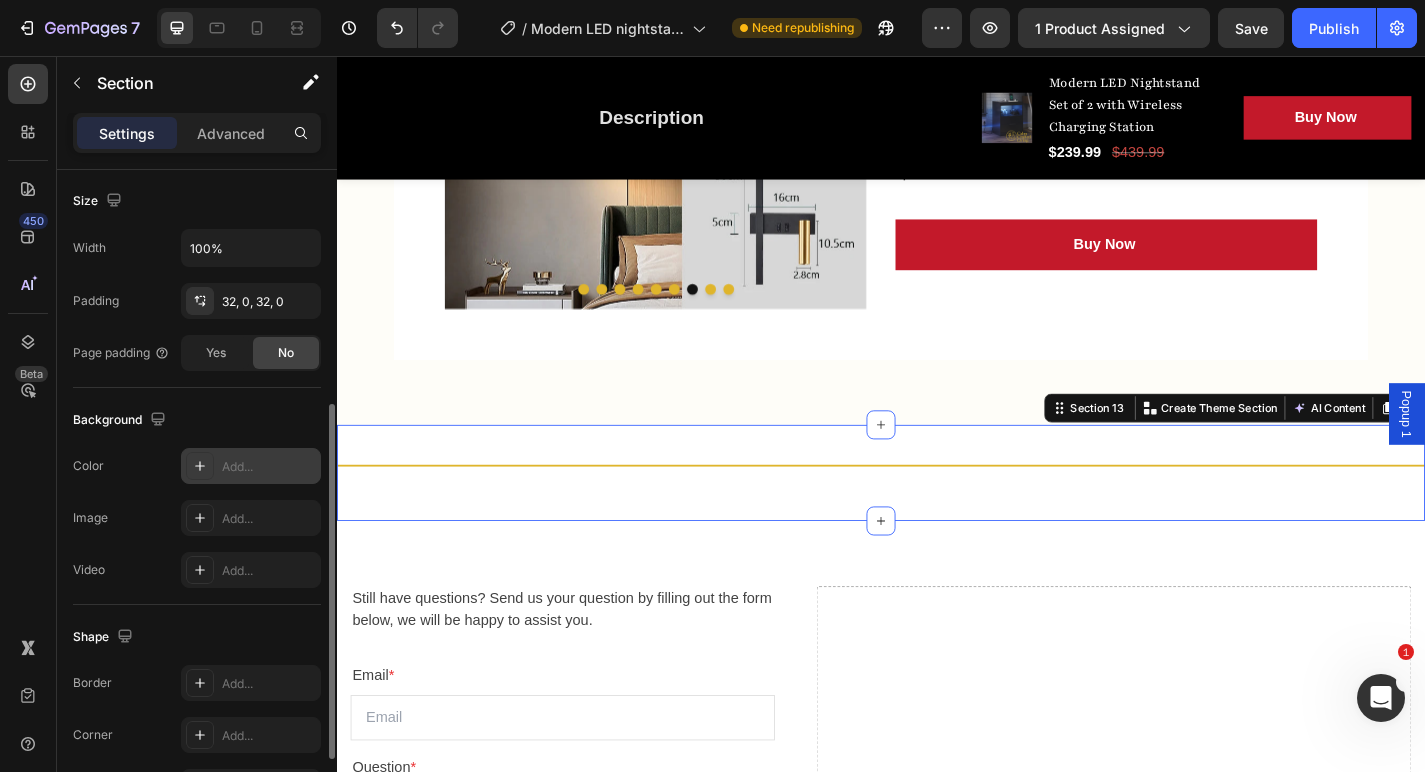 click on "Add..." at bounding box center (251, 466) 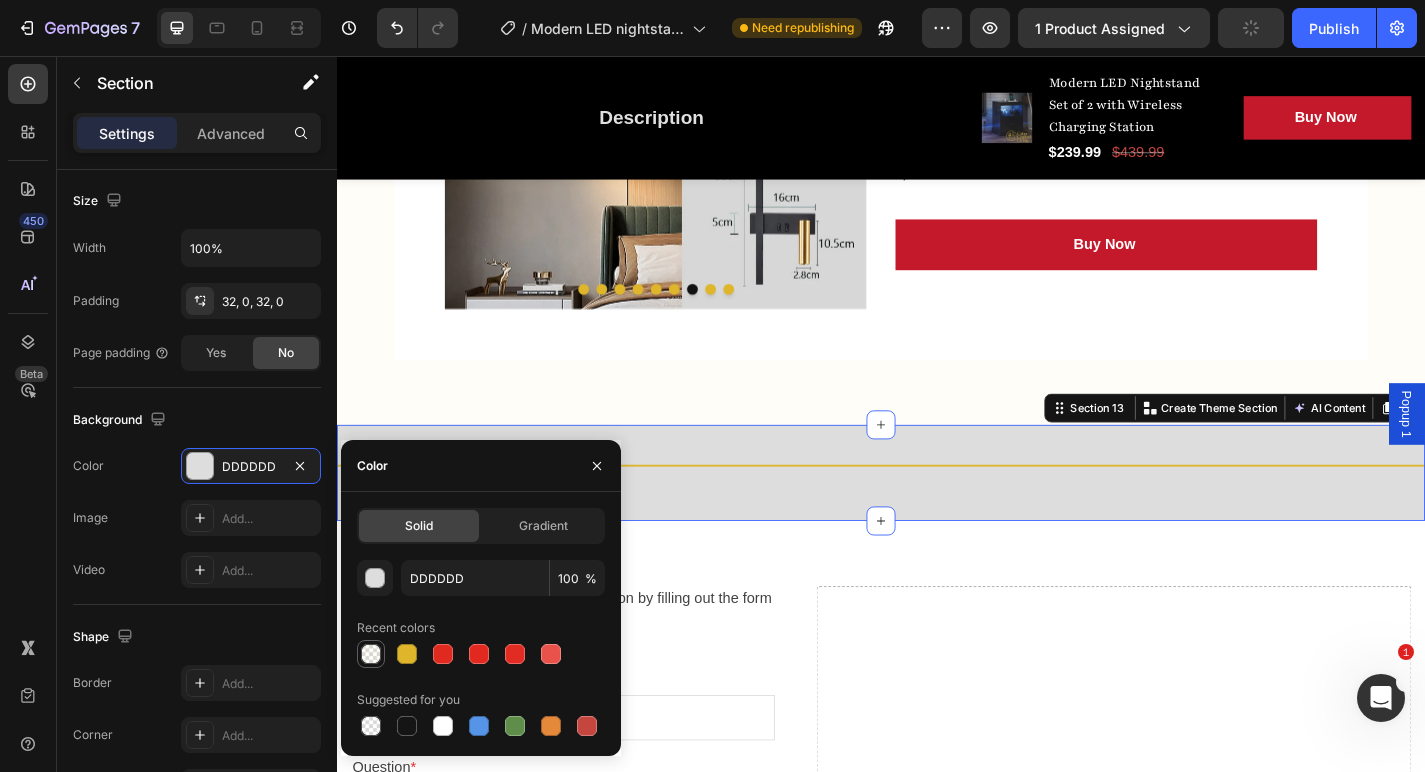 click at bounding box center (371, 654) 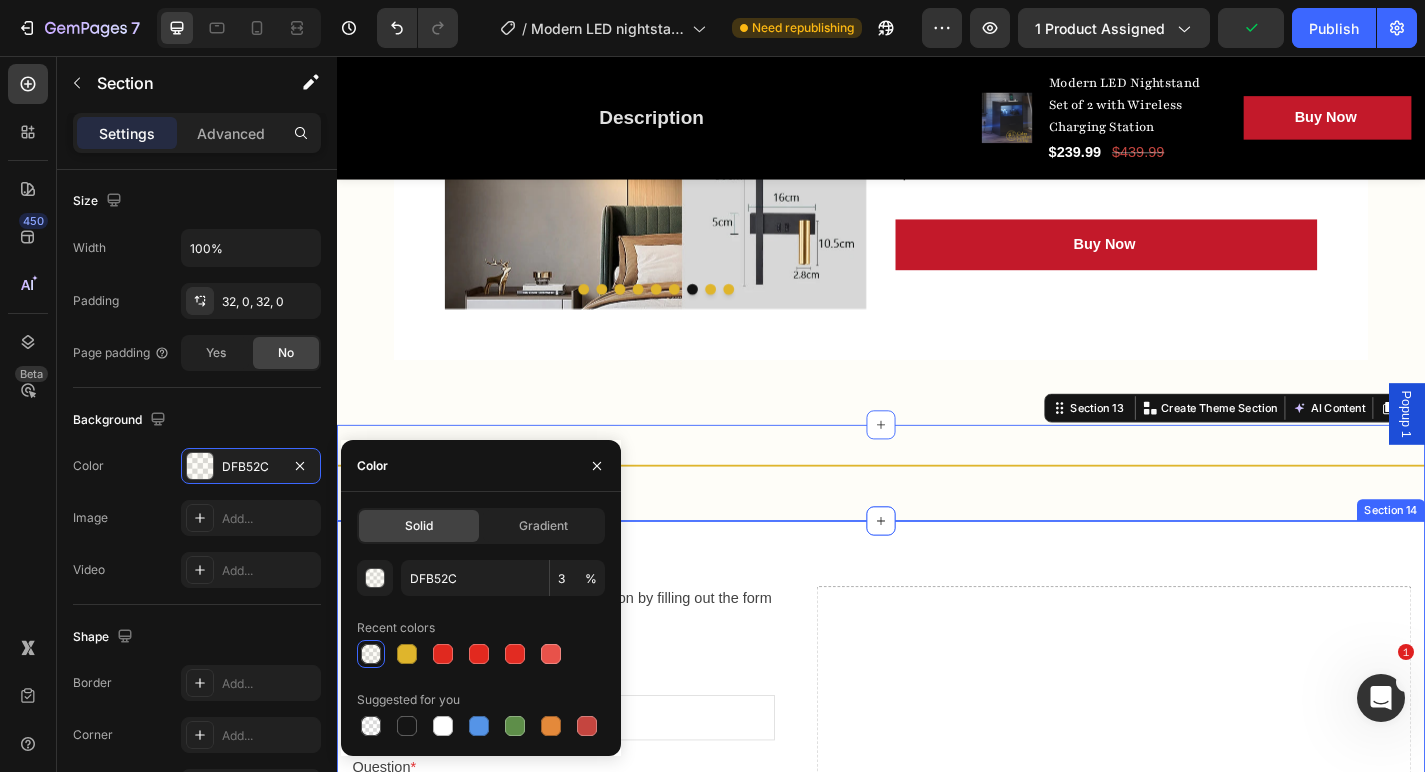 click on "Still have questions? Send us your question by filling out the form below, we will be happy to assist you. Text block Email  * Text block Email Field Question  * Text block Text Area Submit Now Submit Button Contact Form
Drop element here Row Section 14" at bounding box center [937, 874] 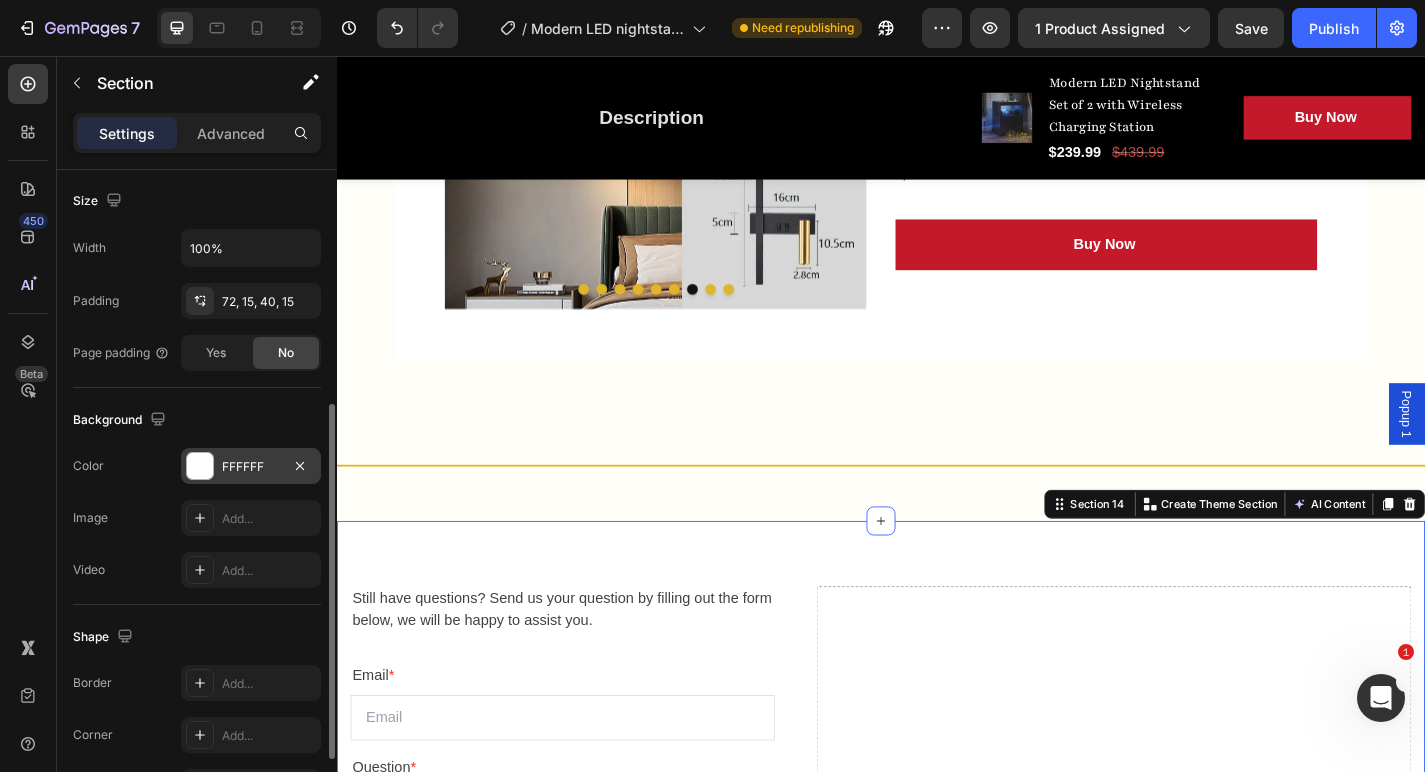 click on "FFFFFF" at bounding box center (251, 467) 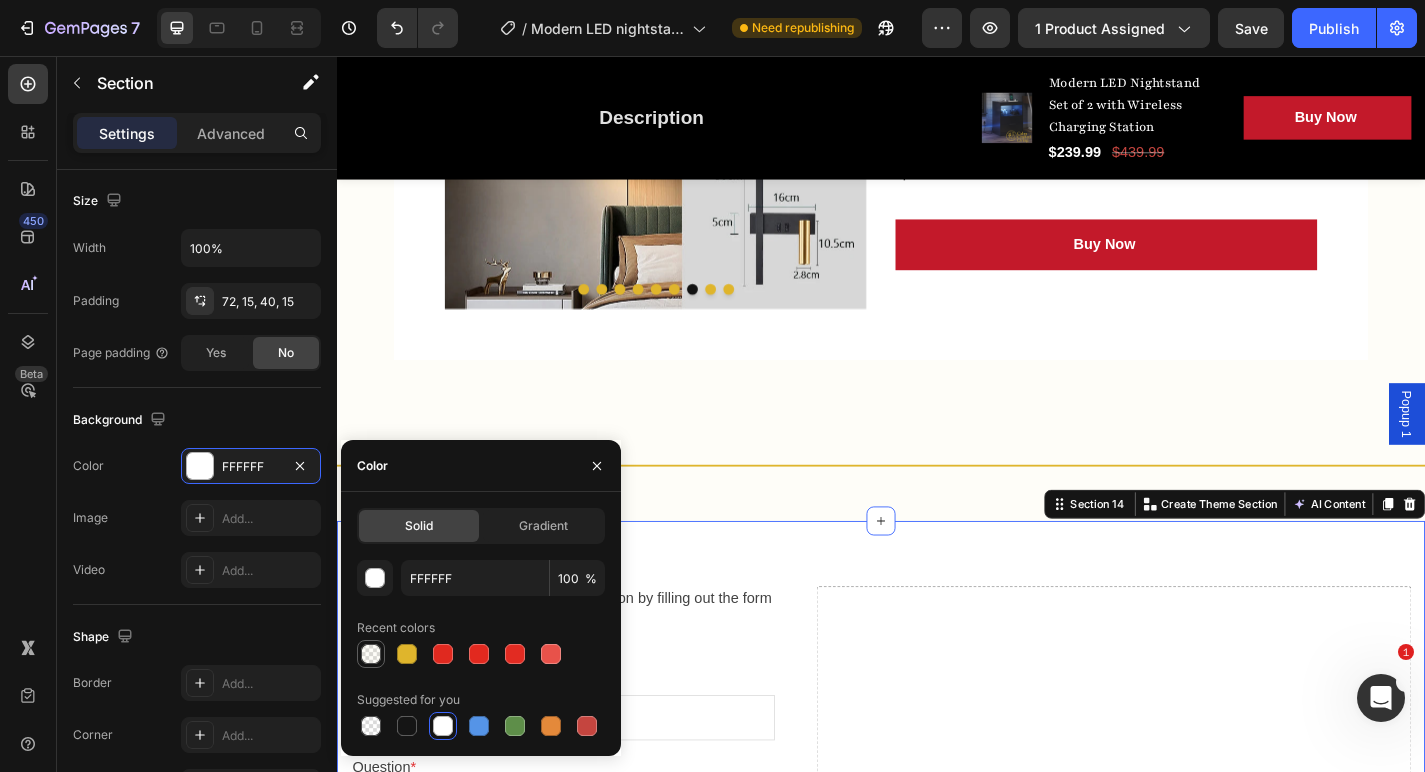 click at bounding box center (371, 654) 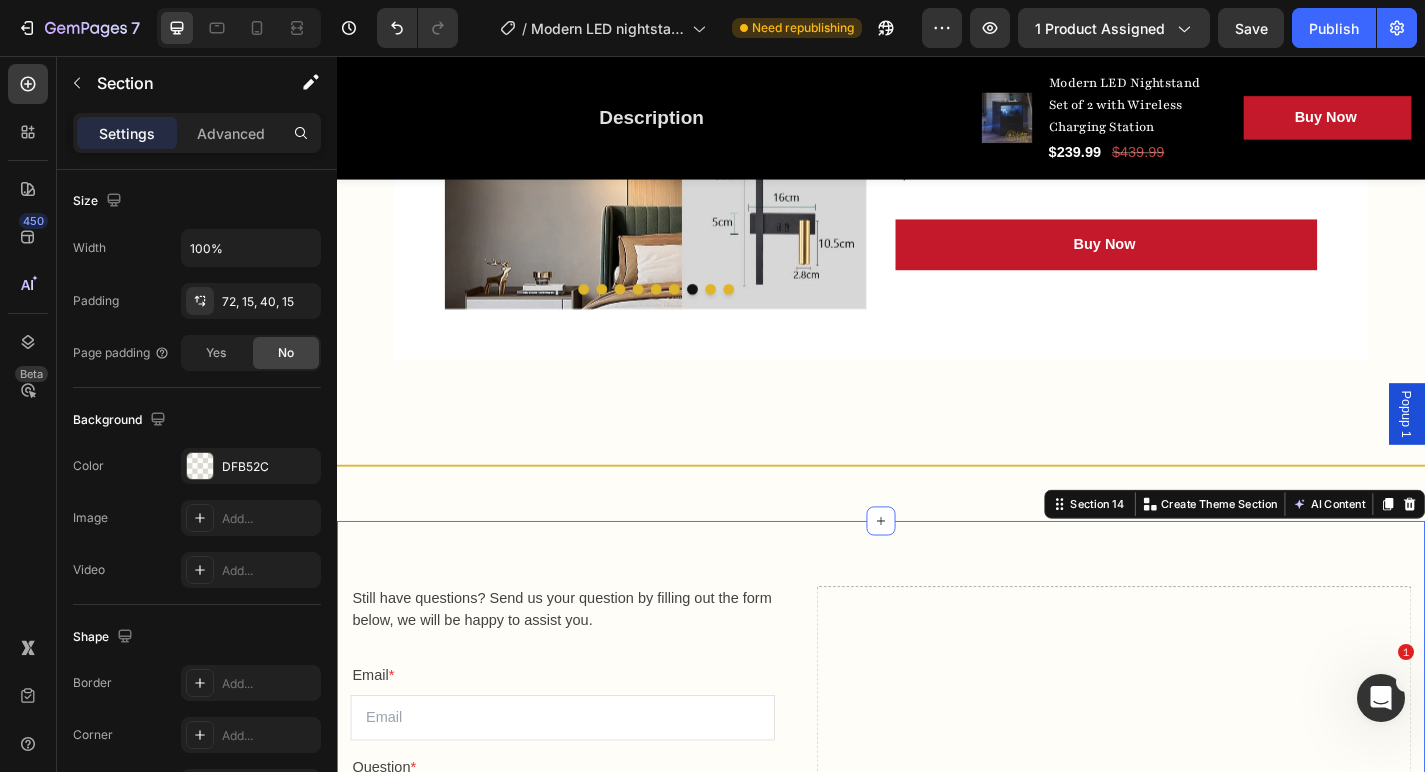 click on "Still have questions? Send us your question by filling out the form below, we will be happy to assist you. Text block Email  * Text block Email Field Question  * Text block Text Area Submit Now Submit Button Contact Form
Drop element here Row Section 14   Create Theme Section AI Content Write with GemAI What would you like to describe here? Tone and Voice Persuasive Product U-shaped Living Room Sofa, 111 Inch Modular Double Recliner Sofa, Apartment Large Leisure Sofa, Gray Show more Generate" at bounding box center (937, 874) 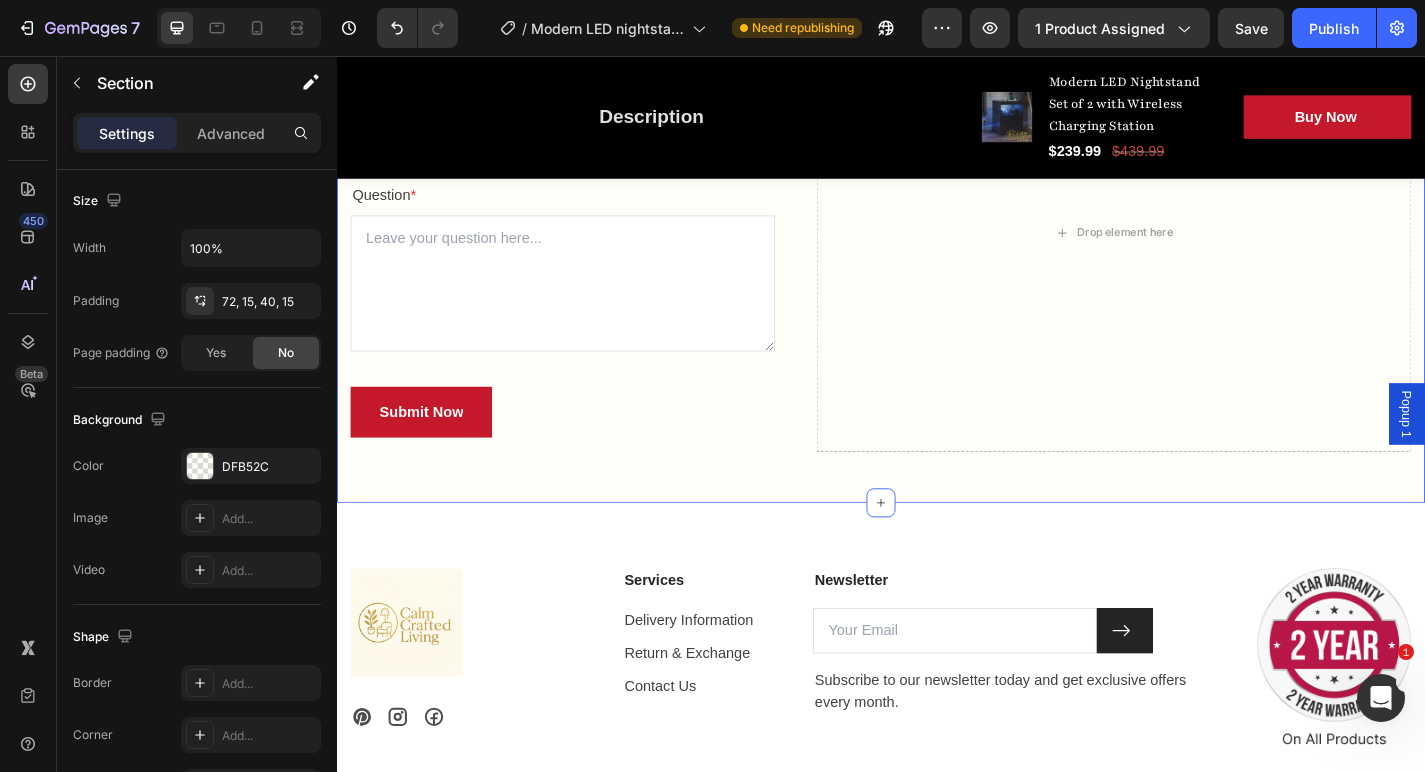 scroll, scrollTop: 7239, scrollLeft: 0, axis: vertical 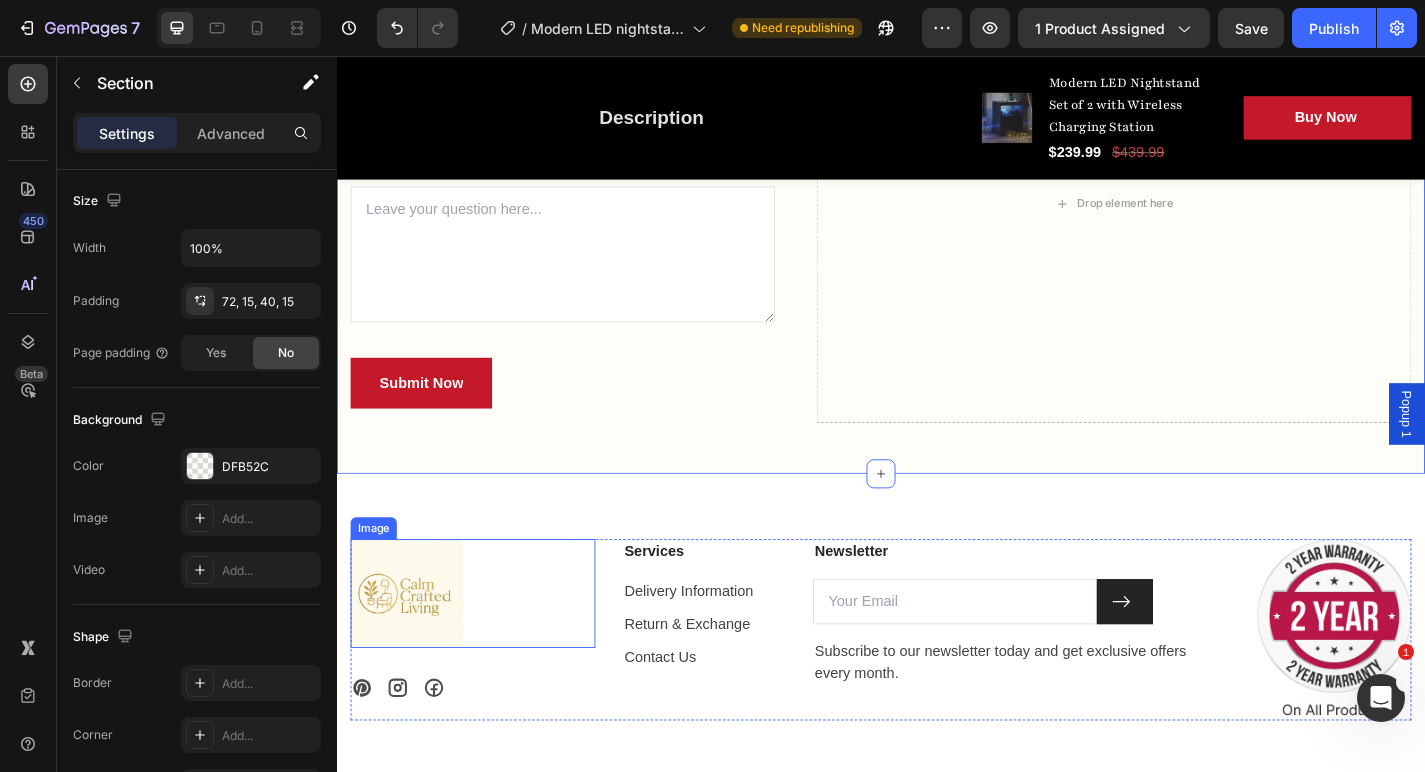 click at bounding box center (487, 649) 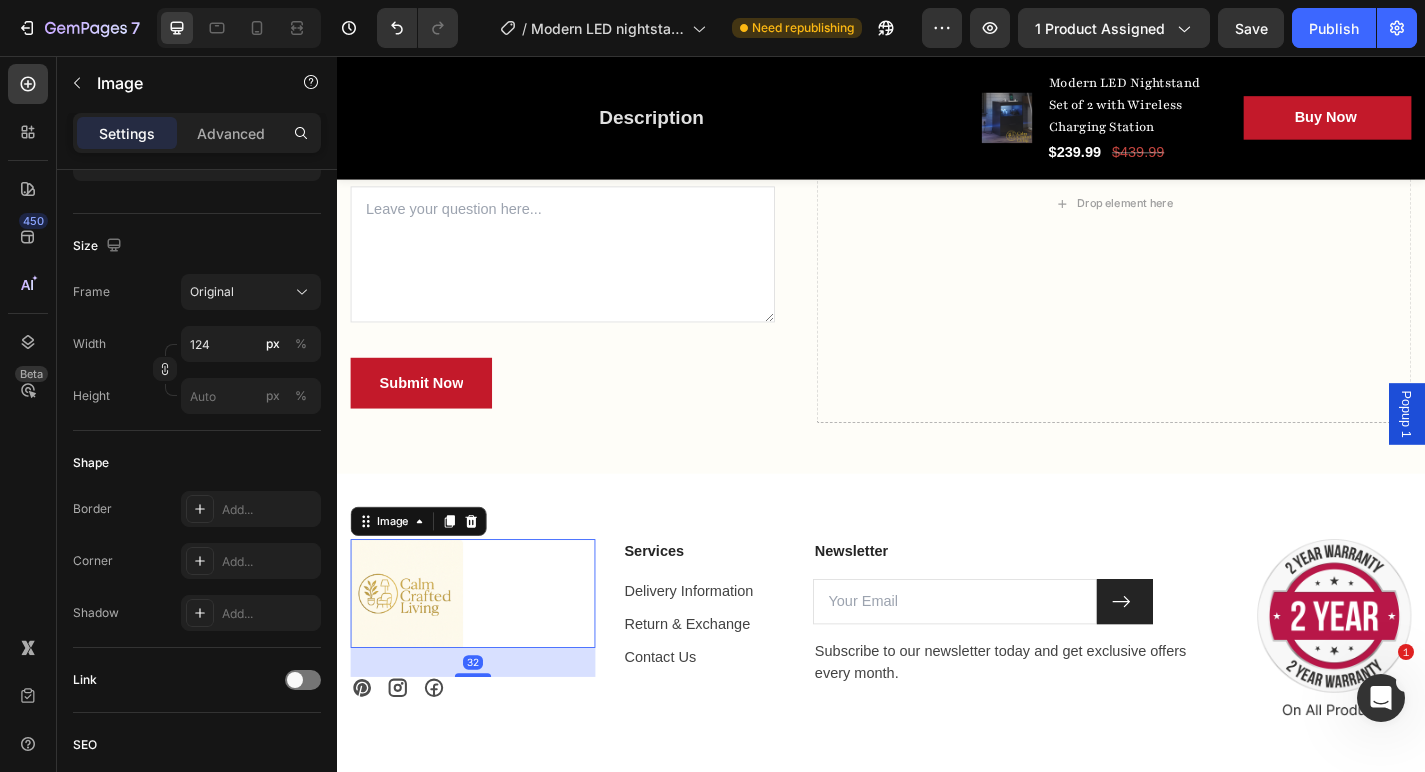 scroll, scrollTop: 0, scrollLeft: 0, axis: both 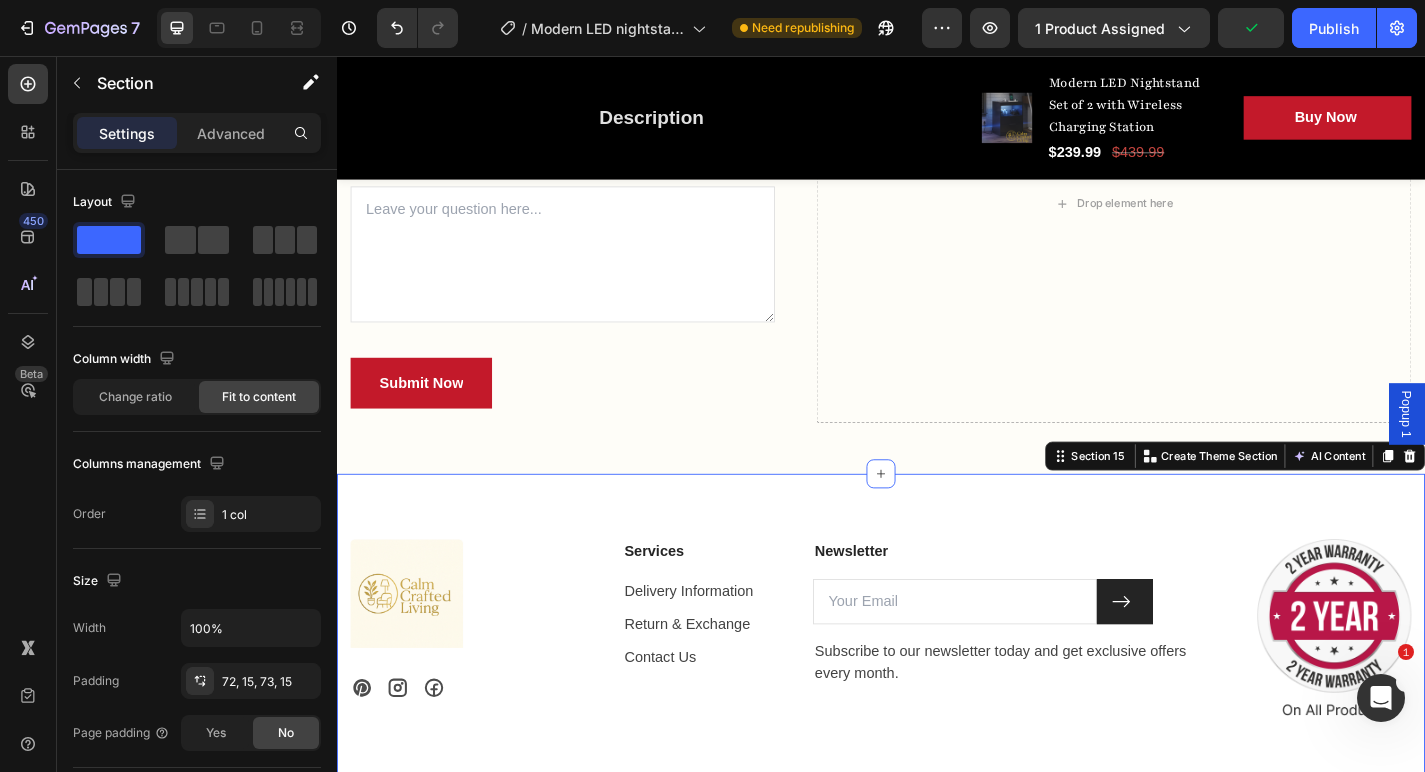 click on "Image
Icon
Icon
Icon Row Services Text block Delivery Information Text block Return & Exchange  Text block Contact Us Text block Newsletter Text block Email Field
Submit Button Row Subscribe to our newsletter today and get exclusive offers every month. Text block Newsletter Image Row Section 15   Create Theme Section AI Content Write with GemAI What would you like to describe here? Tone and Voice Persuasive Product U-shaped Living Room Sofa, 111 Inch Modular Double Recliner Sofa, Apartment Large Leisure Sofa, Gray Show more Generate" at bounding box center [937, 690] 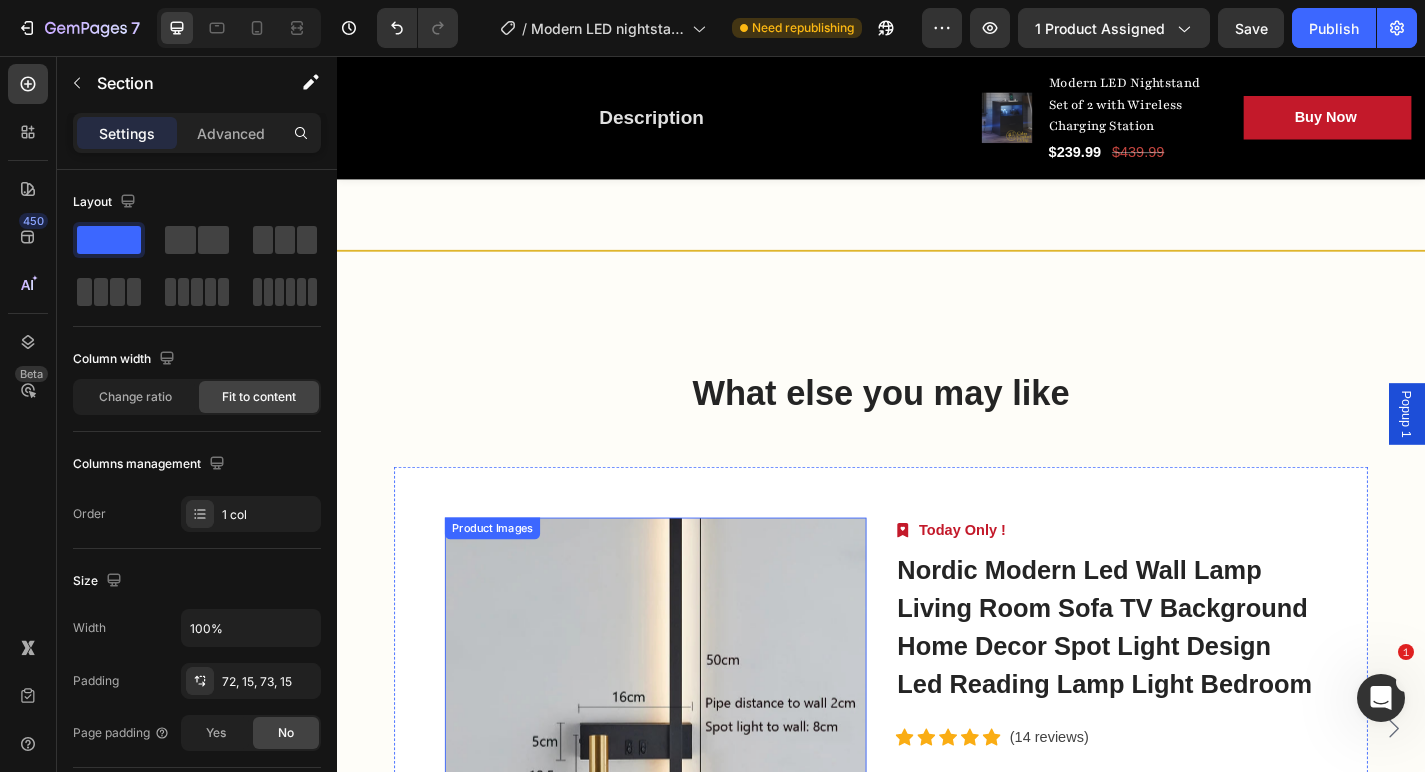 scroll, scrollTop: 5874, scrollLeft: 0, axis: vertical 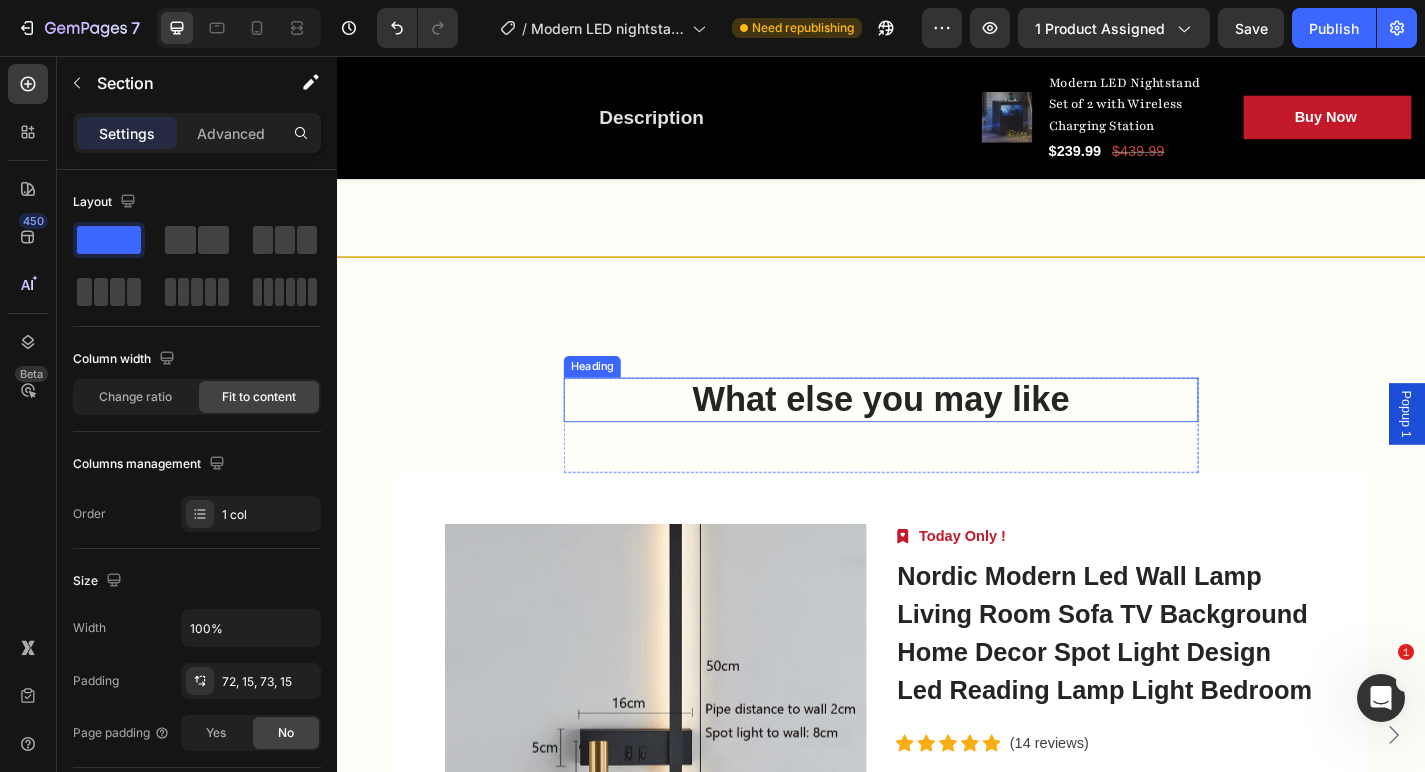 click on "What else you may like" at bounding box center [937, 436] 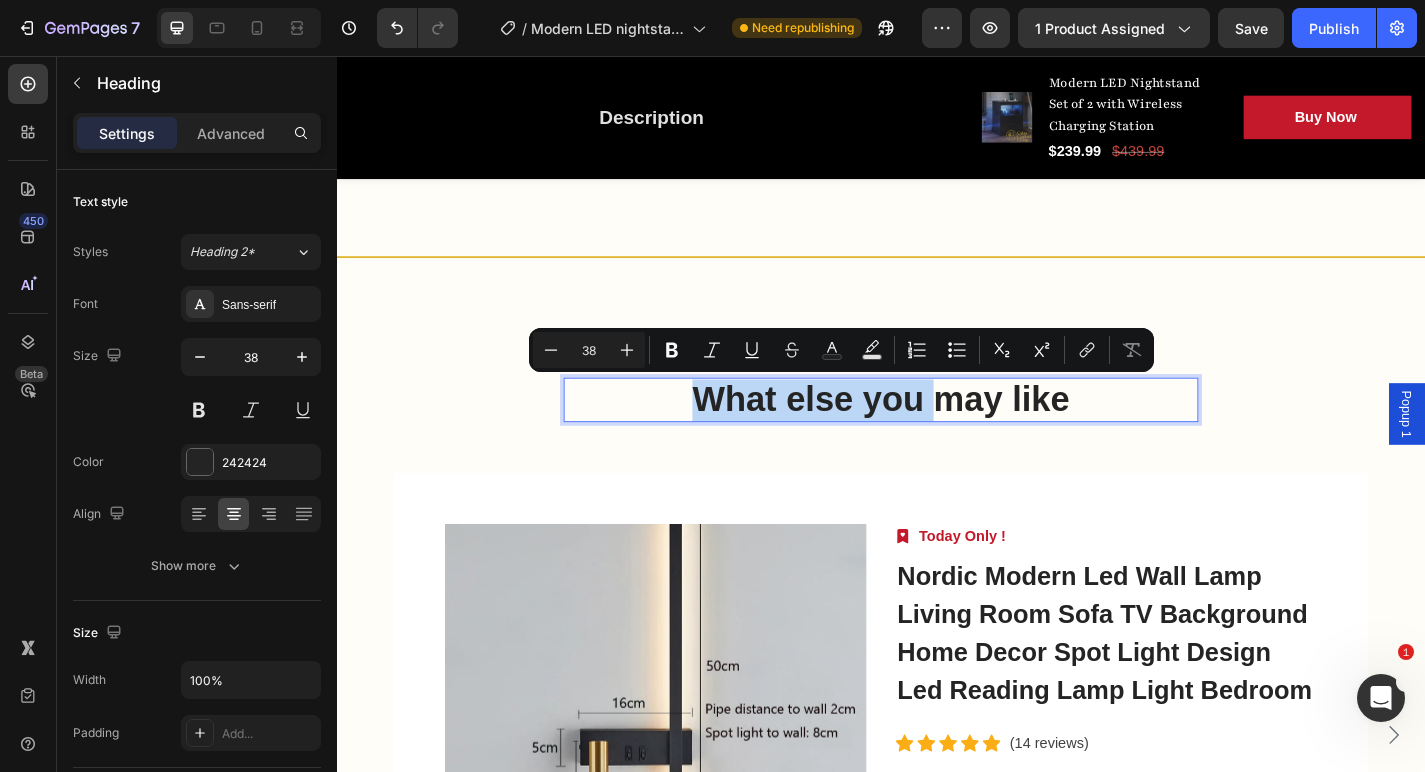 drag, startPoint x: 1004, startPoint y: 442, endPoint x: 737, endPoint y: 411, distance: 268.7936 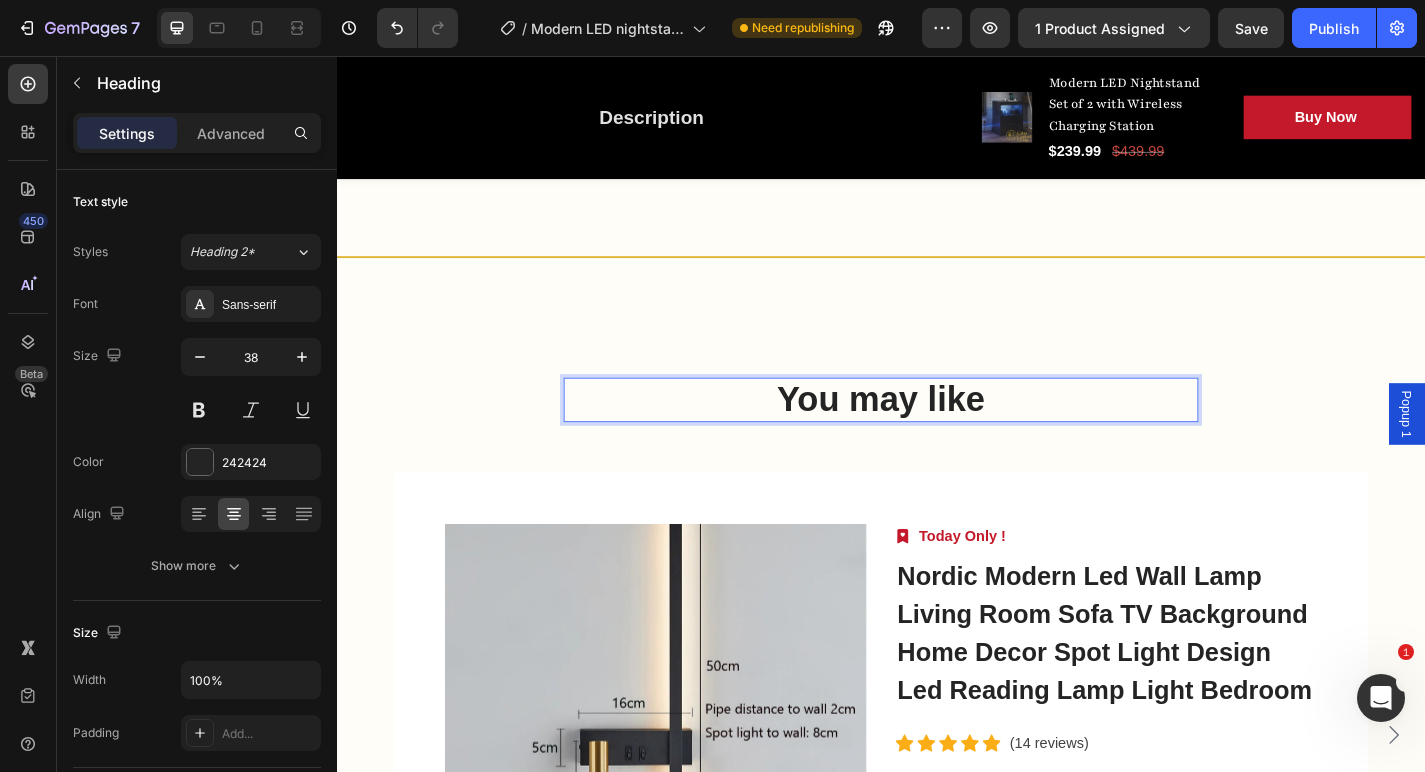 click on "You may like" at bounding box center (937, 436) 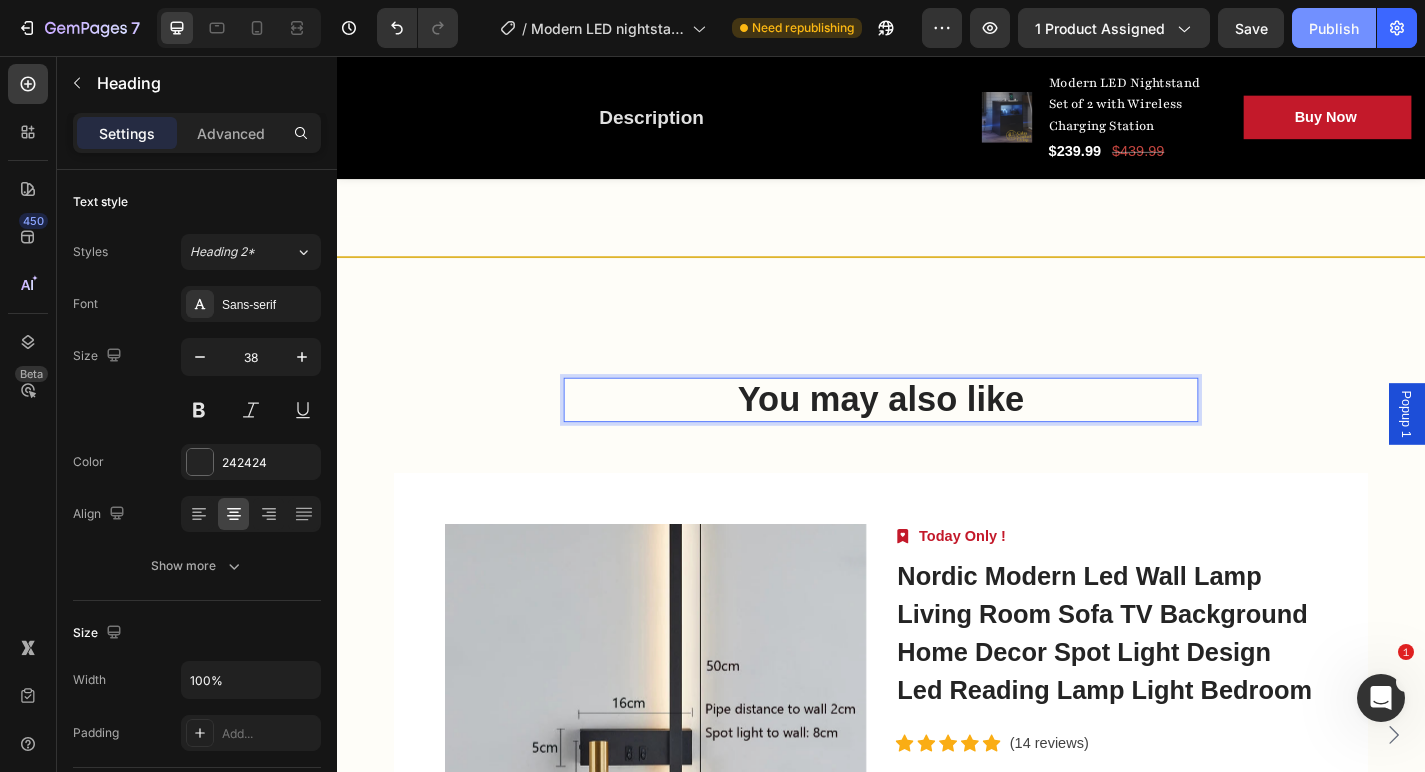click on "Publish" at bounding box center [1334, 28] 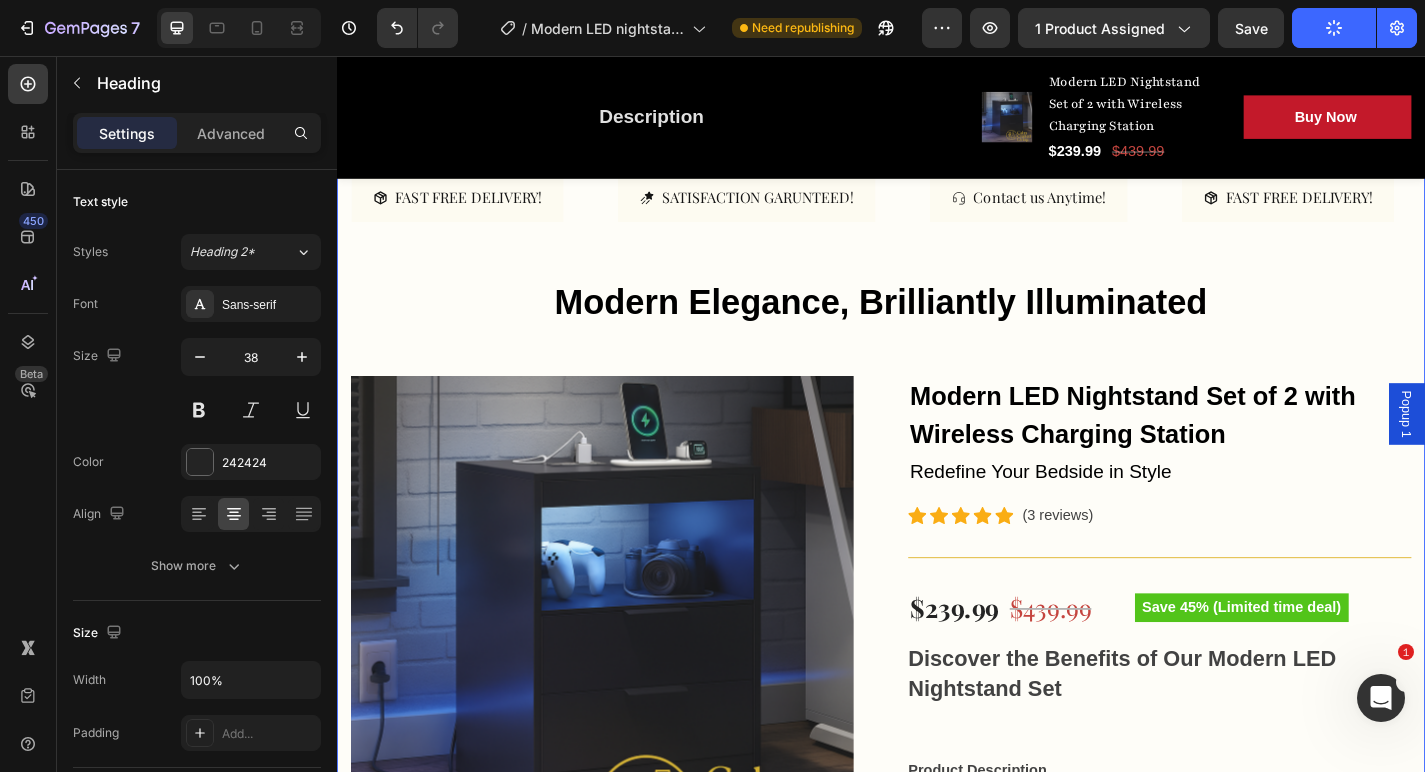 scroll, scrollTop: 139, scrollLeft: 0, axis: vertical 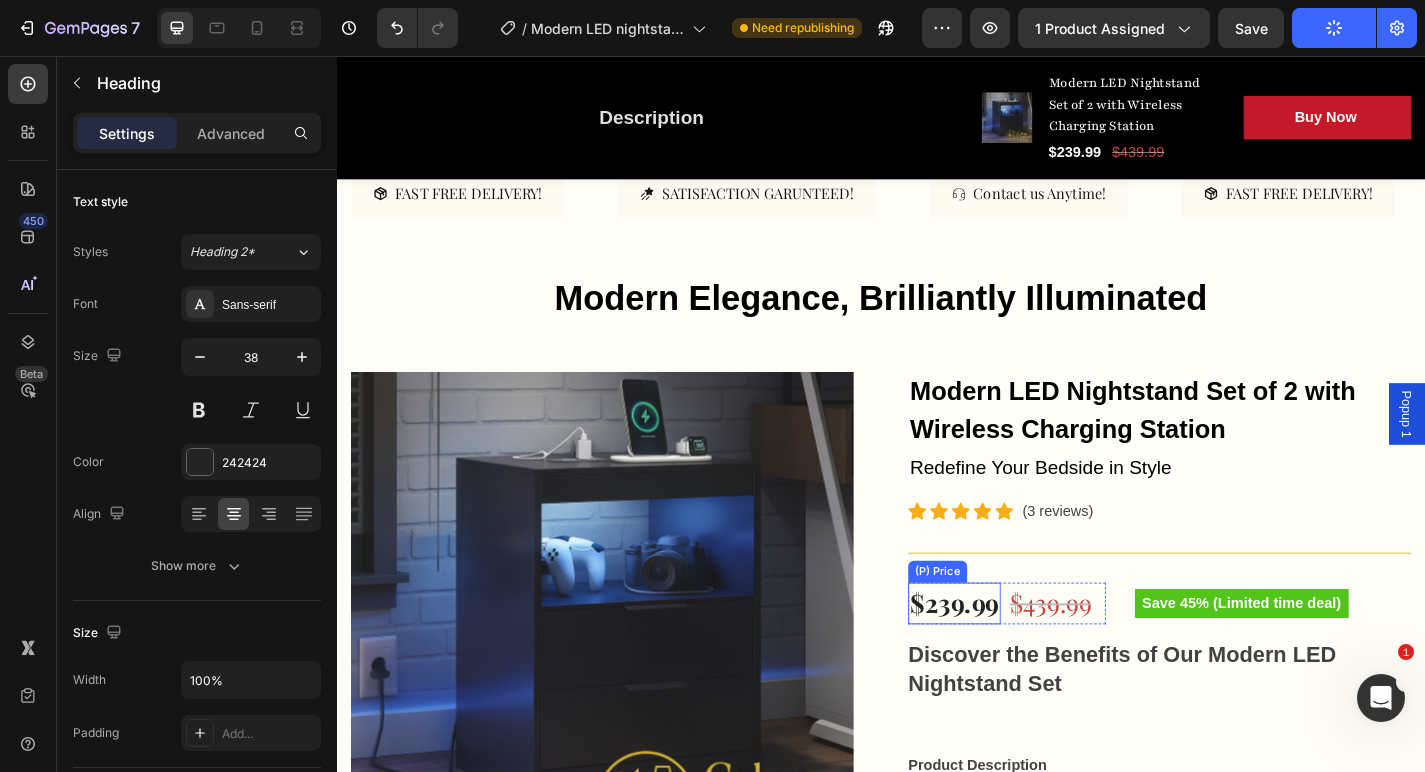 click on "$239.99" at bounding box center (1018, 660) 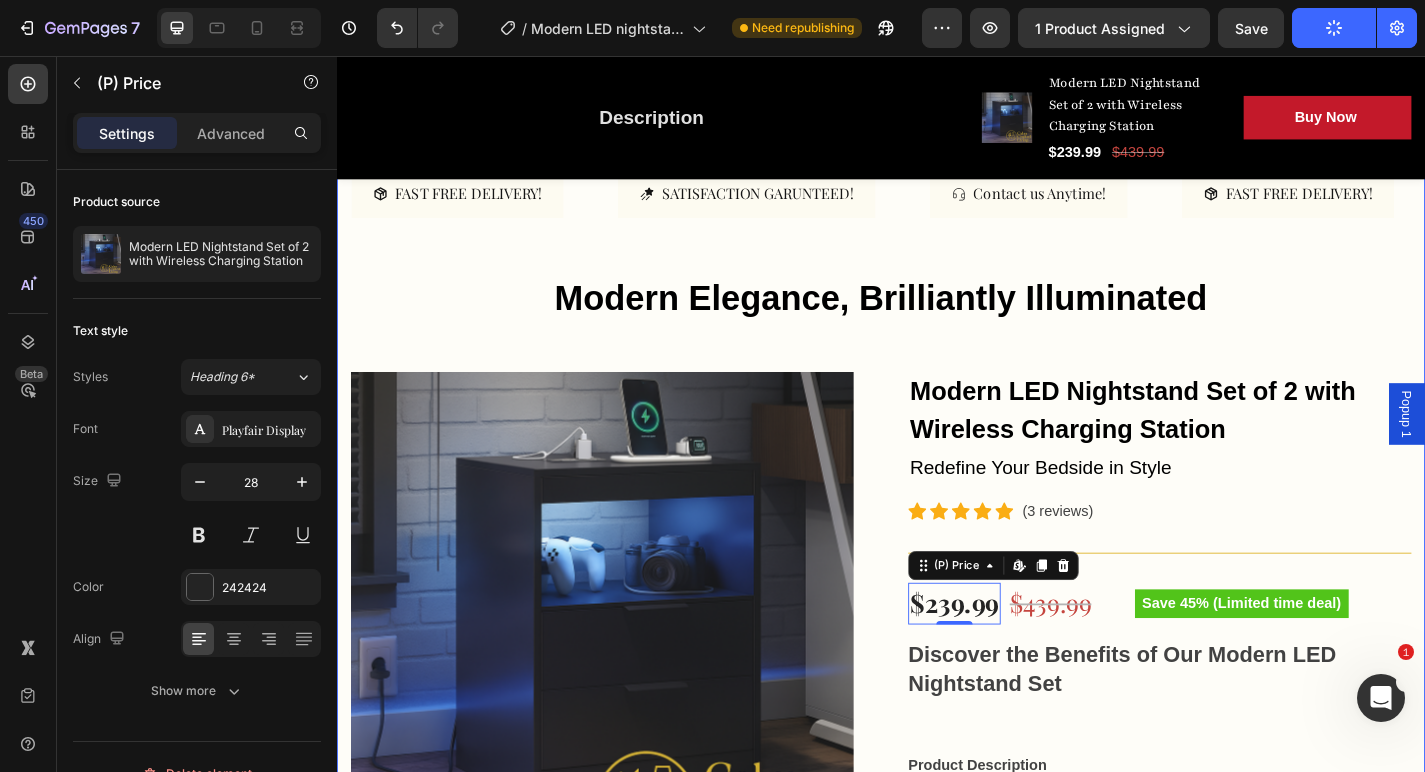 click on "FAST FREE DELIVERY! Button
SATISFACTION GARUNTEED! Button
Contact us Anytime! Button
FAST FREE DELIVERY! Button
SATISFACTION GARUNTEED! Button
Contact us Anytime! Button
FAST FREE DELIVERY! Button
SATISFACTION GARUNTEED! Button
Contact us Anytime! Button
FAST FREE DELIVERY! Button
SATISFACTION GARUNTEED! Button
Contact us Anytime! Button
FAST FREE DELIVERY! Button
SATISFACTION GARUNTEED! Button
Contact us Anytime! Button
FAST FREE DELIVERY! Button
SATISFACTION GARUNTEED! Button
Contact us Anytime! Button Marquee Modern Elegance, Brilliantly Illuminated Heading Row Product Images Modern LED Nightstand Set of 2 with Wireless Charging Station (P) Title Redefine Your Bedside in Style Text block                Icon" at bounding box center [937, 1515] 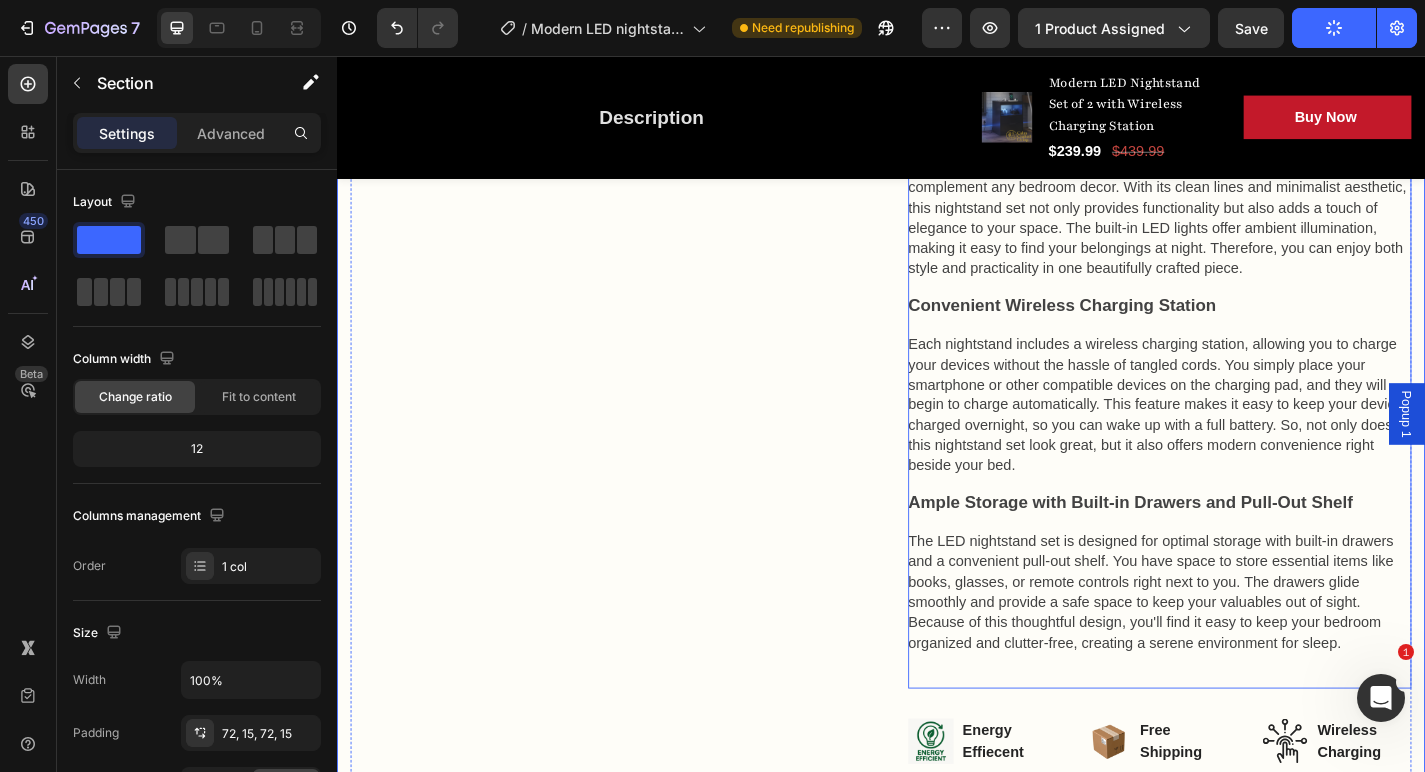 scroll, scrollTop: 1783, scrollLeft: 0, axis: vertical 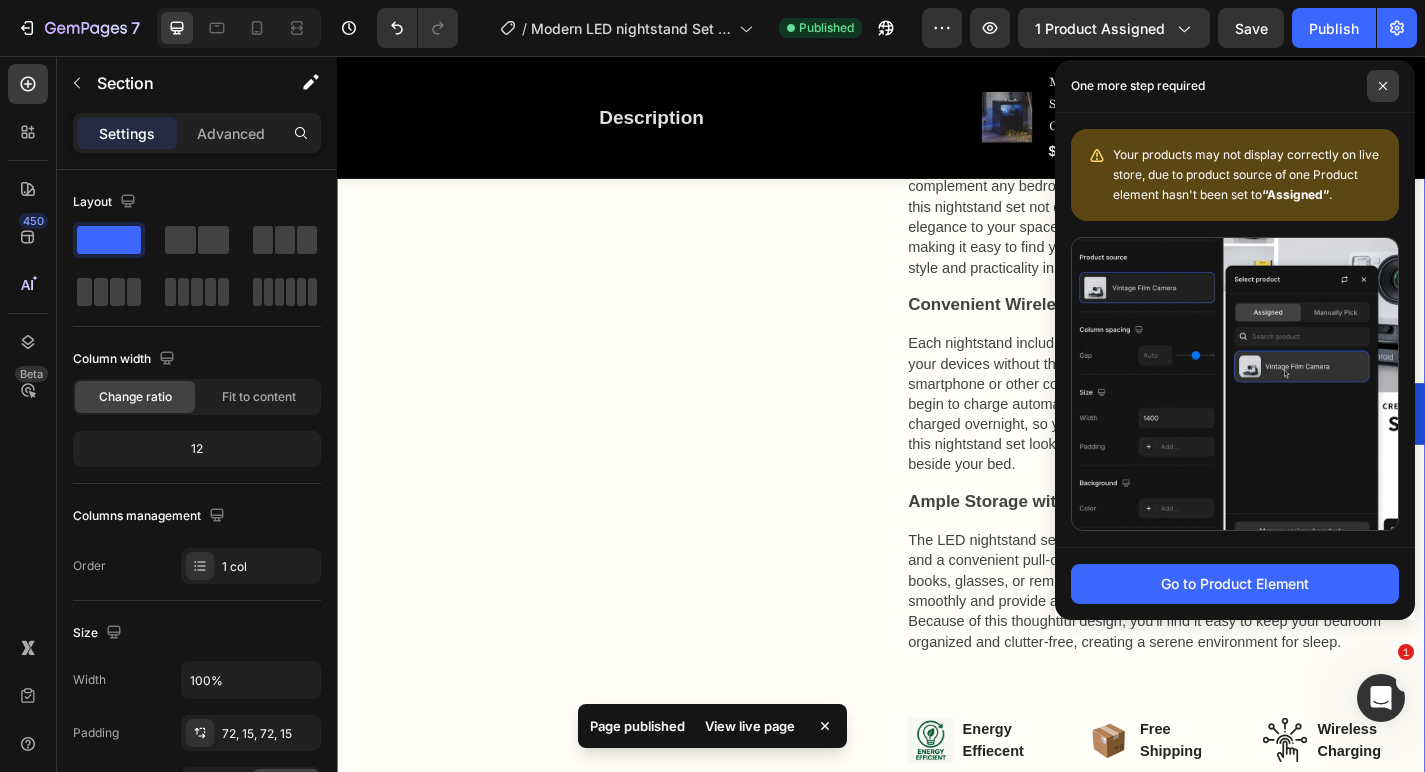 click at bounding box center [1383, 86] 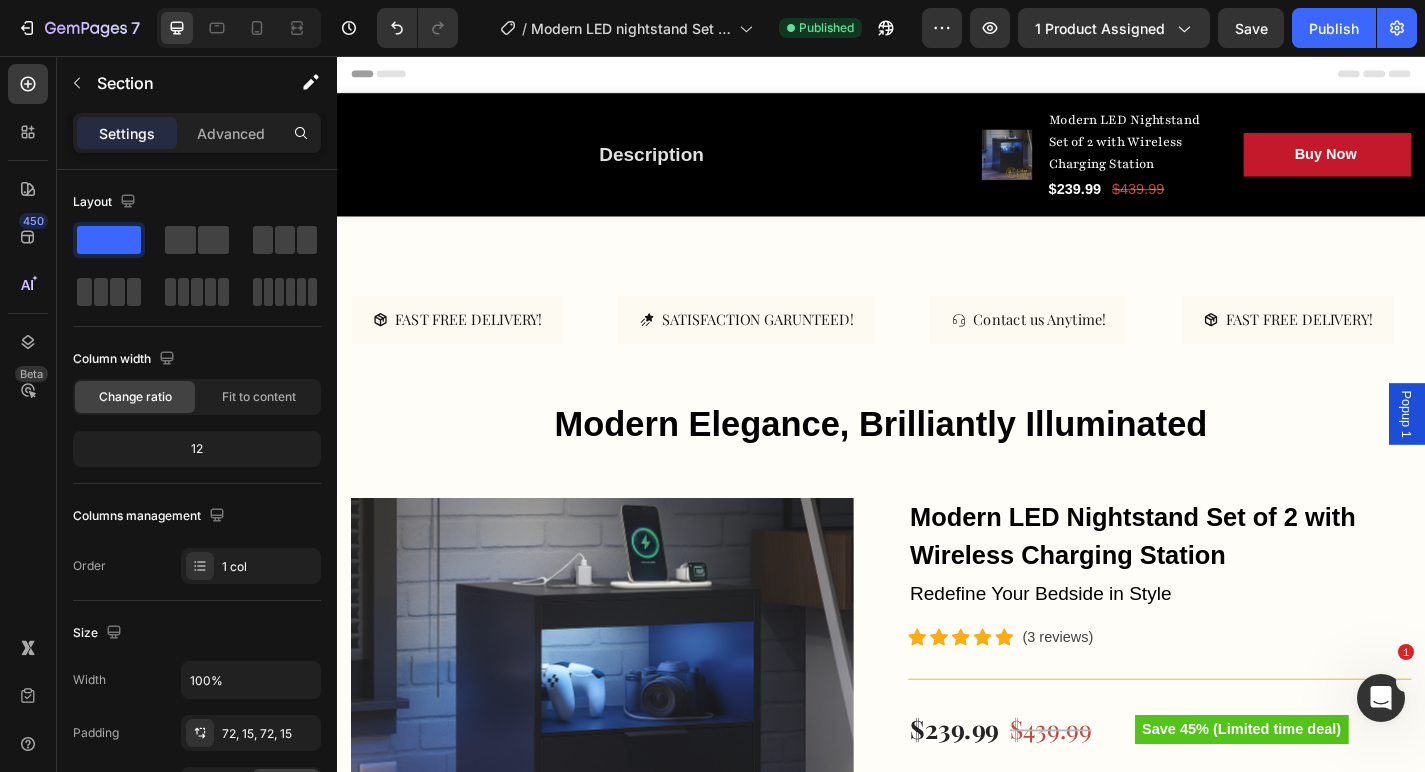 scroll, scrollTop: 0, scrollLeft: 0, axis: both 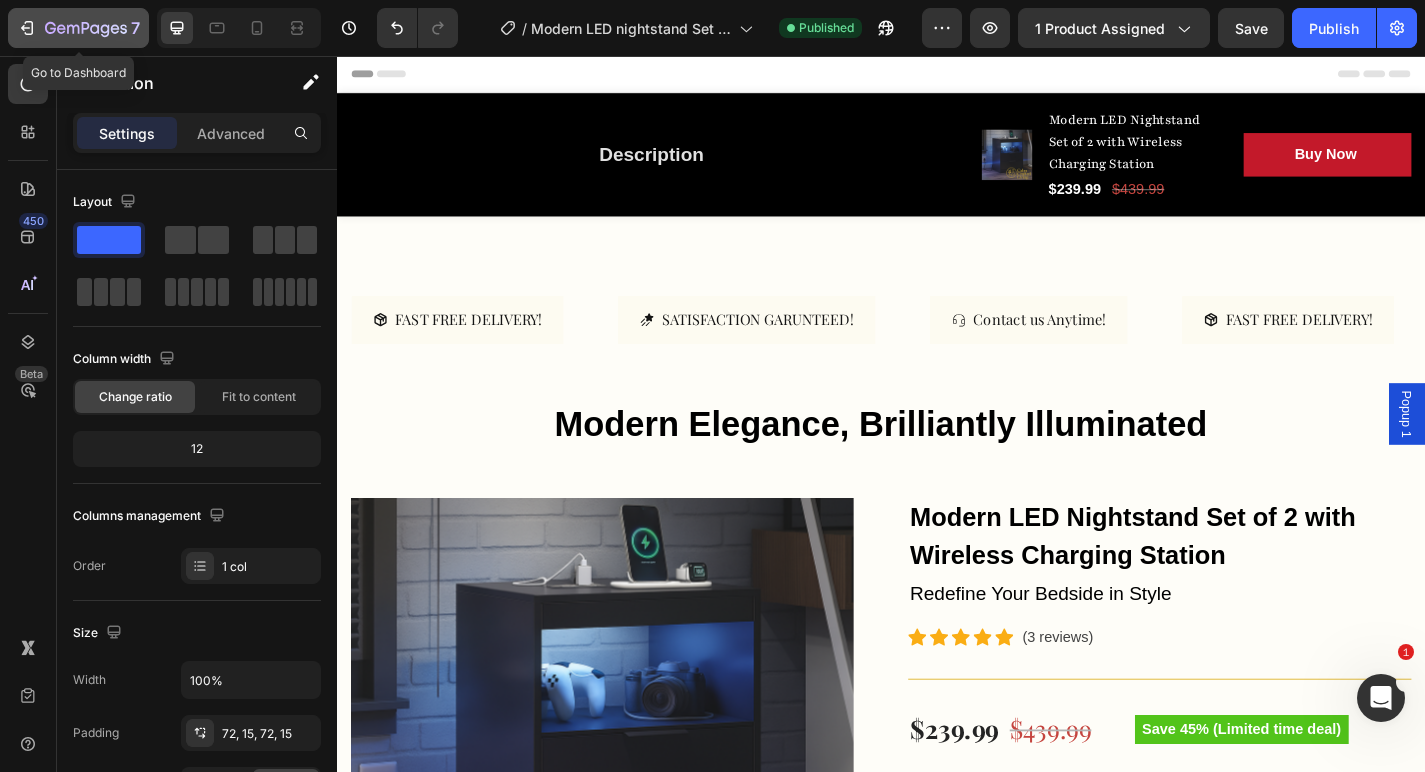 click 